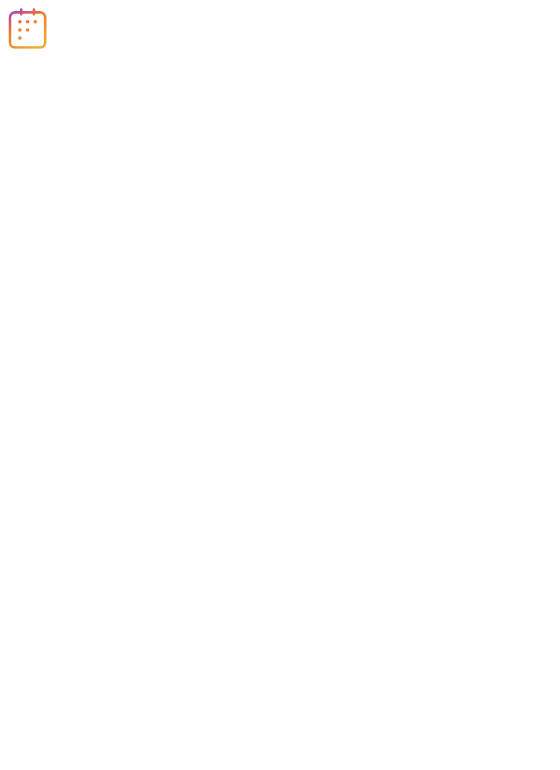 scroll, scrollTop: 0, scrollLeft: 0, axis: both 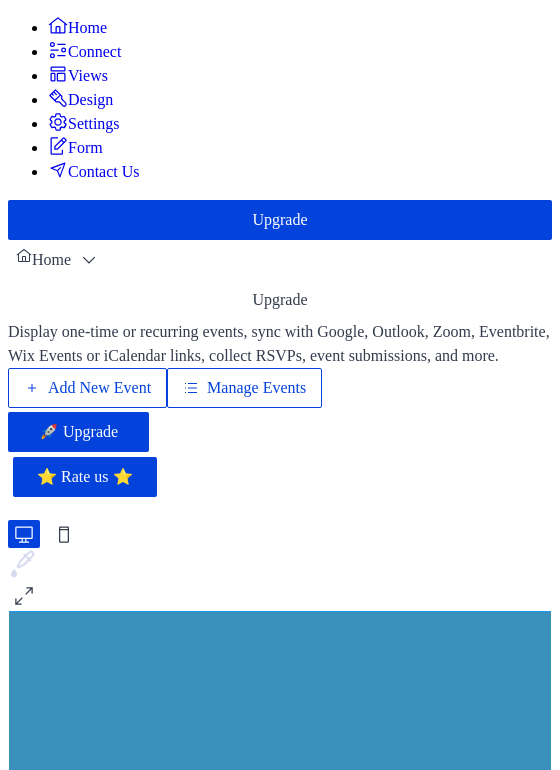 click on "Add New Event" at bounding box center (99, 388) 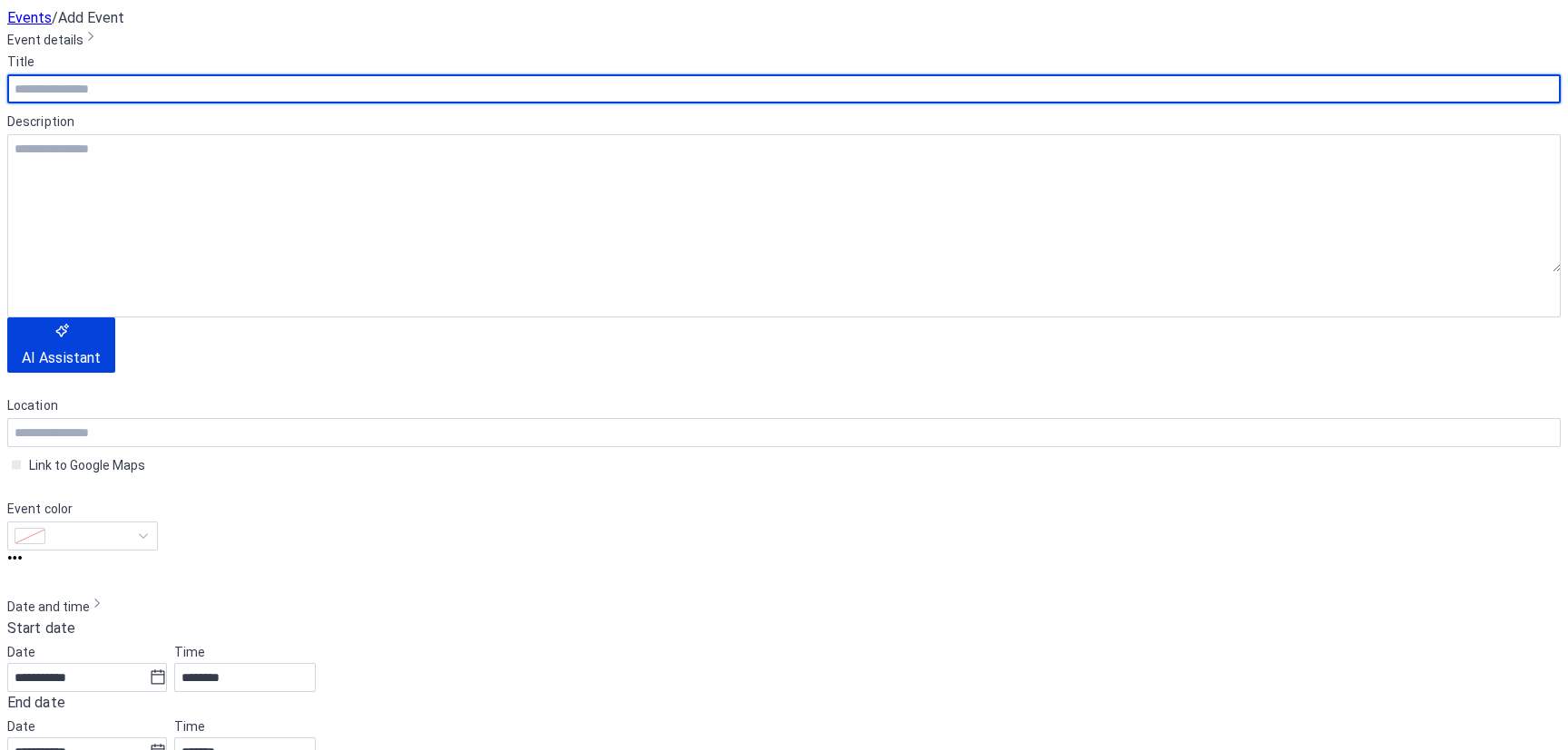 scroll, scrollTop: 0, scrollLeft: 0, axis: both 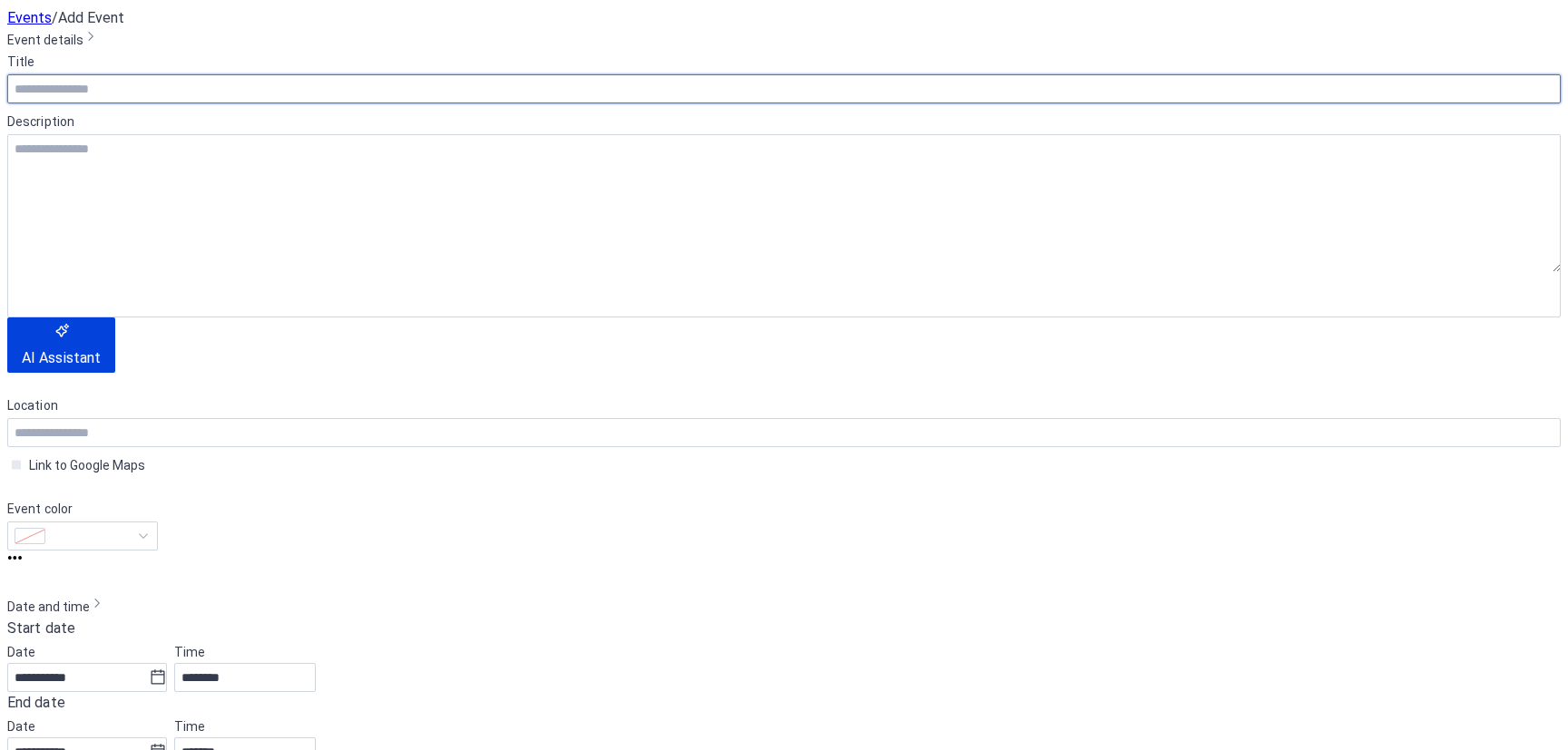 click at bounding box center (784, 89) 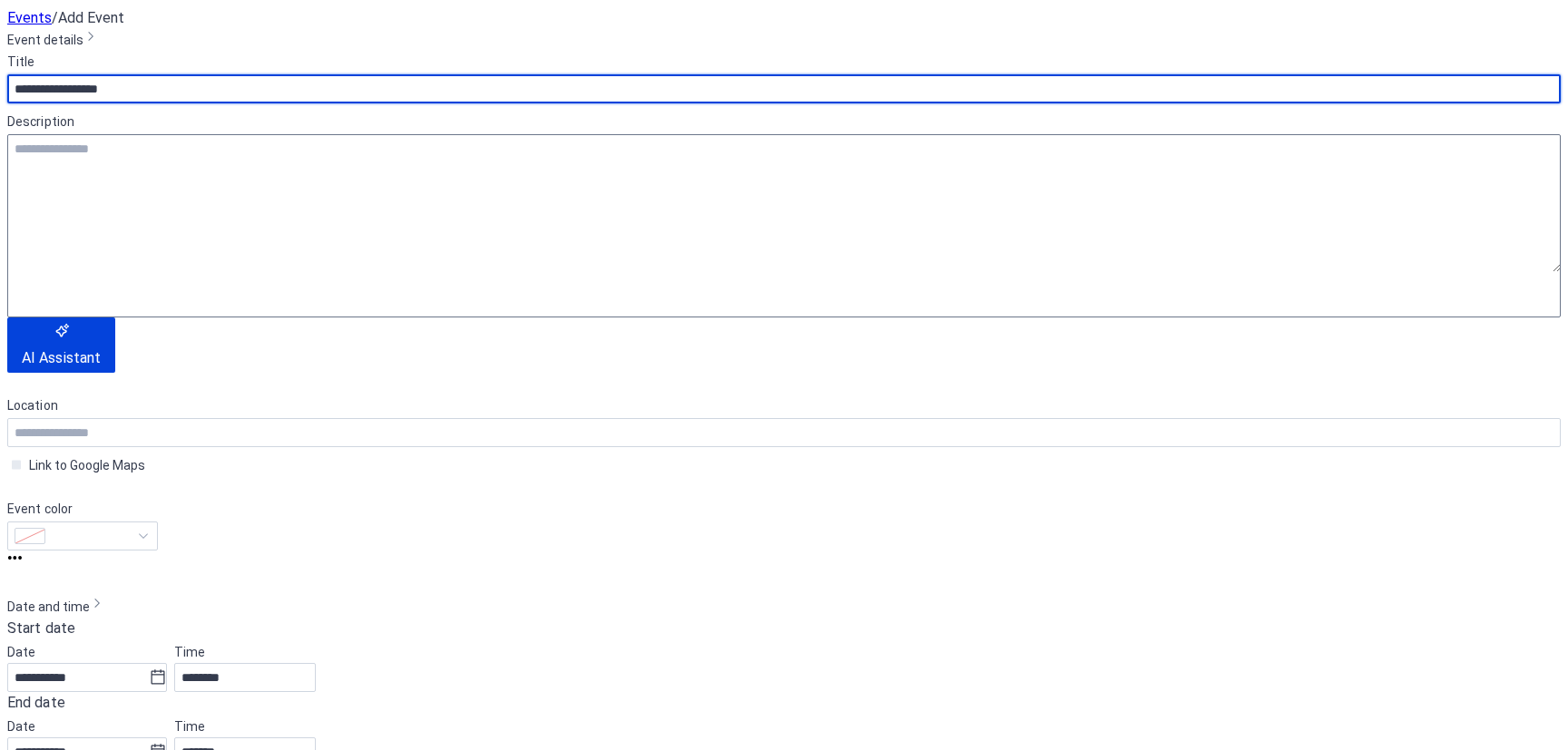 type on "**********" 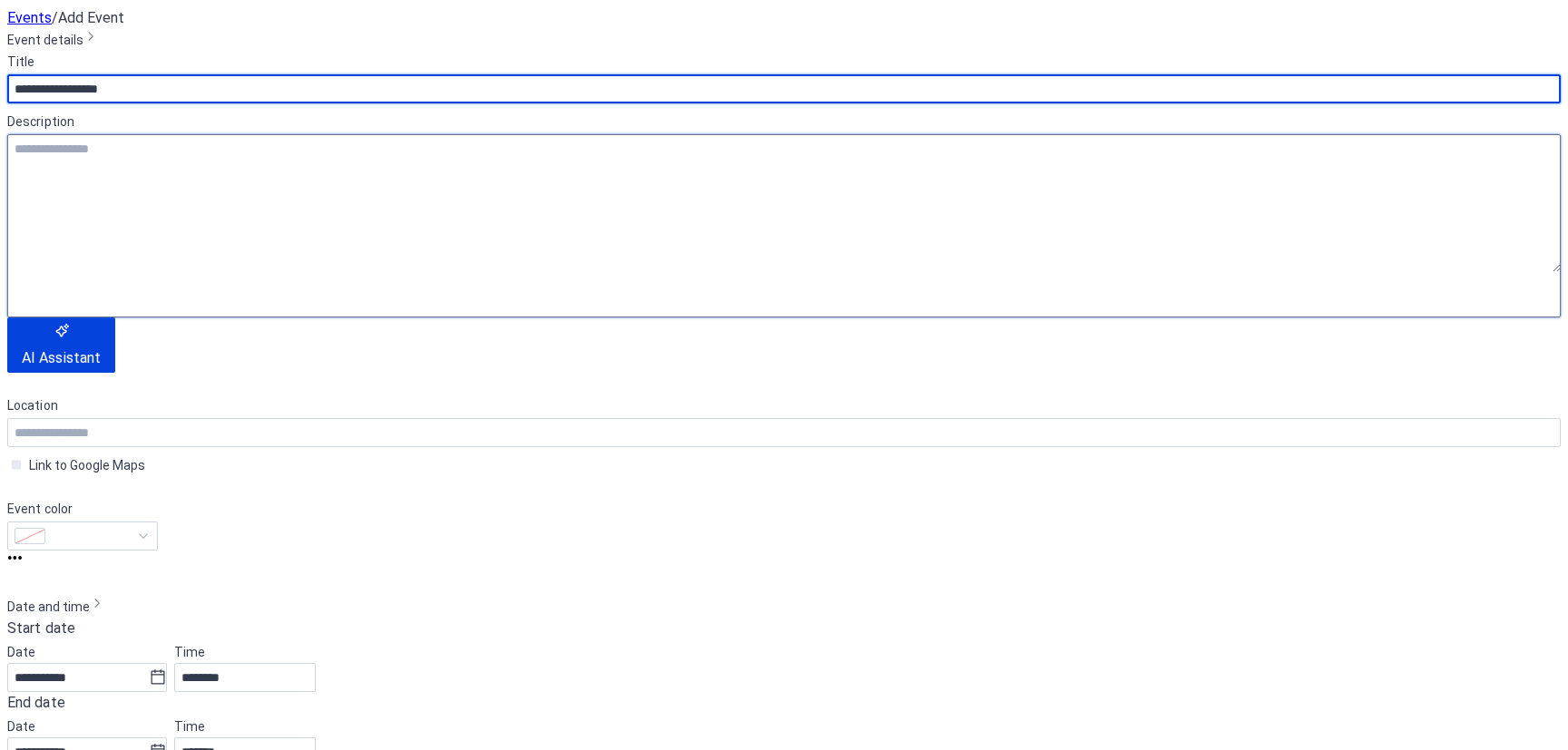 click at bounding box center [784, 203] 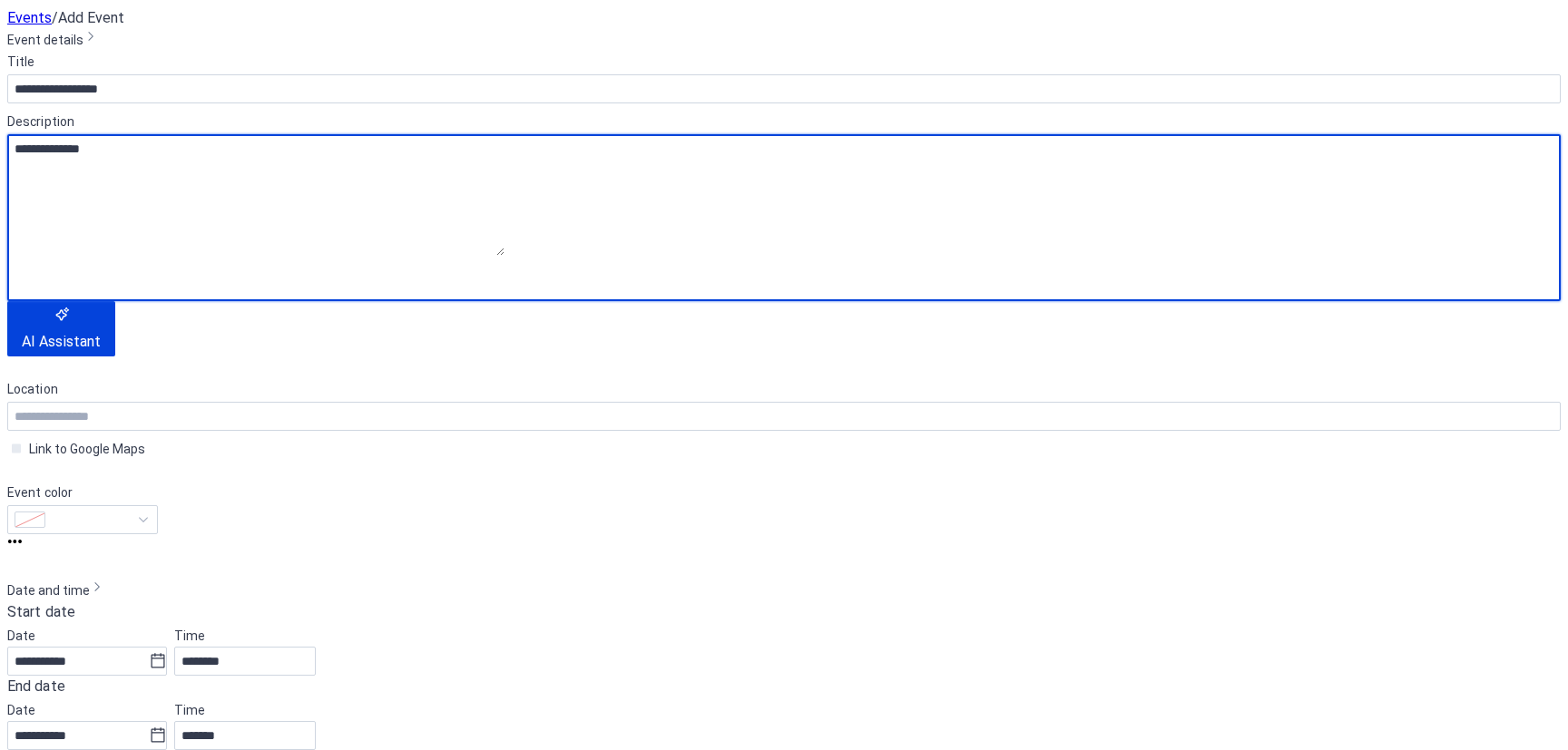 scroll, scrollTop: 109, scrollLeft: 0, axis: vertical 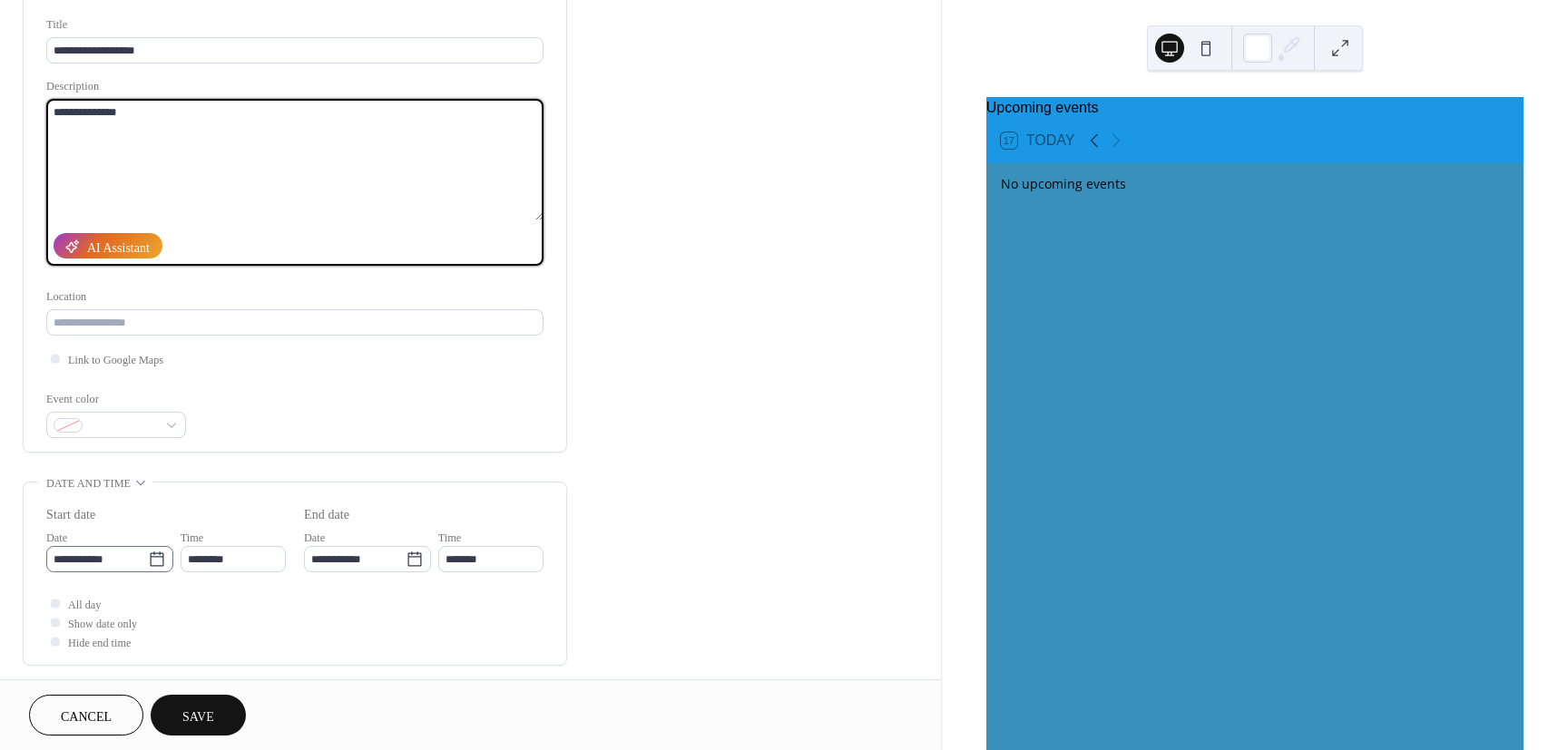type on "**********" 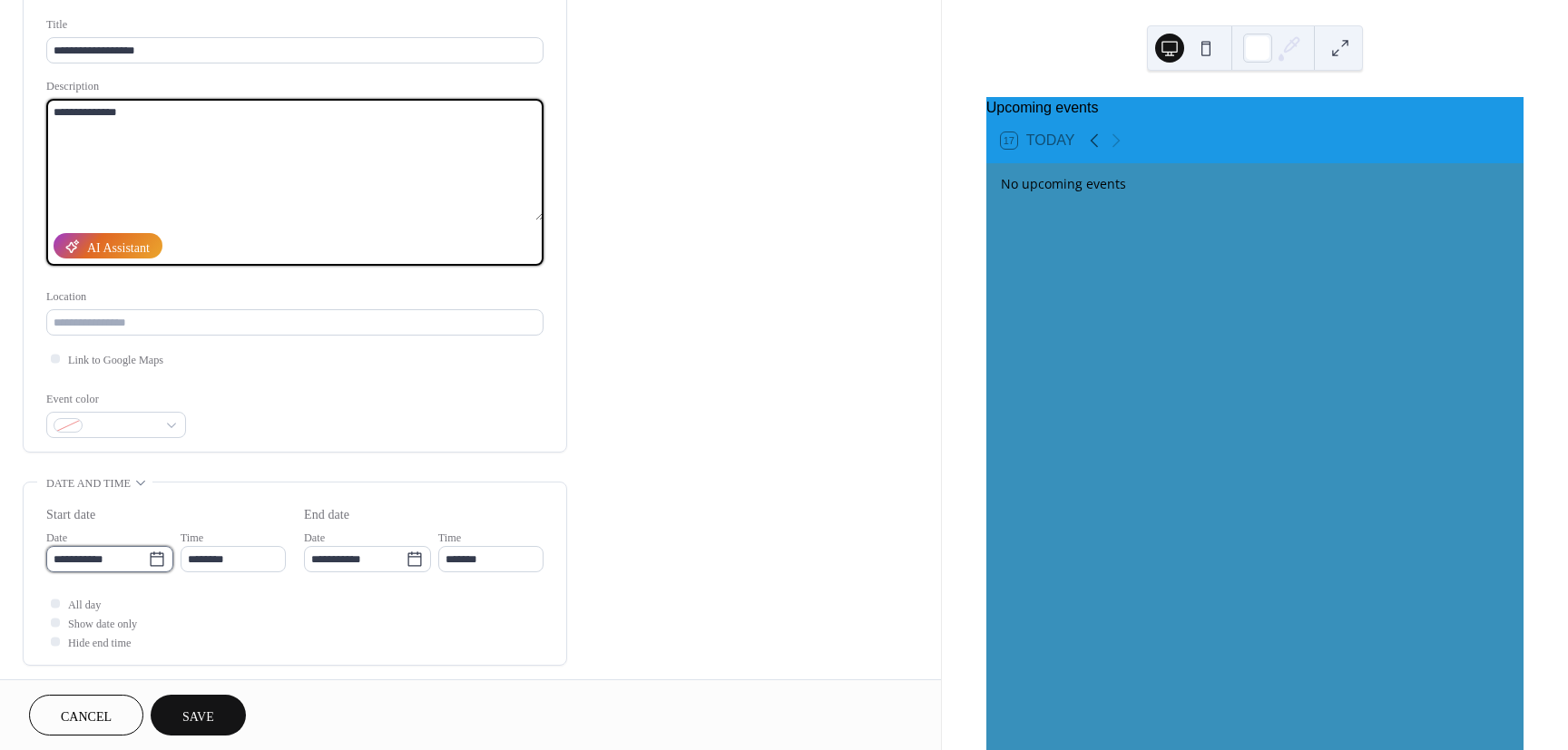 click on "**********" at bounding box center [97, 559] 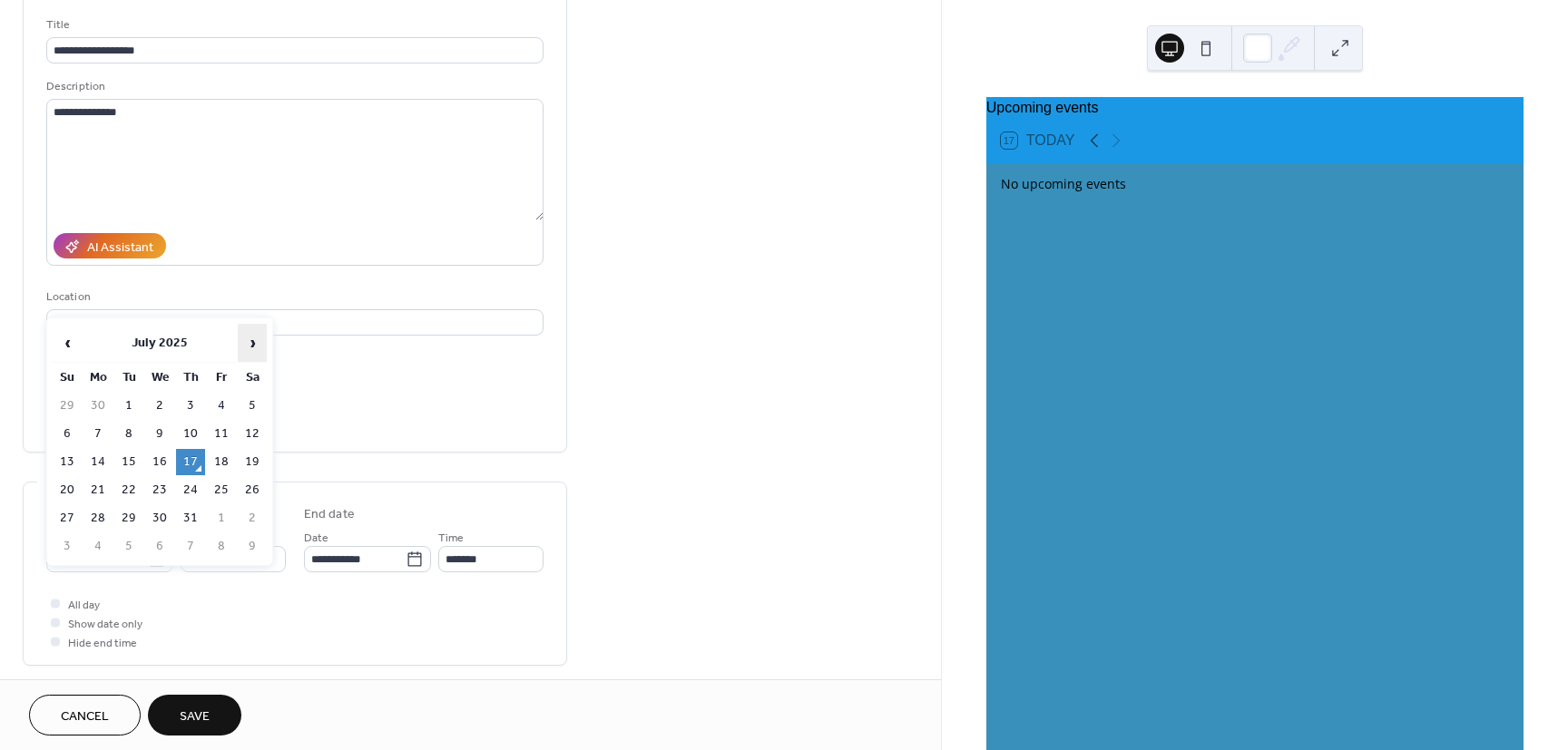 click on "›" at bounding box center (252, 343) 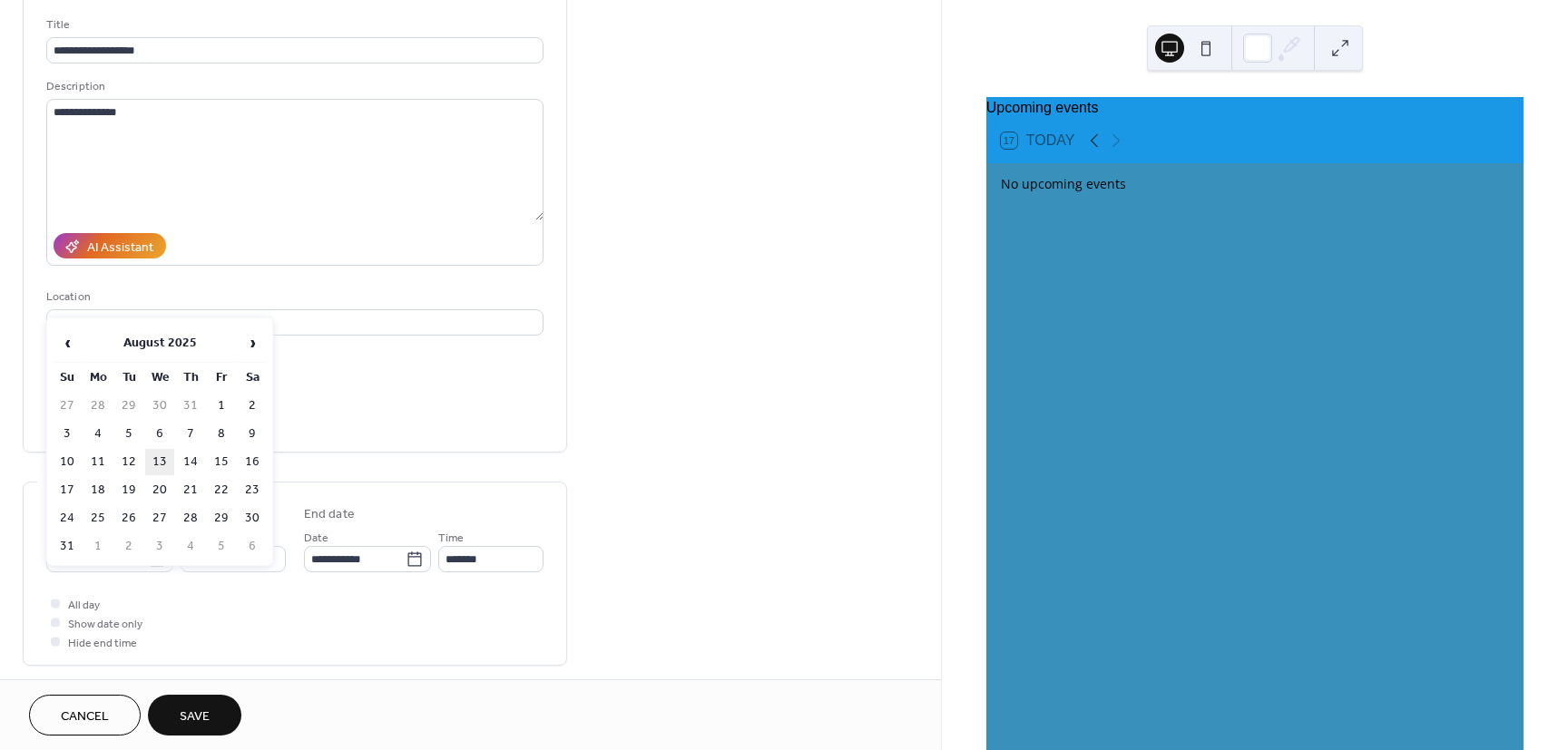 click on "13" at bounding box center [160, 462] 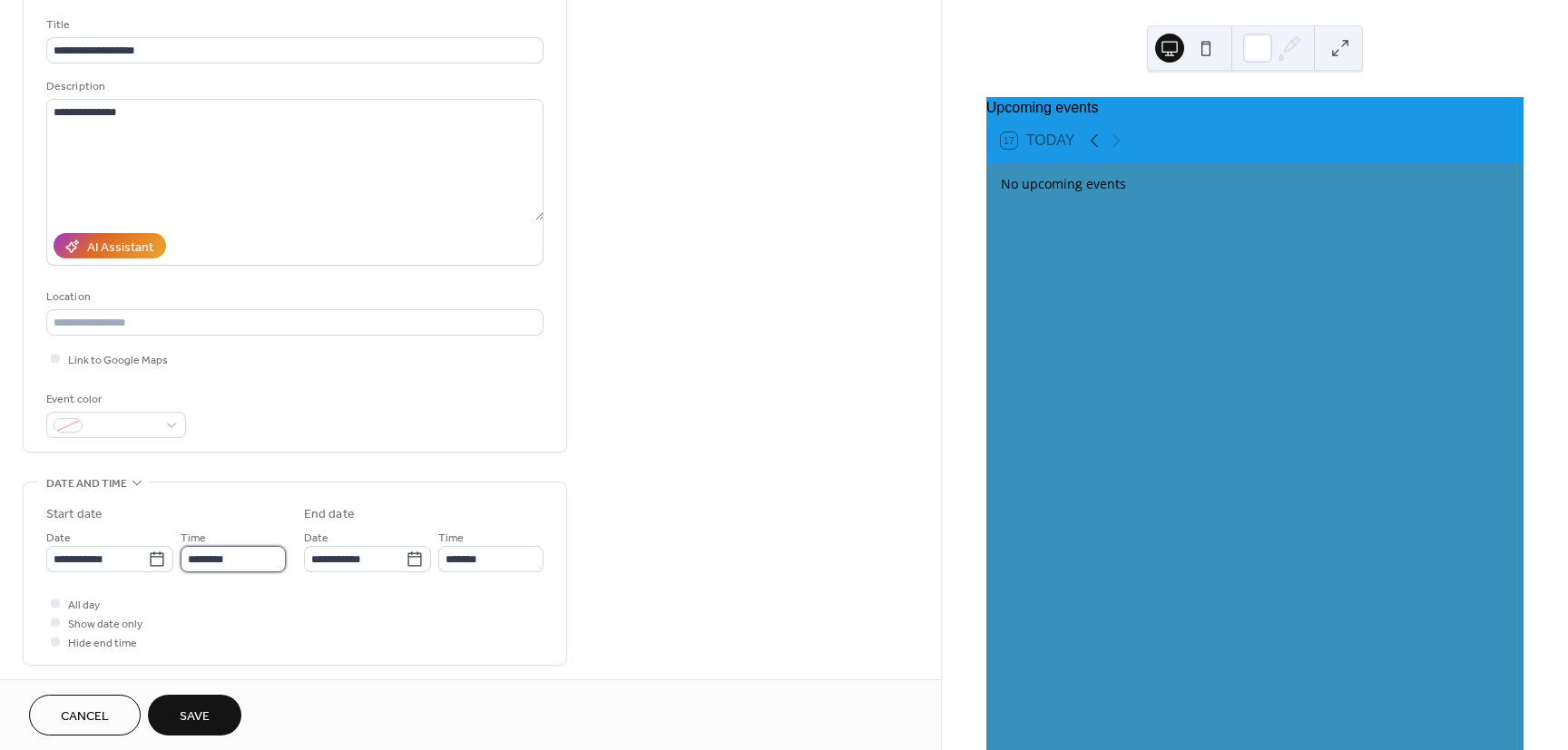 click on "********" at bounding box center [233, 559] 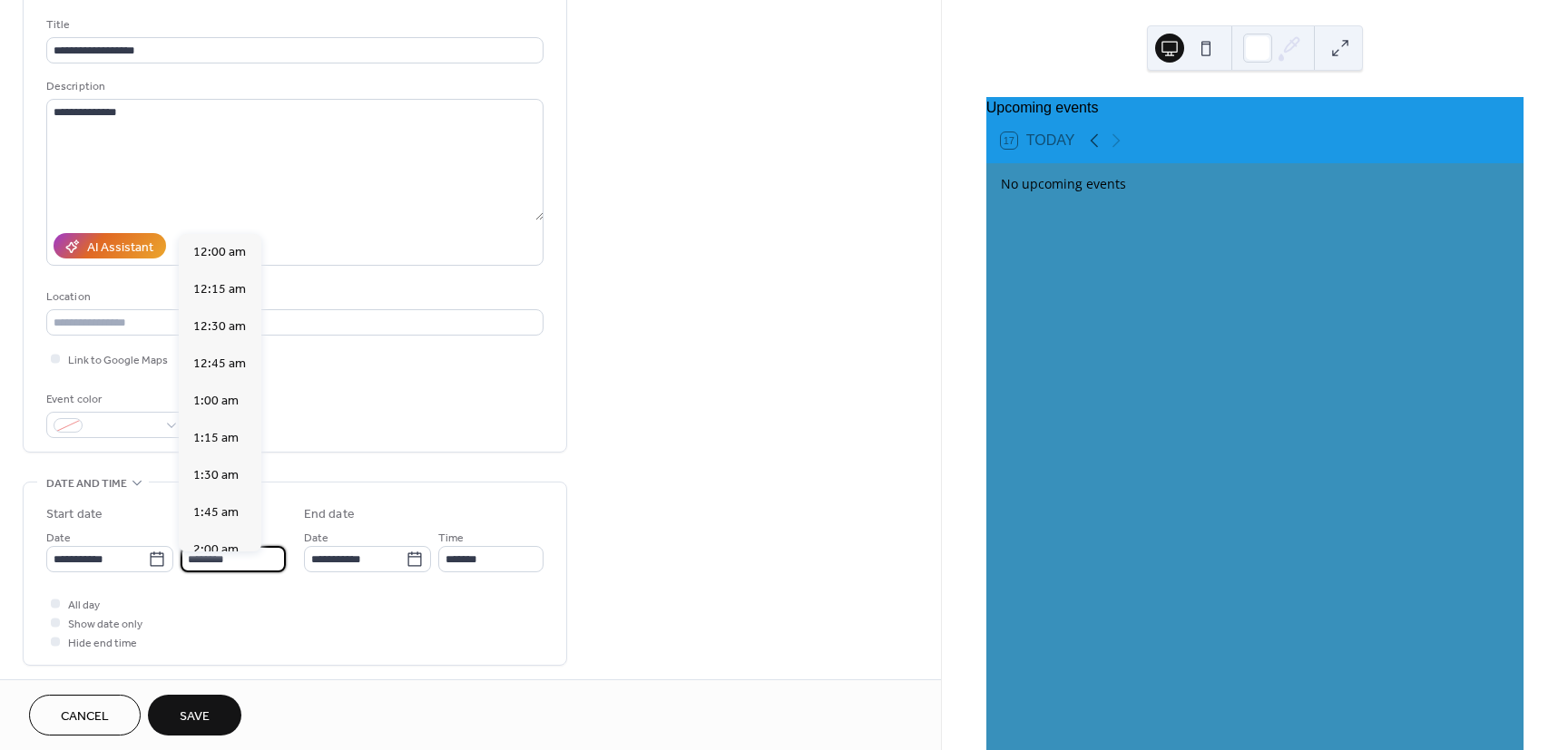 scroll, scrollTop: 1763, scrollLeft: 0, axis: vertical 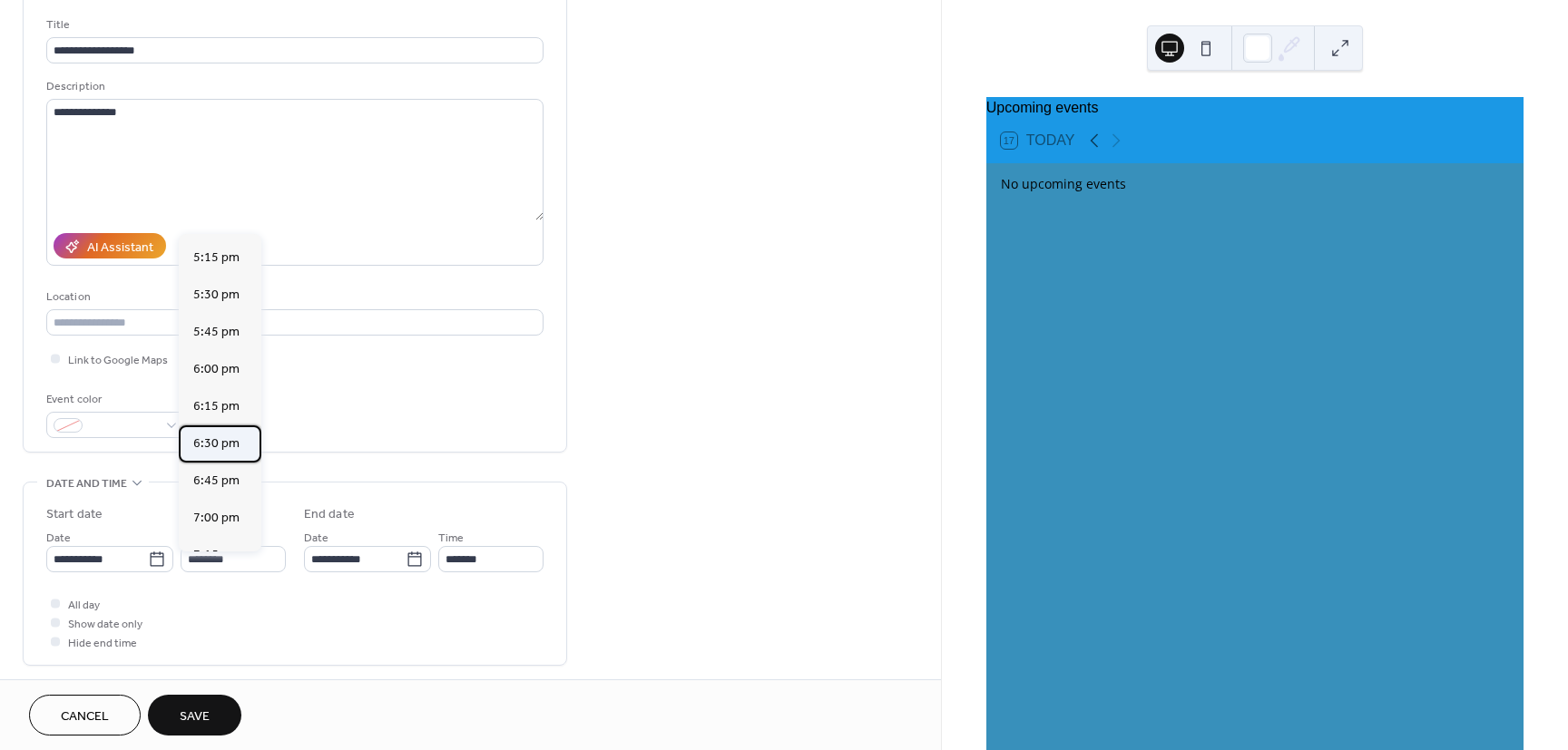 click on "6:30 pm" at bounding box center [216, 443] 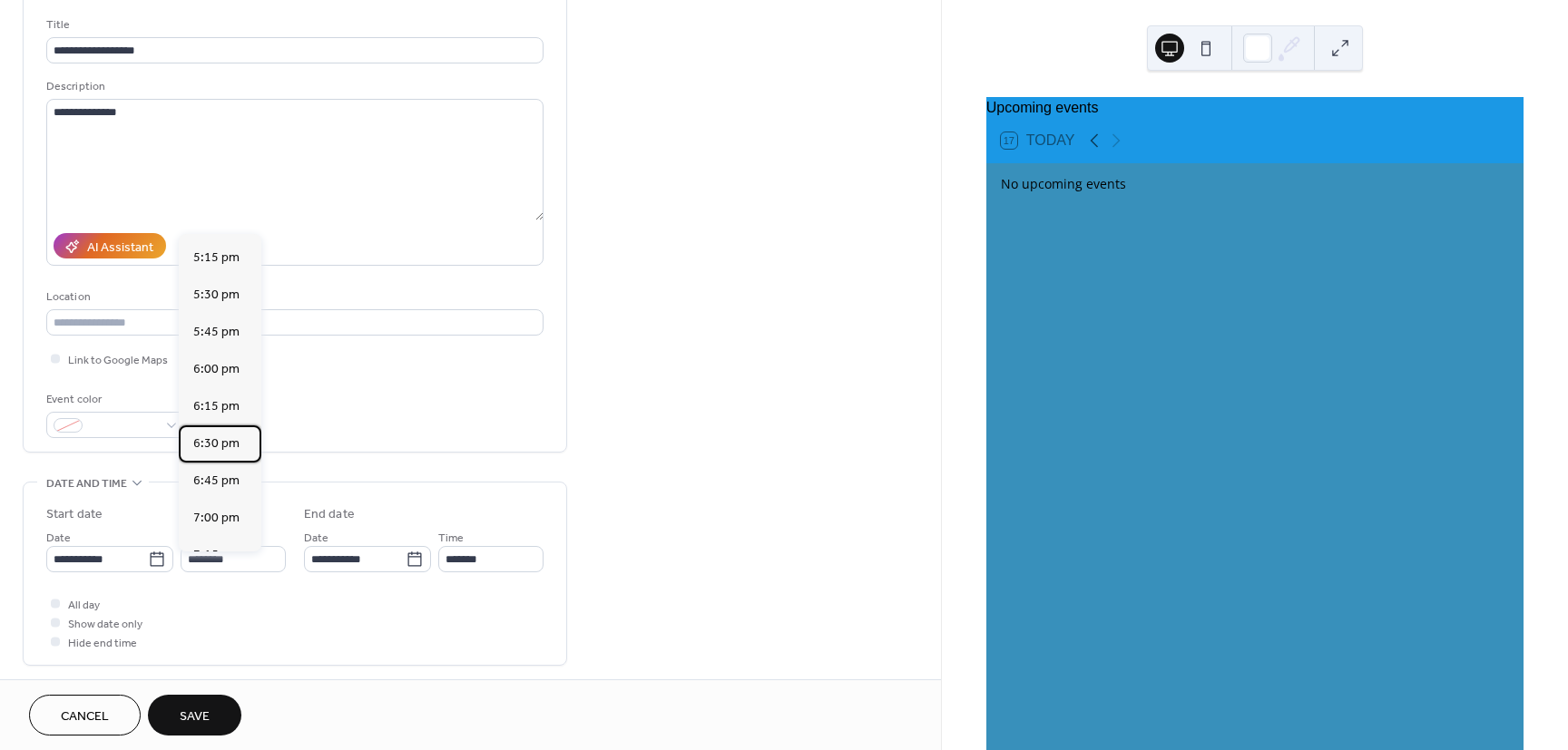 type on "*******" 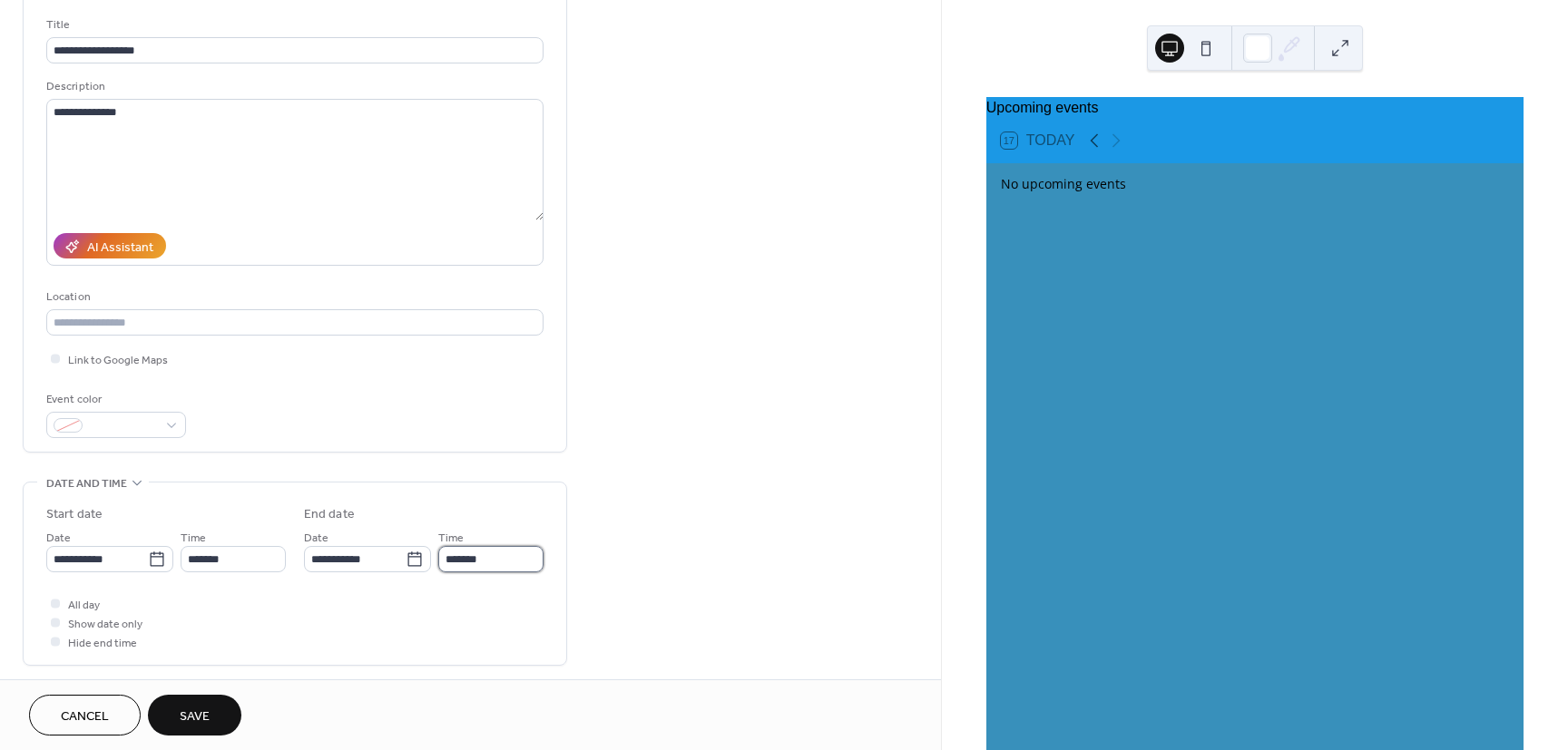 click on "*******" at bounding box center [491, 559] 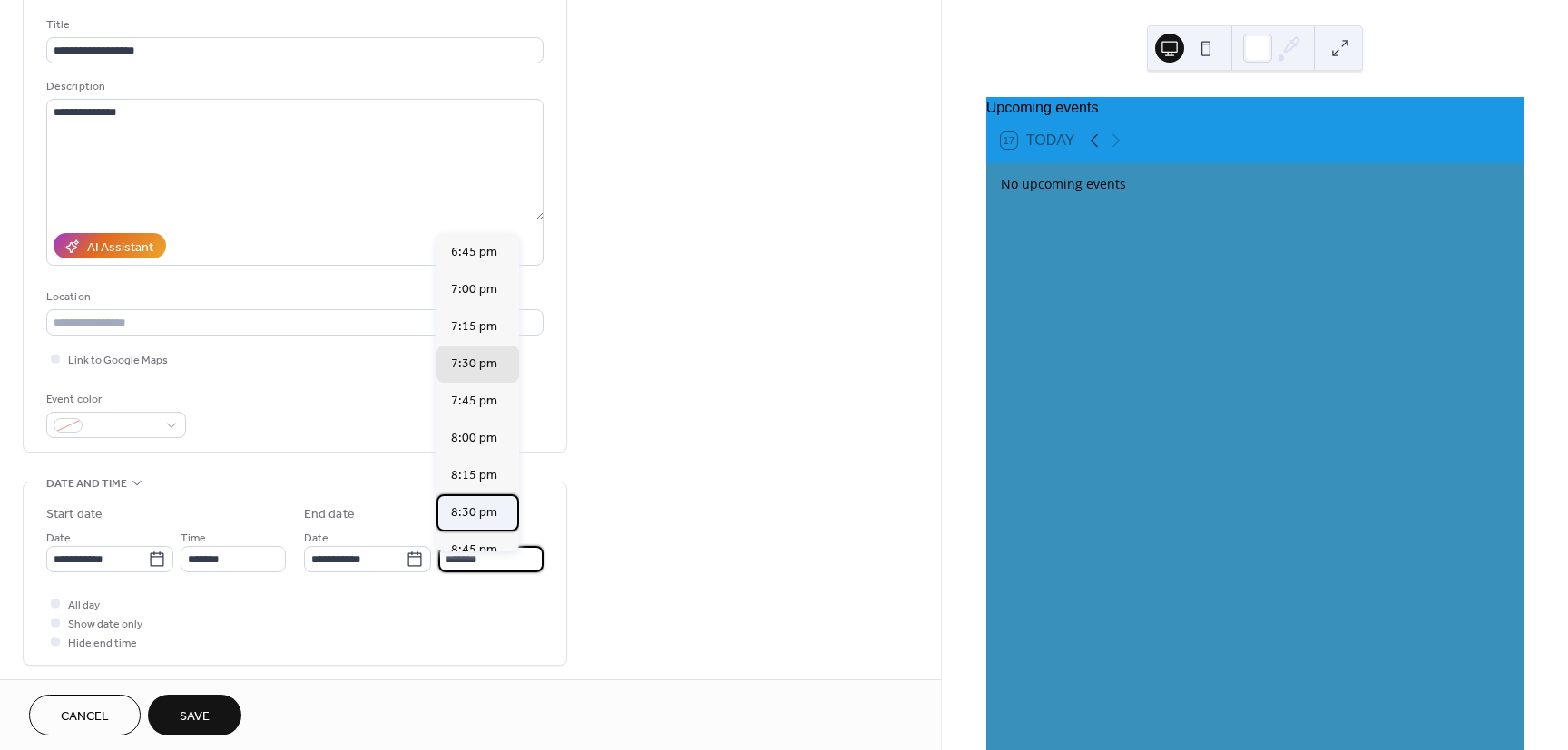 click on "8:30 pm" at bounding box center (474, 512) 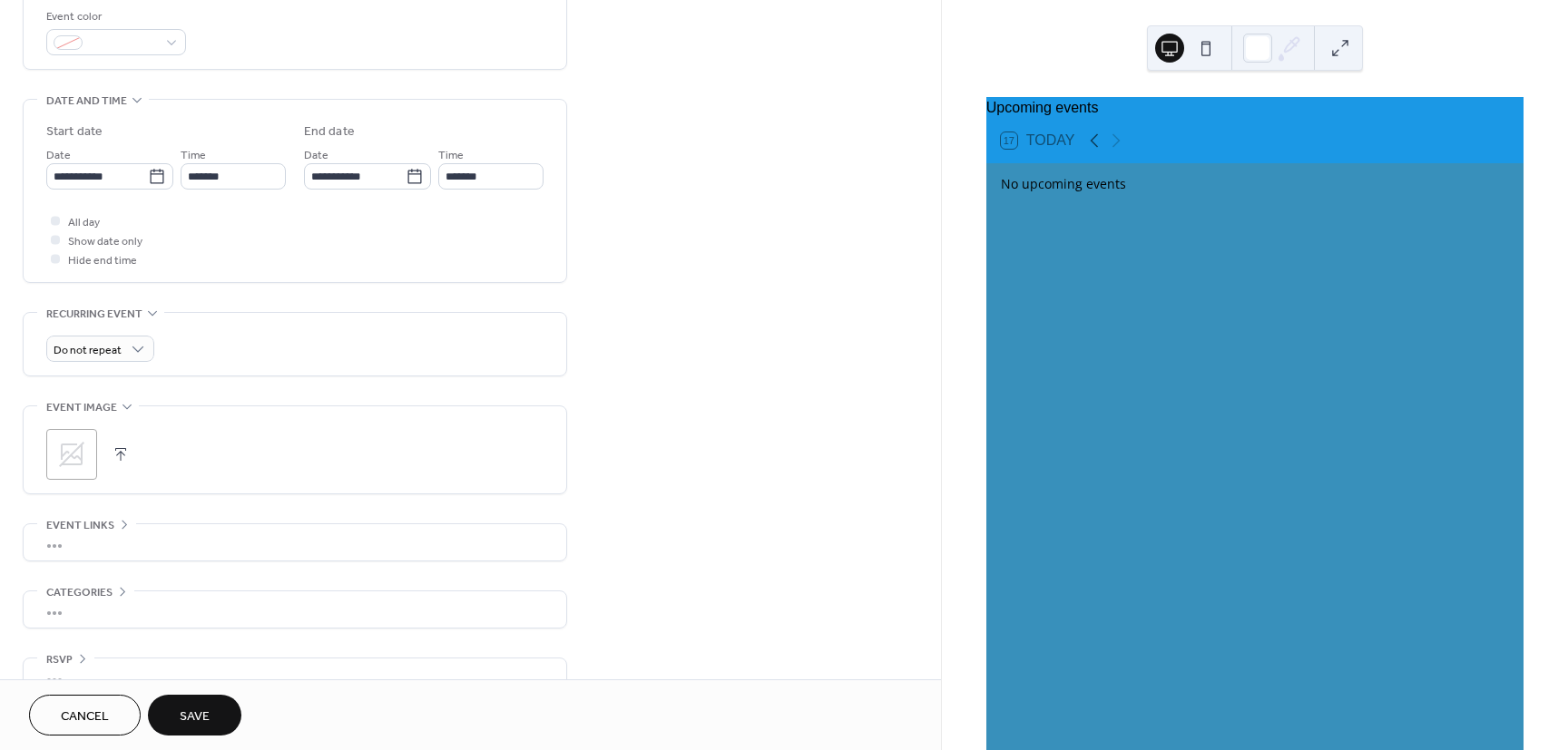 scroll, scrollTop: 533, scrollLeft: 0, axis: vertical 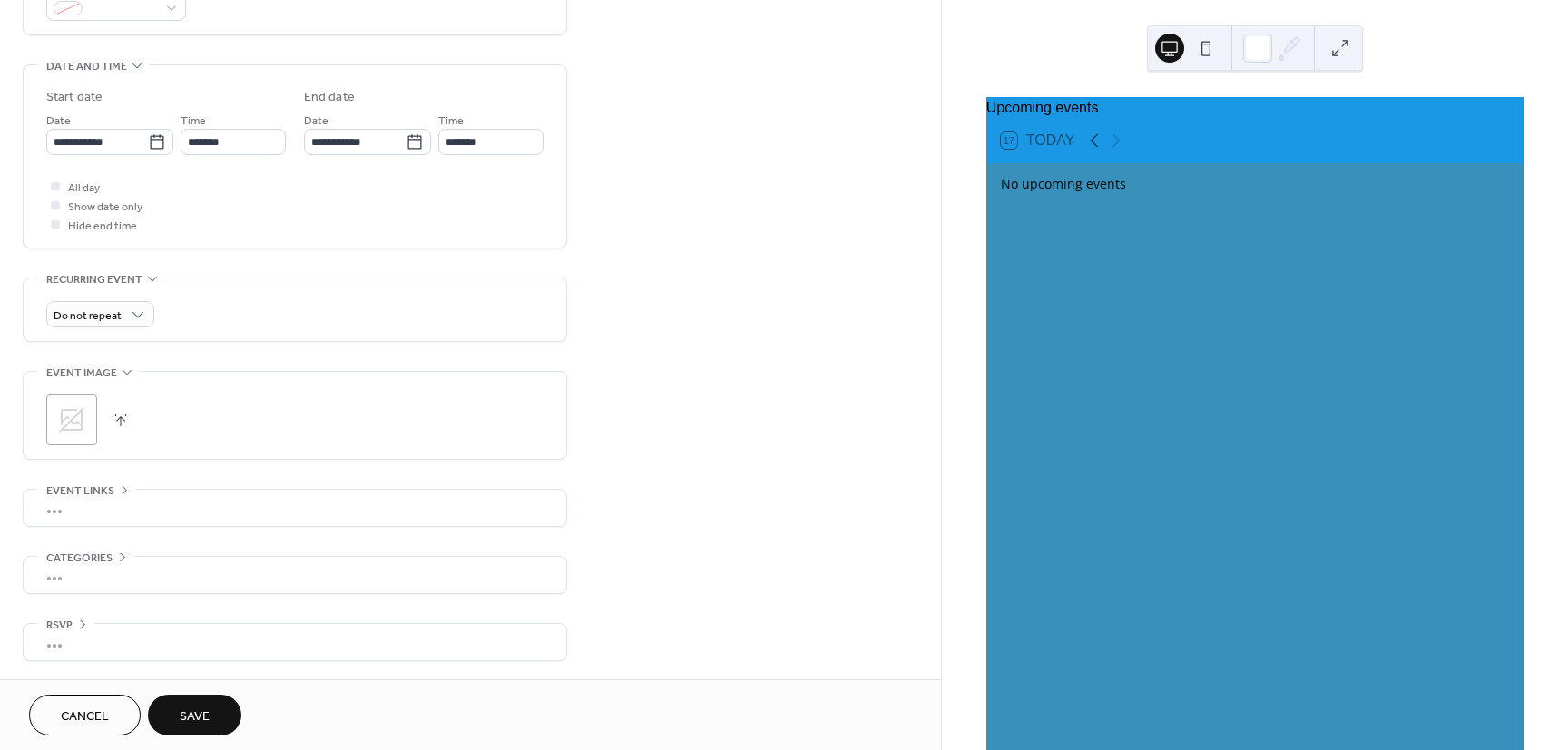 click on "•••" at bounding box center (295, 508) 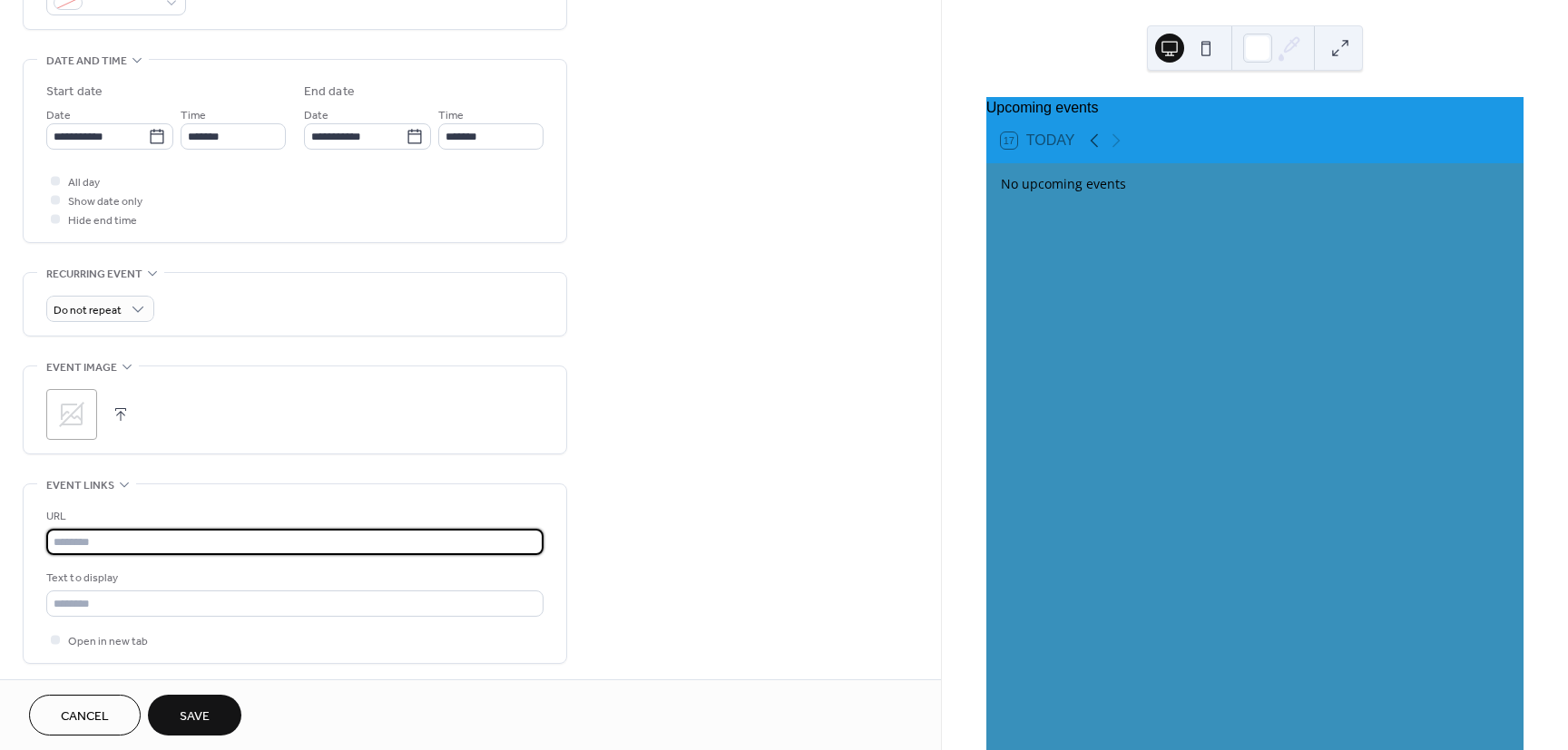 paste on "**********" 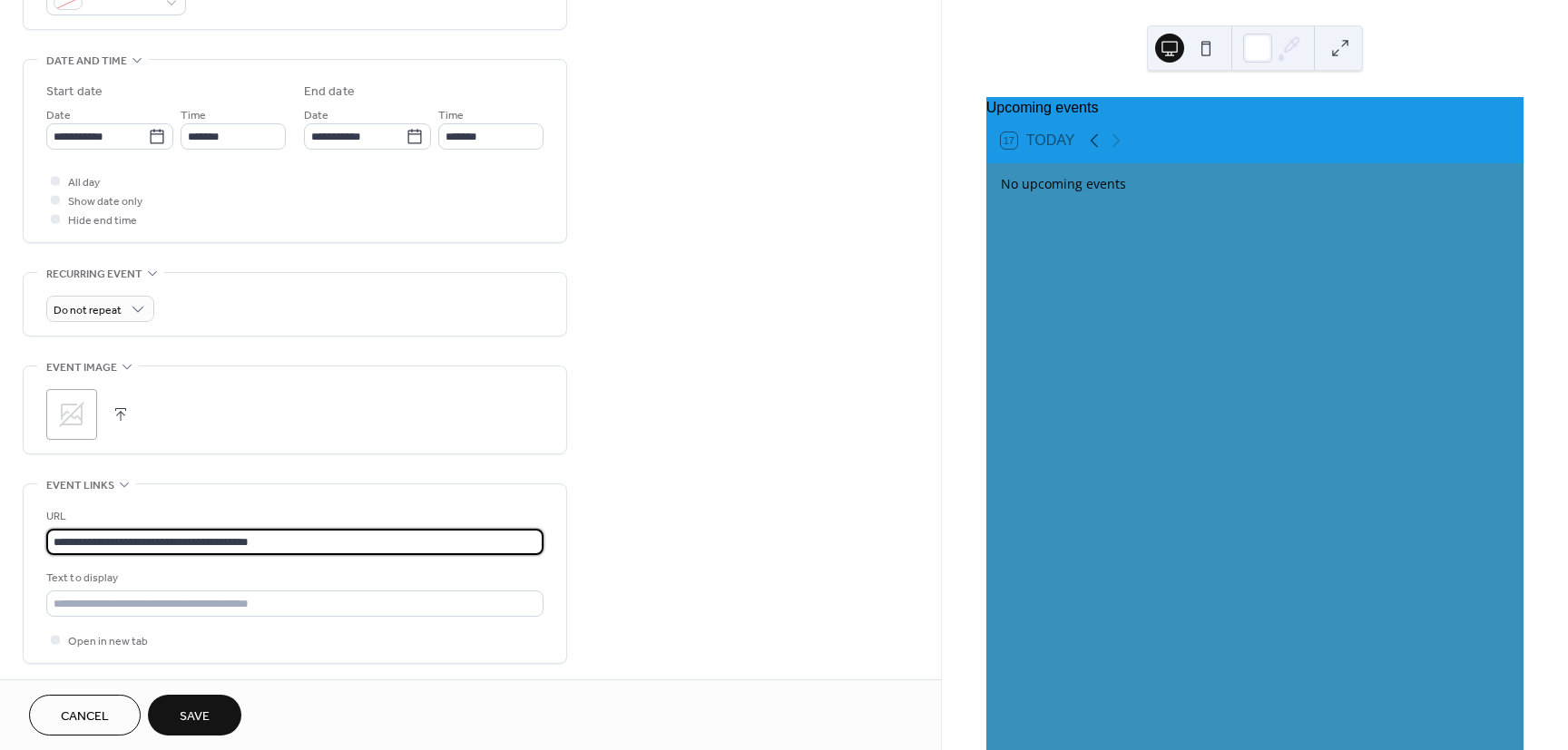 type on "**********" 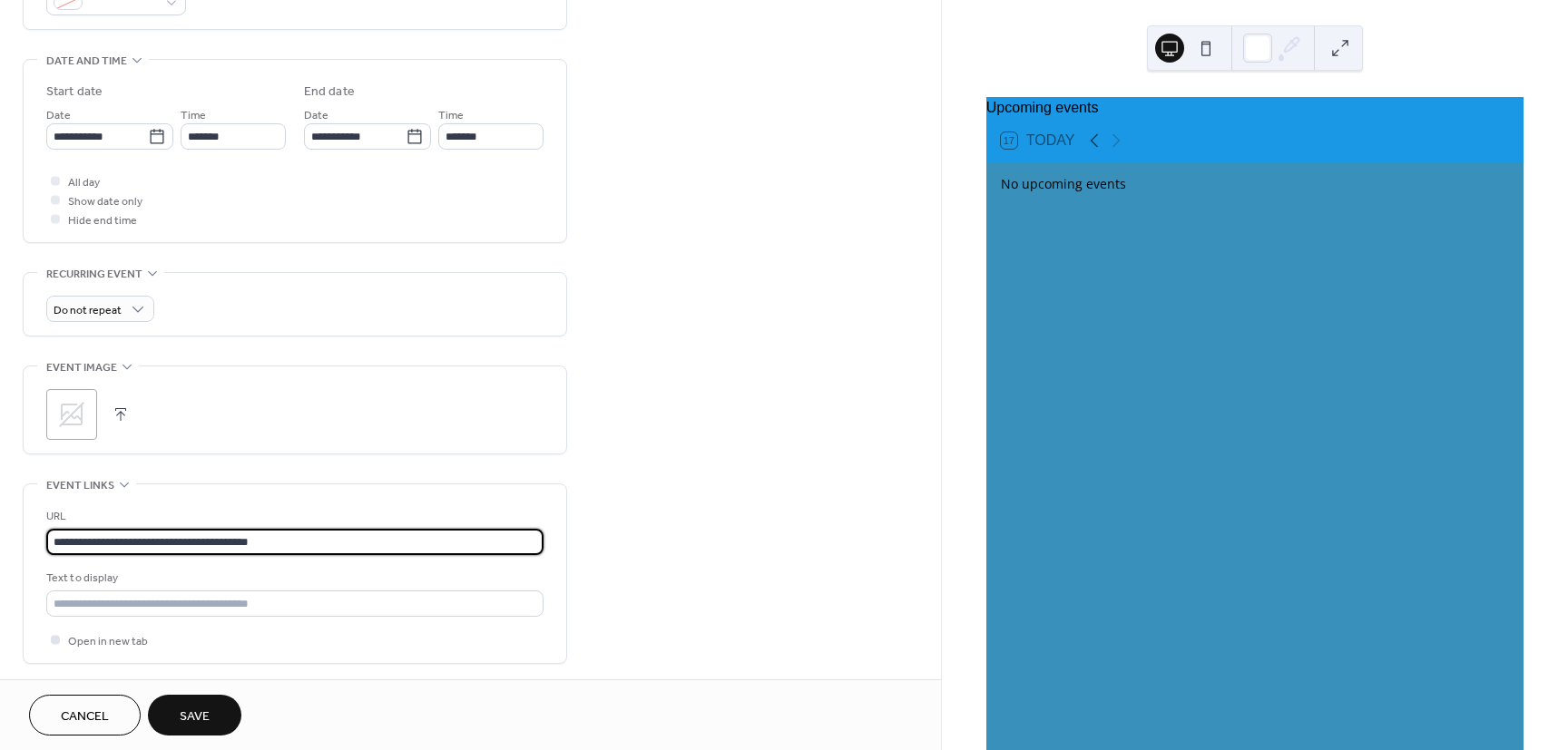 drag, startPoint x: 197, startPoint y: 723, endPoint x: 78, endPoint y: 652, distance: 138.5713 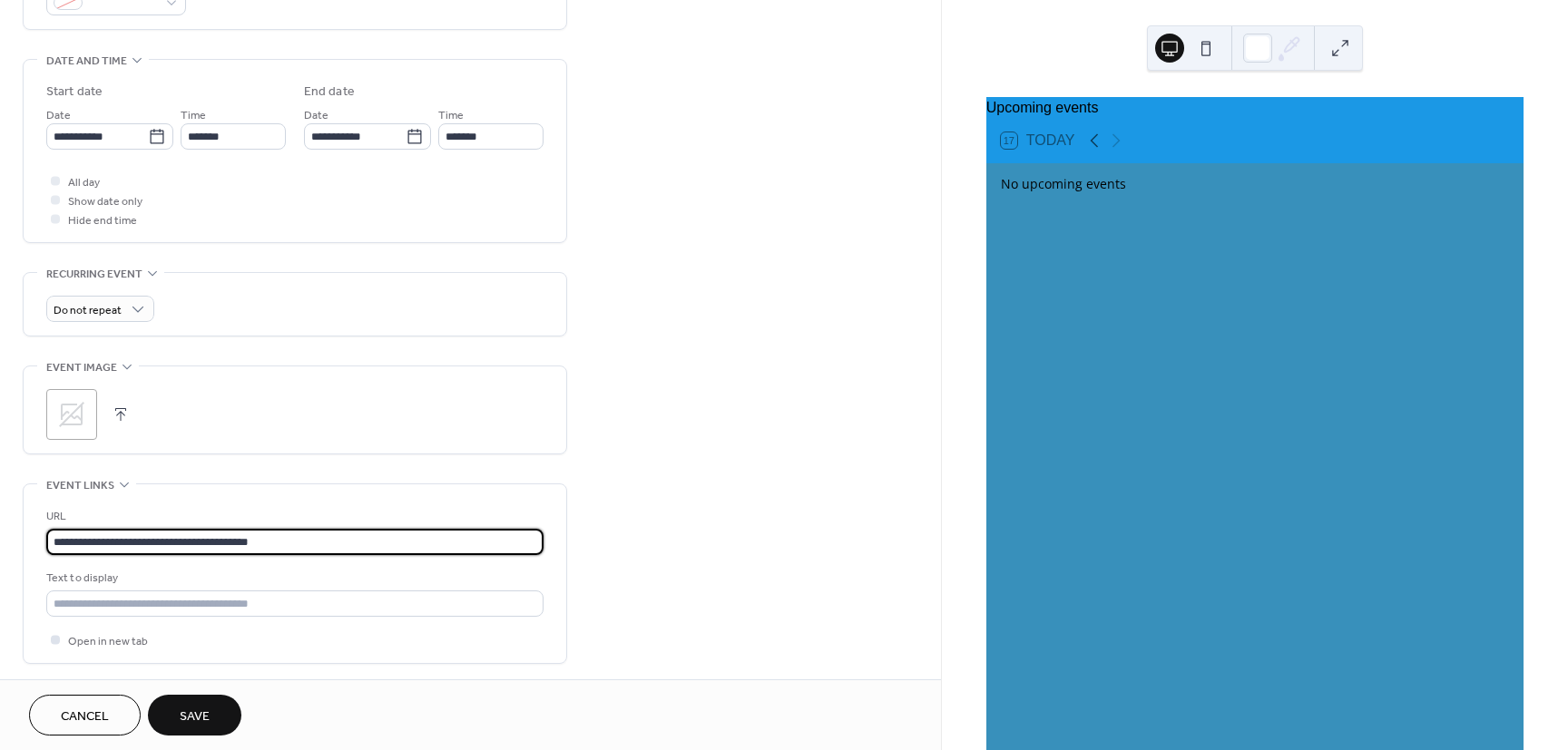 click on "Save" at bounding box center (194, 716) 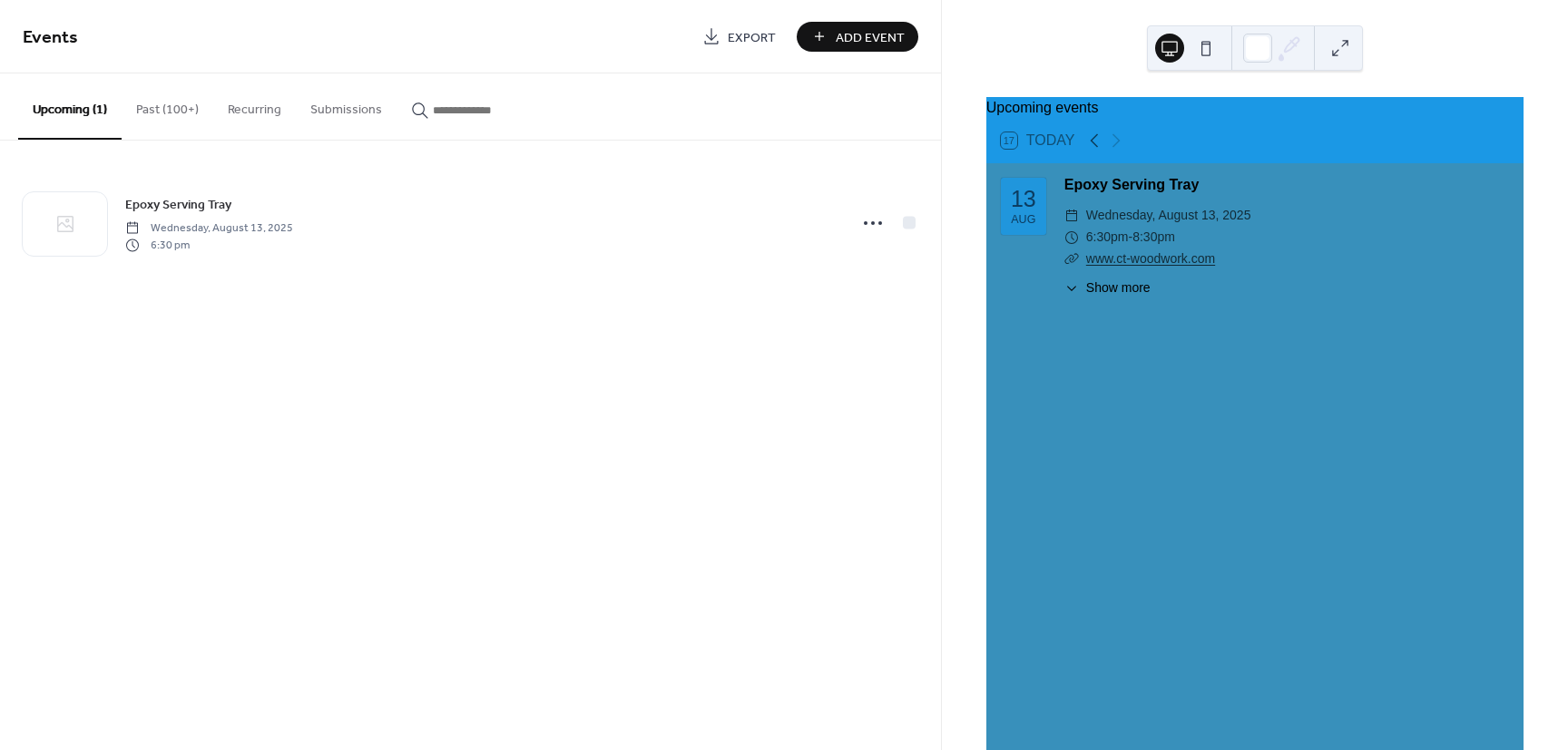 click on "Events Export Add Event" at bounding box center (470, 36) 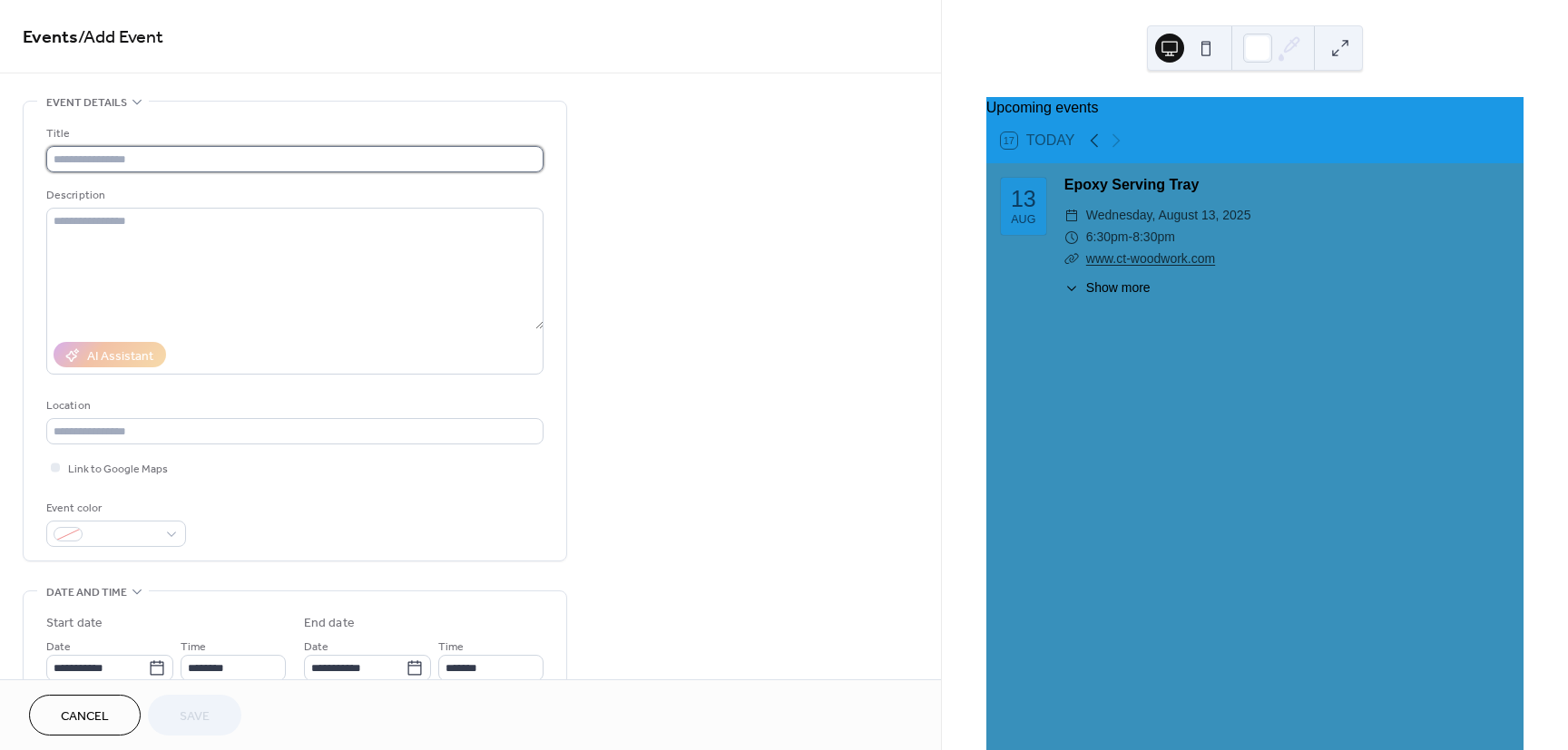 click at bounding box center (295, 159) 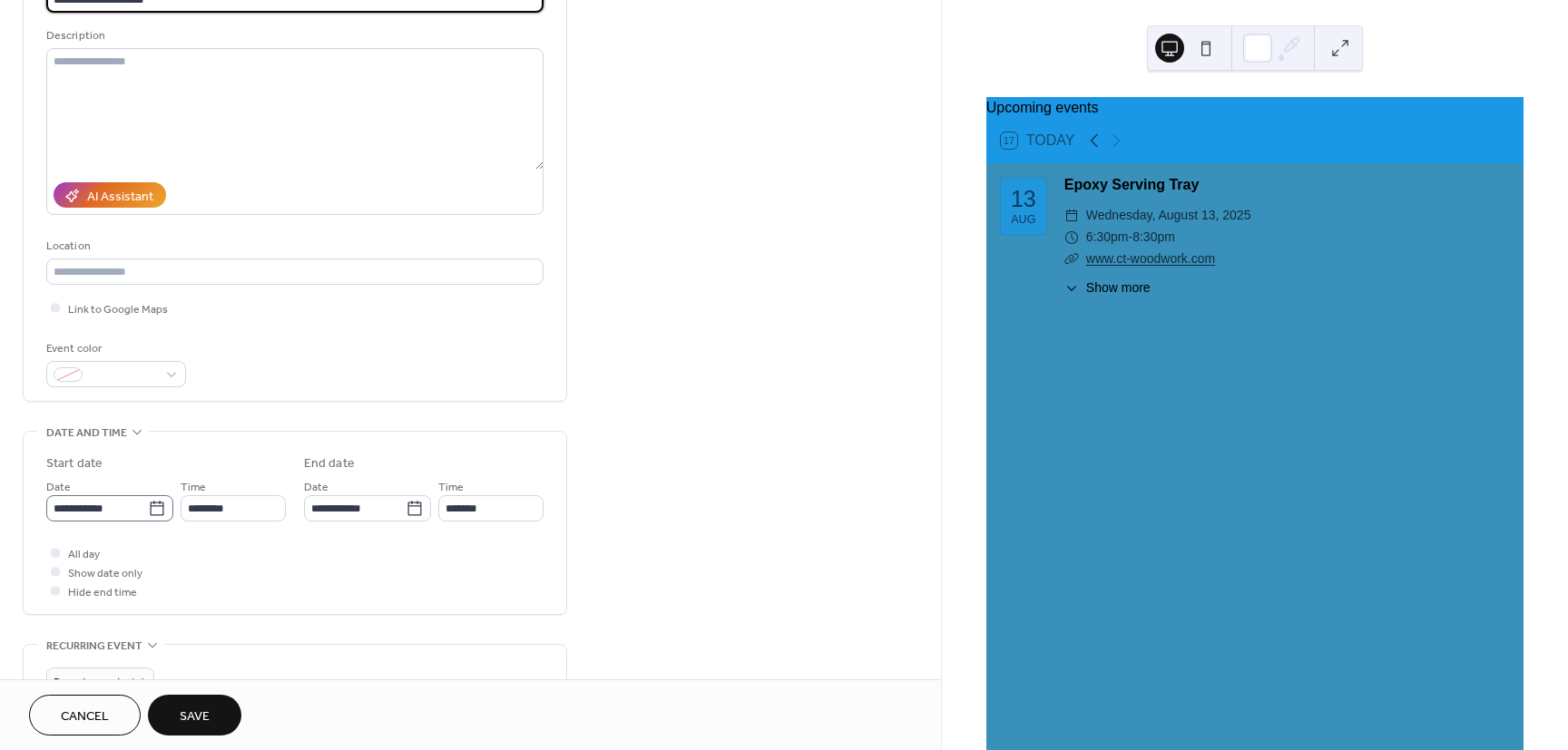 scroll, scrollTop: 163, scrollLeft: 0, axis: vertical 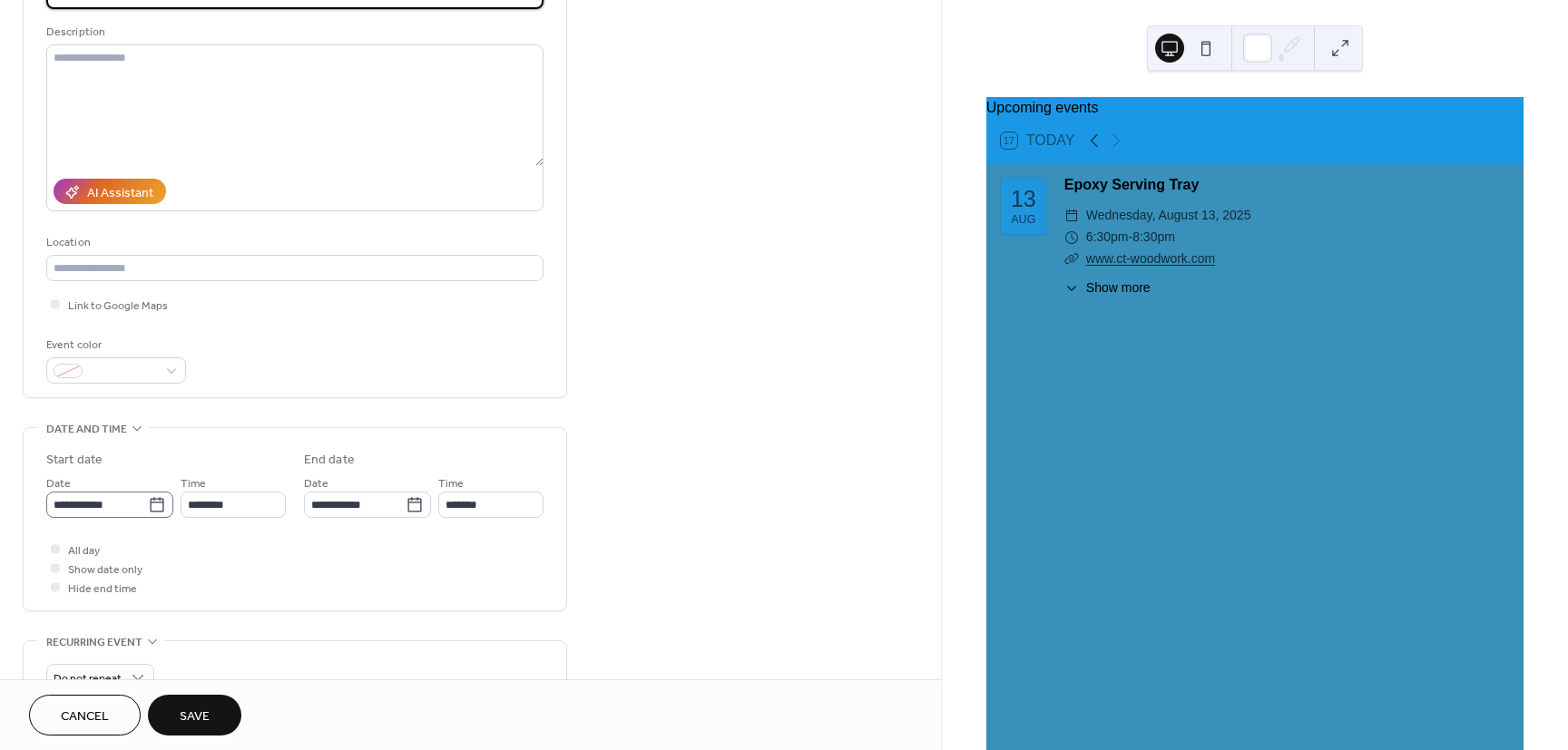 type on "**********" 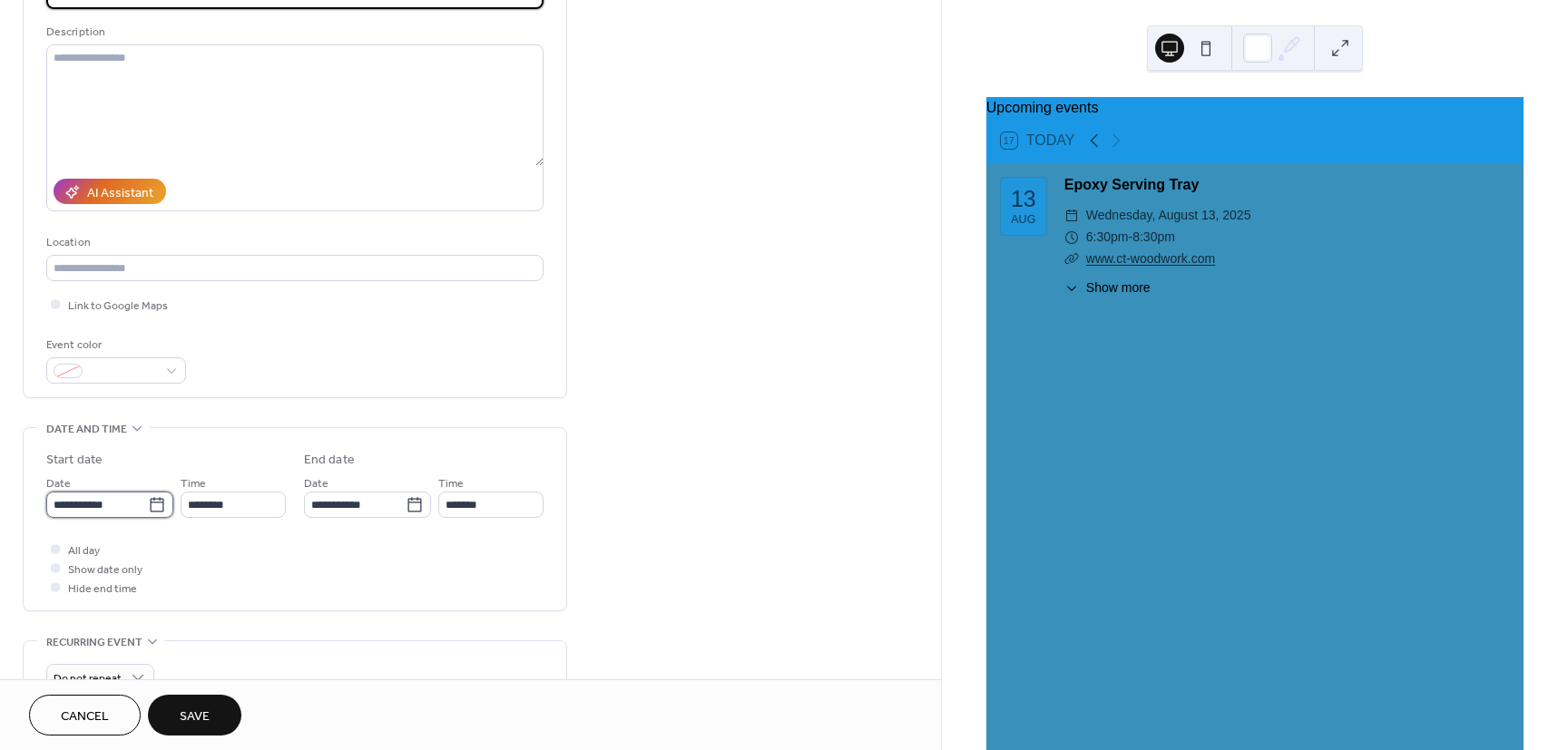 click on "**********" at bounding box center (97, 504) 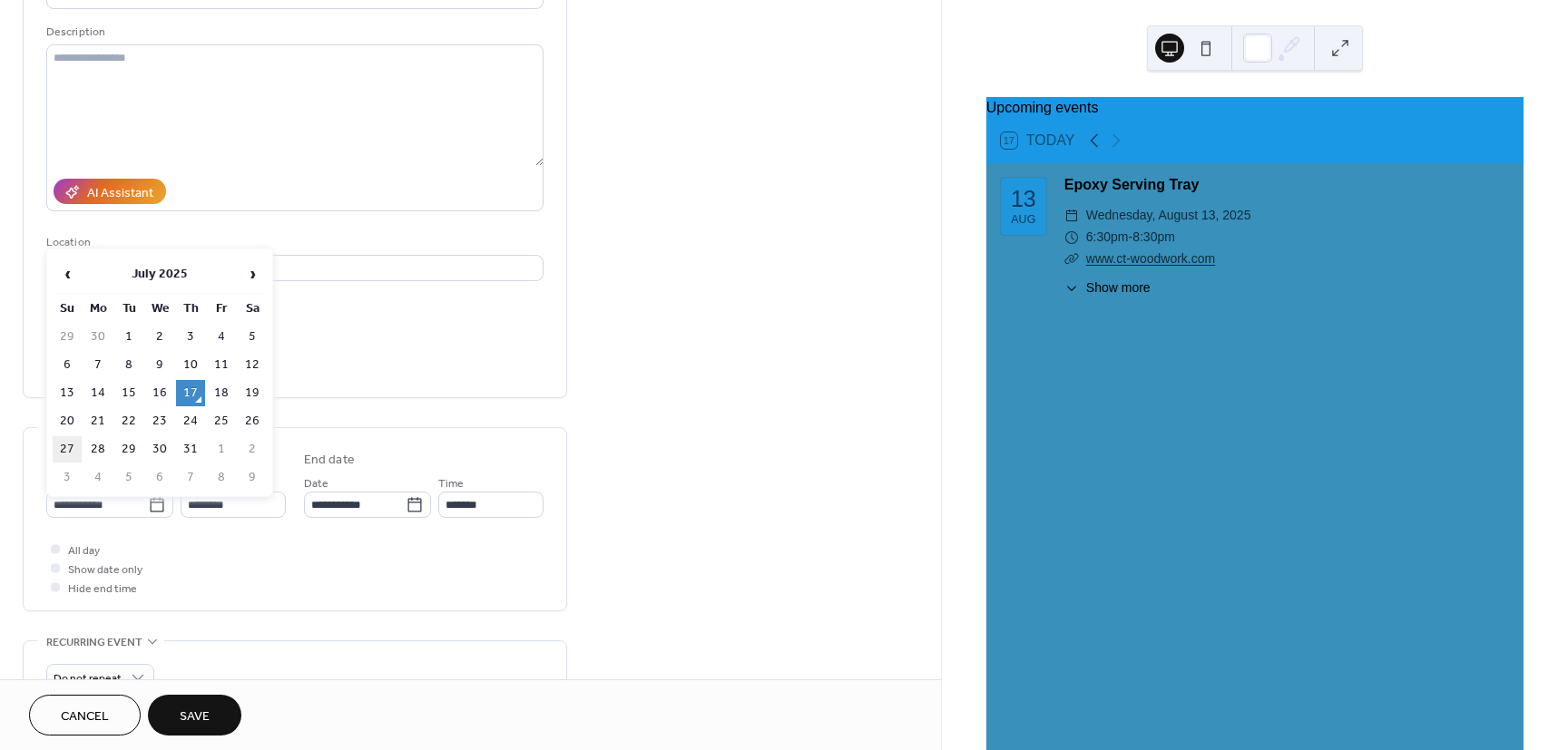 click on "27" at bounding box center (67, 449) 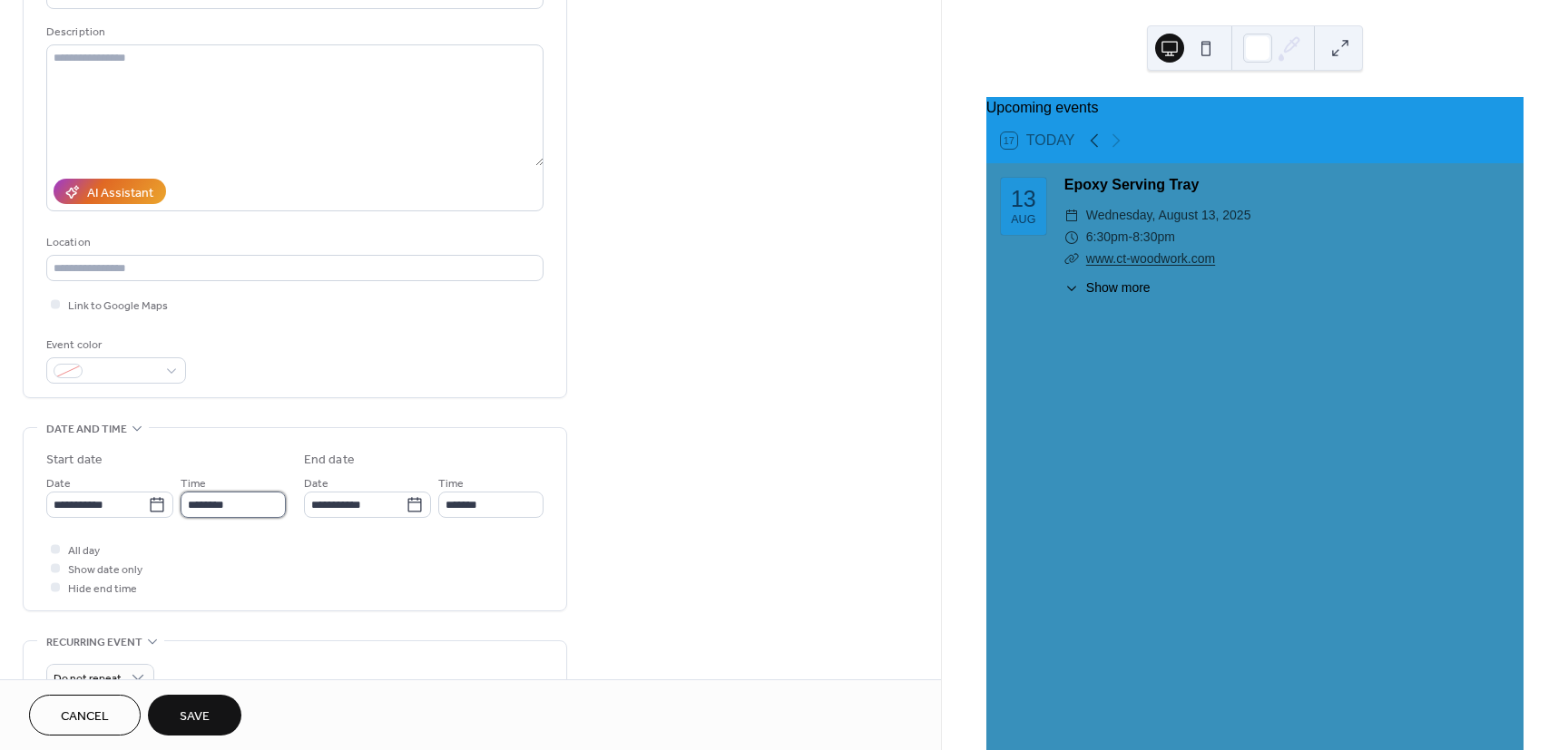 click on "********" at bounding box center [233, 504] 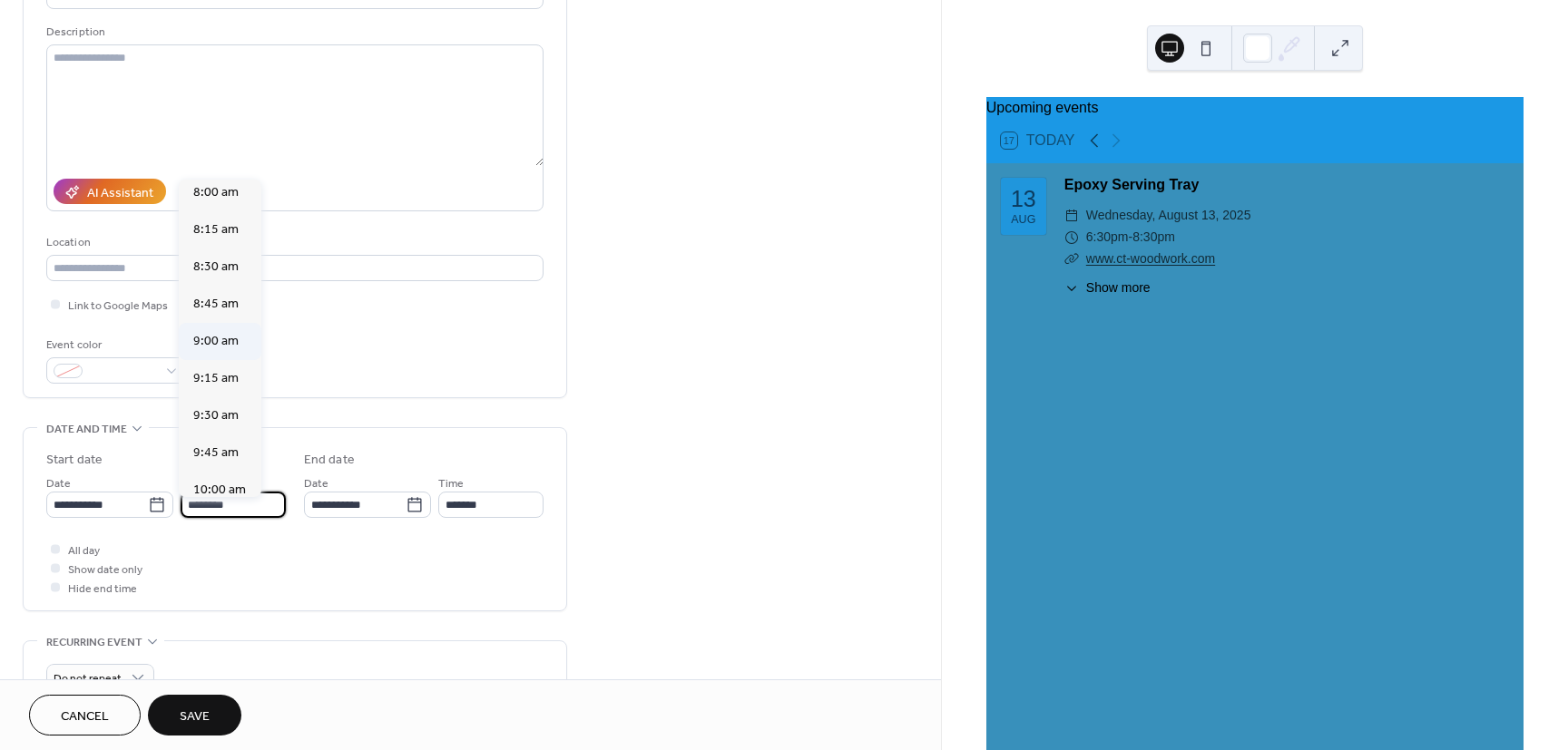 scroll, scrollTop: 1192, scrollLeft: 0, axis: vertical 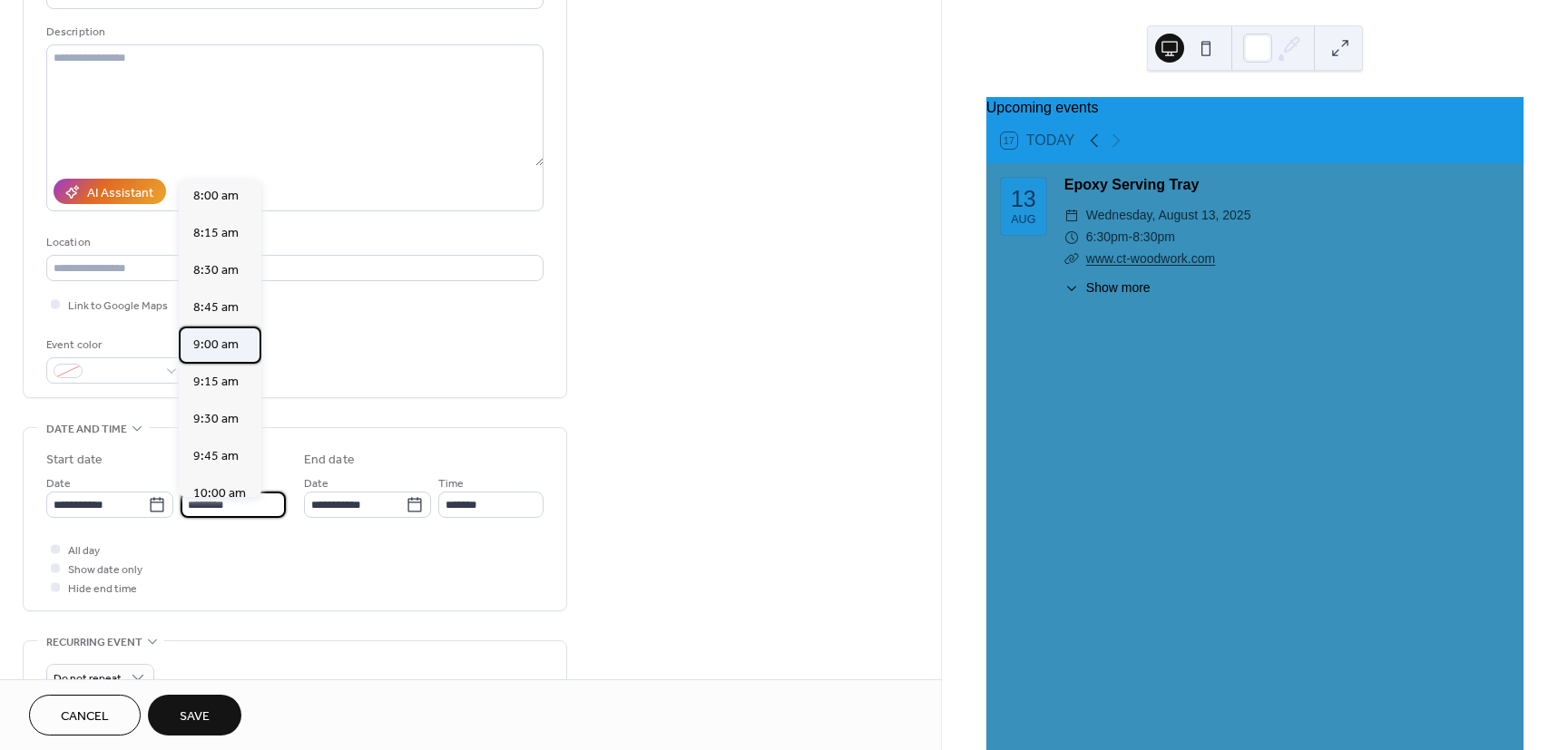 click on "9:00 am" at bounding box center (216, 345) 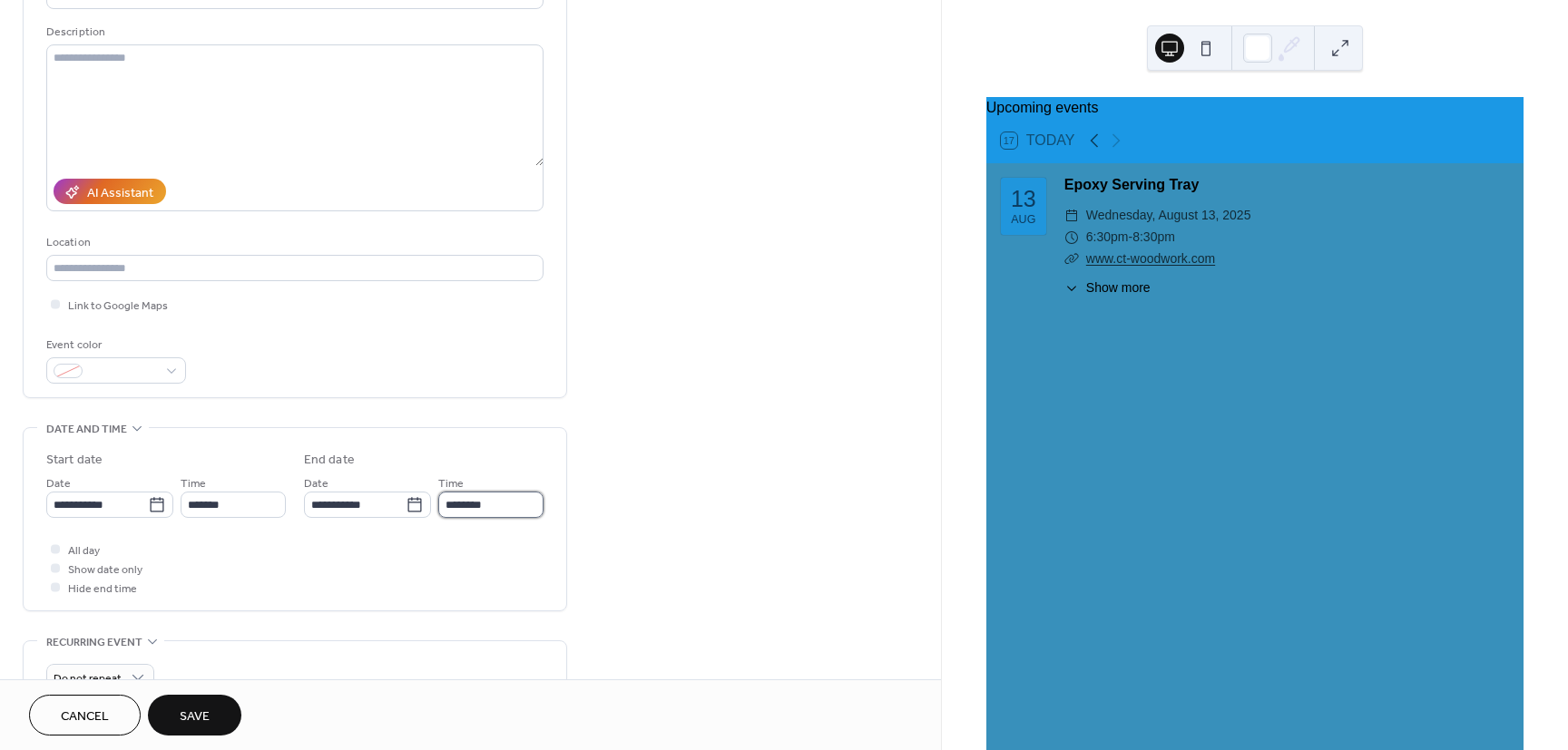 click on "********" at bounding box center (491, 504) 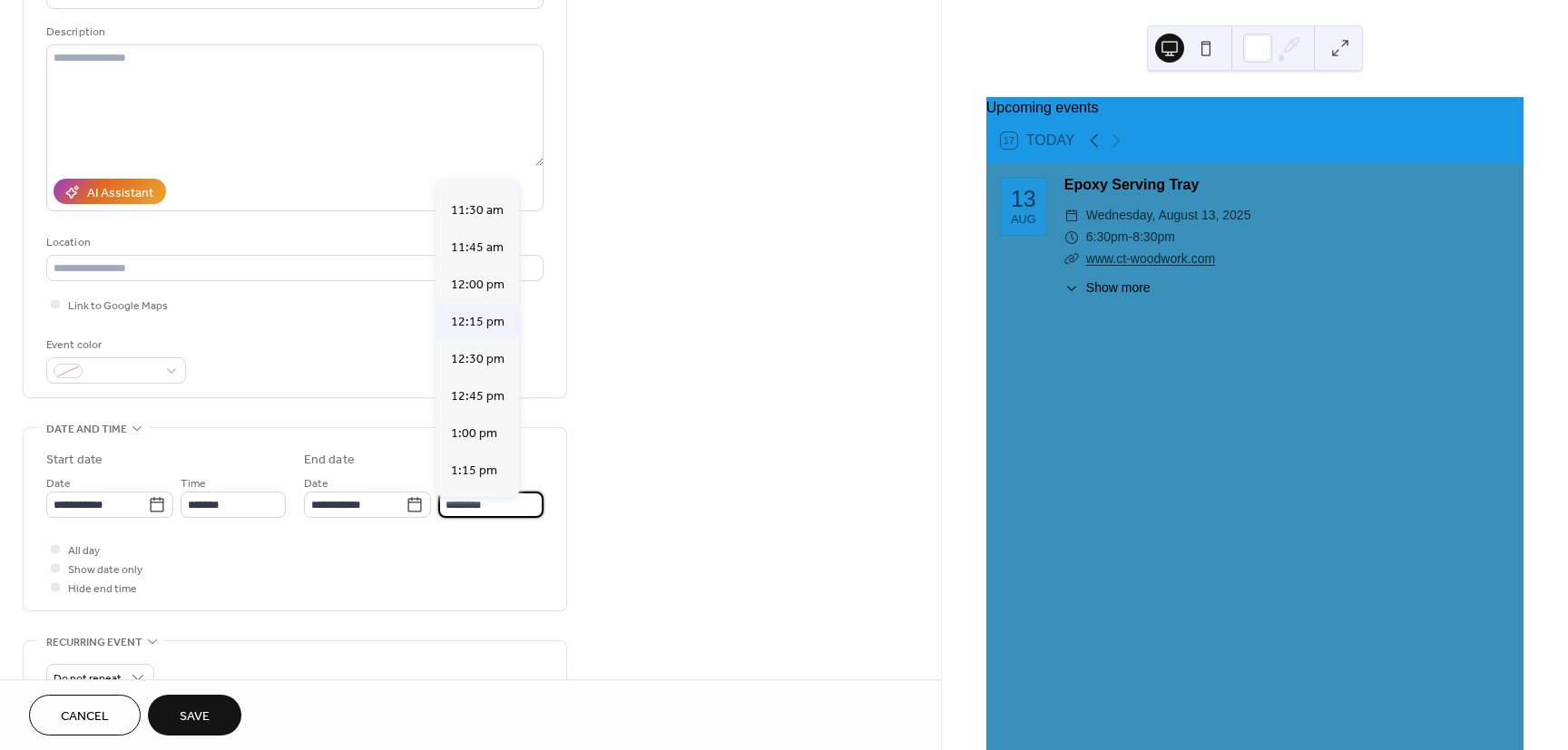 scroll, scrollTop: 326, scrollLeft: 0, axis: vertical 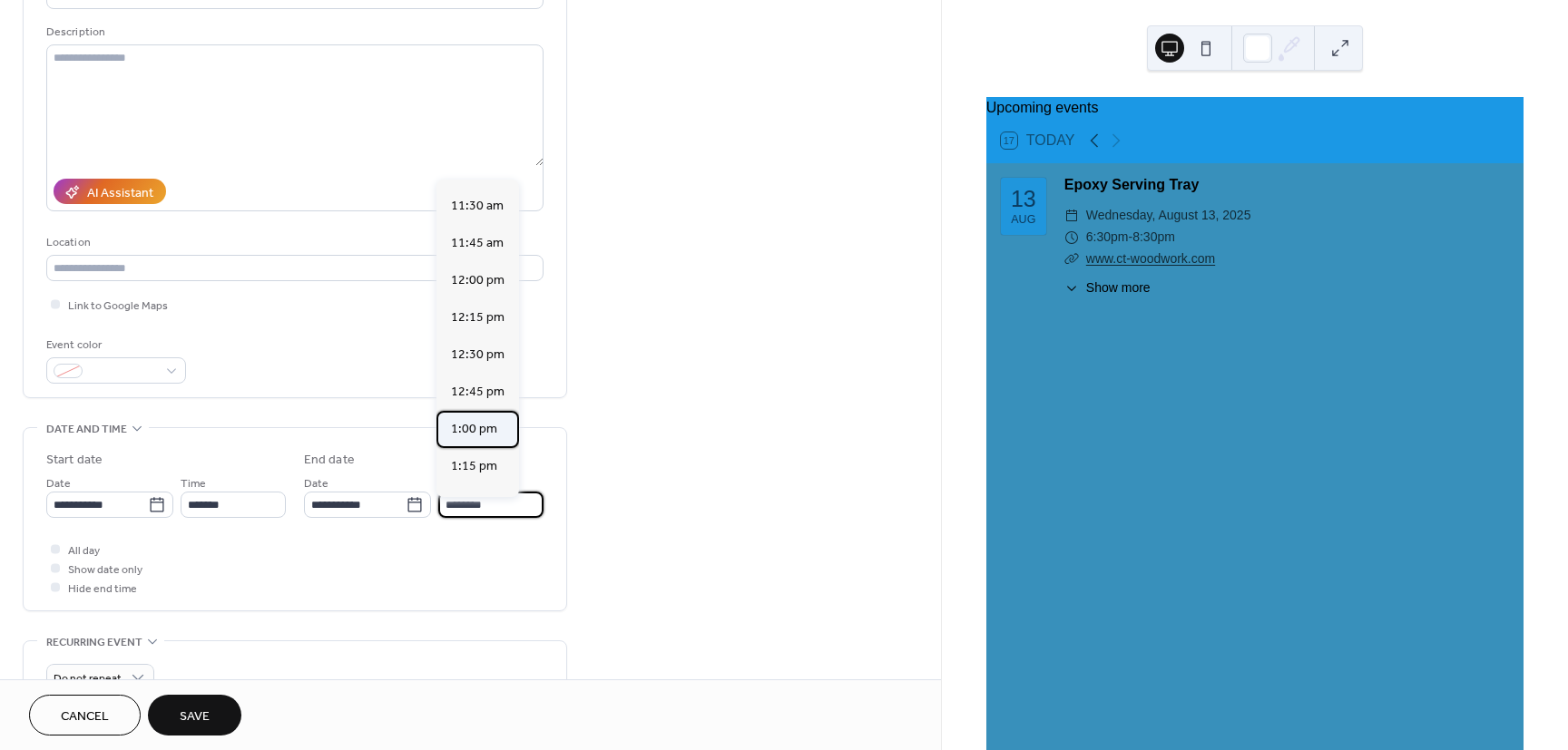 click on "1:00 pm" at bounding box center (474, 429) 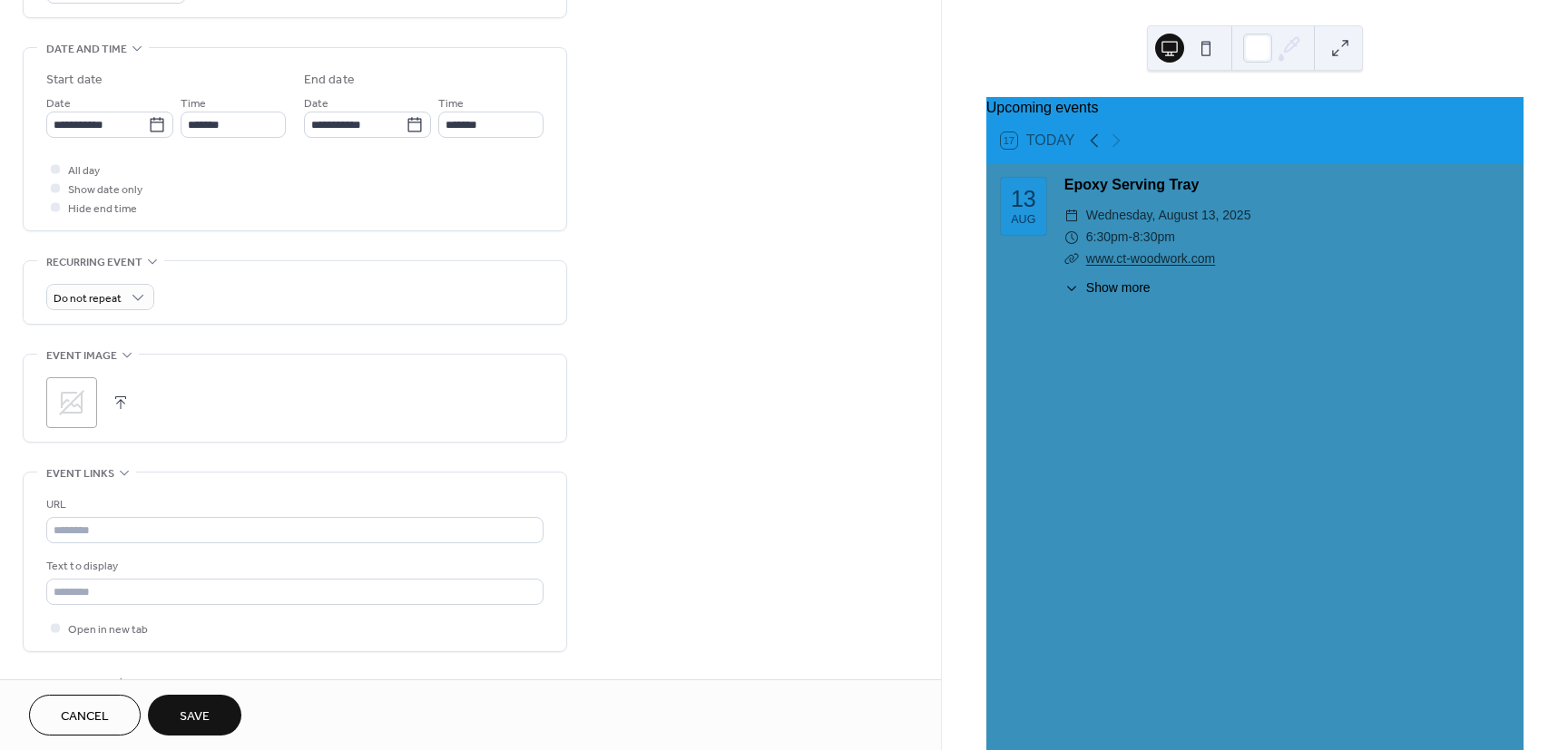 scroll, scrollTop: 544, scrollLeft: 0, axis: vertical 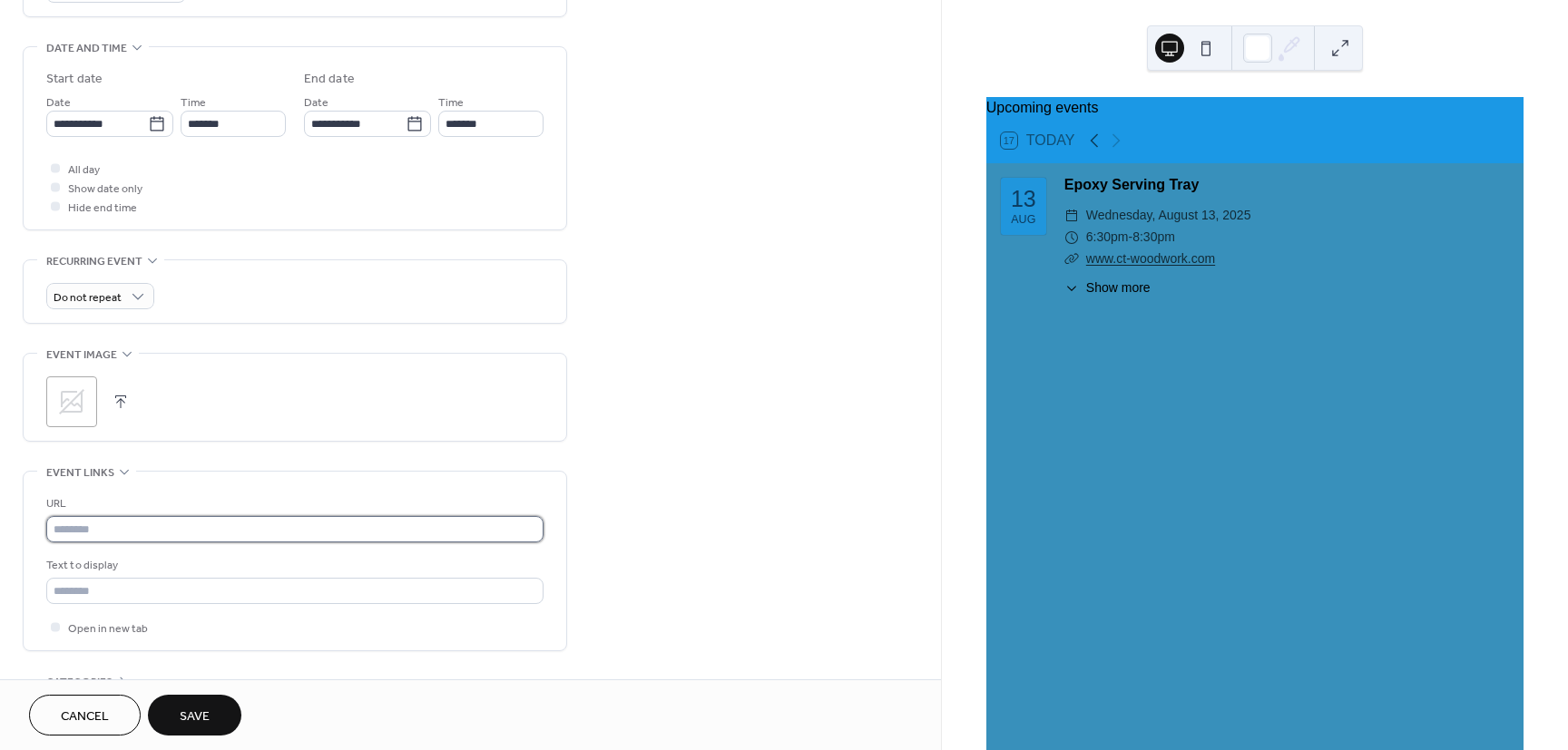 click at bounding box center (295, 529) 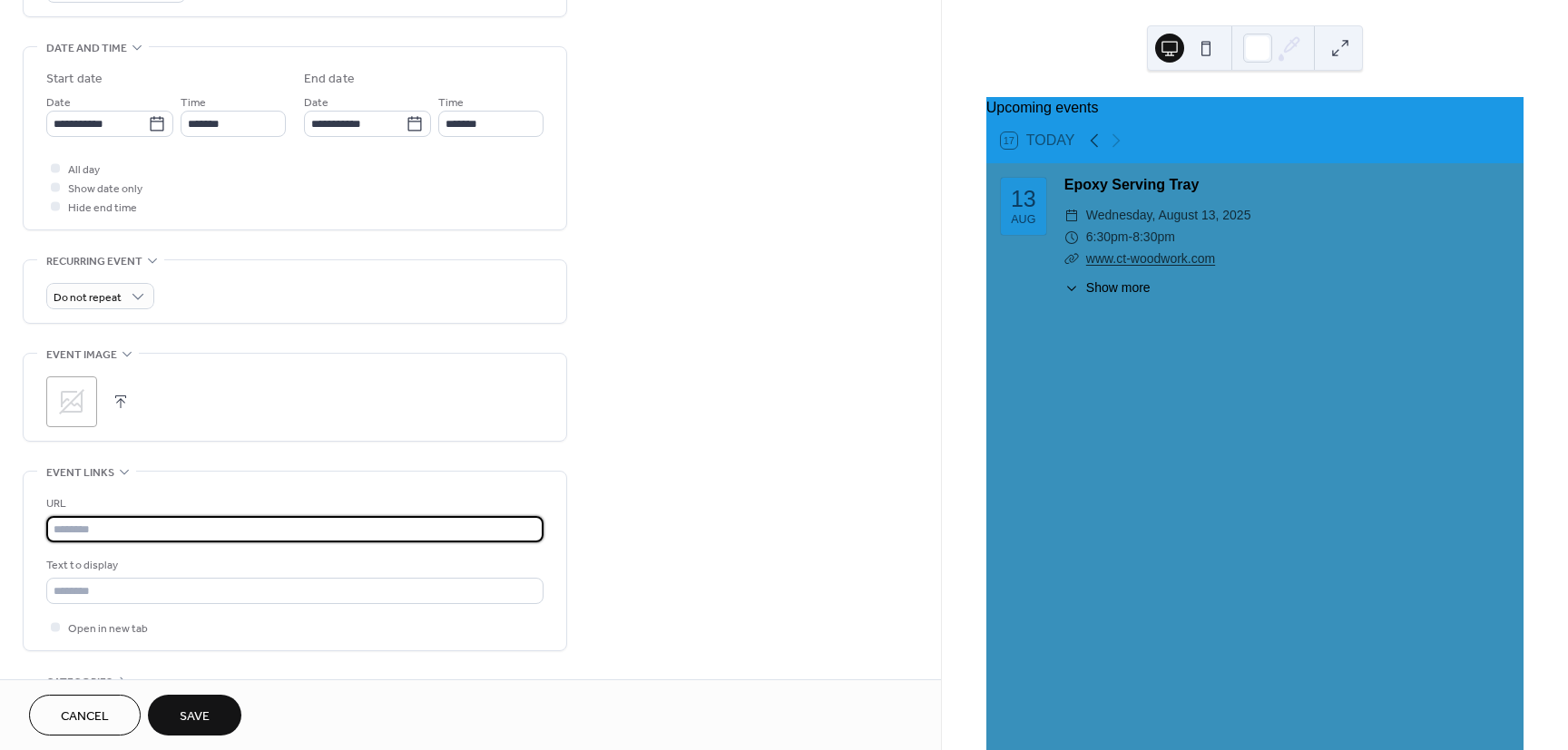 paste on "**********" 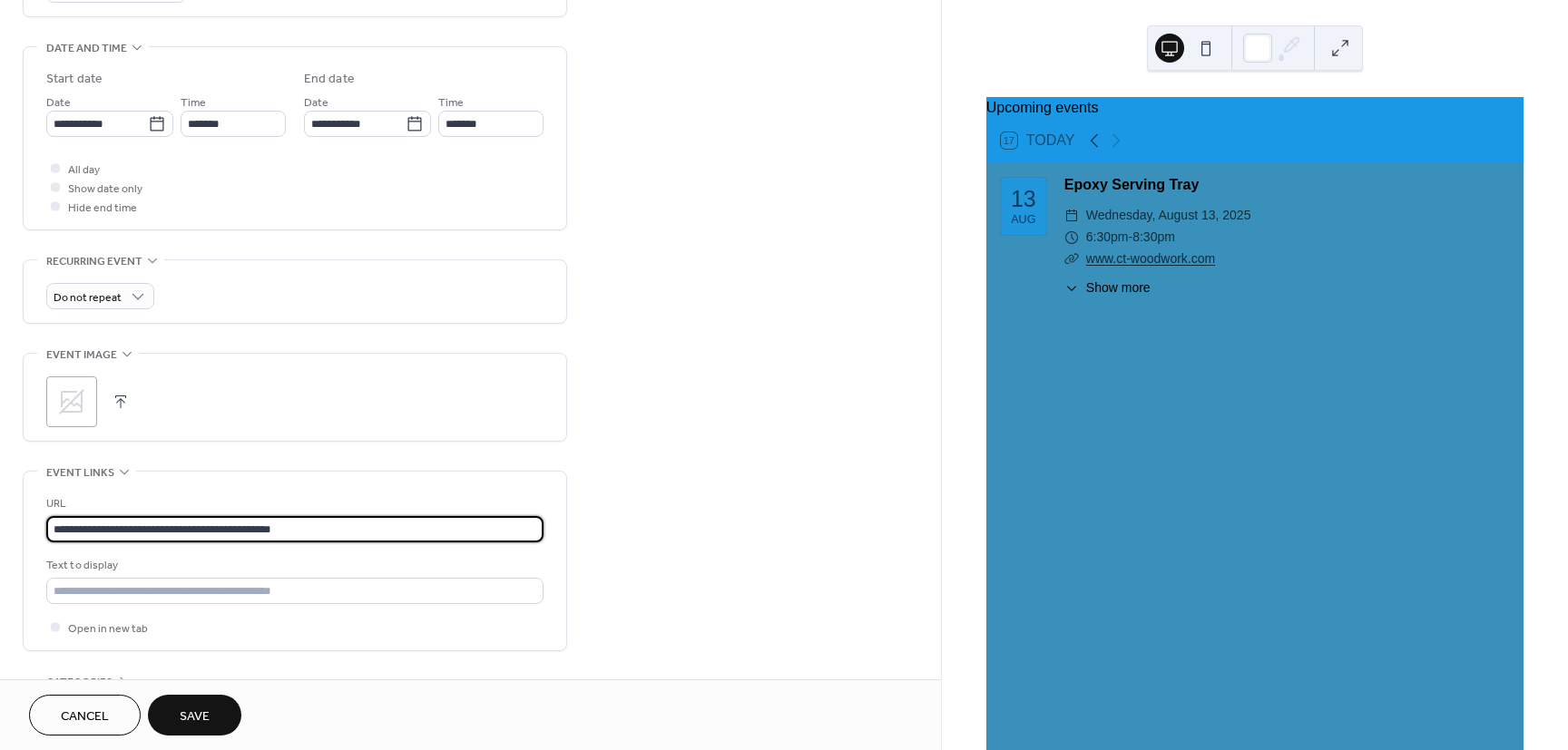 type on "**********" 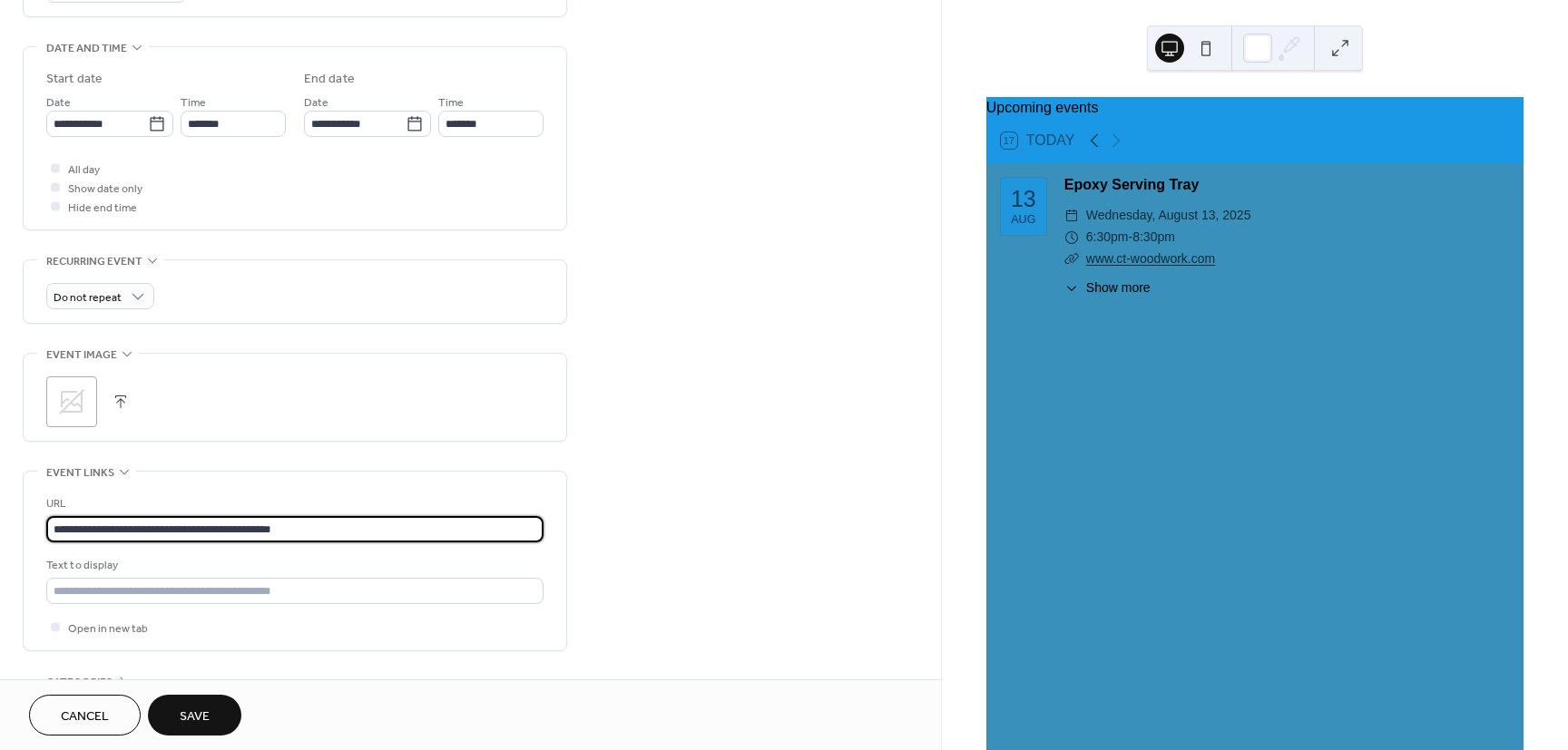 click on "Save" at bounding box center (194, 715) 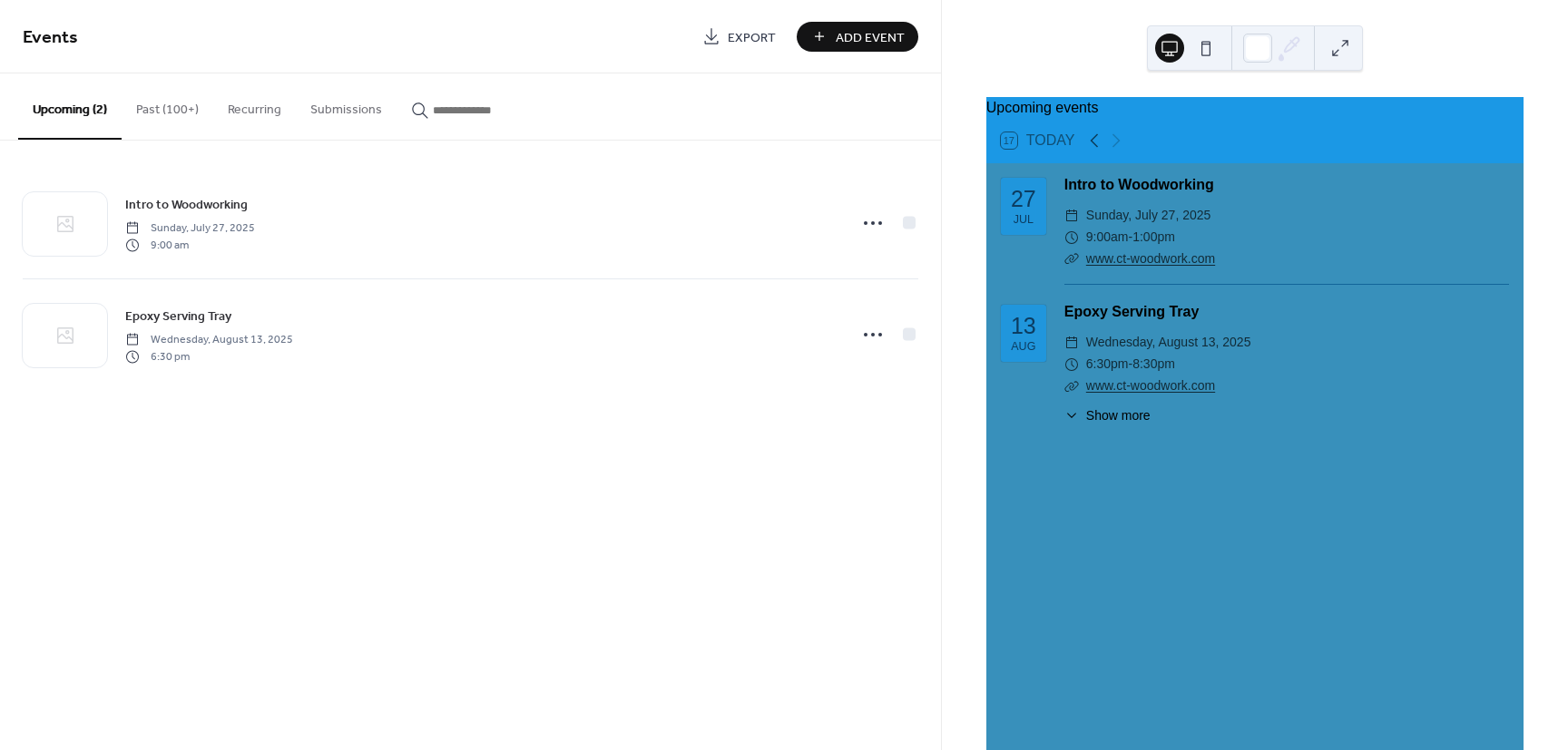 click on "Add Event" at bounding box center [870, 37] 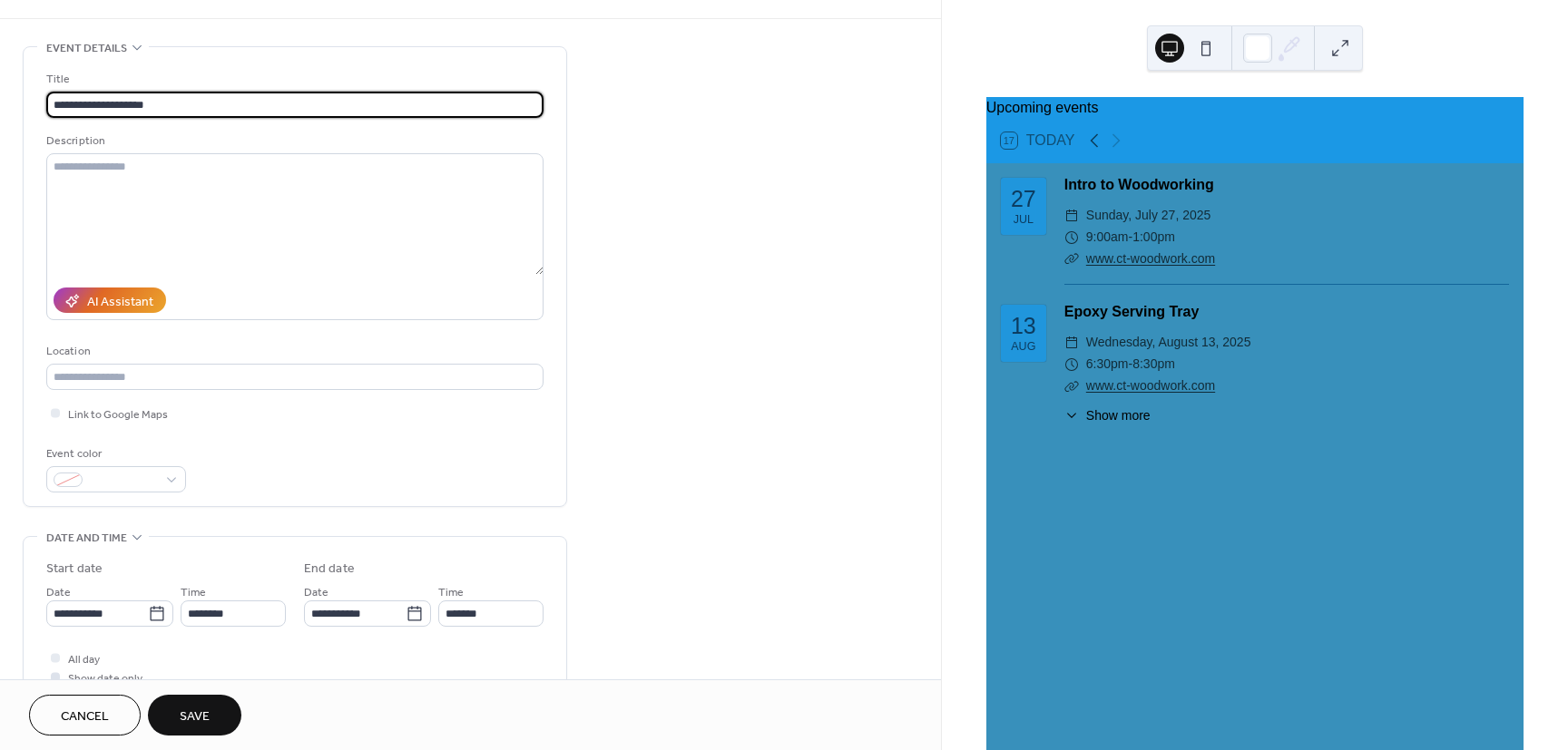scroll, scrollTop: 109, scrollLeft: 0, axis: vertical 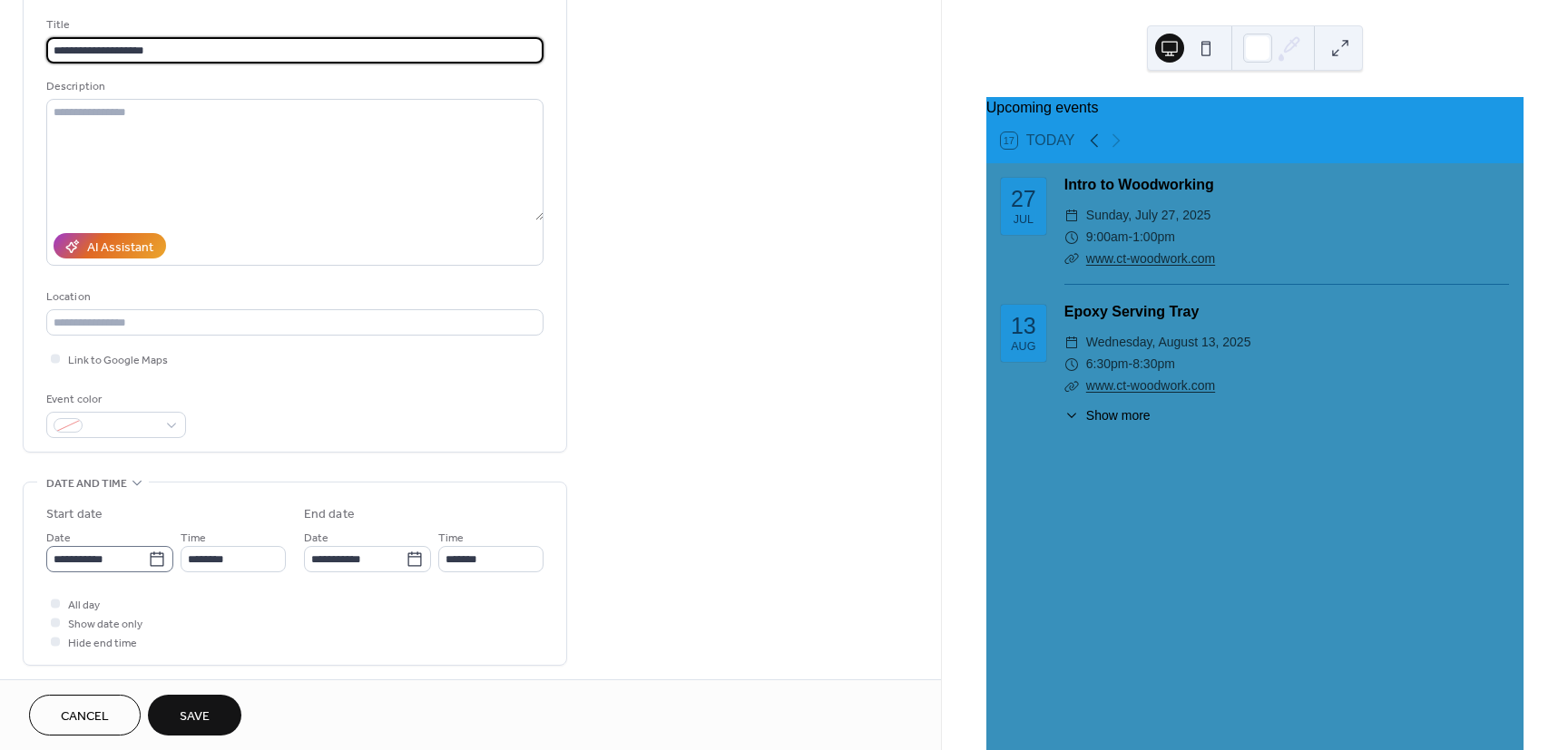 type on "**********" 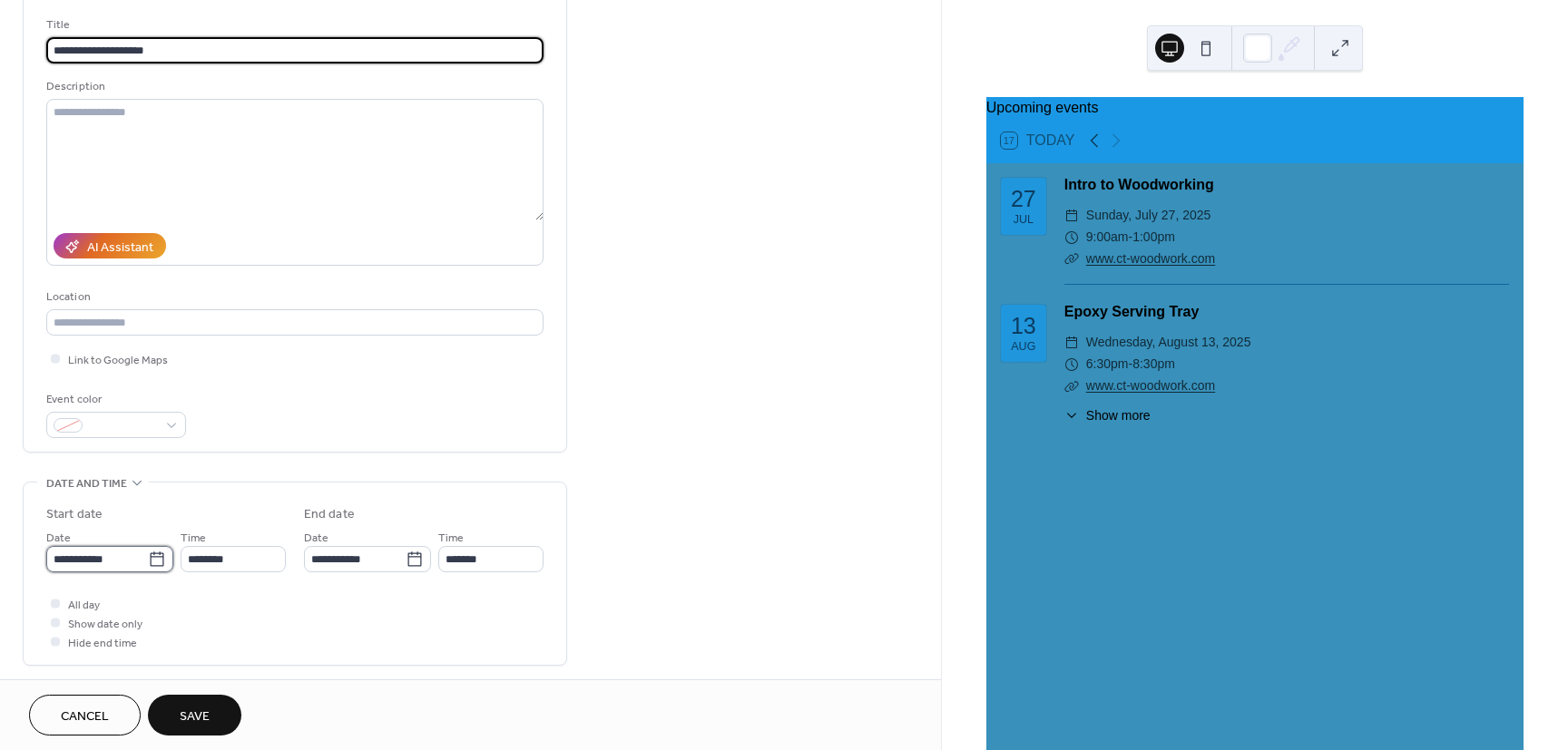 click on "**********" at bounding box center (97, 559) 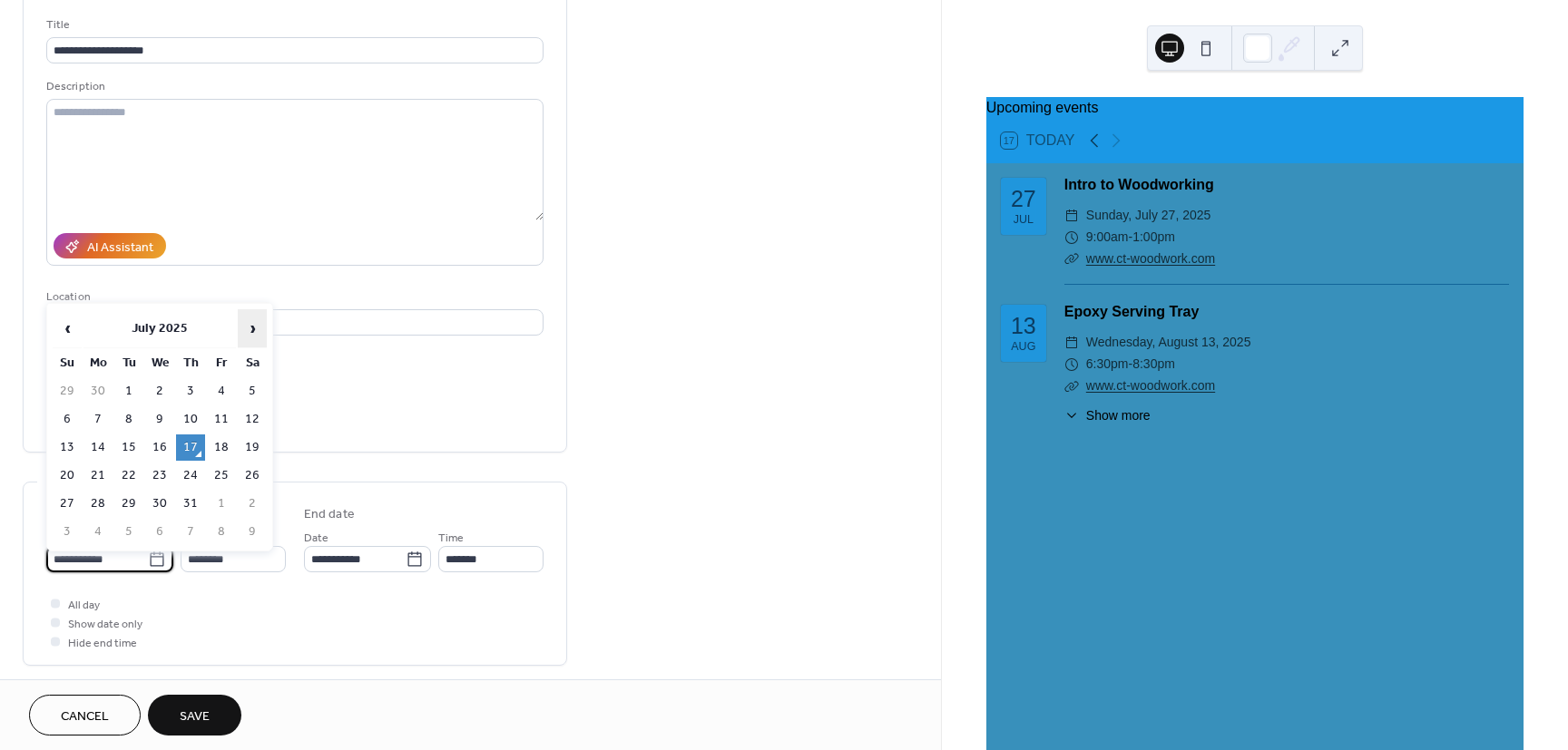 click on "›" at bounding box center (252, 328) 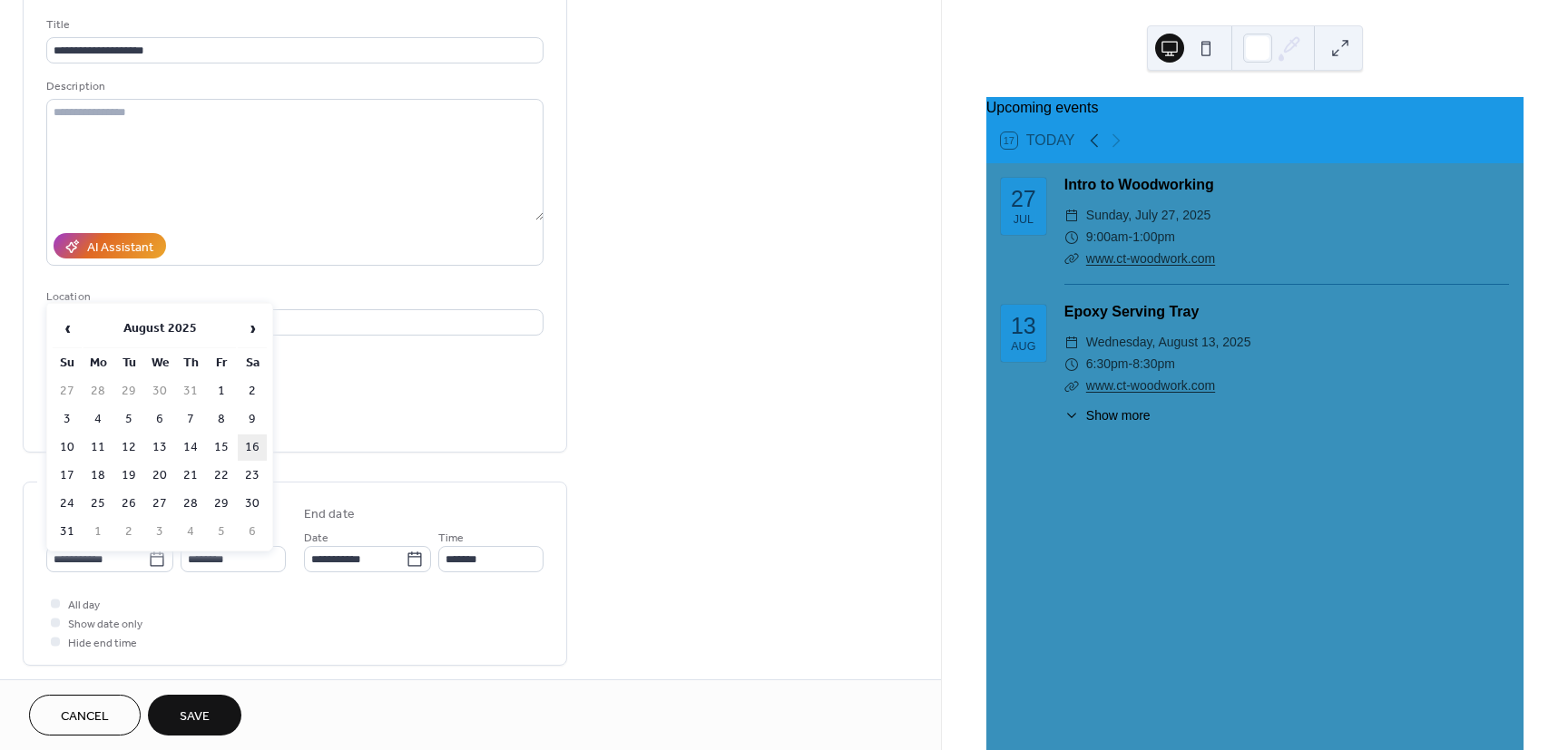 click on "16" at bounding box center [252, 447] 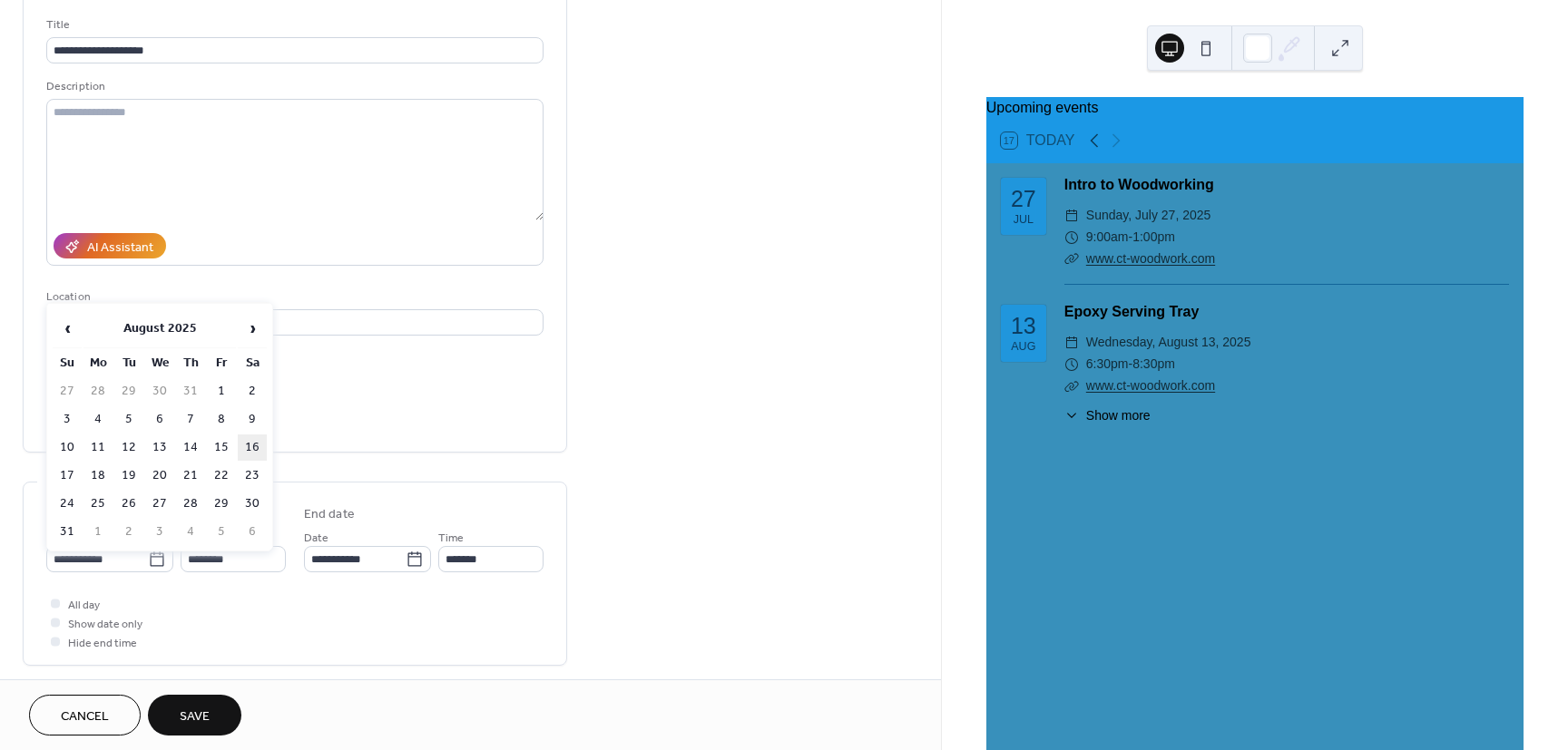 type on "**********" 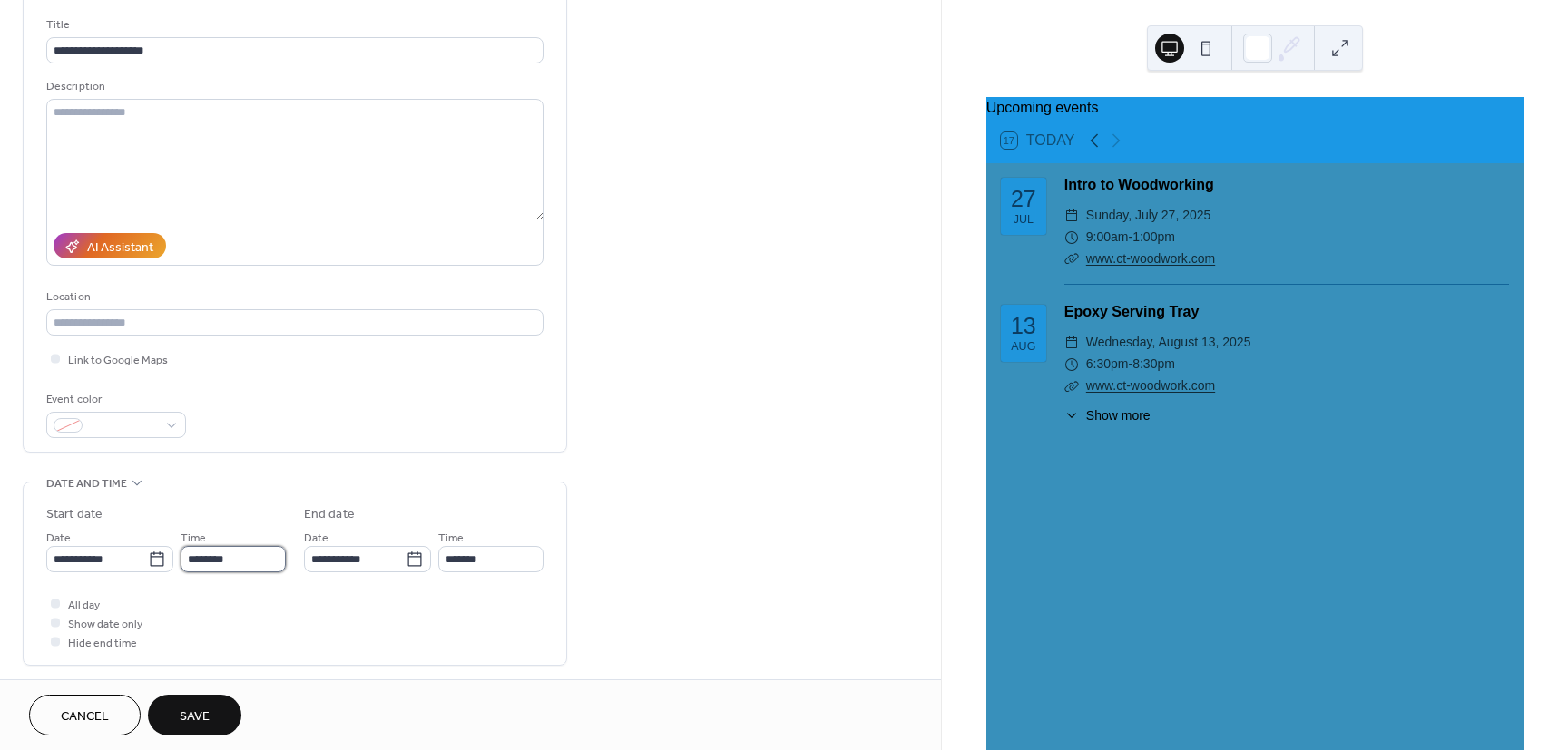 click on "********" at bounding box center [233, 559] 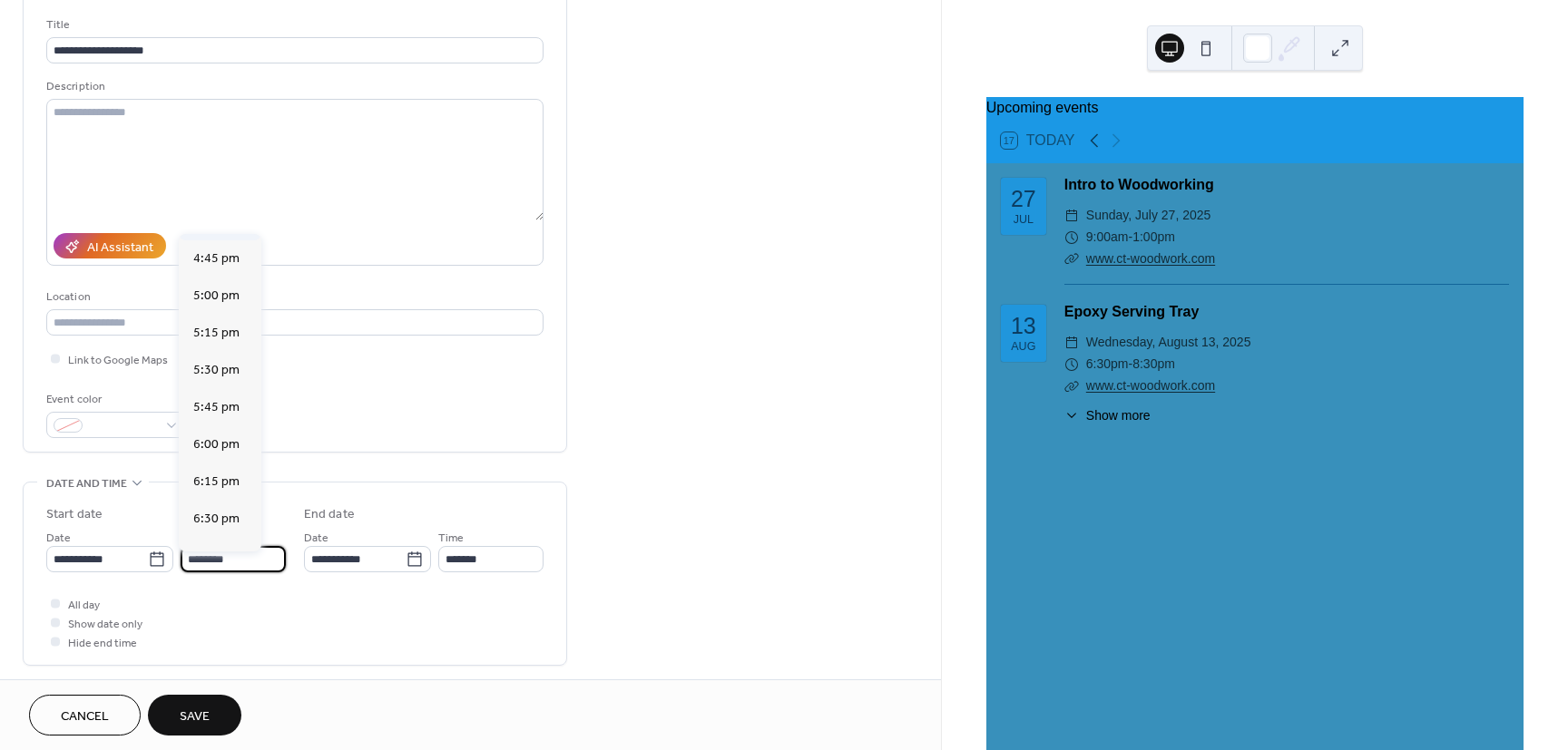 scroll, scrollTop: 2498, scrollLeft: 0, axis: vertical 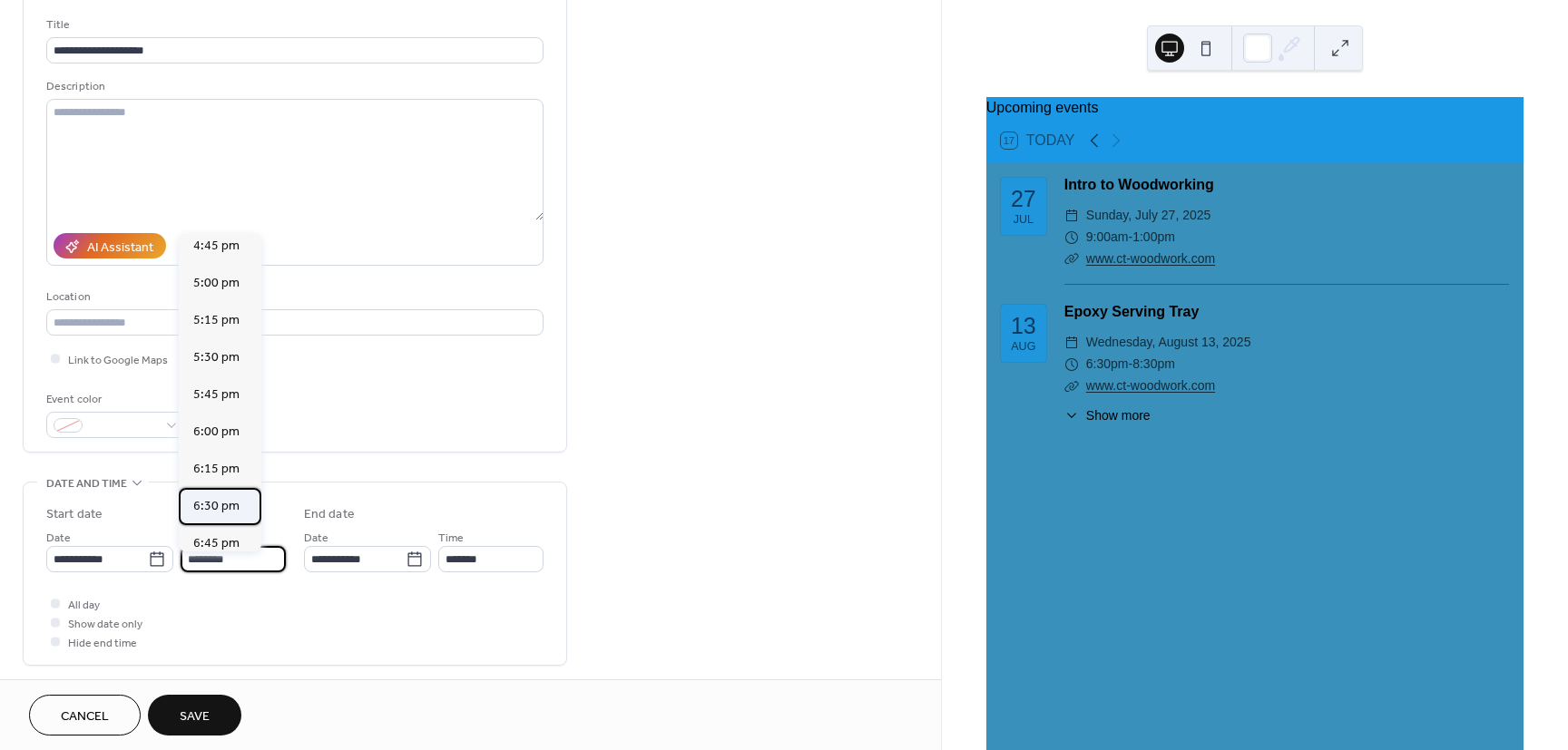 click on "6:30 pm" at bounding box center (216, 506) 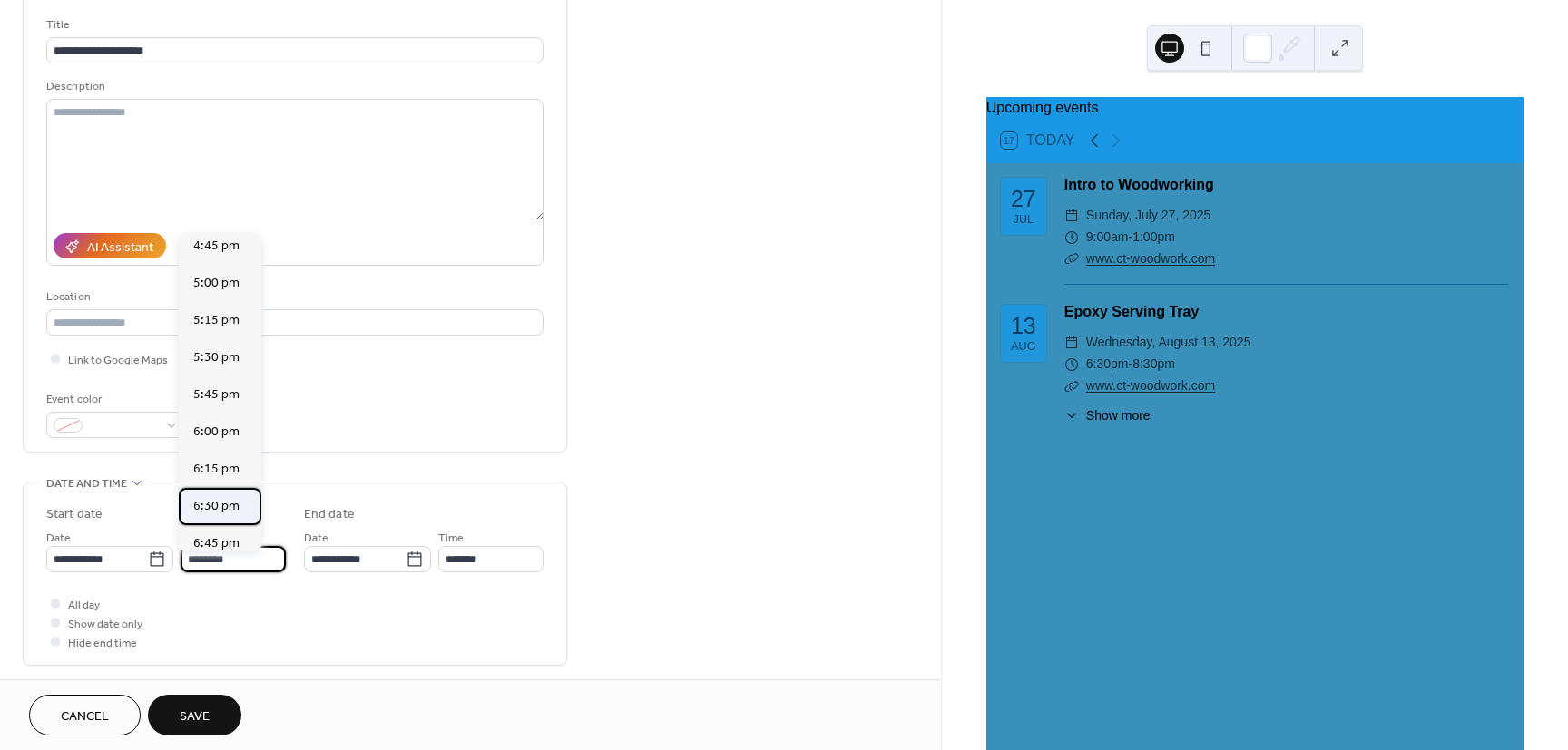 type on "*******" 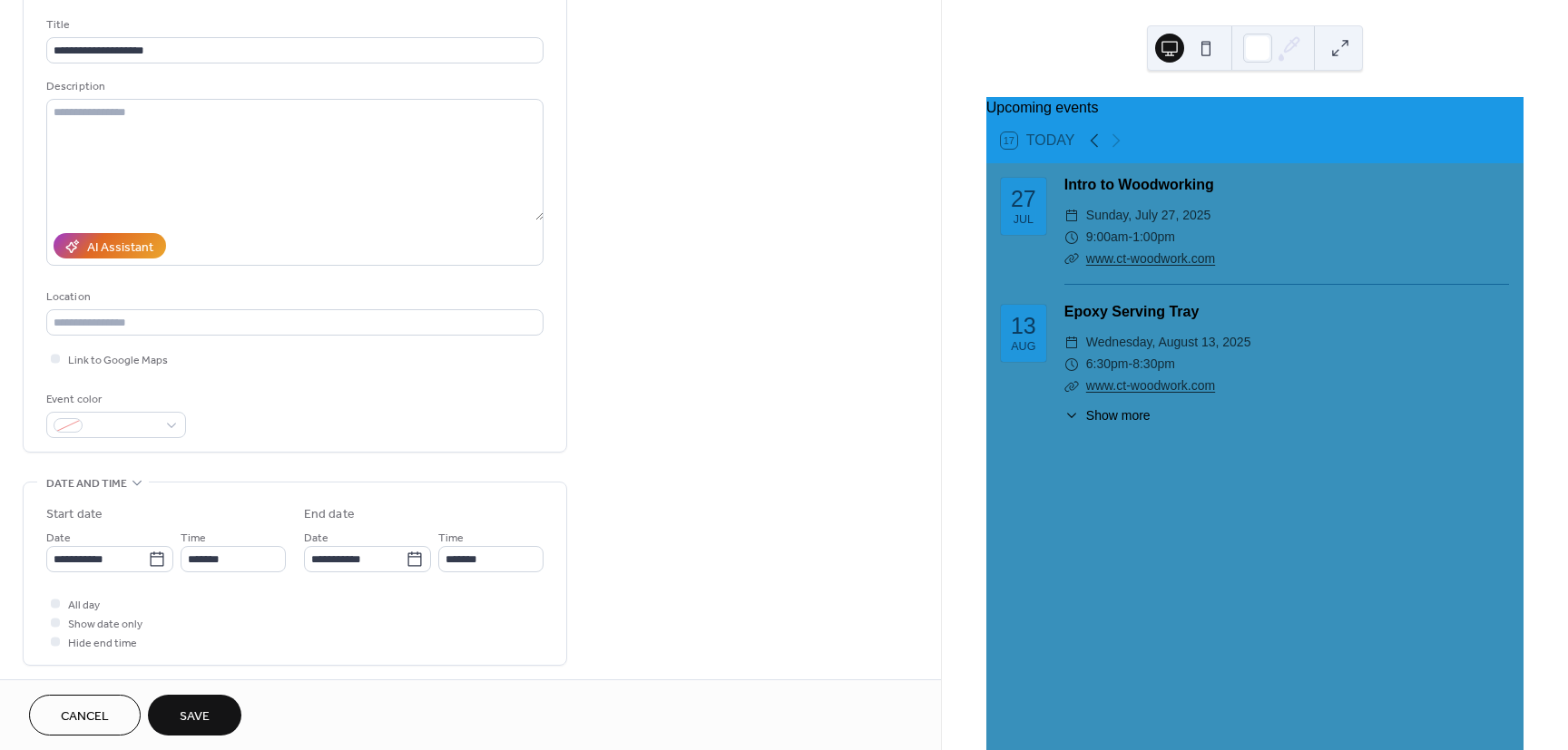 type on "*******" 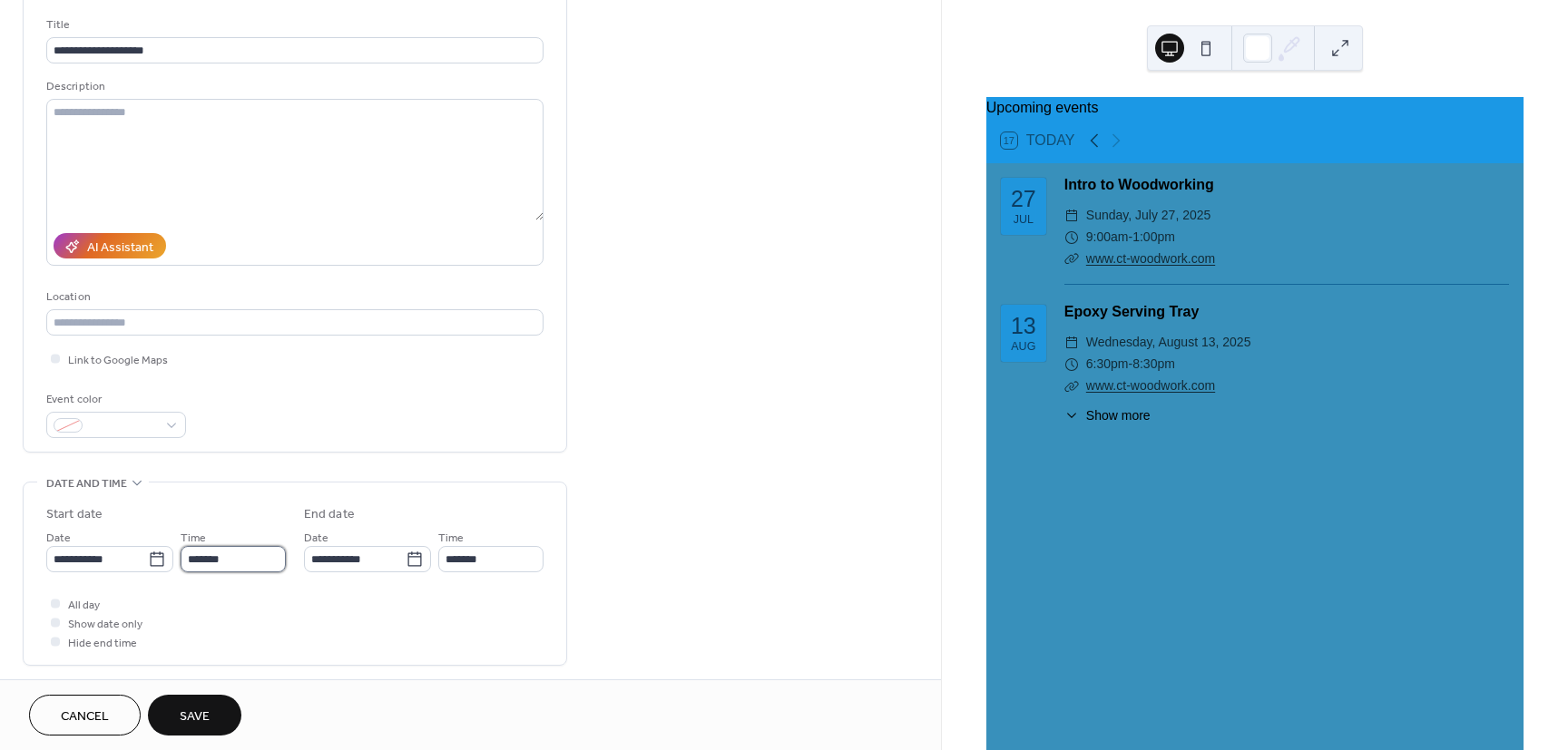 click on "*******" at bounding box center [233, 559] 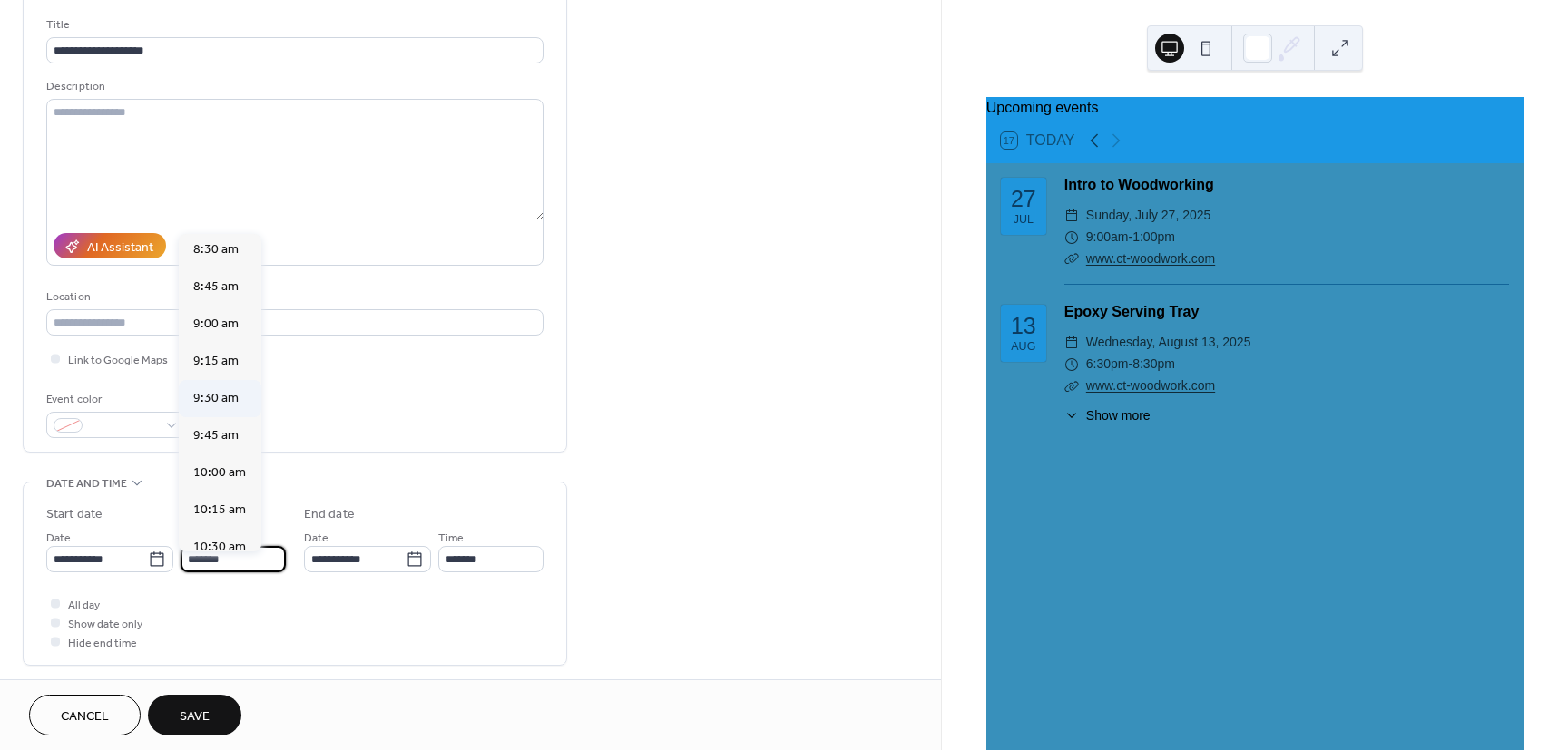 scroll, scrollTop: 1249, scrollLeft: 0, axis: vertical 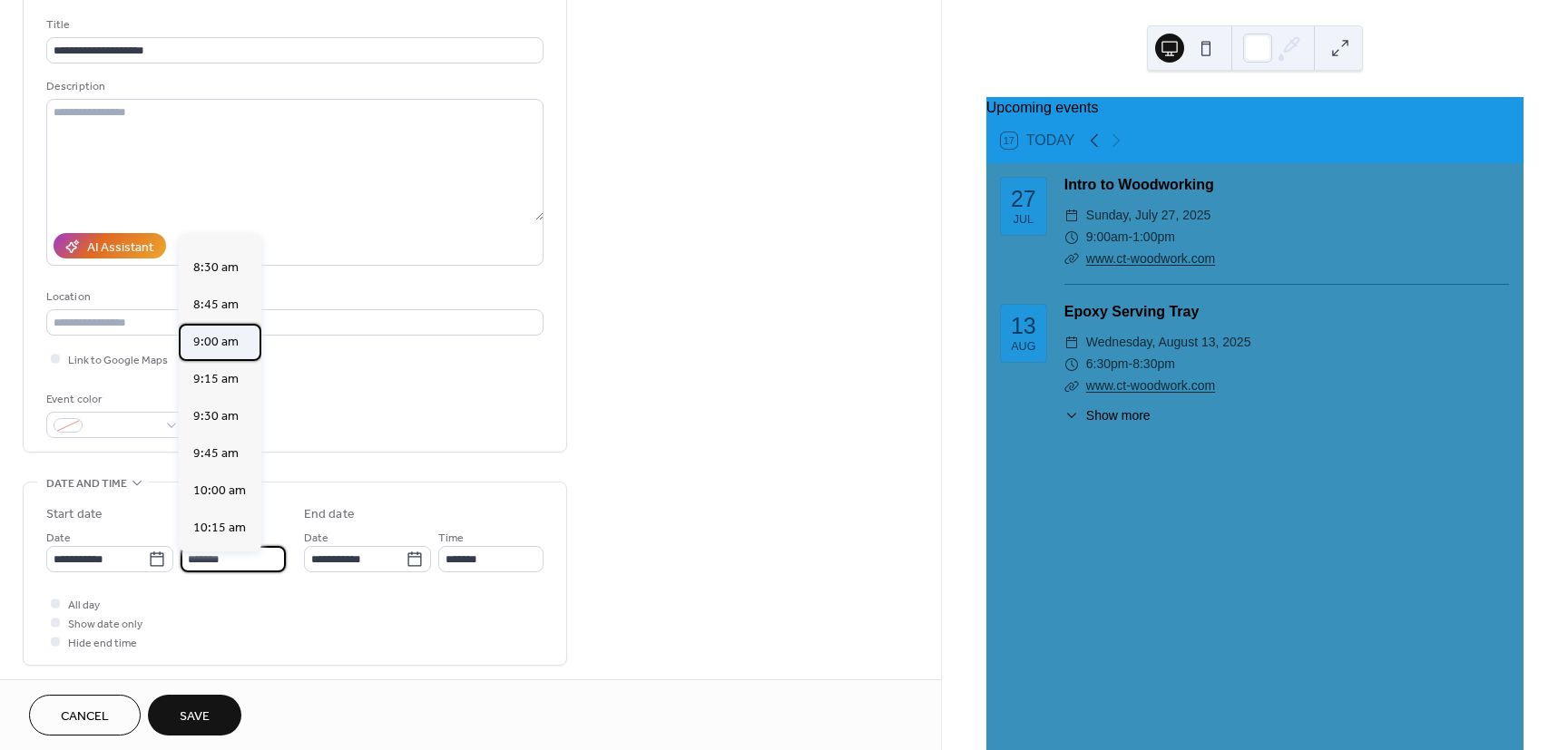 click on "9:00 am" at bounding box center (216, 342) 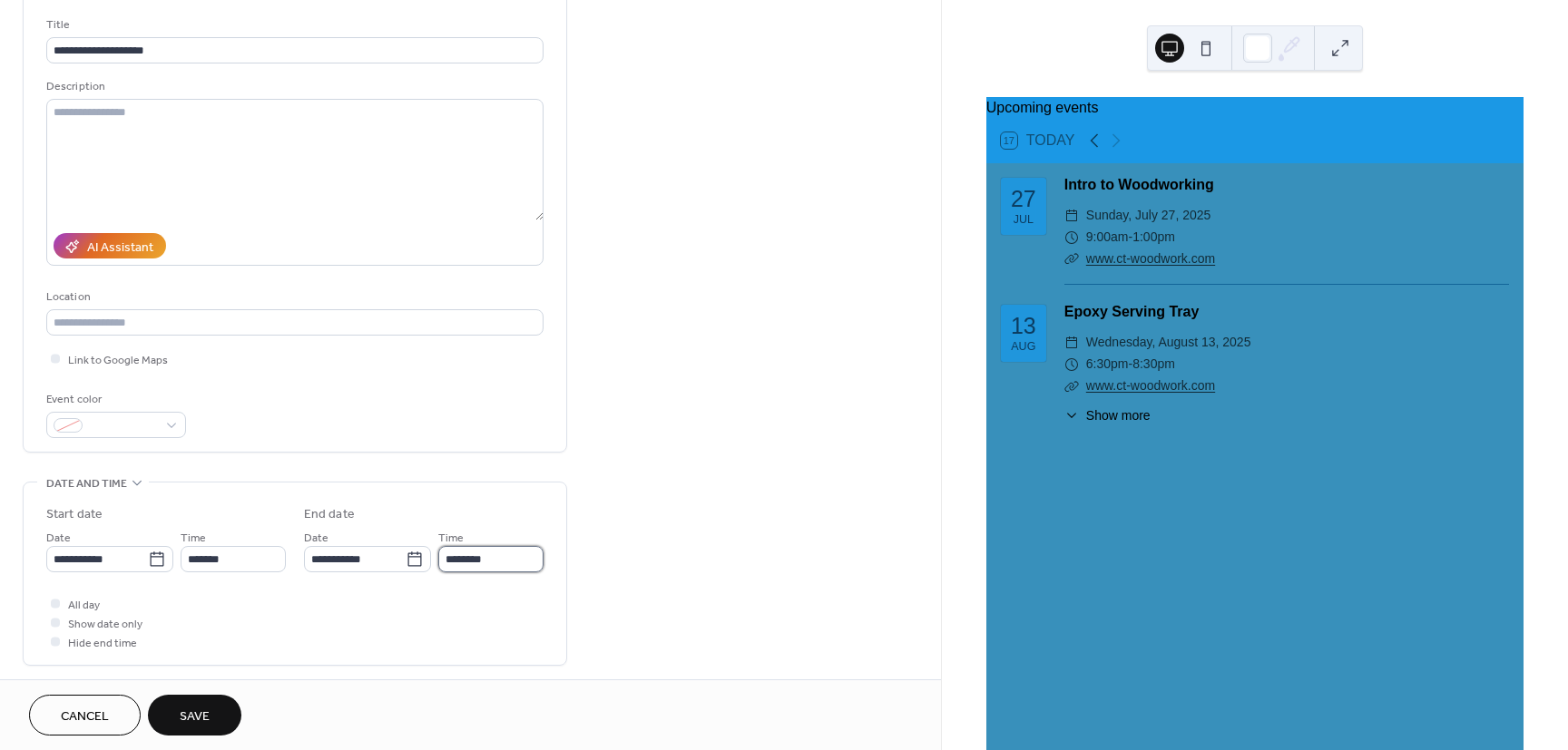 click on "********" at bounding box center (491, 559) 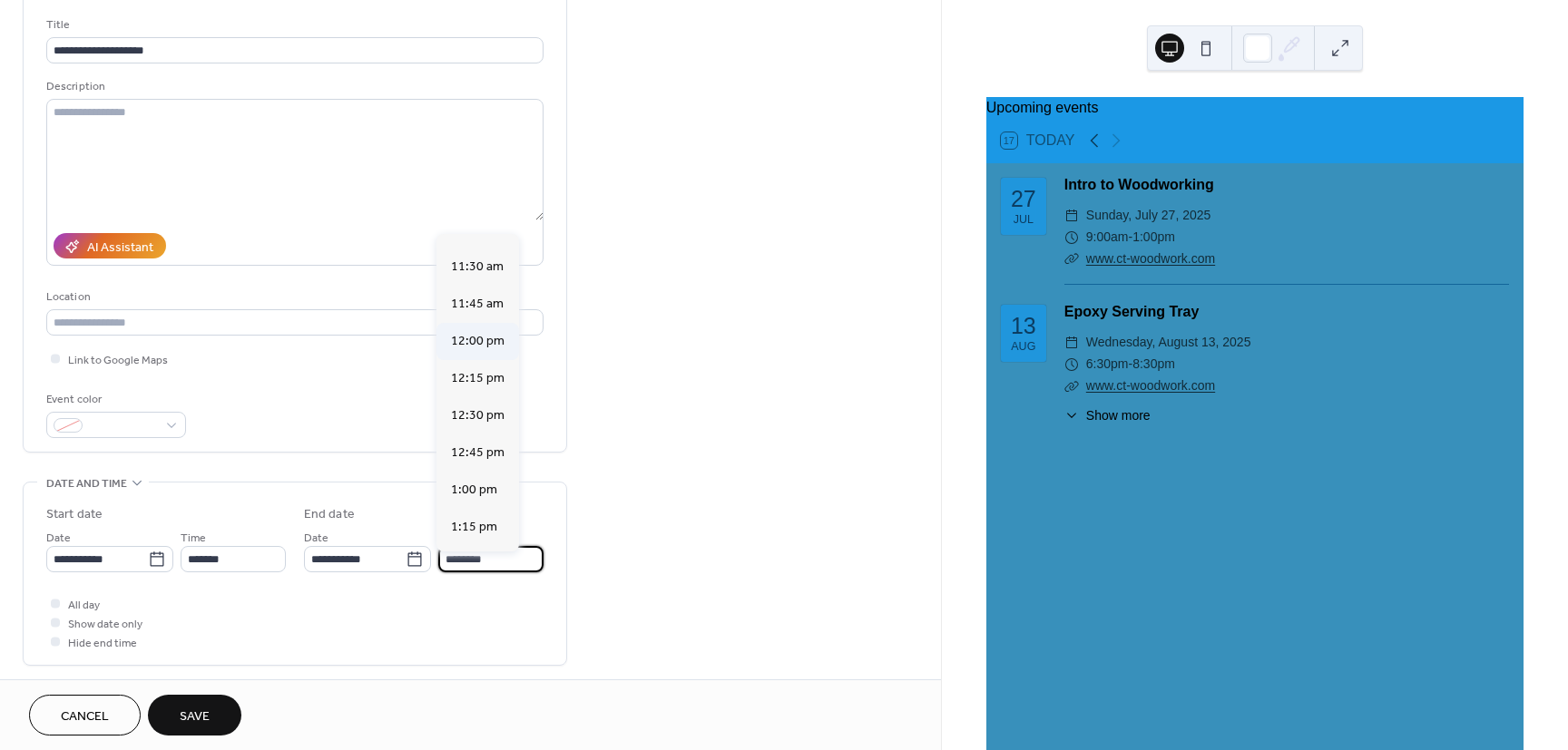 scroll, scrollTop: 326, scrollLeft: 0, axis: vertical 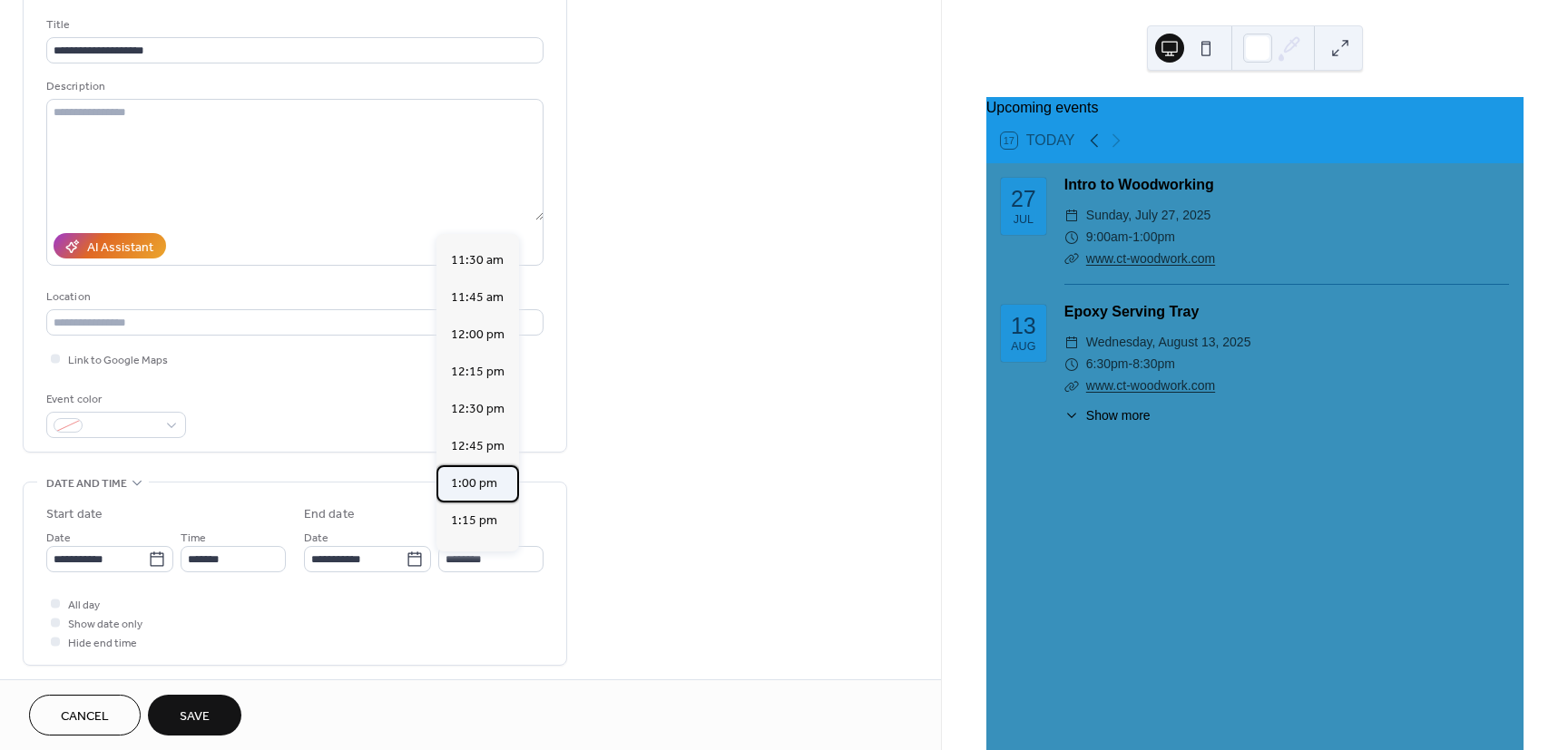 click on "1:00 pm" at bounding box center [474, 483] 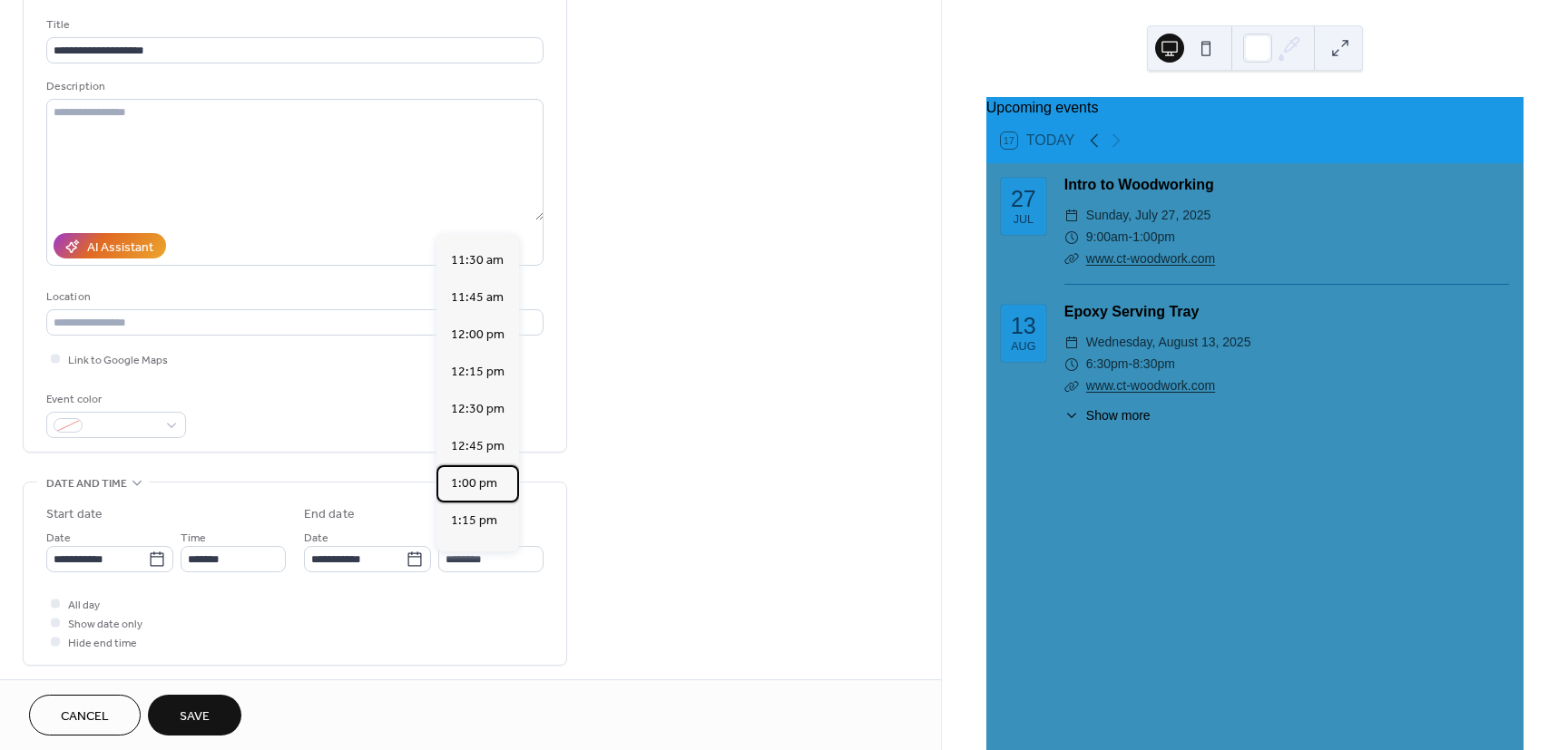 type on "*******" 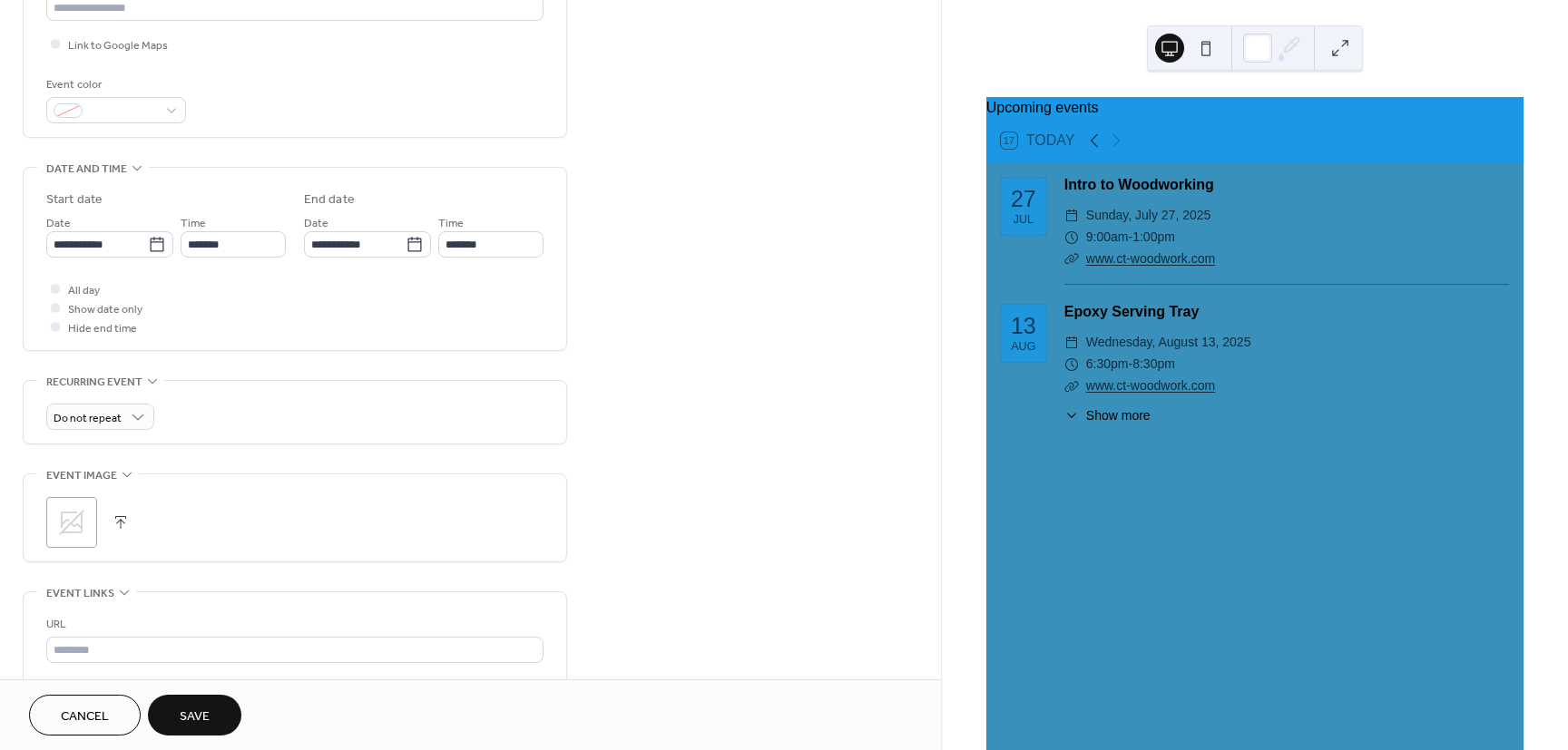 scroll, scrollTop: 435, scrollLeft: 0, axis: vertical 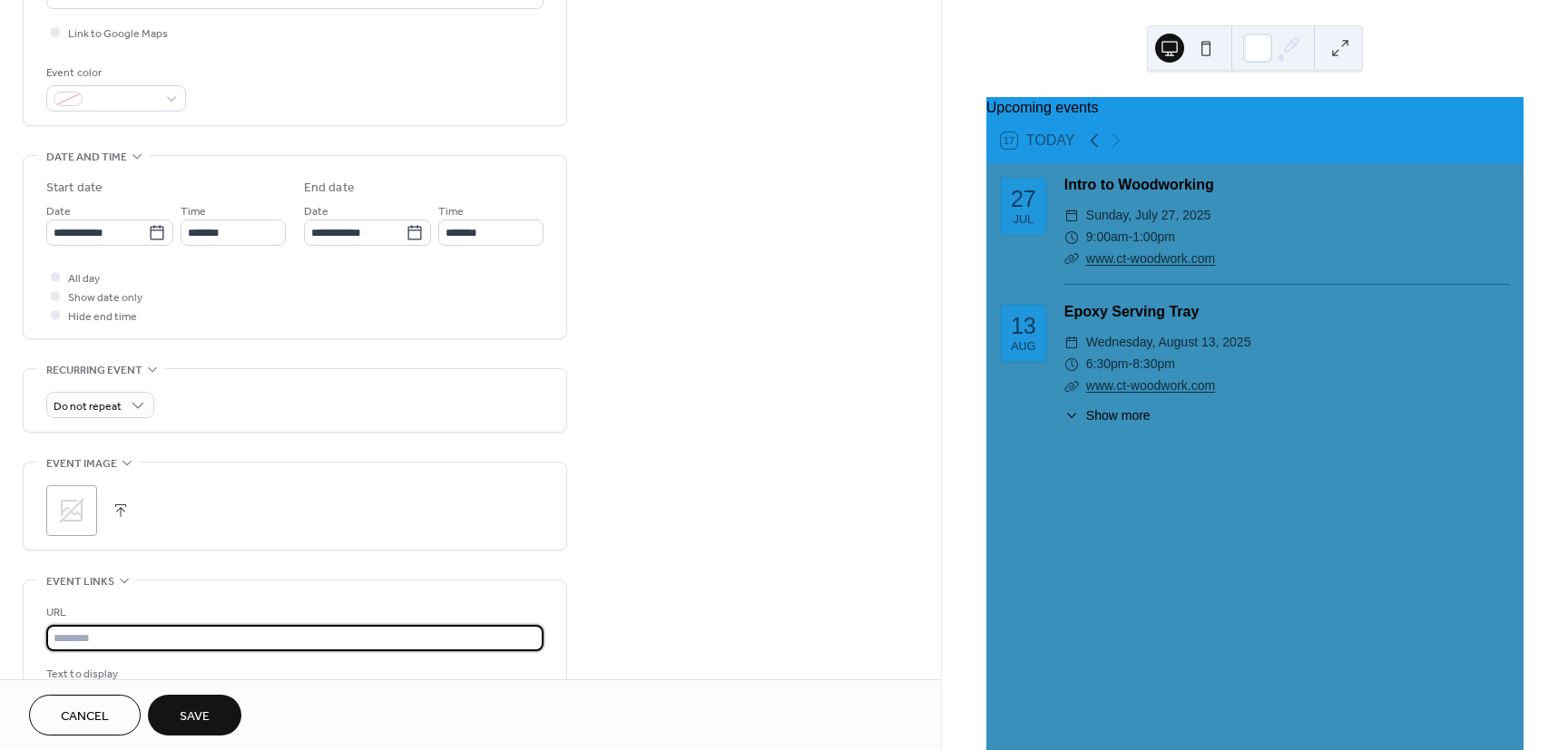 click at bounding box center [295, 638] 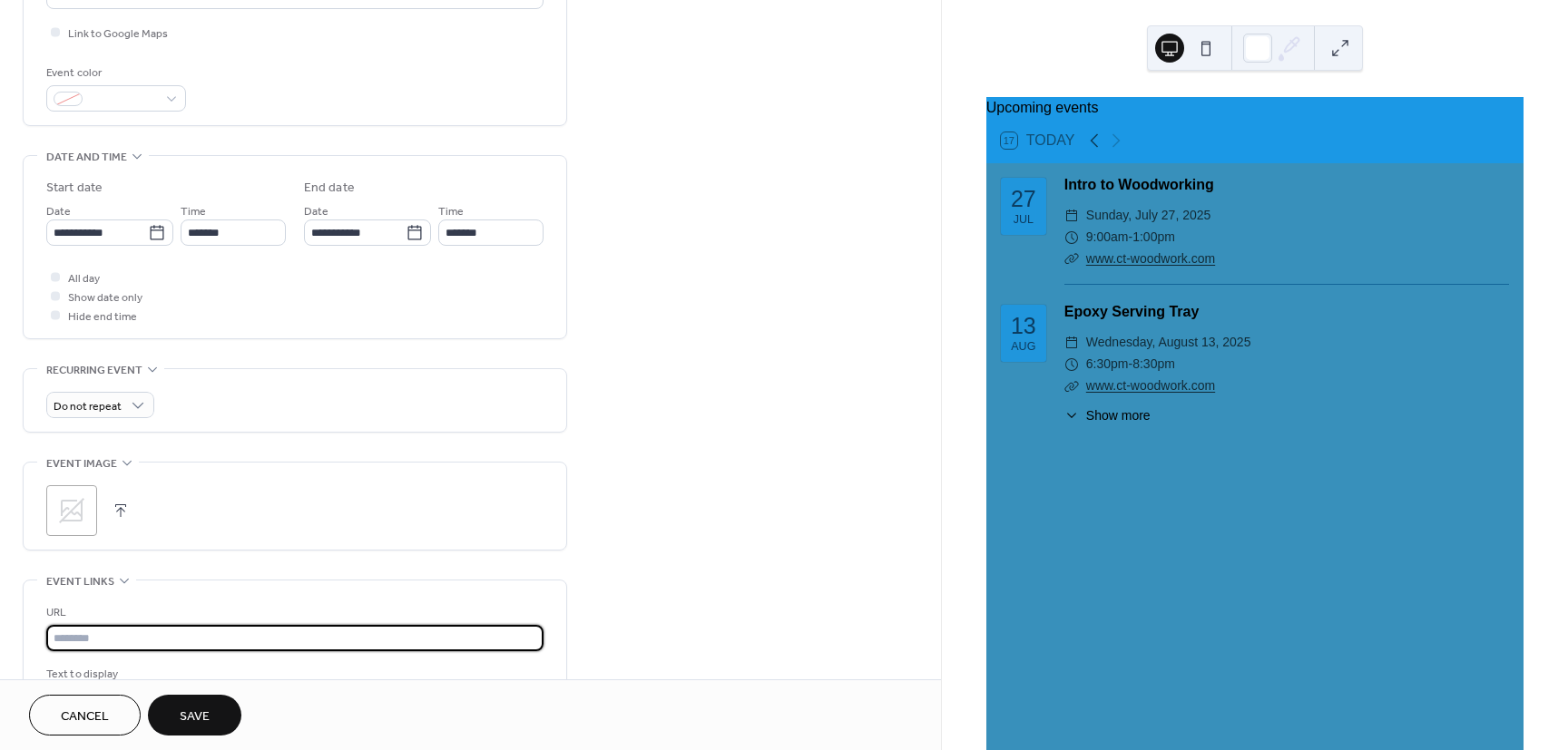 paste on "**********" 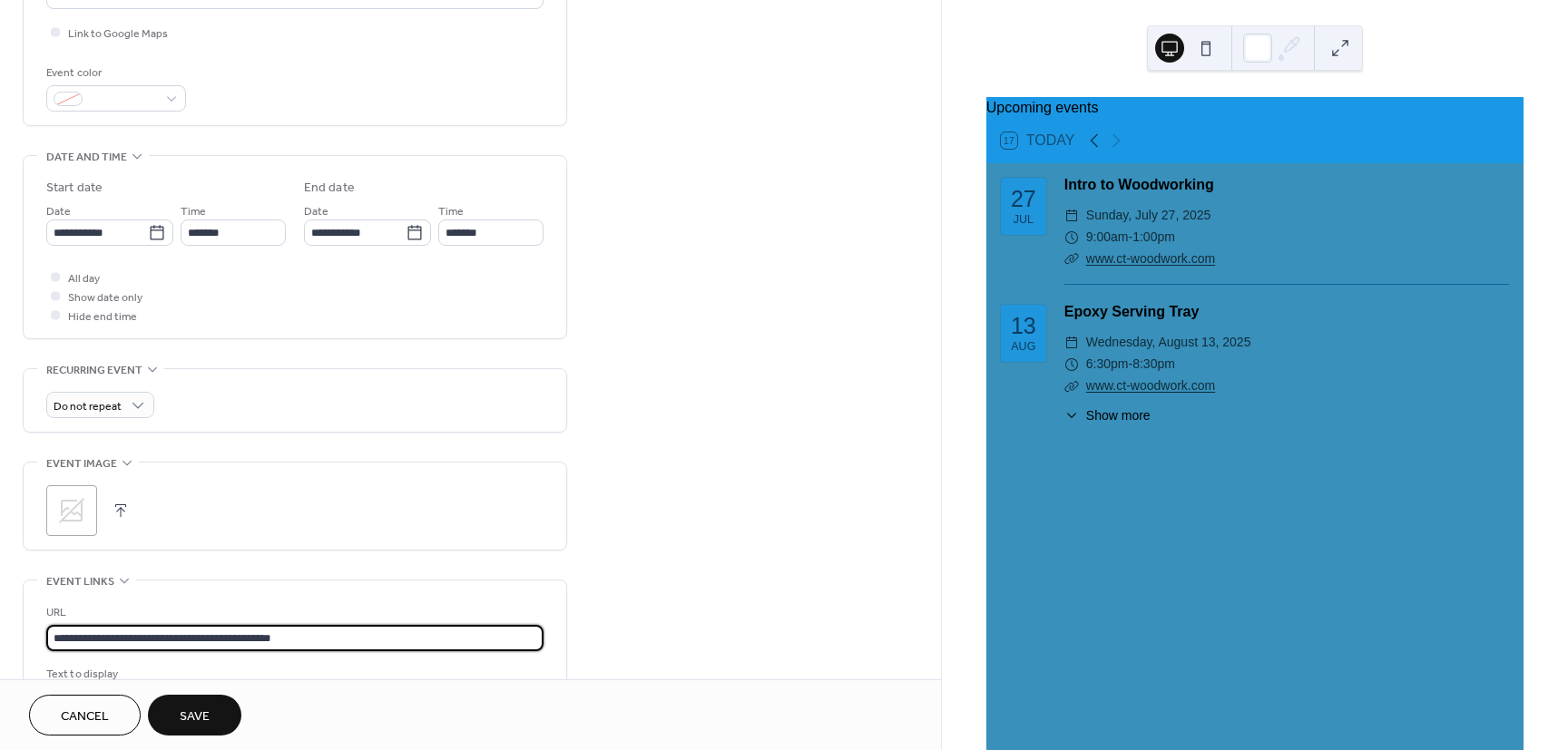 type on "**********" 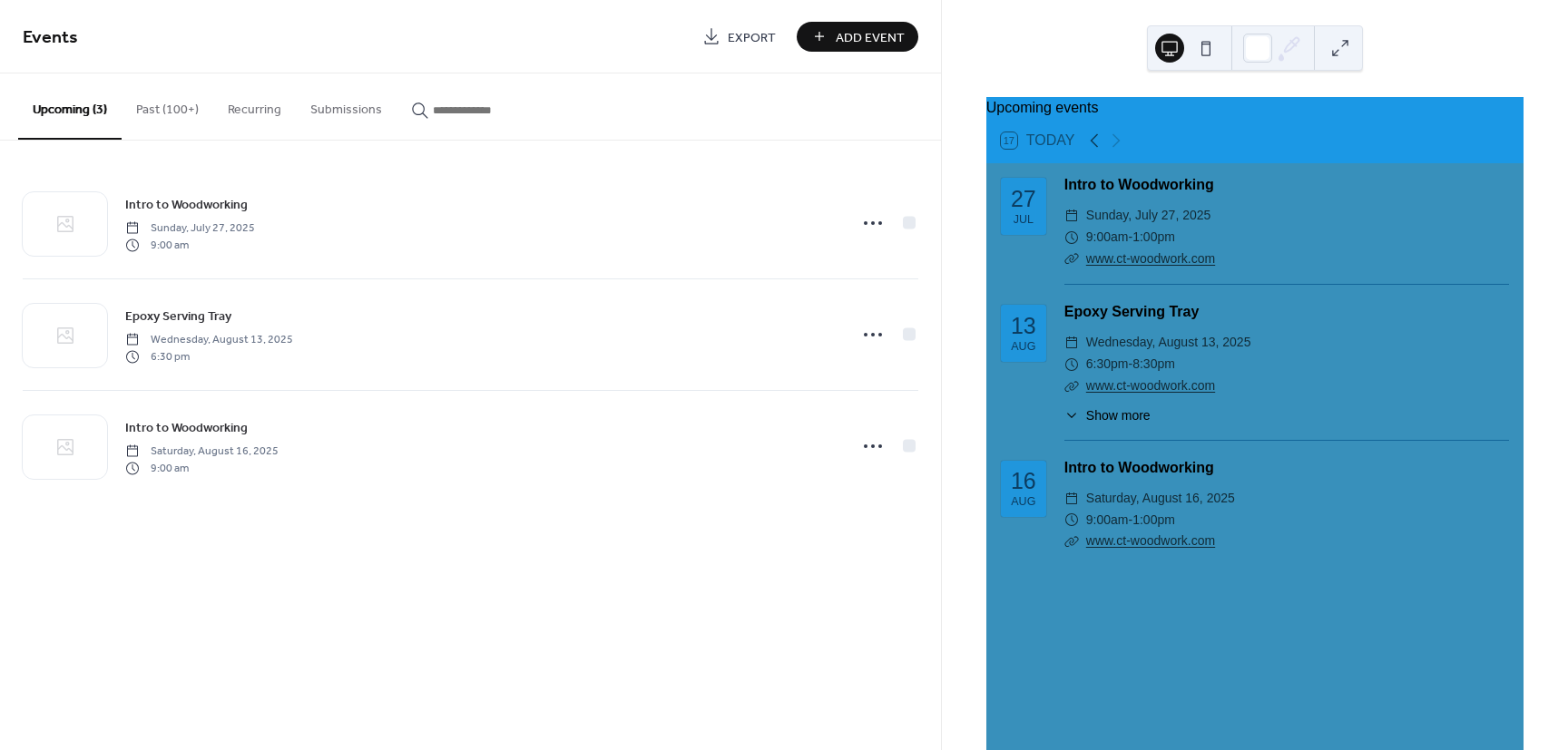 click on "Add Event" at bounding box center (870, 37) 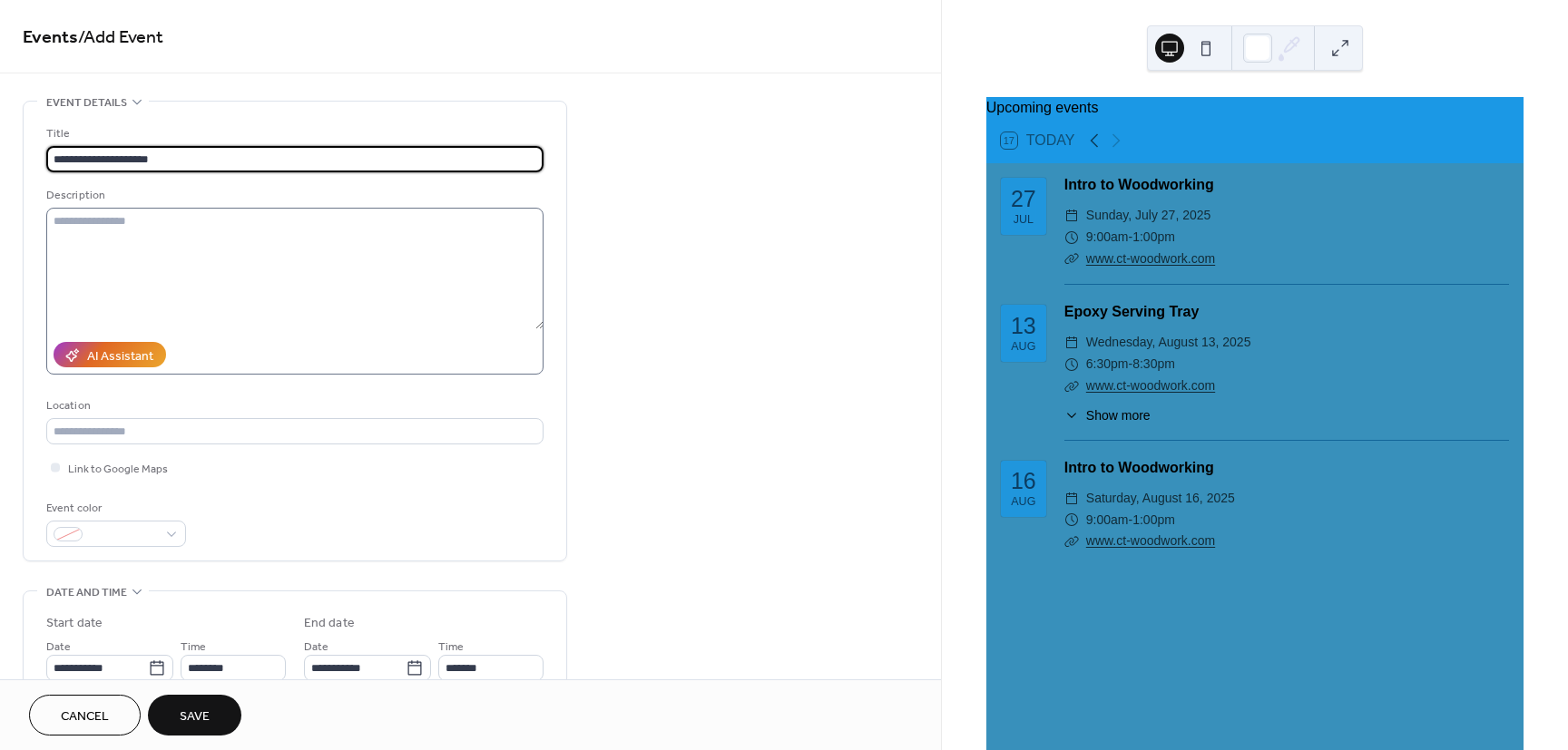 type on "**********" 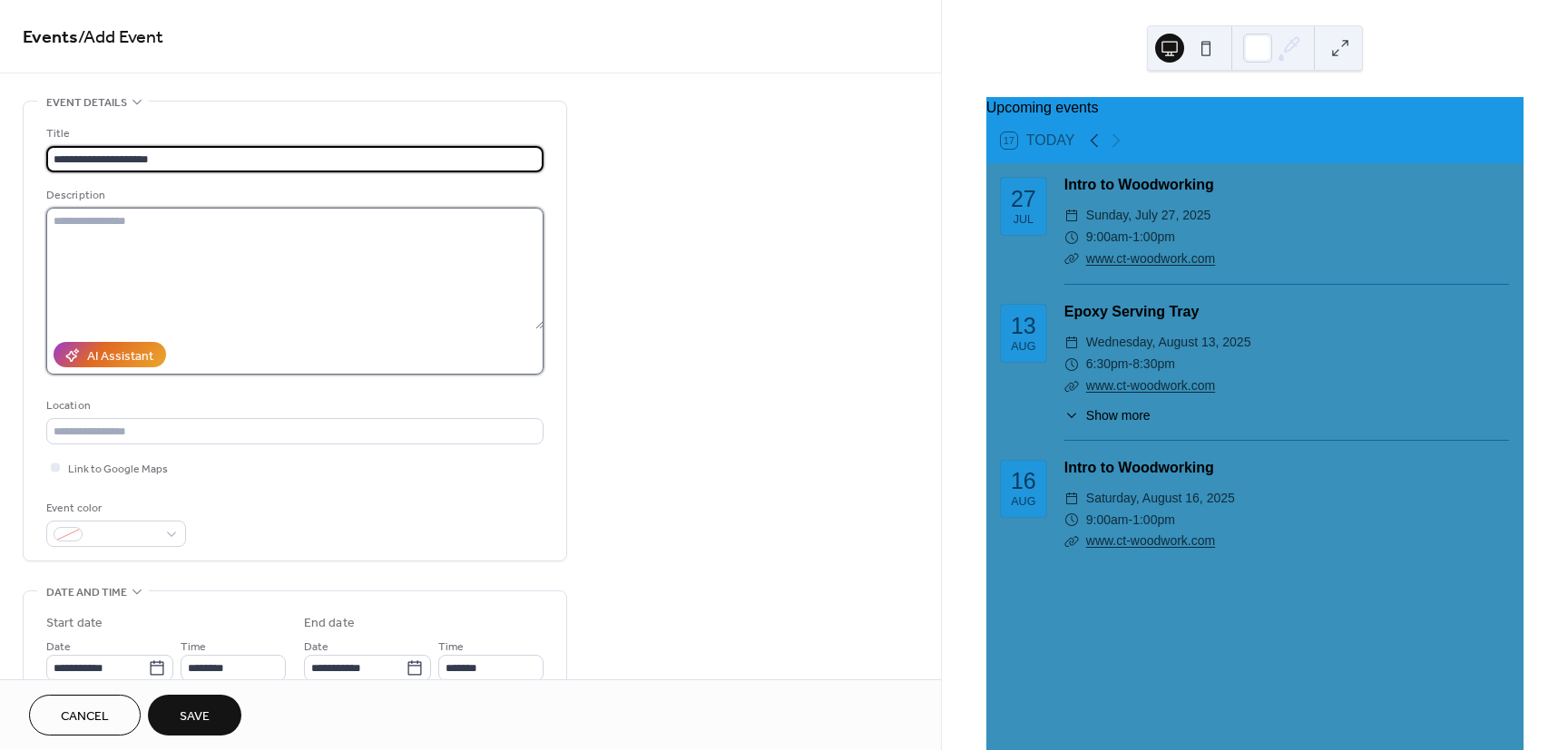 click at bounding box center (295, 268) 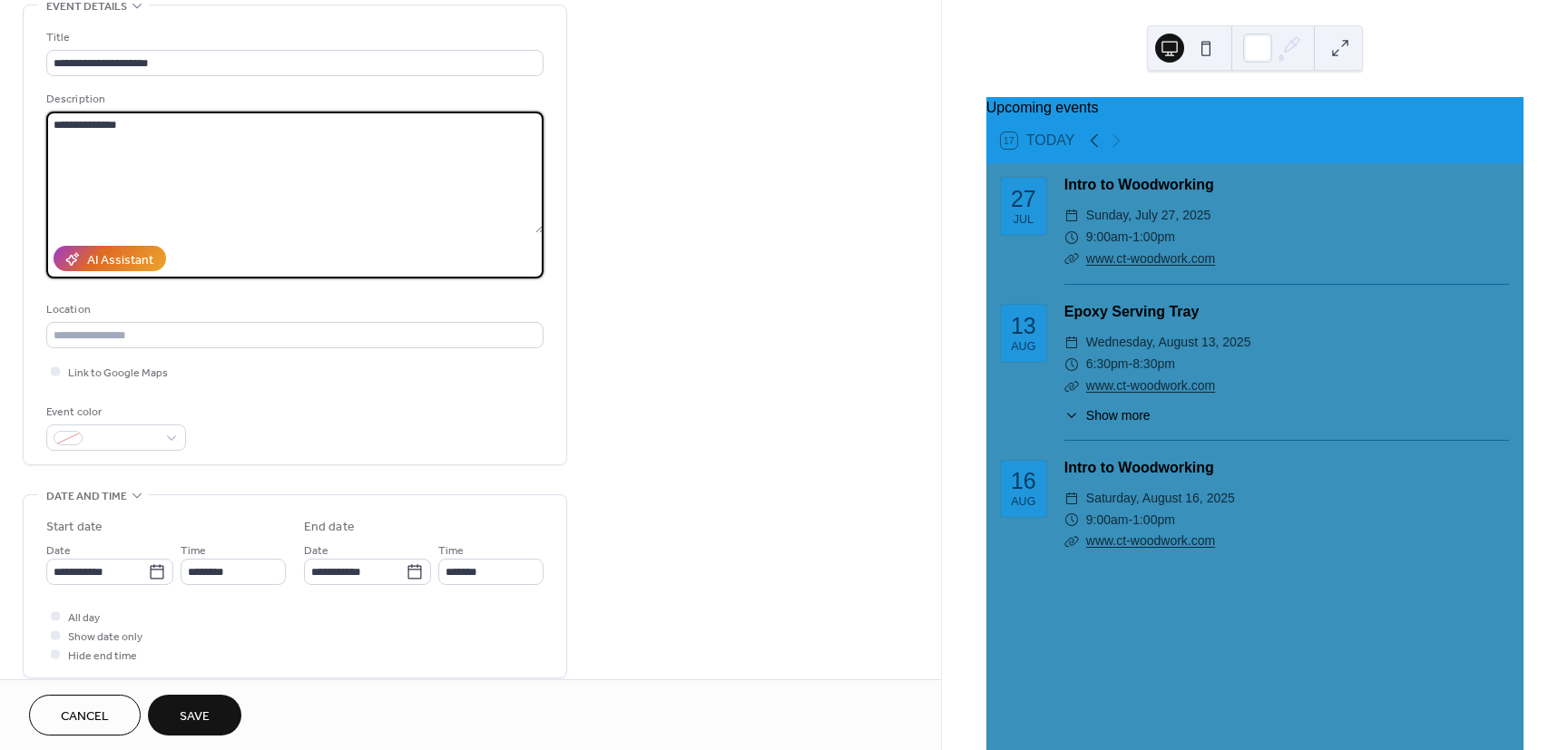 scroll, scrollTop: 109, scrollLeft: 0, axis: vertical 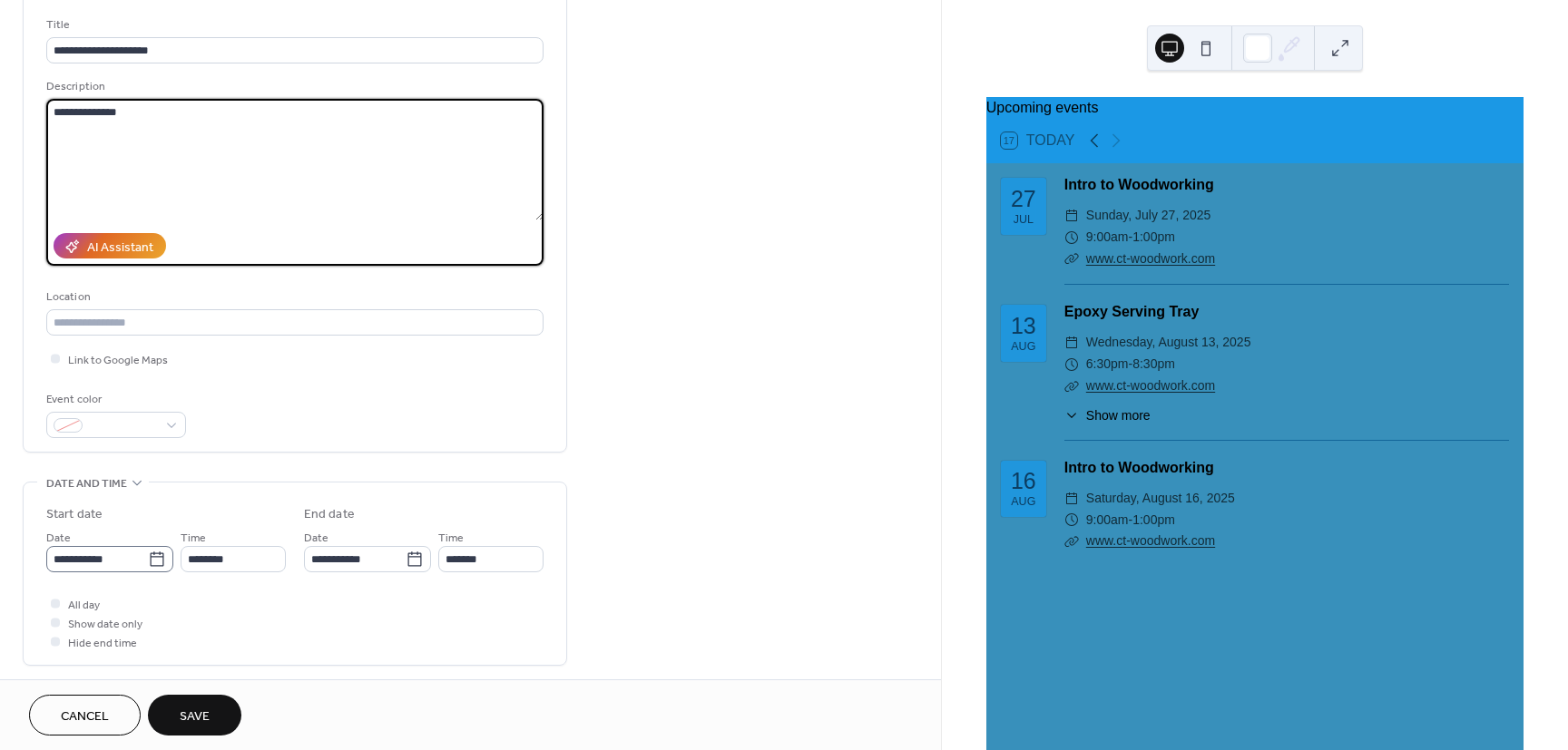 type on "**********" 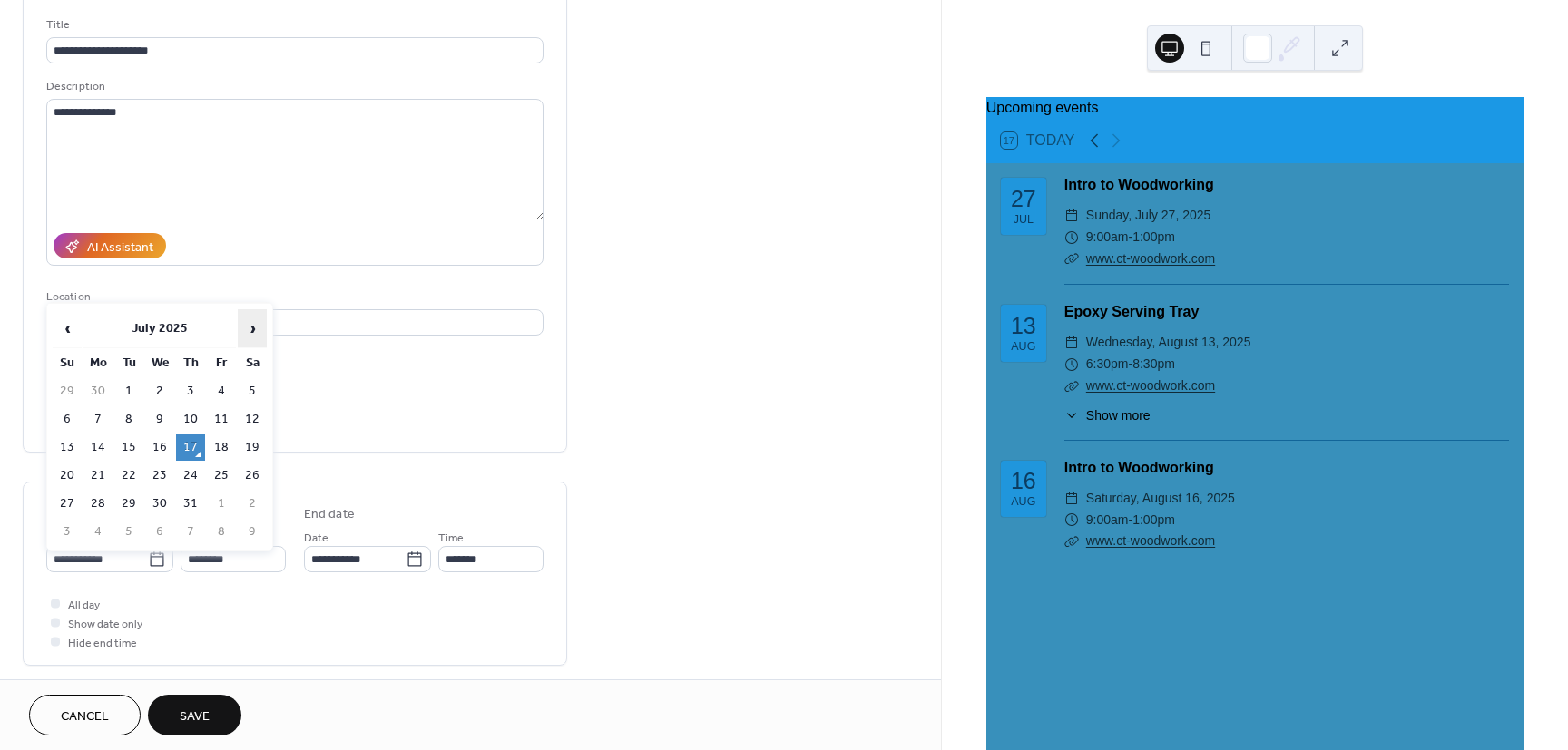click on "›" at bounding box center (252, 328) 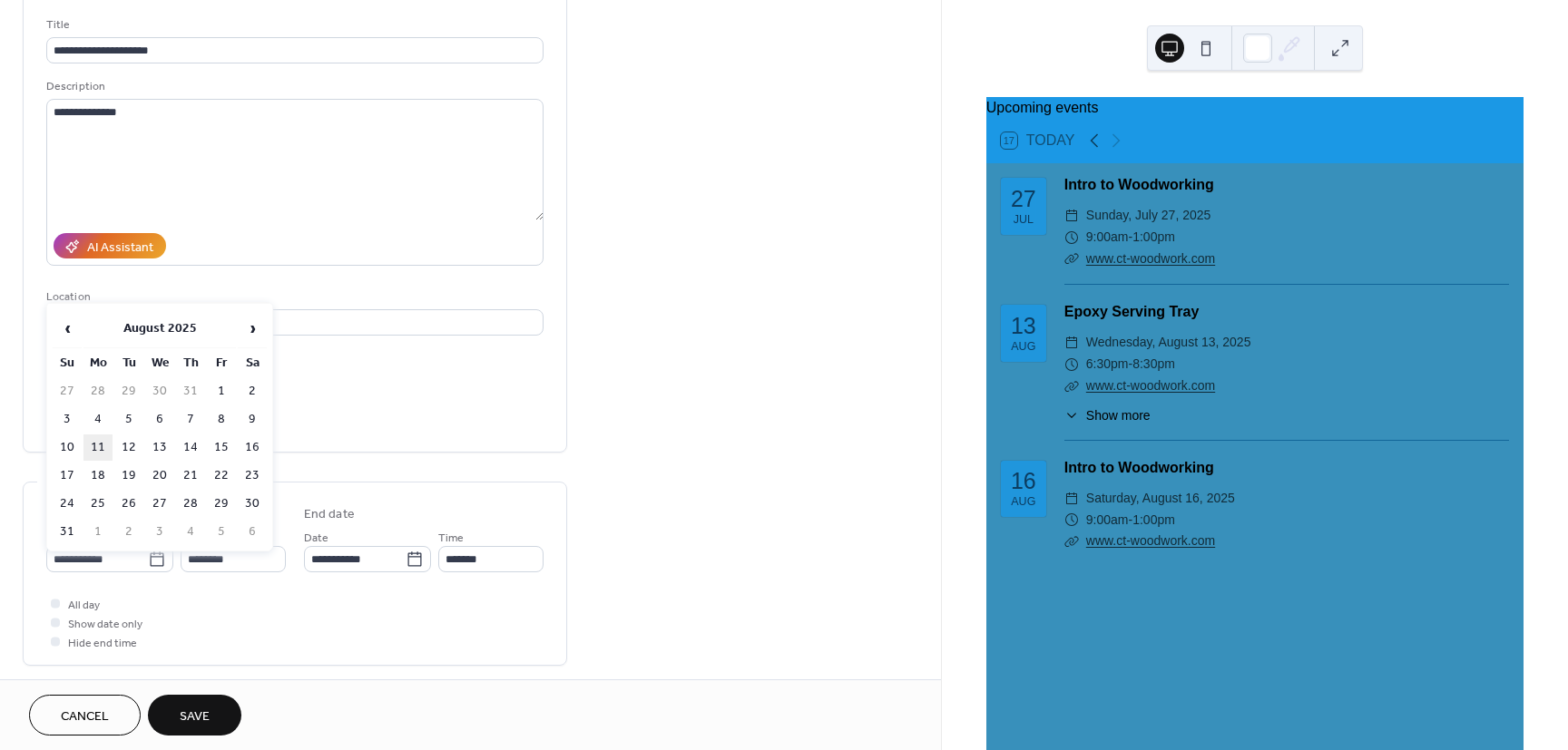 click on "11" at bounding box center [98, 447] 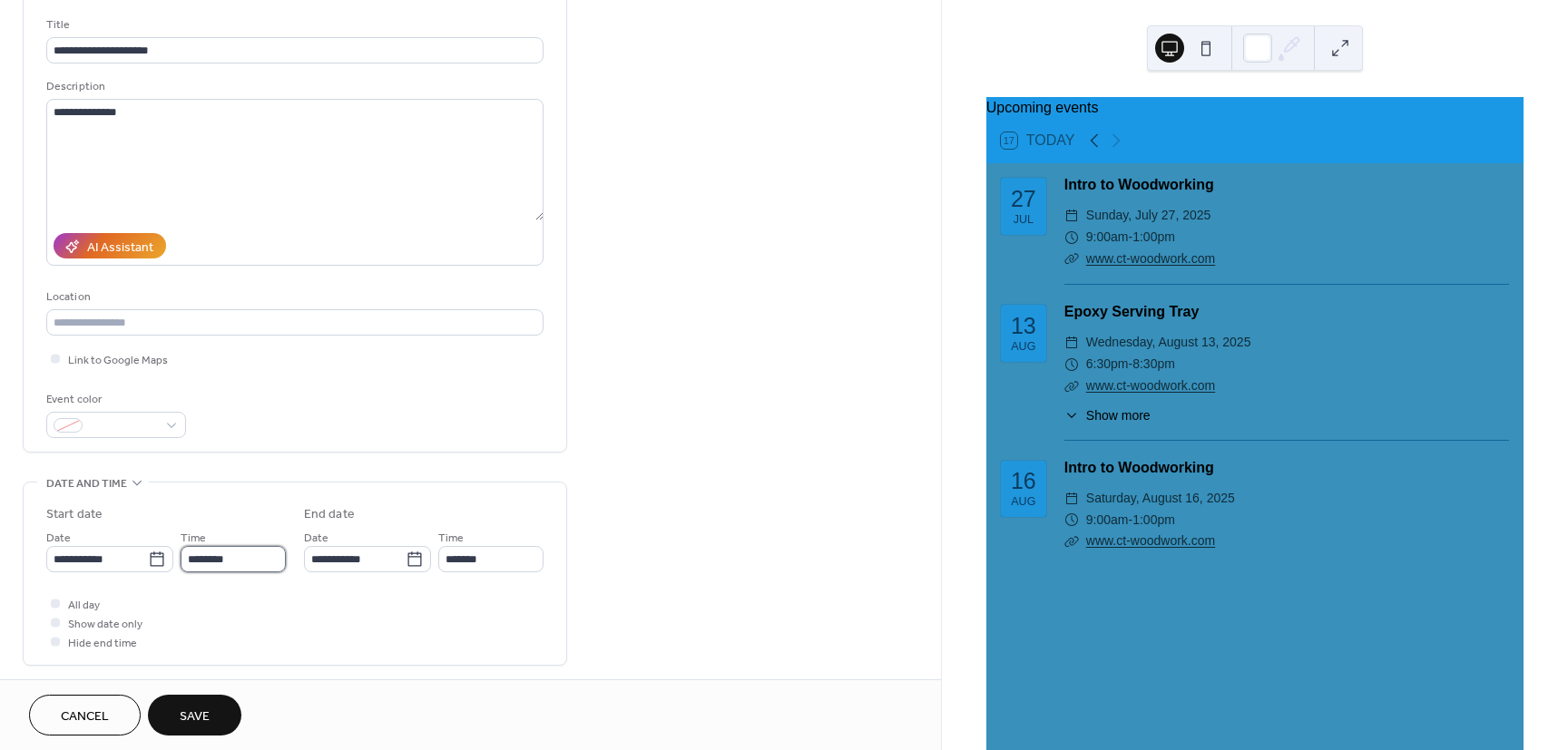 click on "********" at bounding box center (233, 559) 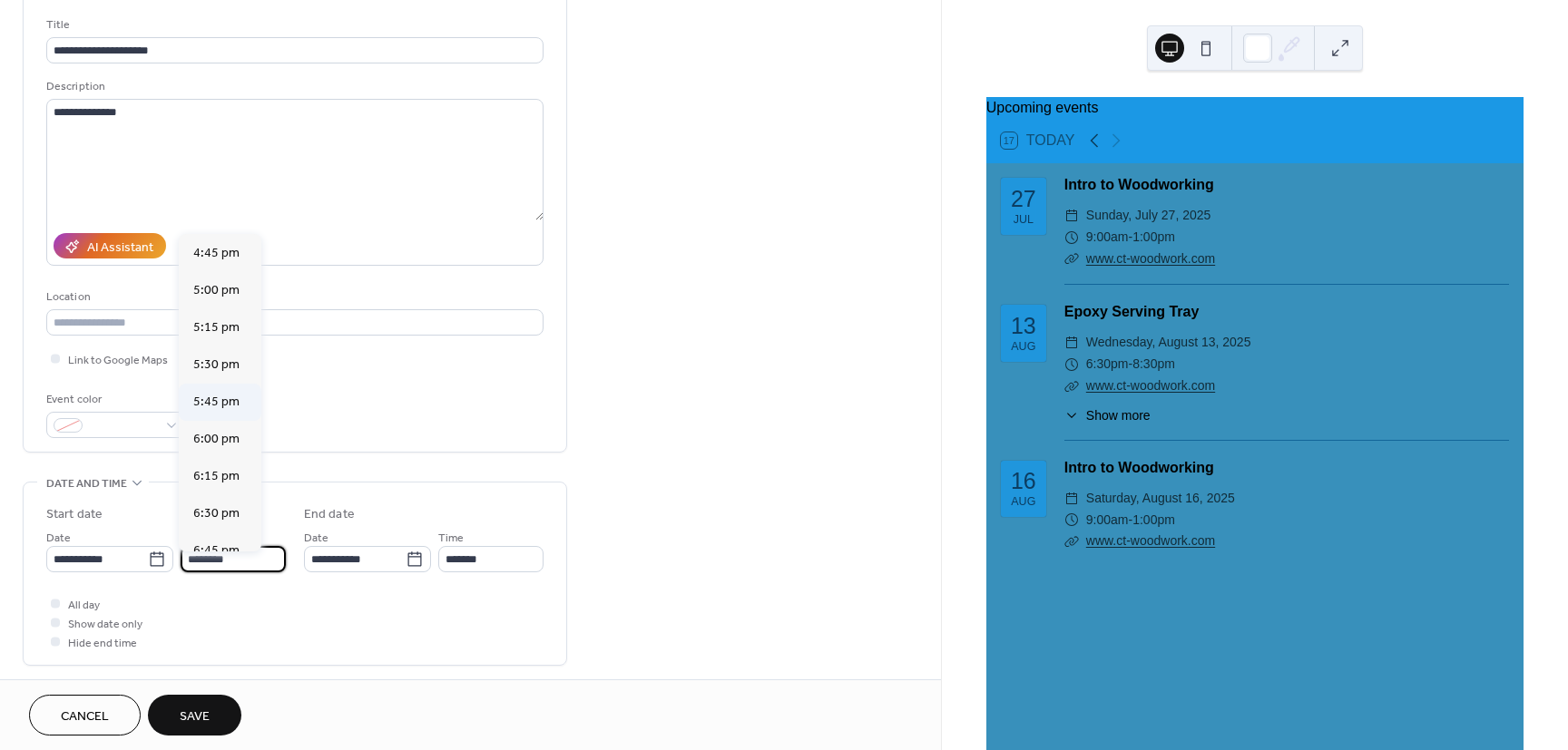 scroll, scrollTop: 2498, scrollLeft: 0, axis: vertical 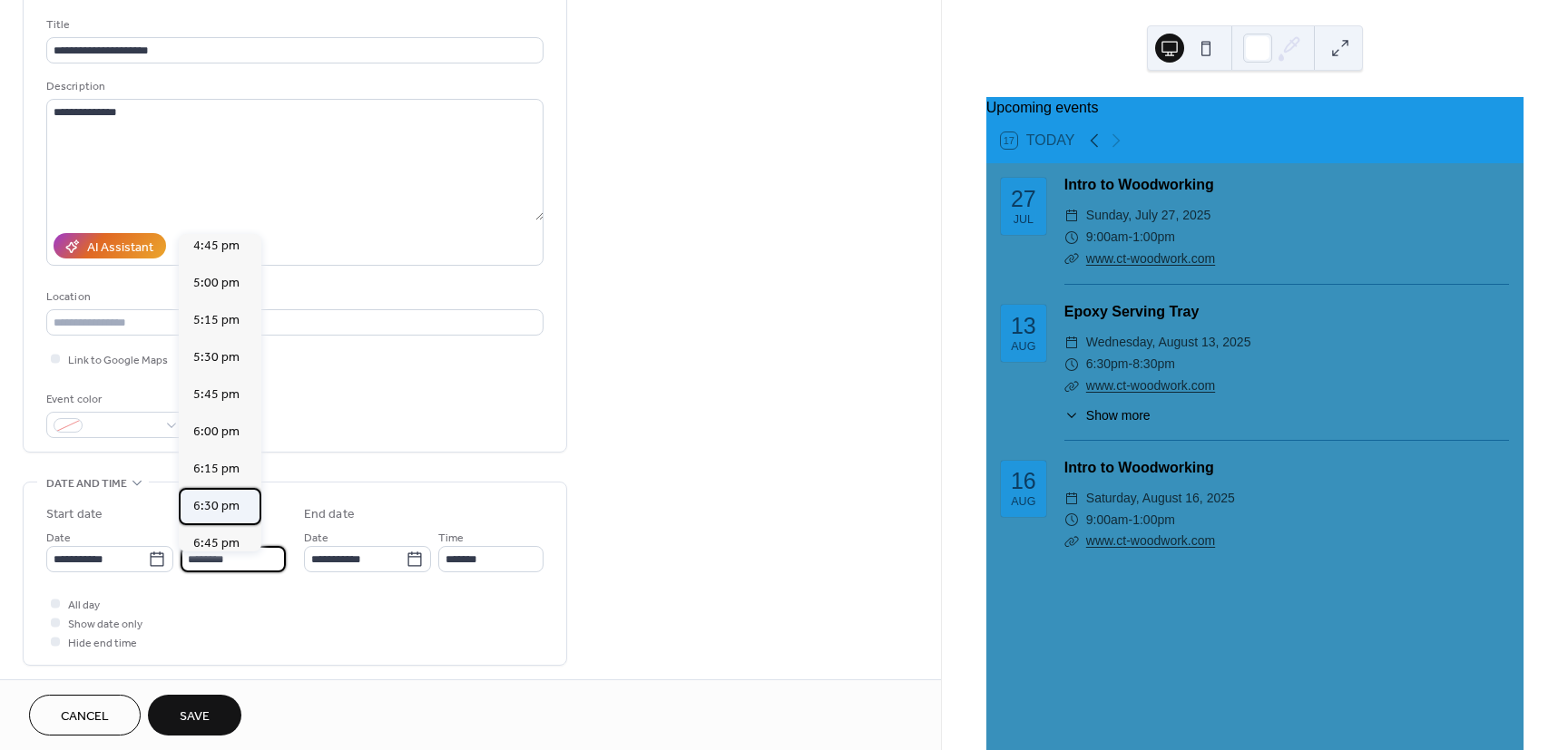 click on "6:30 pm" at bounding box center (216, 506) 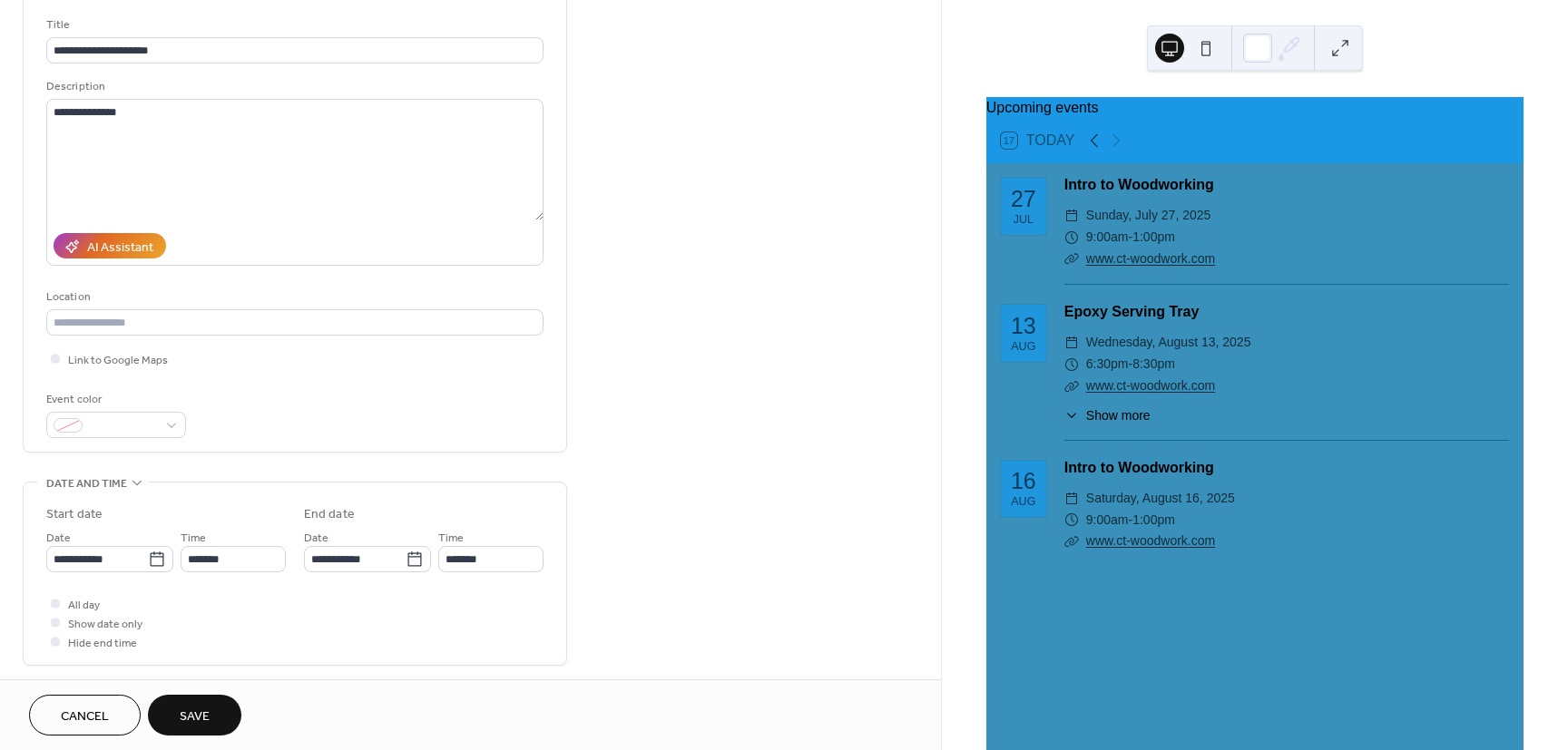 click on "**********" at bounding box center [295, 578] 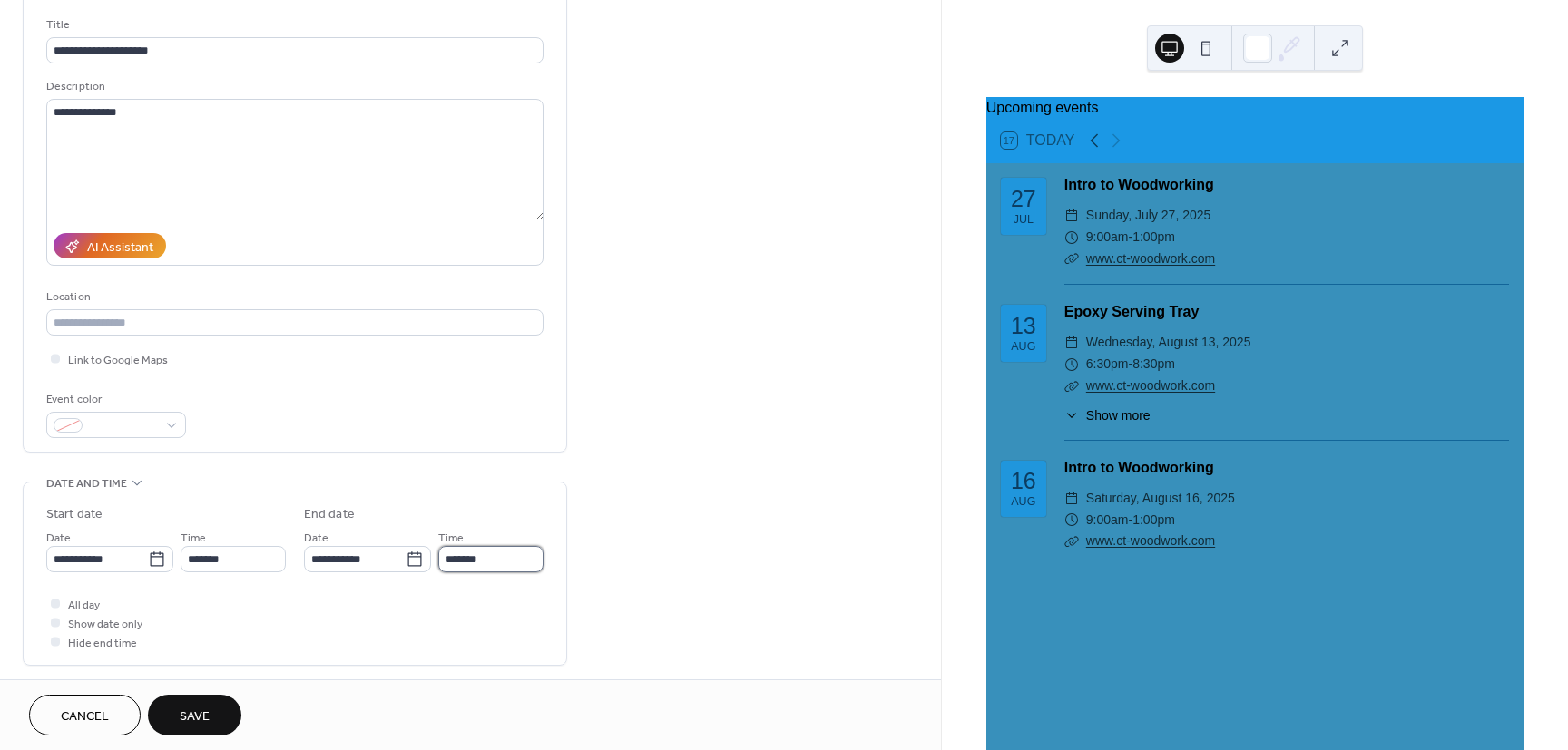 click on "*******" at bounding box center (491, 559) 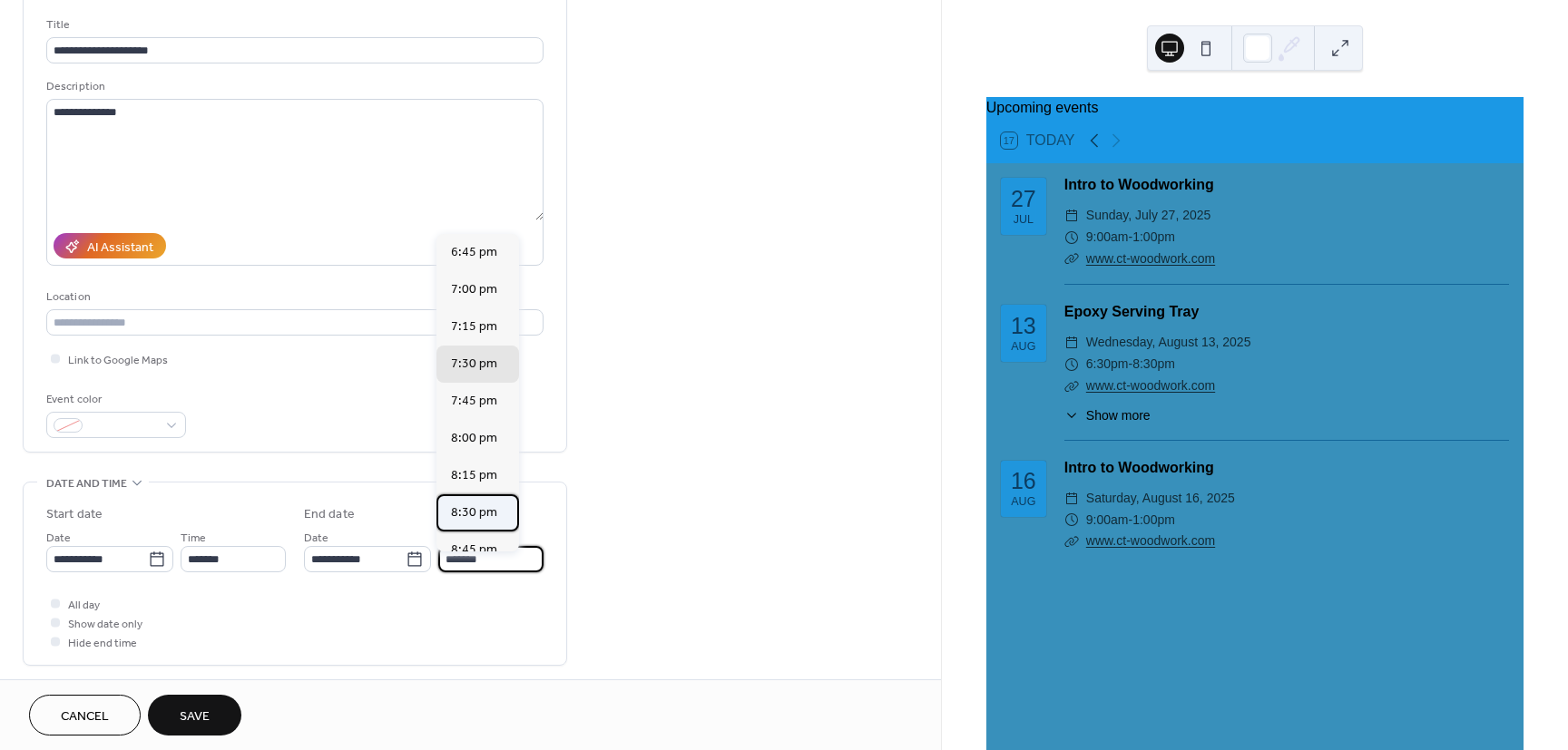 click on "8:30 pm" at bounding box center [474, 512] 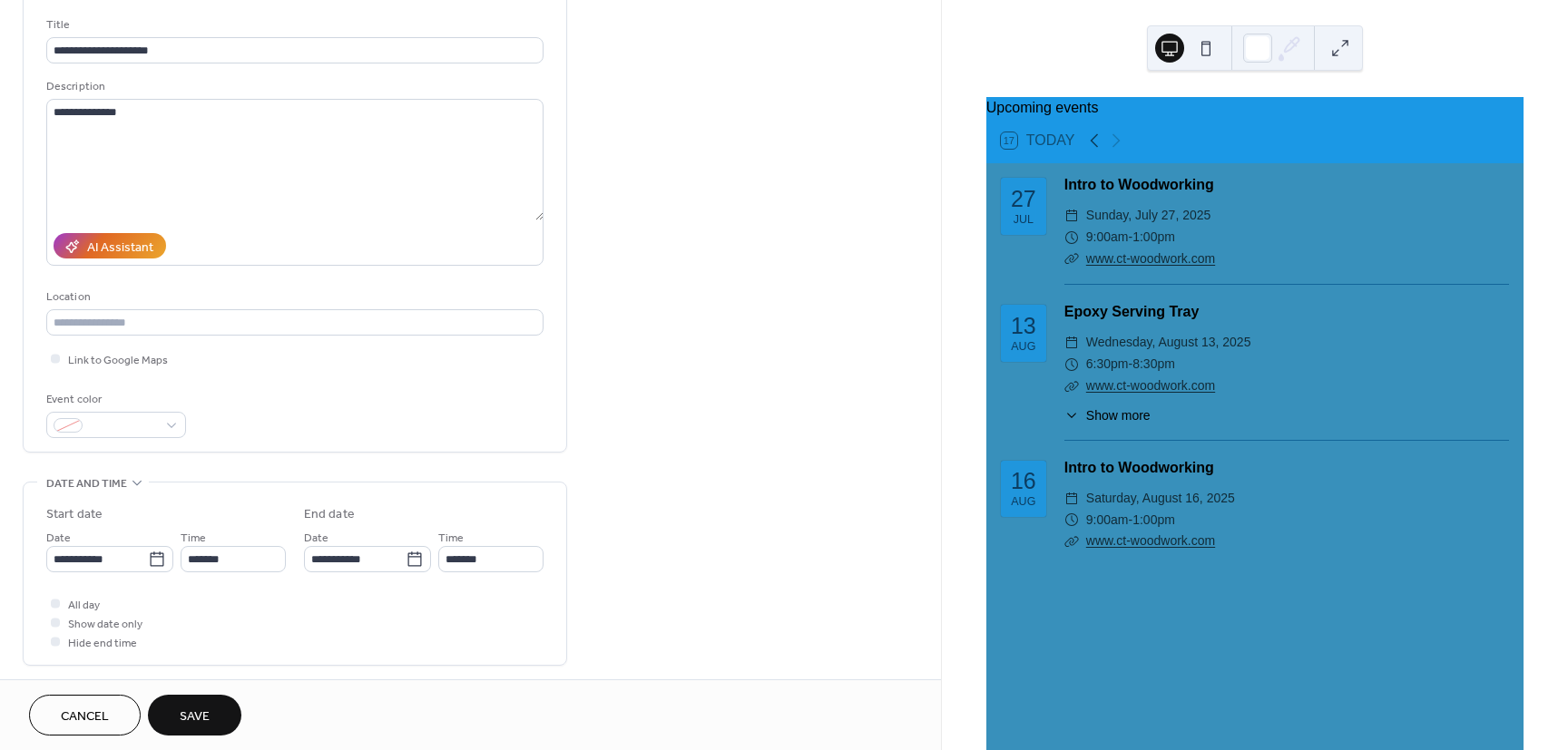 type on "*******" 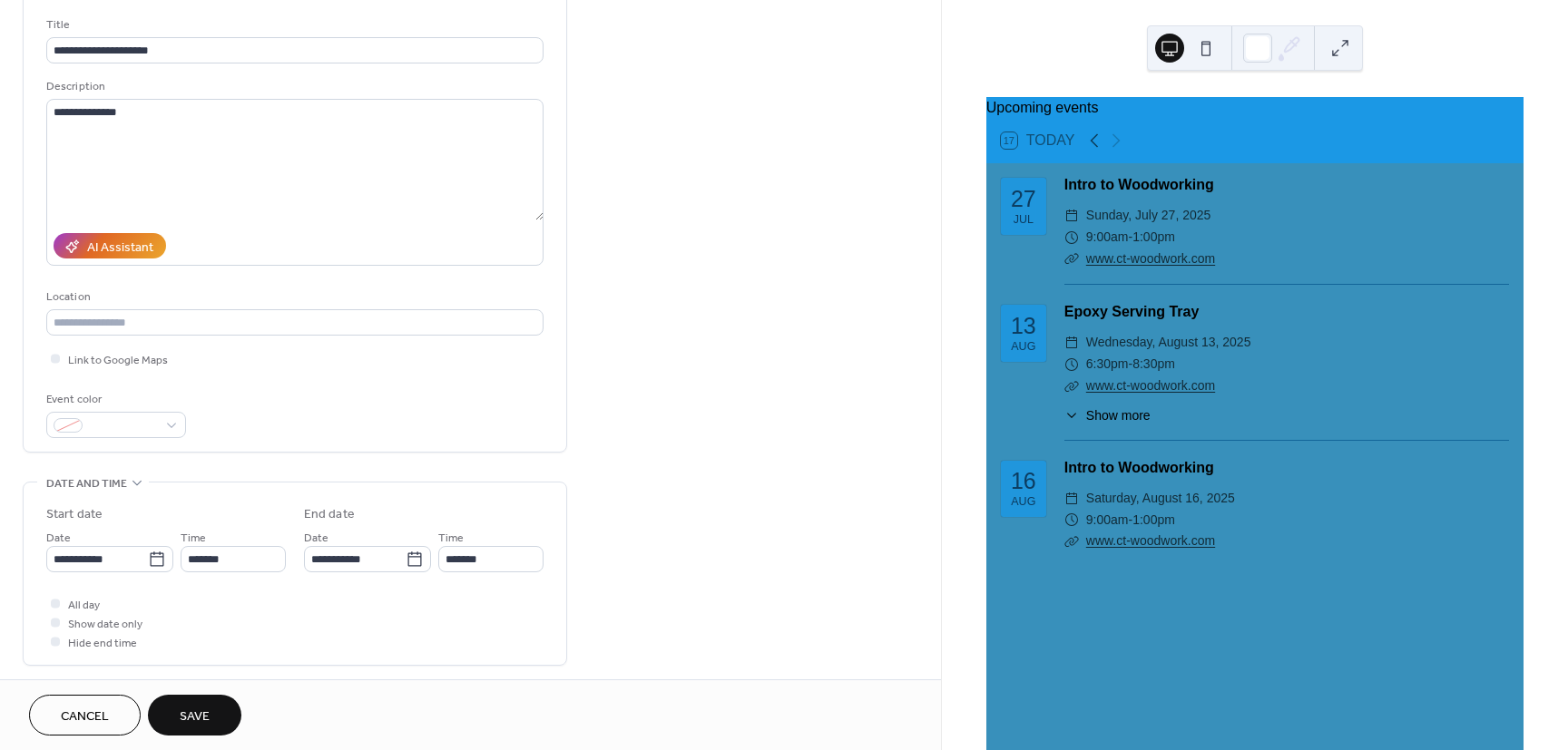 click on "Save" at bounding box center [194, 715] 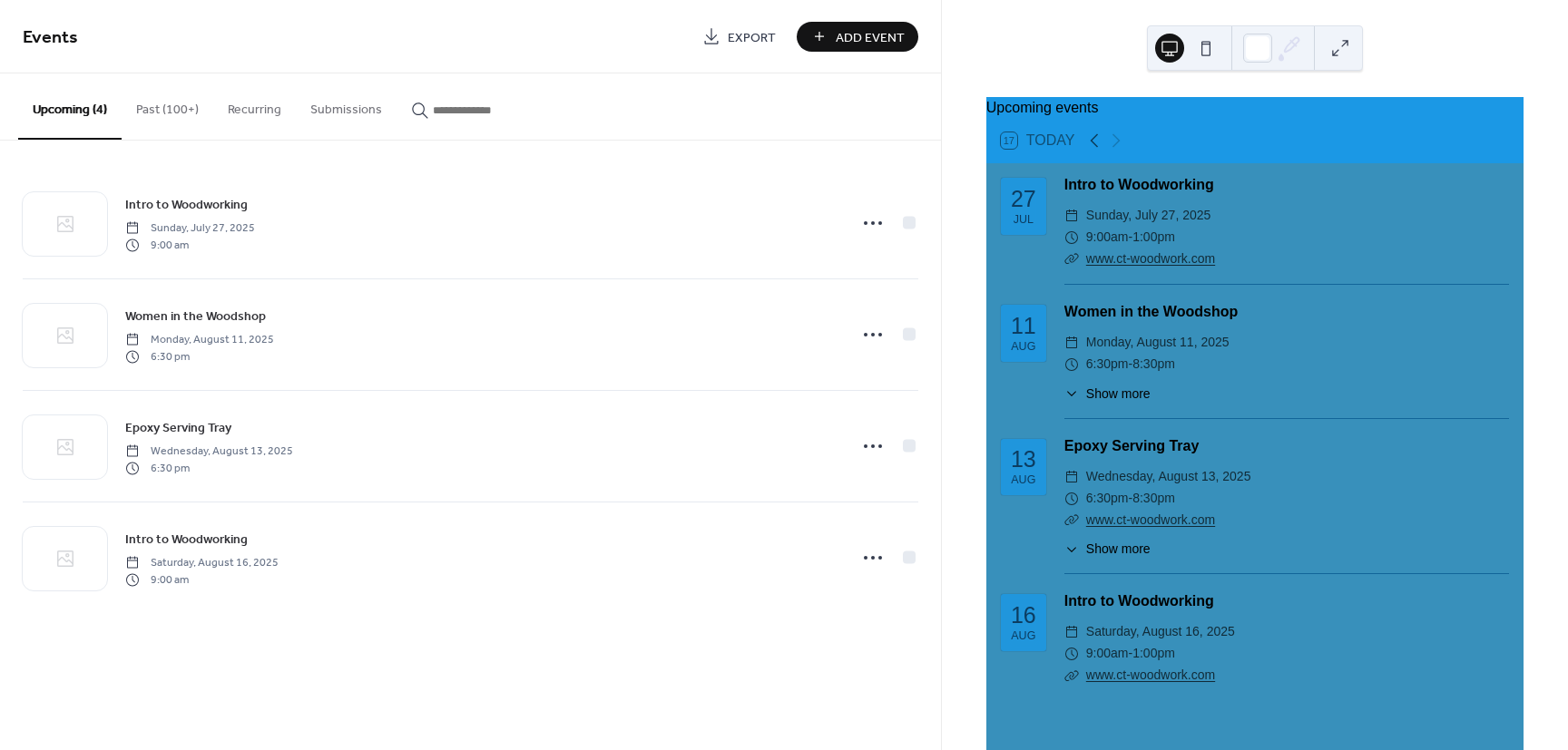 click on "Add Event" at bounding box center [858, 36] 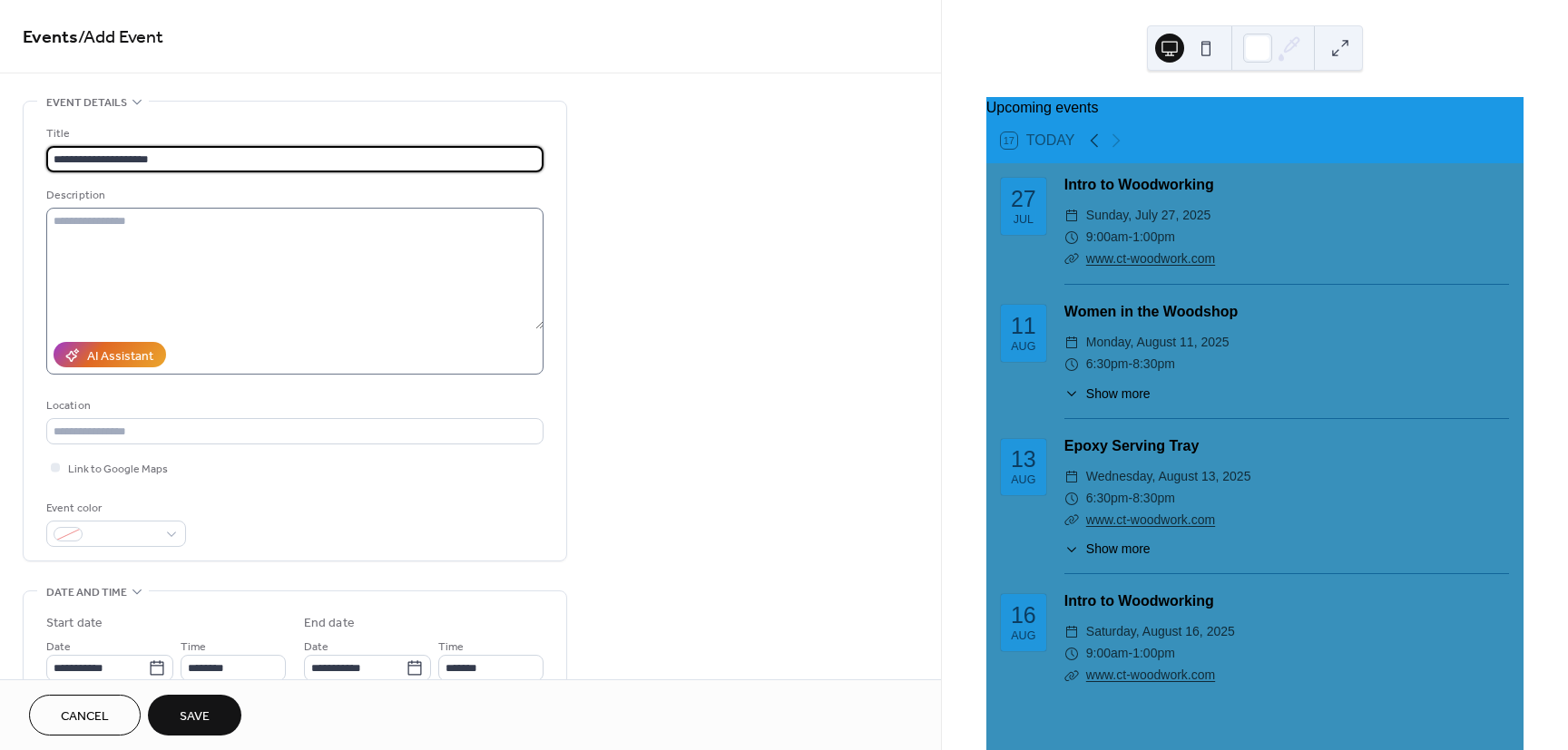 type on "**********" 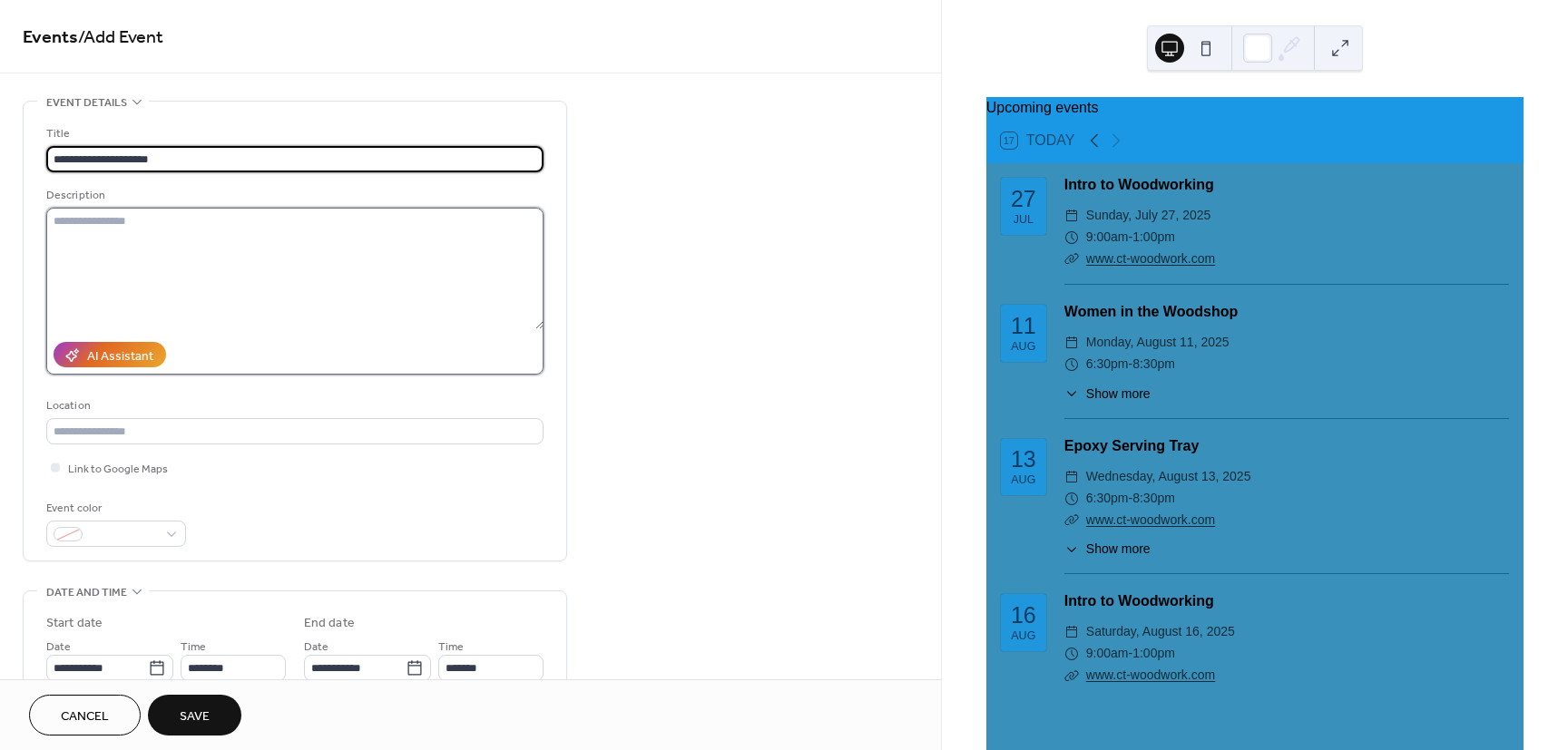 click at bounding box center [295, 268] 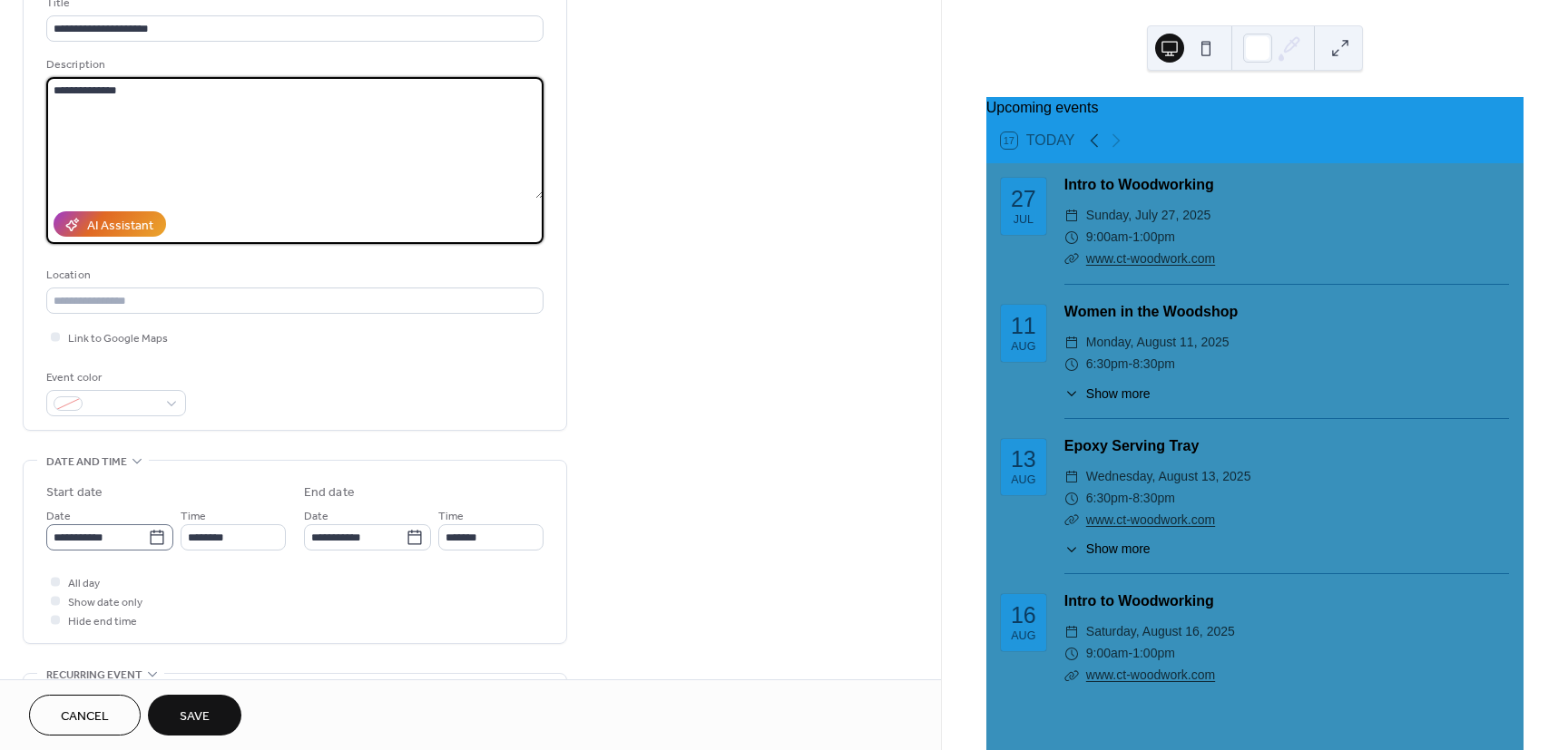 scroll, scrollTop: 163, scrollLeft: 0, axis: vertical 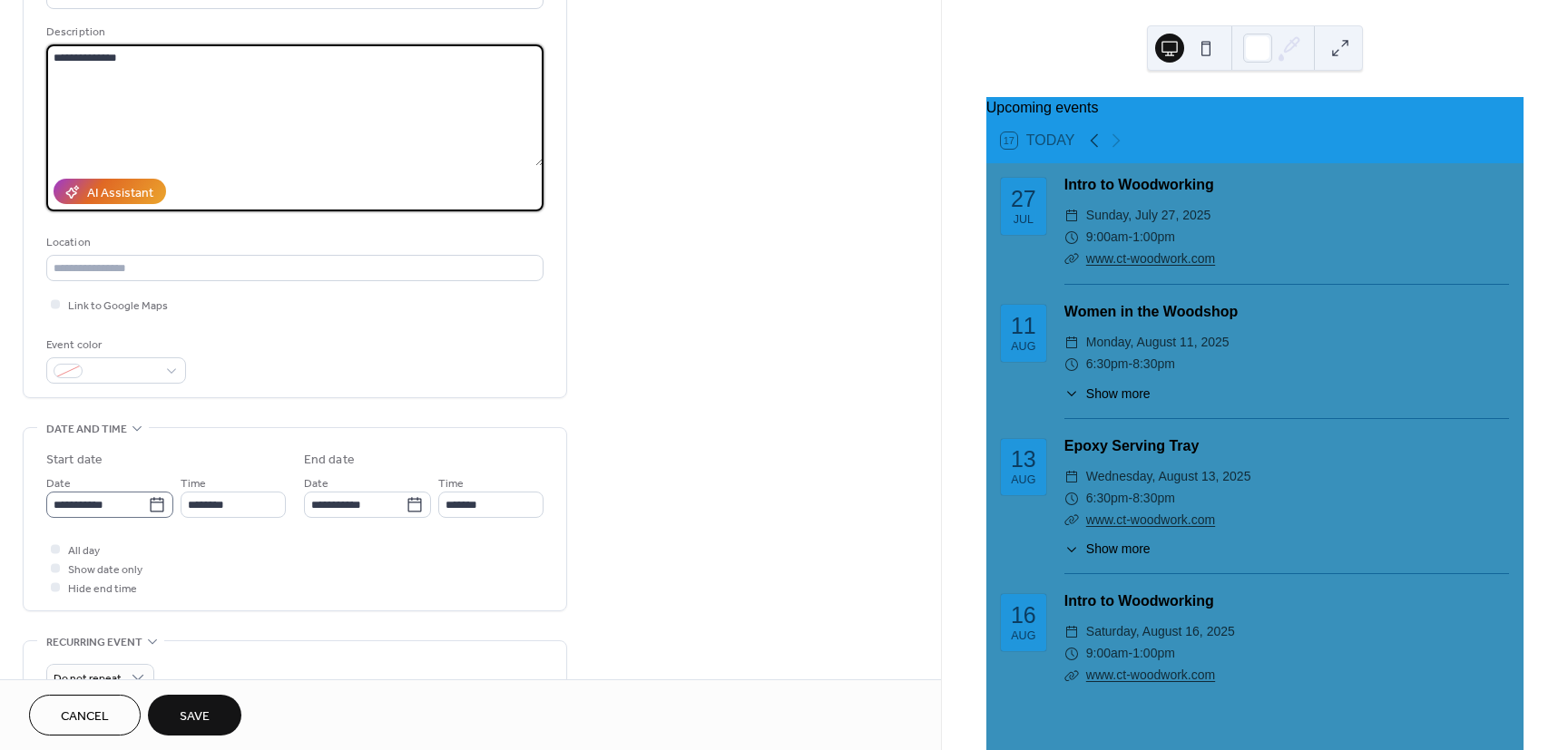 type on "**********" 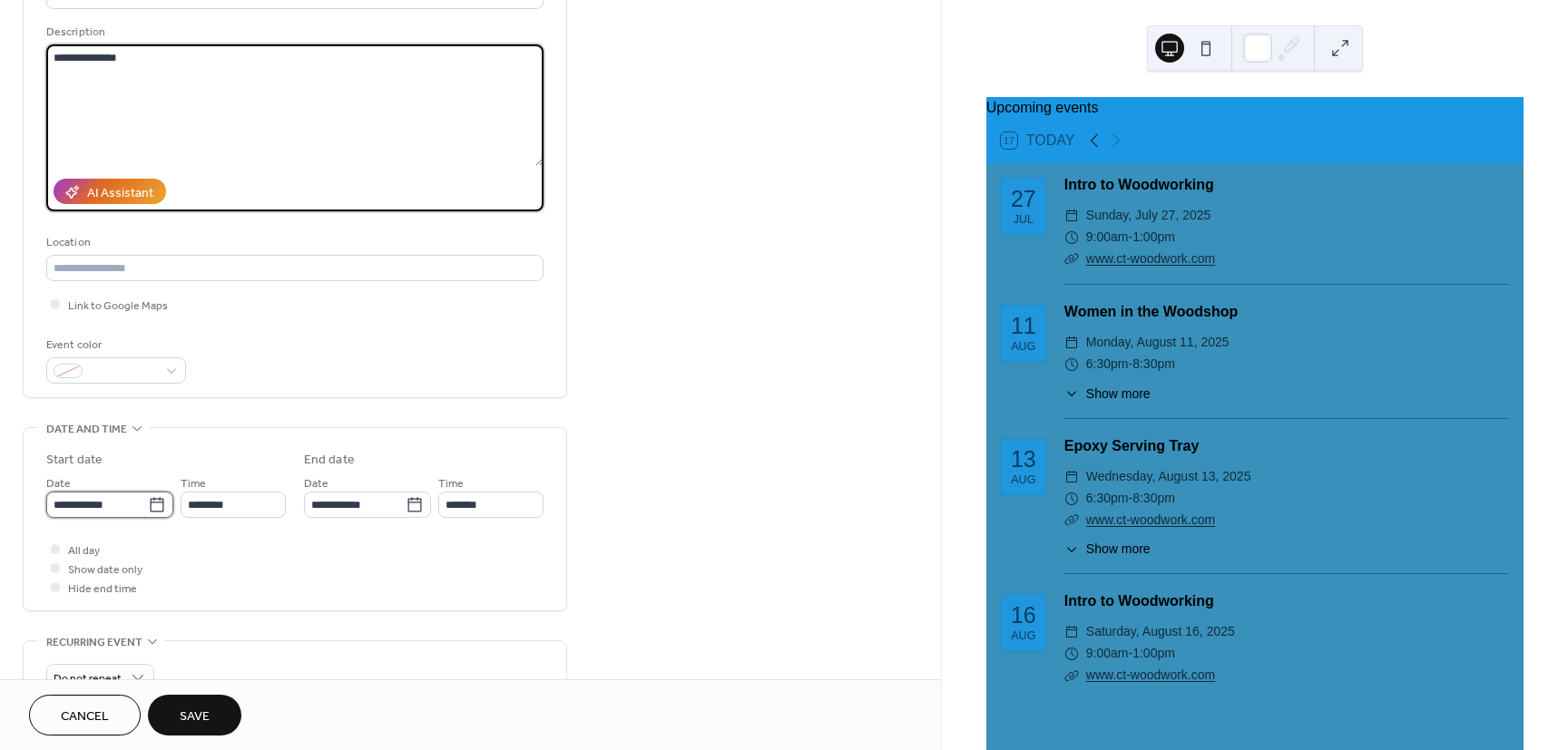 click on "**********" at bounding box center [97, 504] 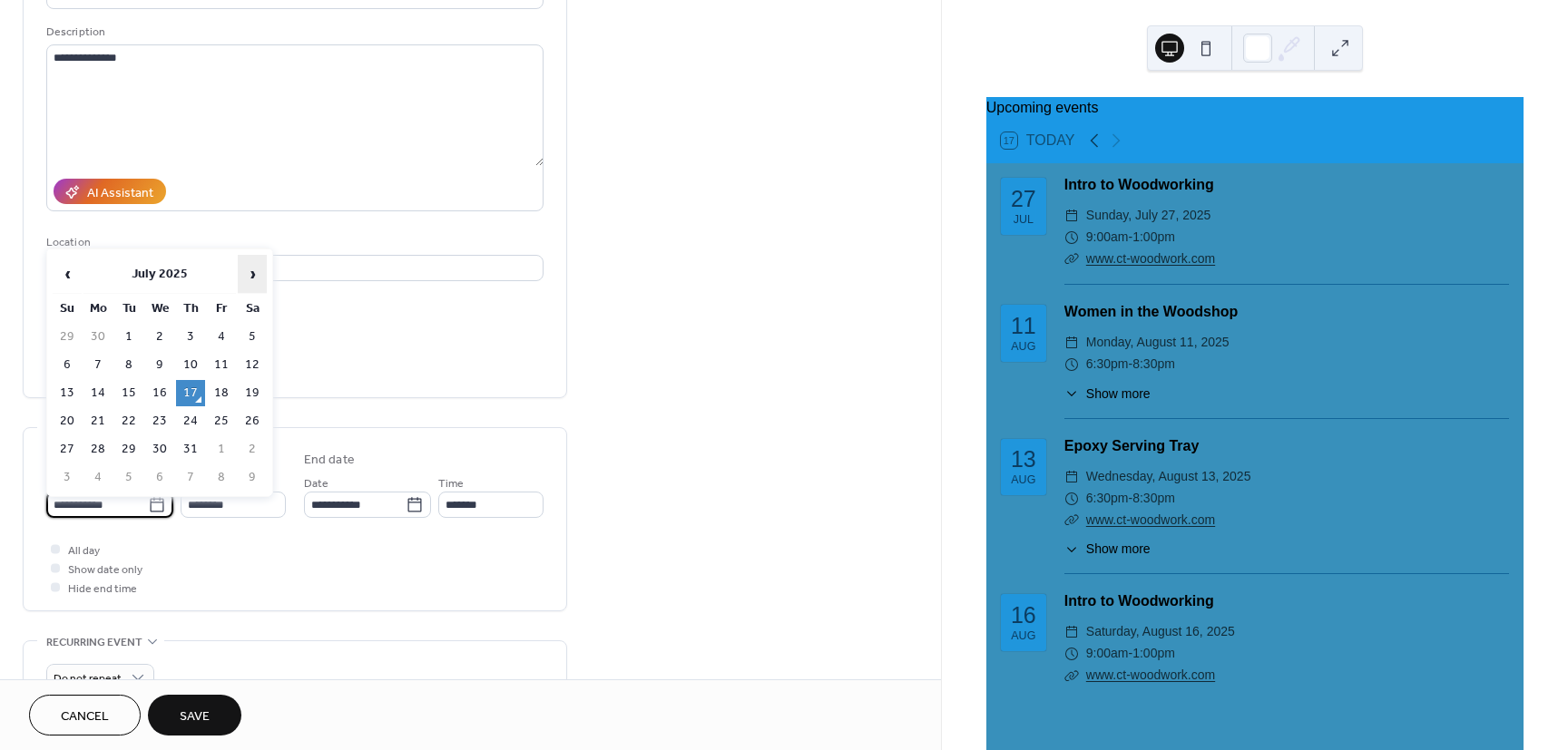 click on "›" at bounding box center [252, 274] 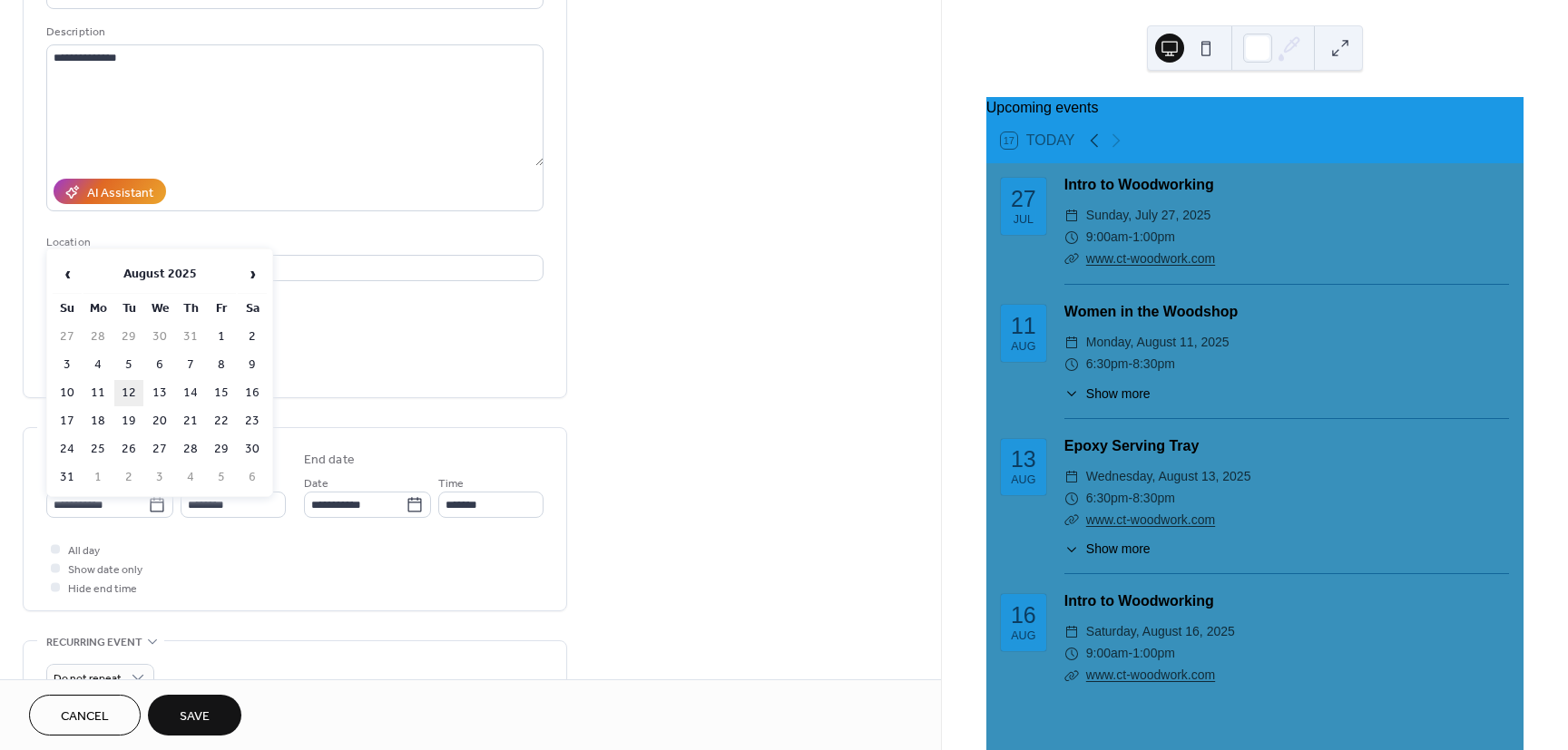click on "12" at bounding box center [129, 393] 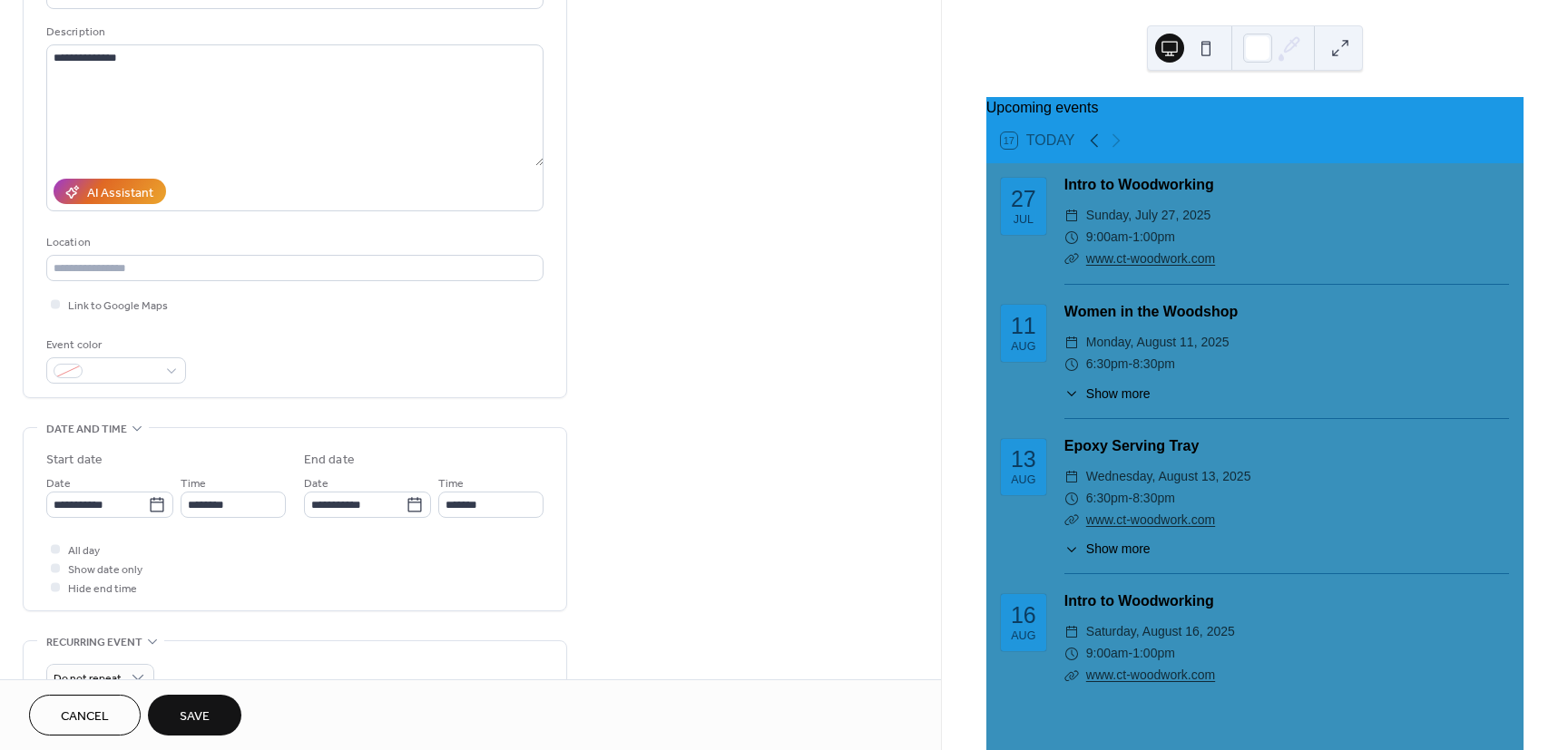 type on "**********" 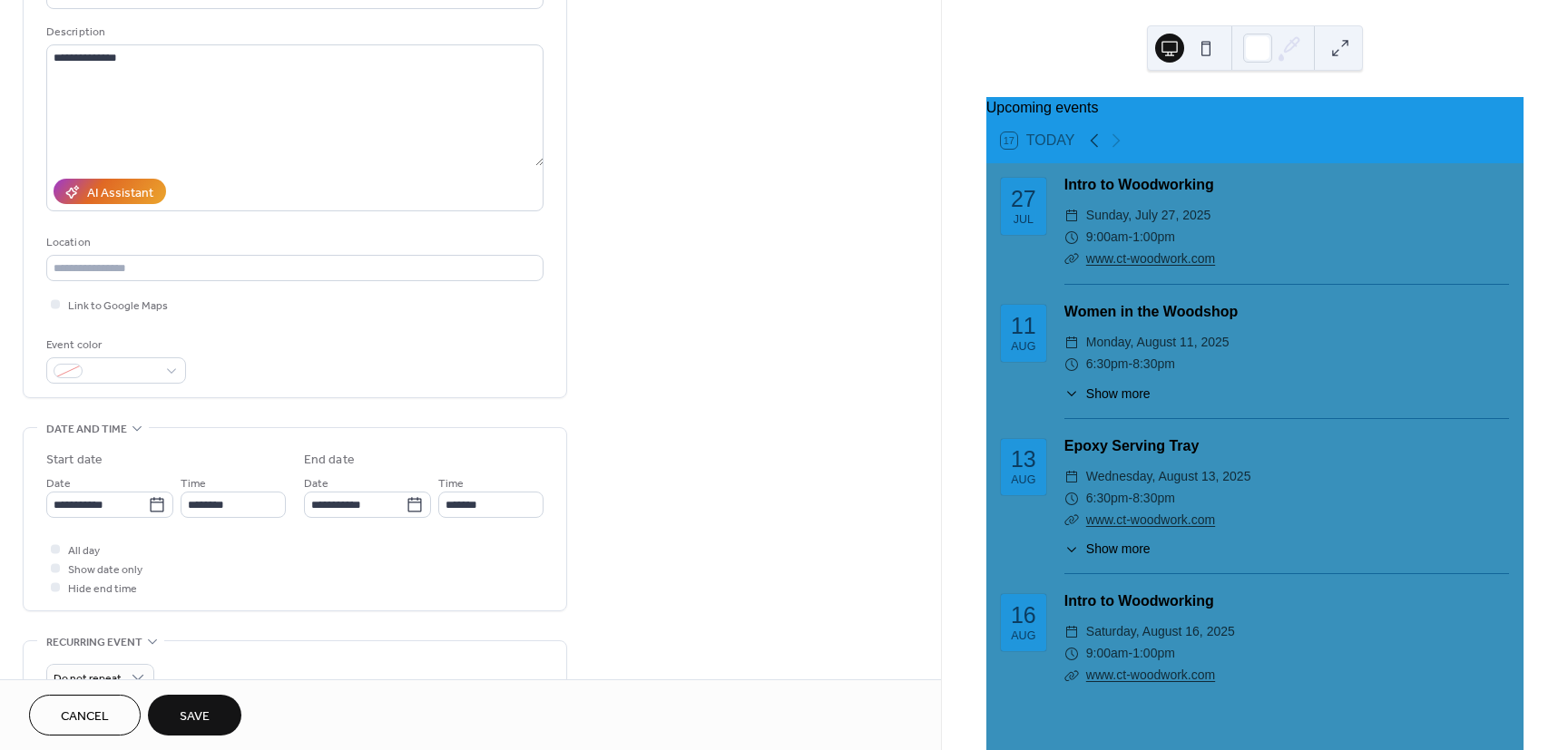 type on "**********" 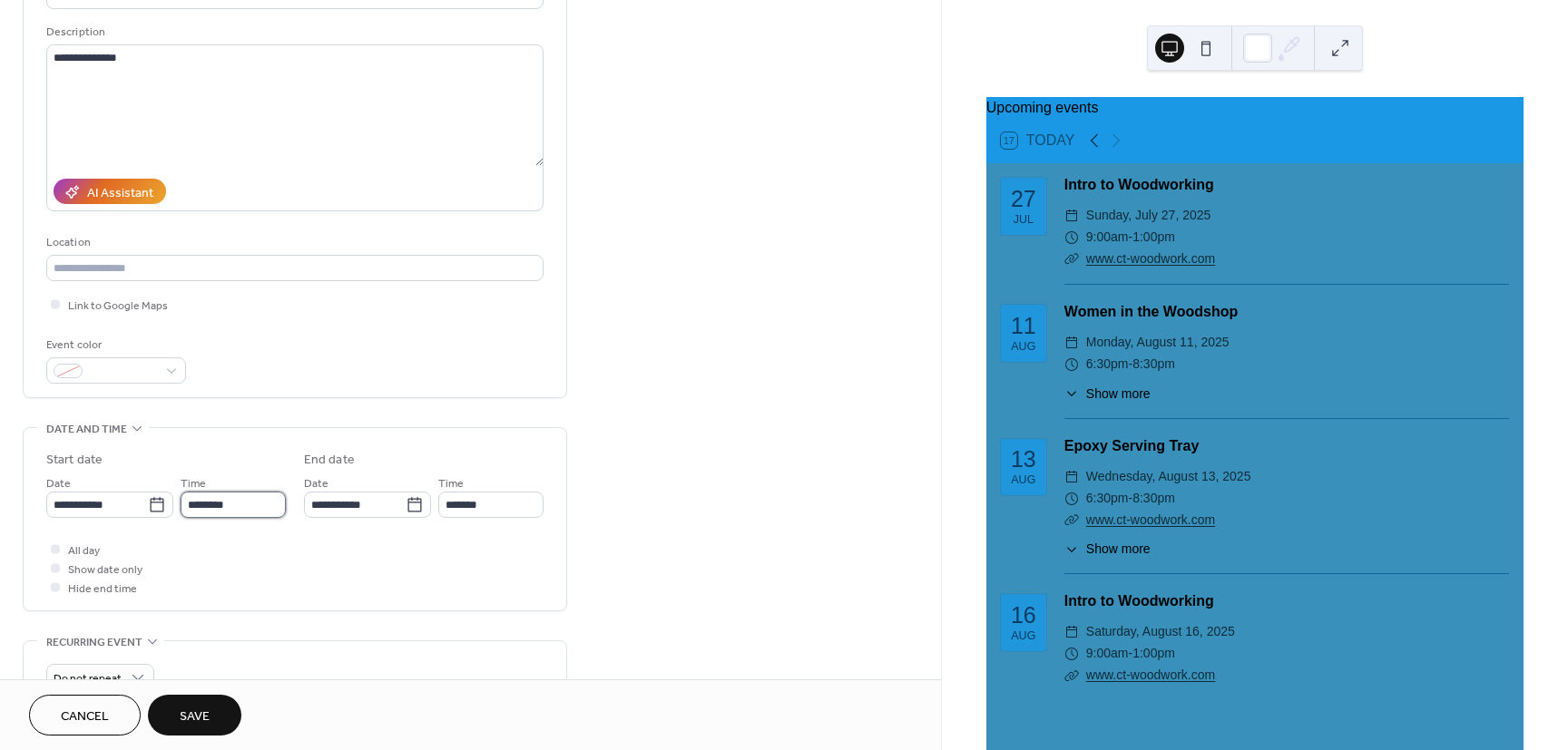 click on "********" at bounding box center (233, 504) 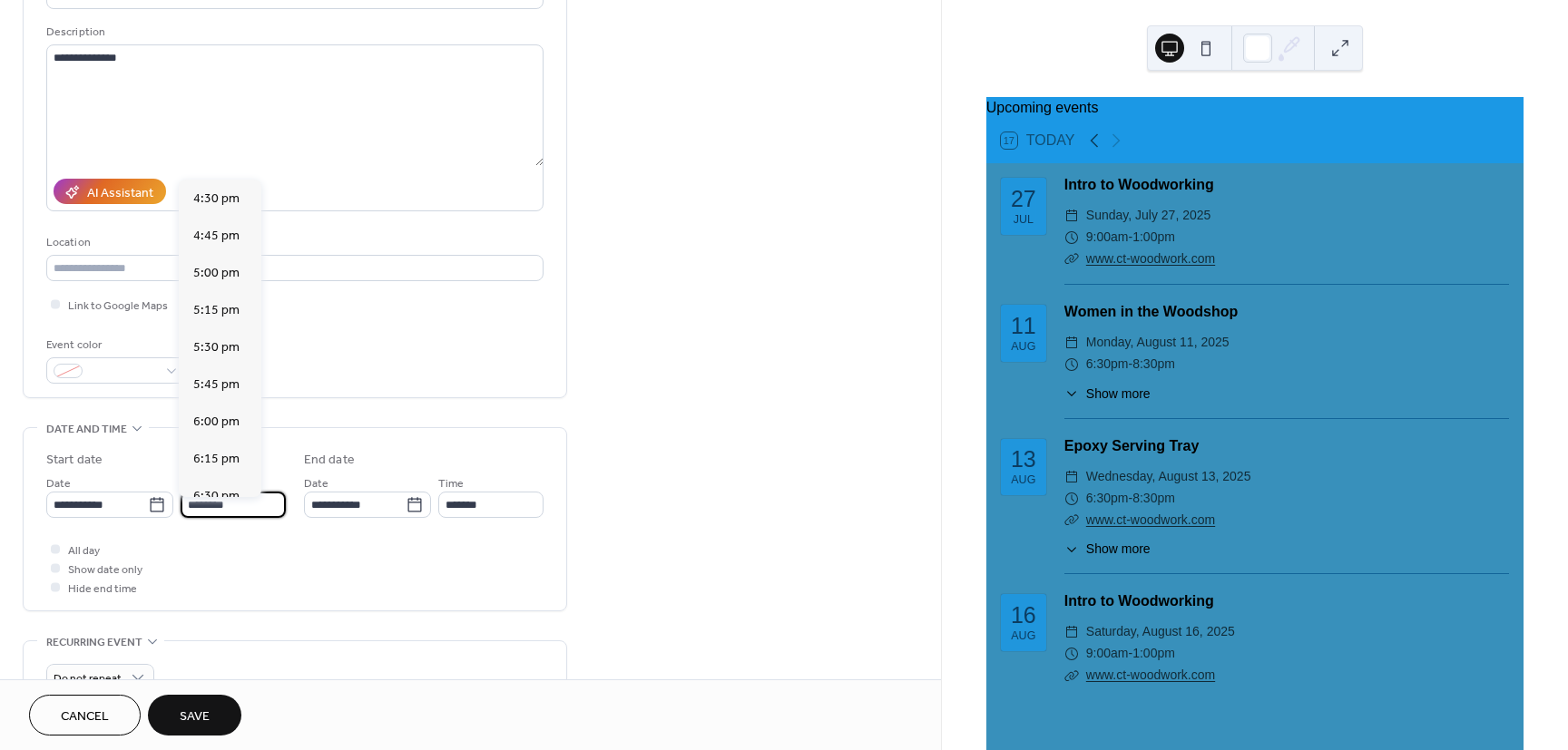 scroll, scrollTop: 2498, scrollLeft: 0, axis: vertical 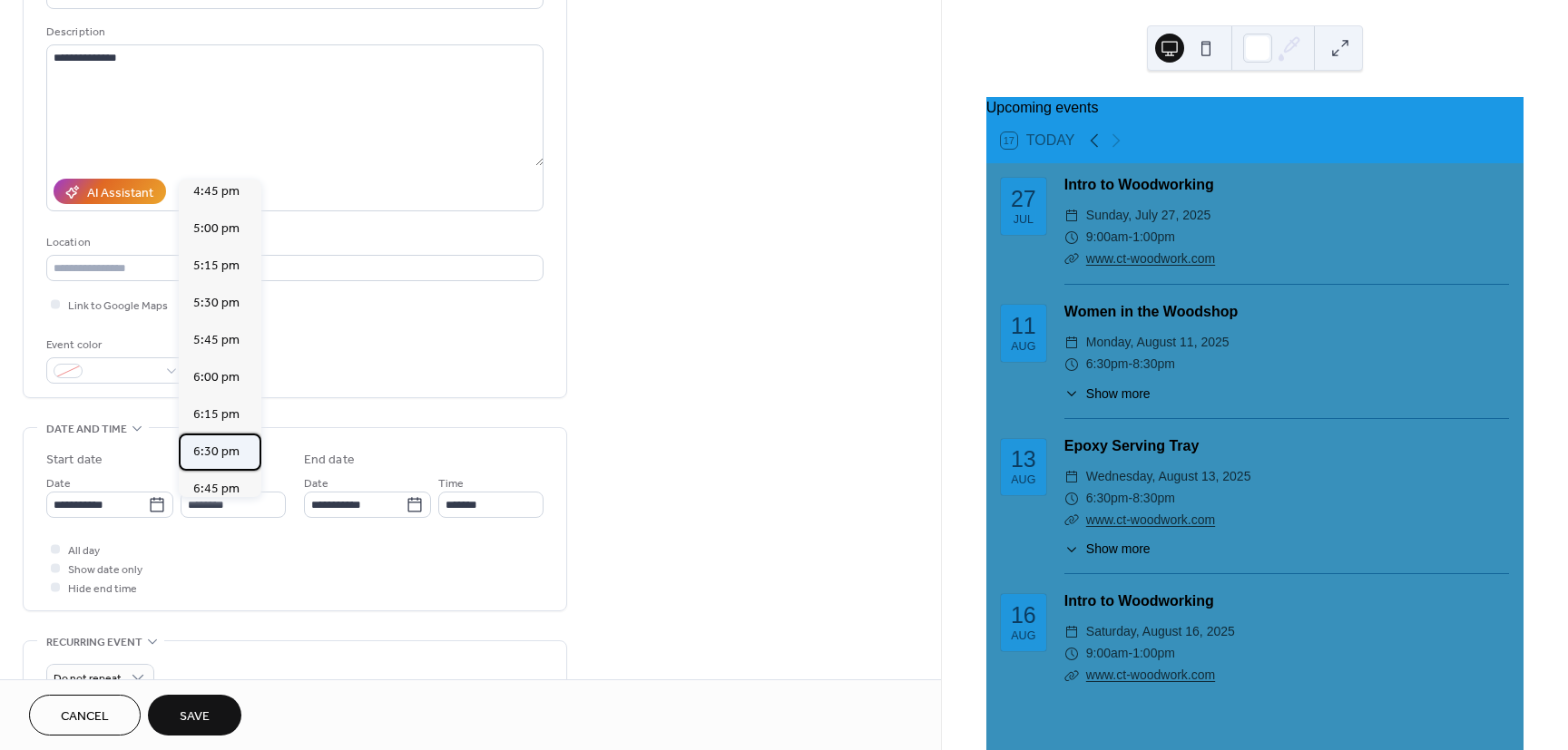 click on "6:30 pm" at bounding box center (216, 452) 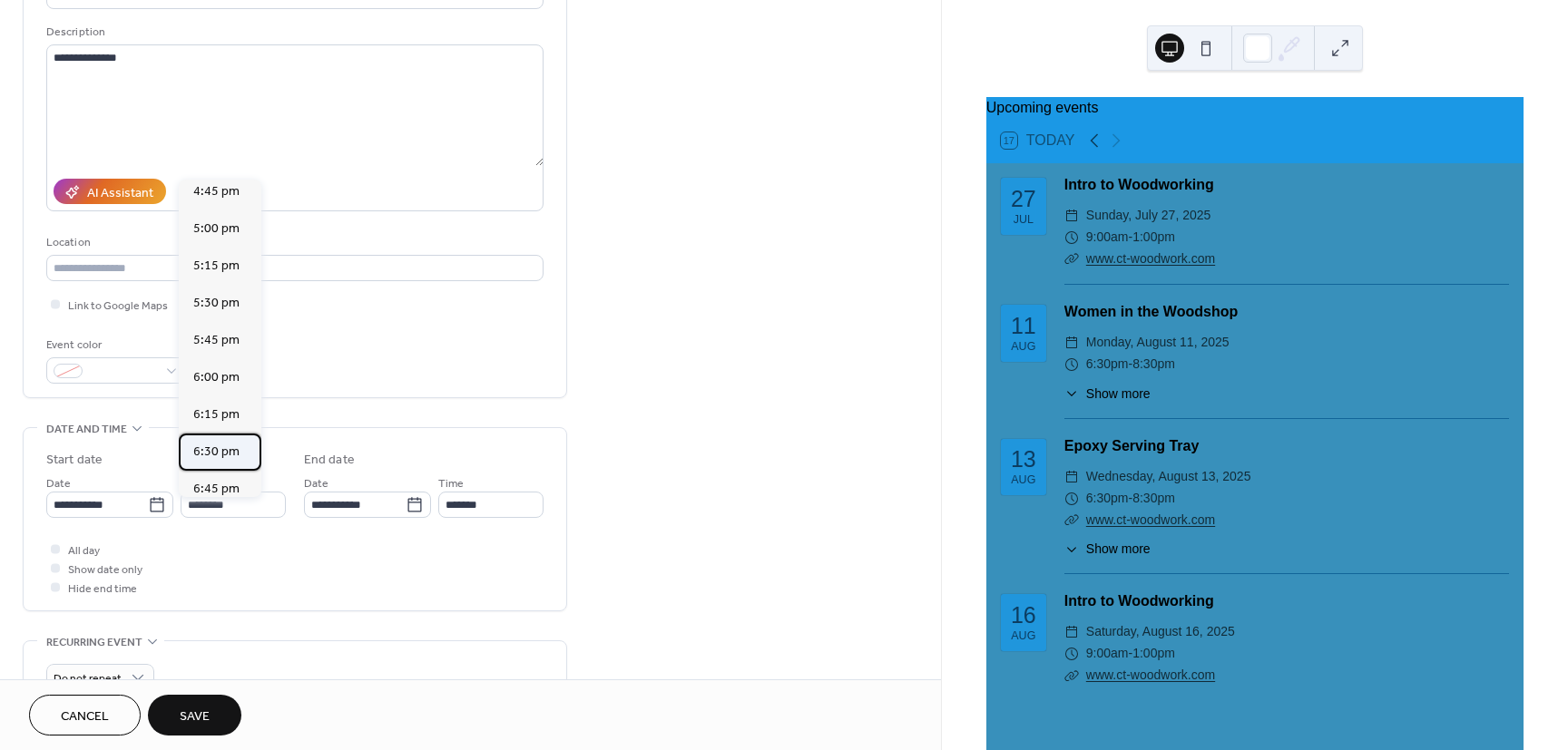 type on "*******" 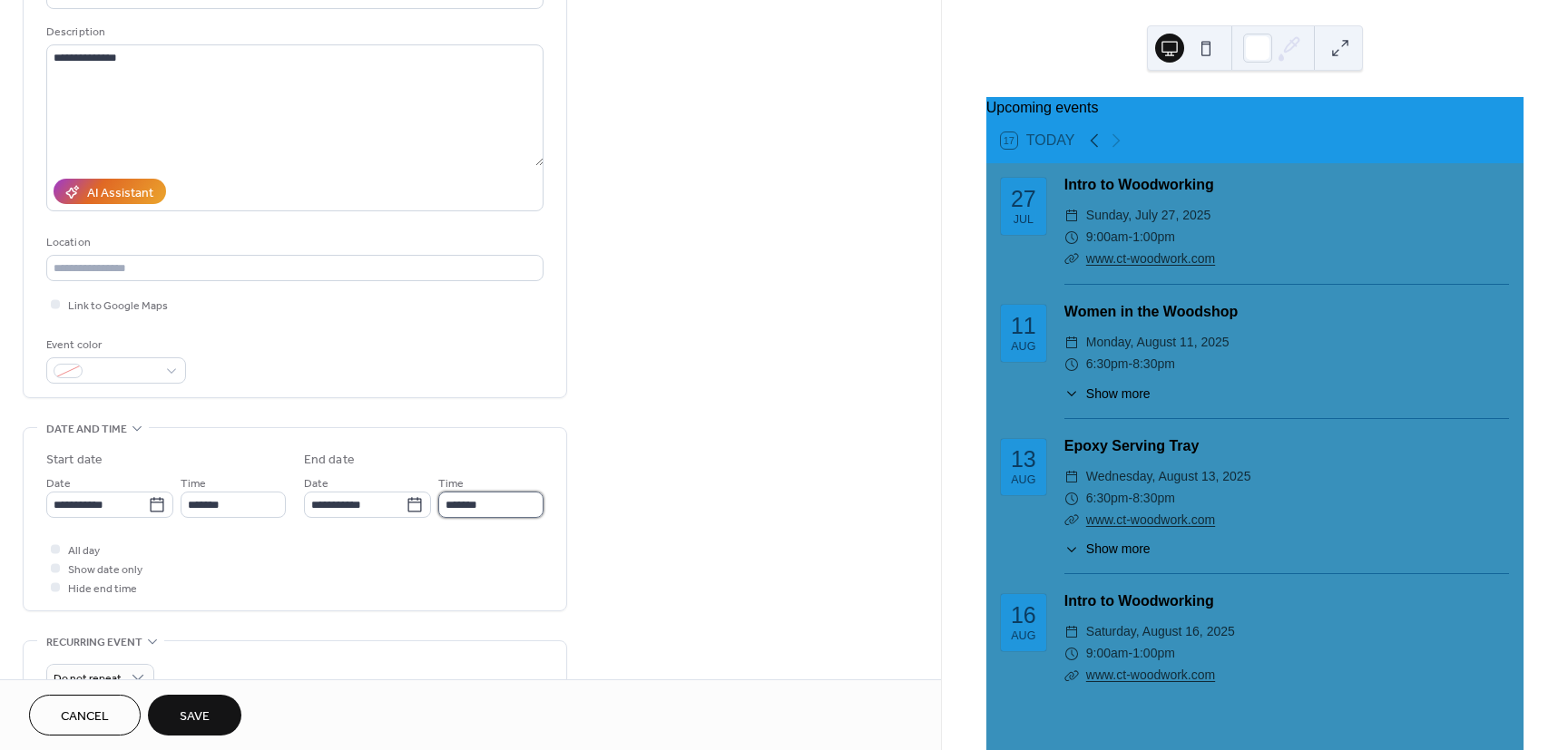 click on "*******" at bounding box center (491, 504) 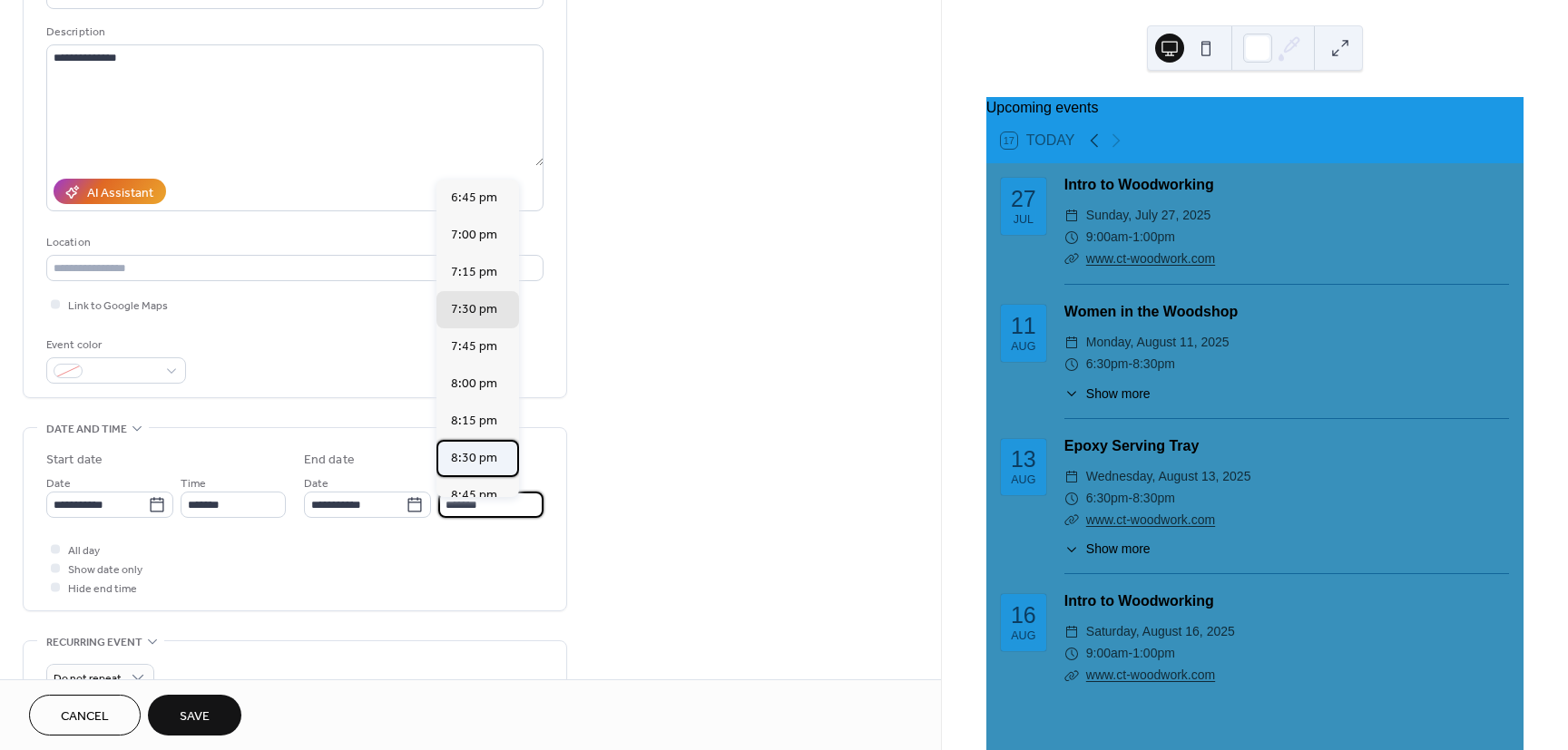 click on "8:30 pm" at bounding box center (474, 458) 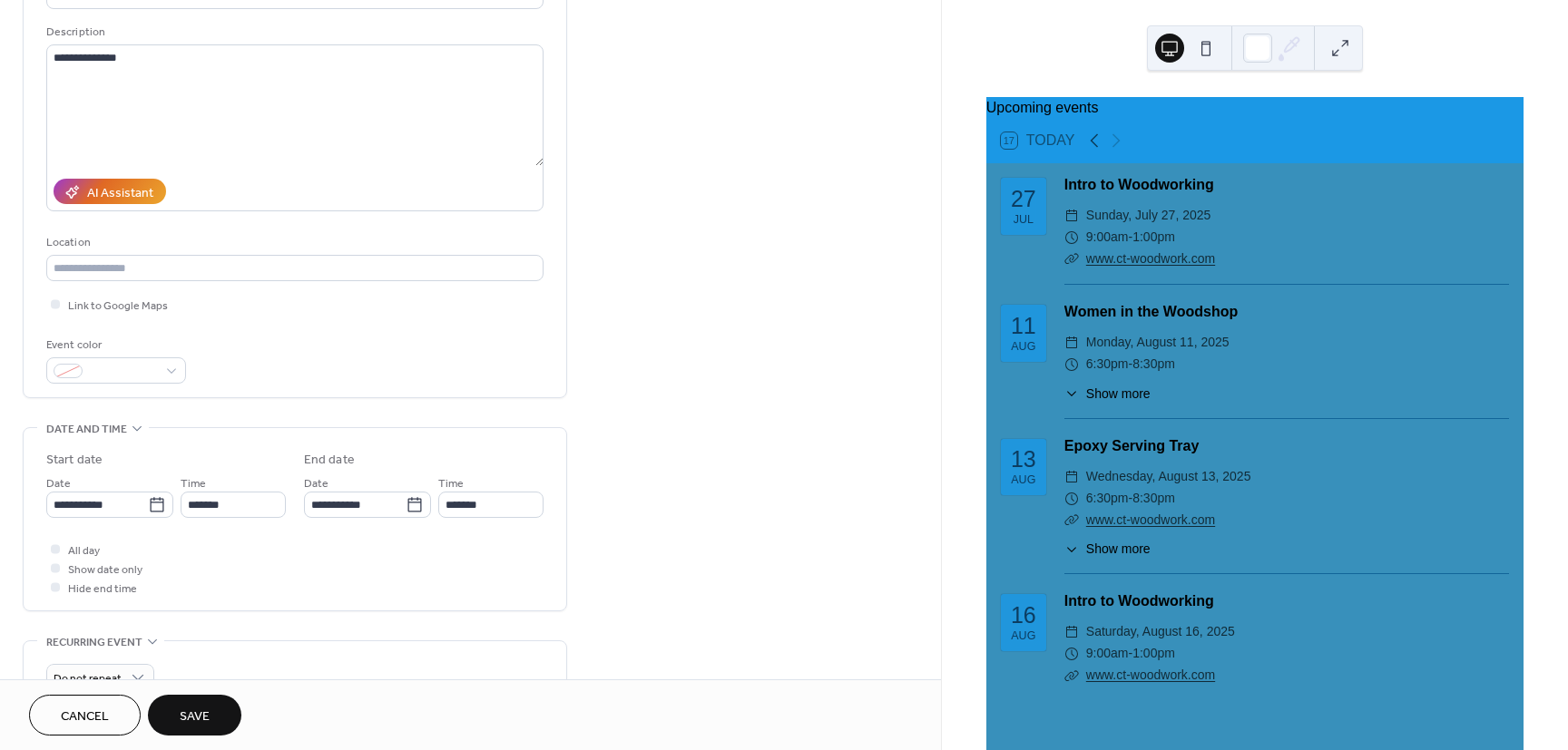 type on "*******" 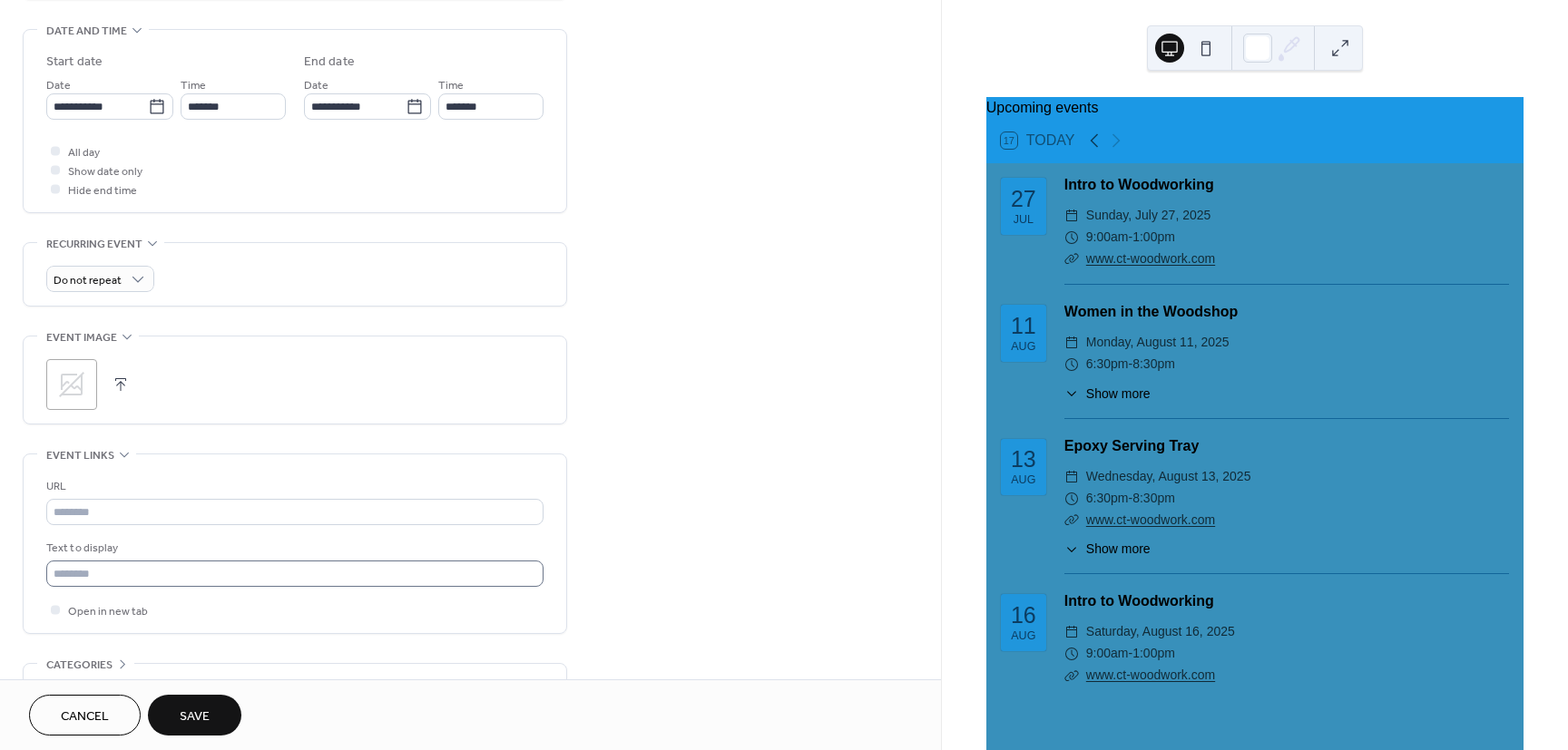 scroll, scrollTop: 599, scrollLeft: 0, axis: vertical 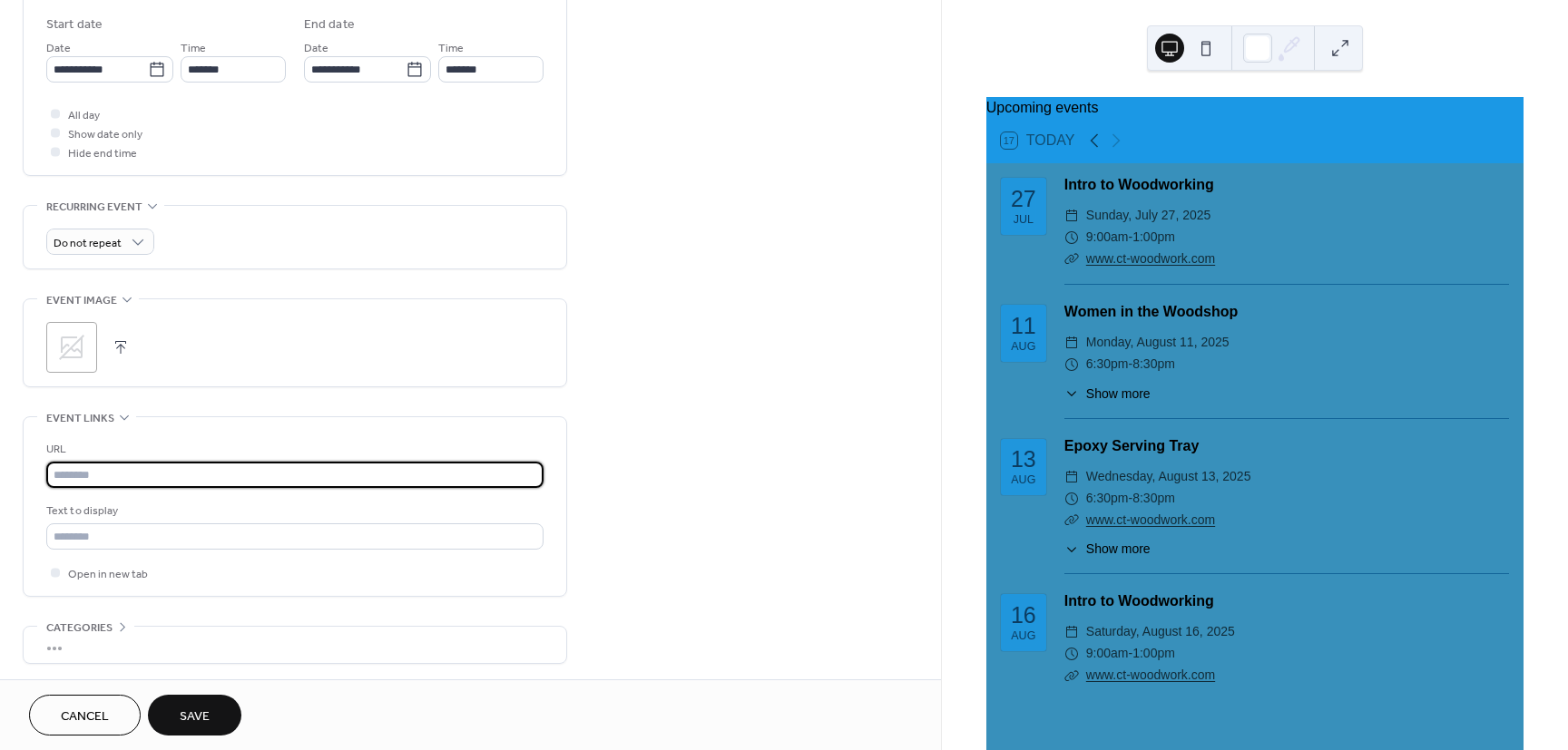 click at bounding box center (295, 474) 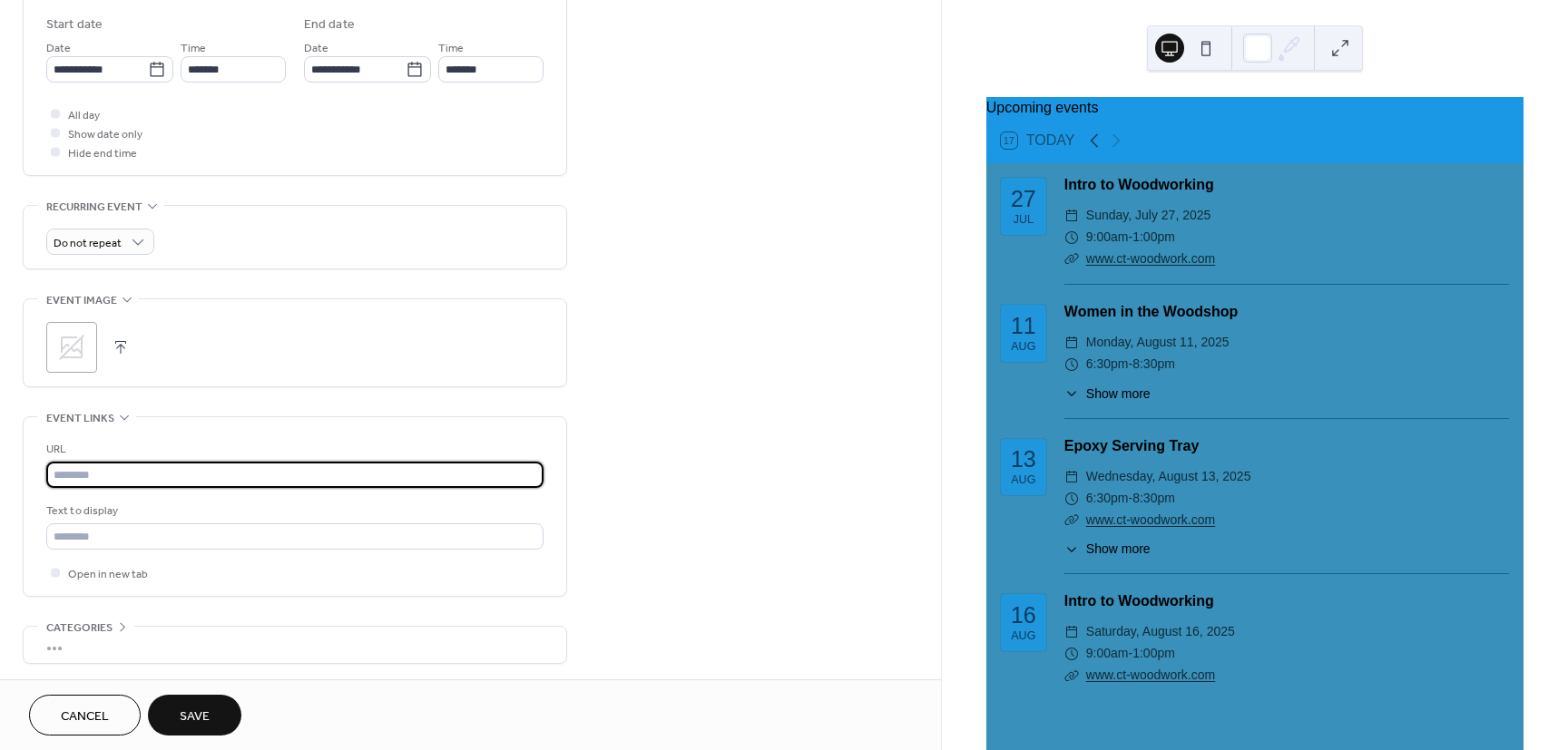 paste on "**********" 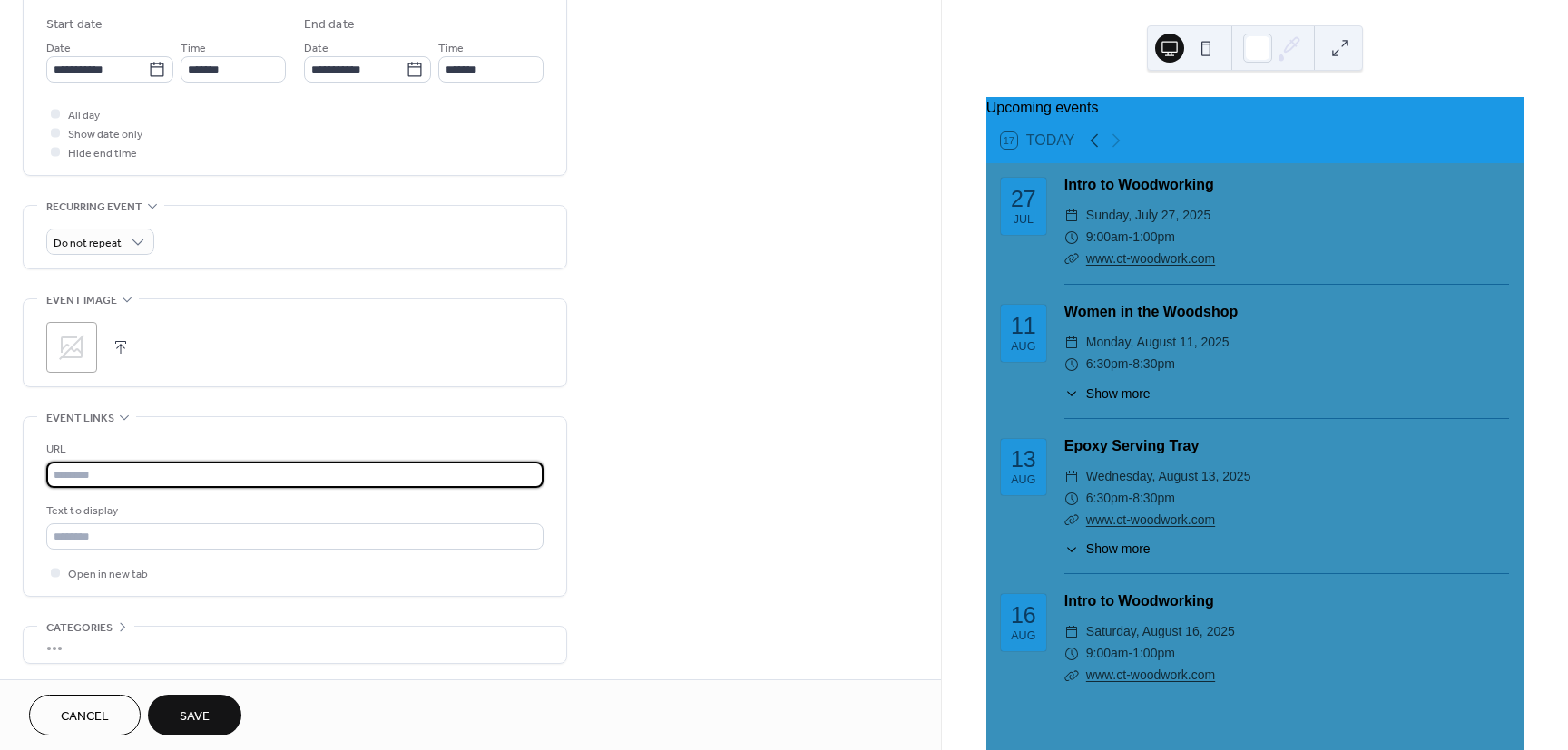 type on "**********" 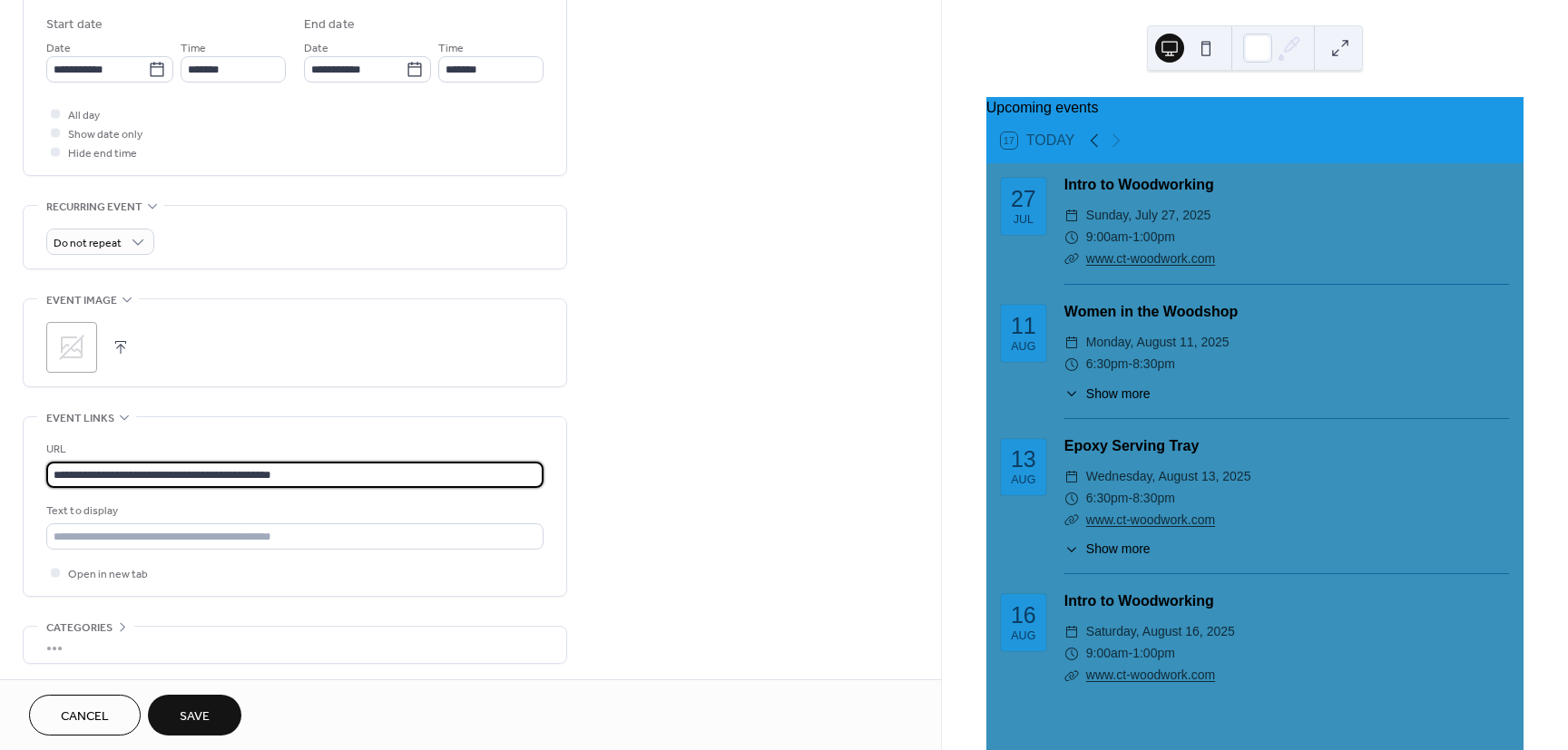 drag, startPoint x: 354, startPoint y: 481, endPoint x: -87, endPoint y: 496, distance: 441.25503 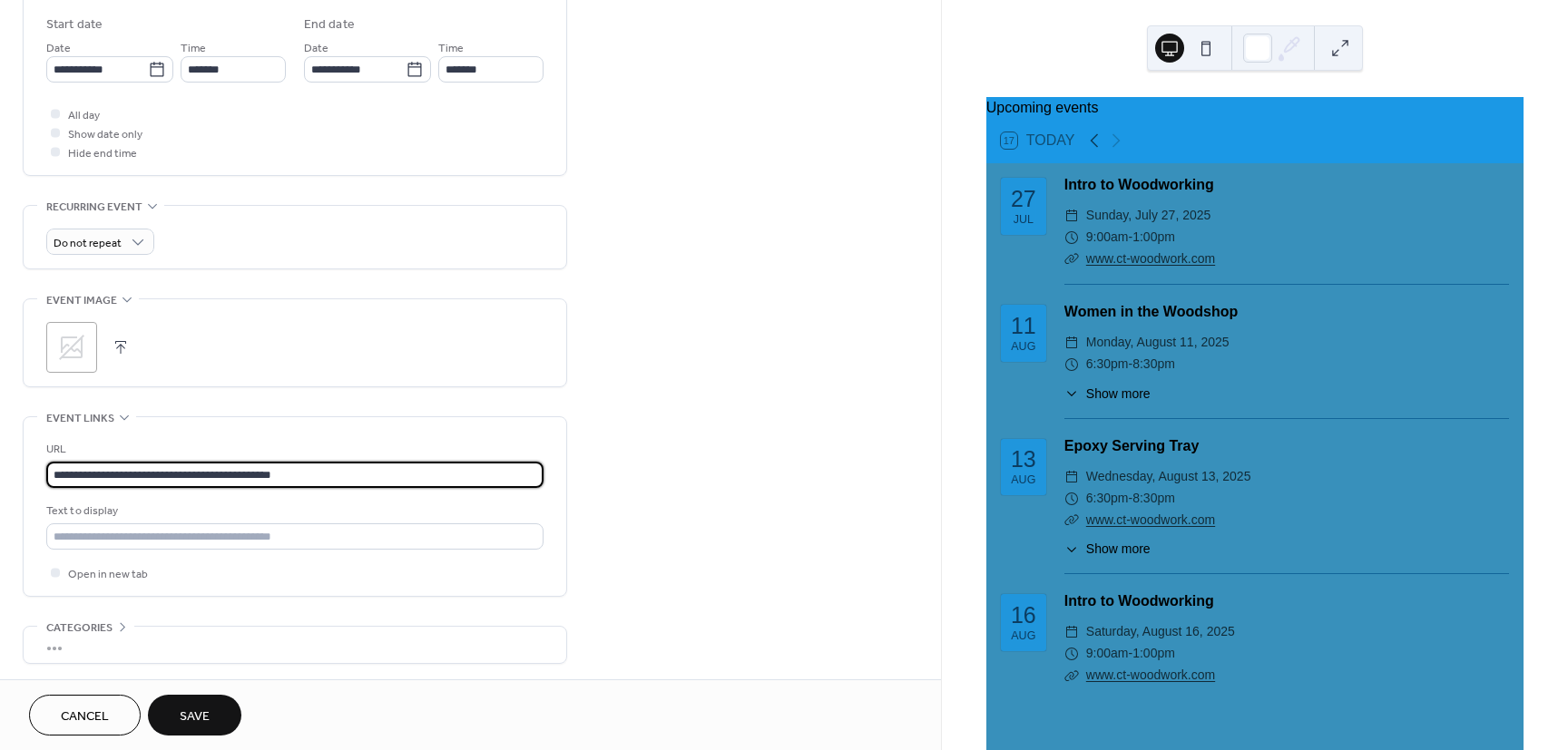 click on "**********" at bounding box center [295, 474] 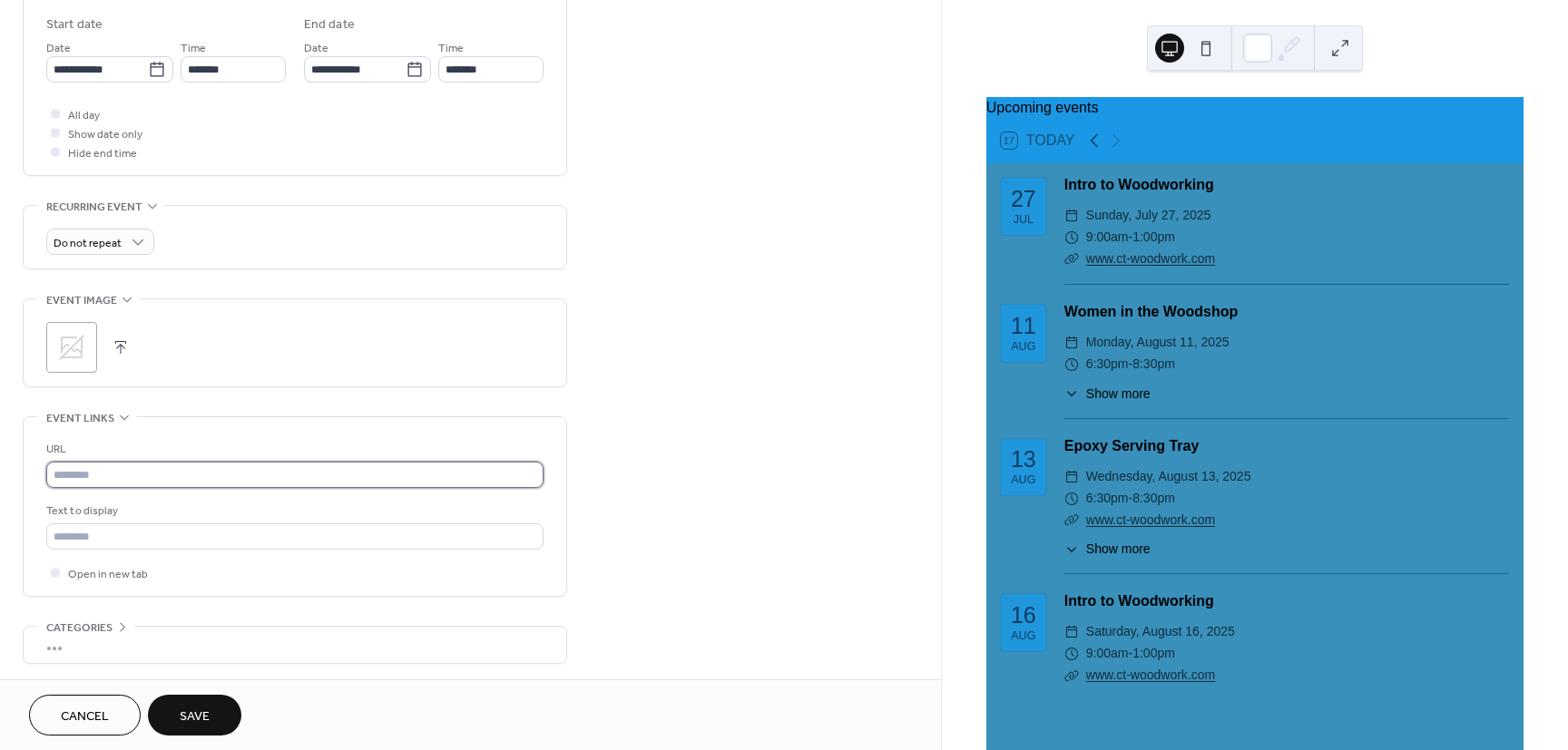 click at bounding box center (295, 474) 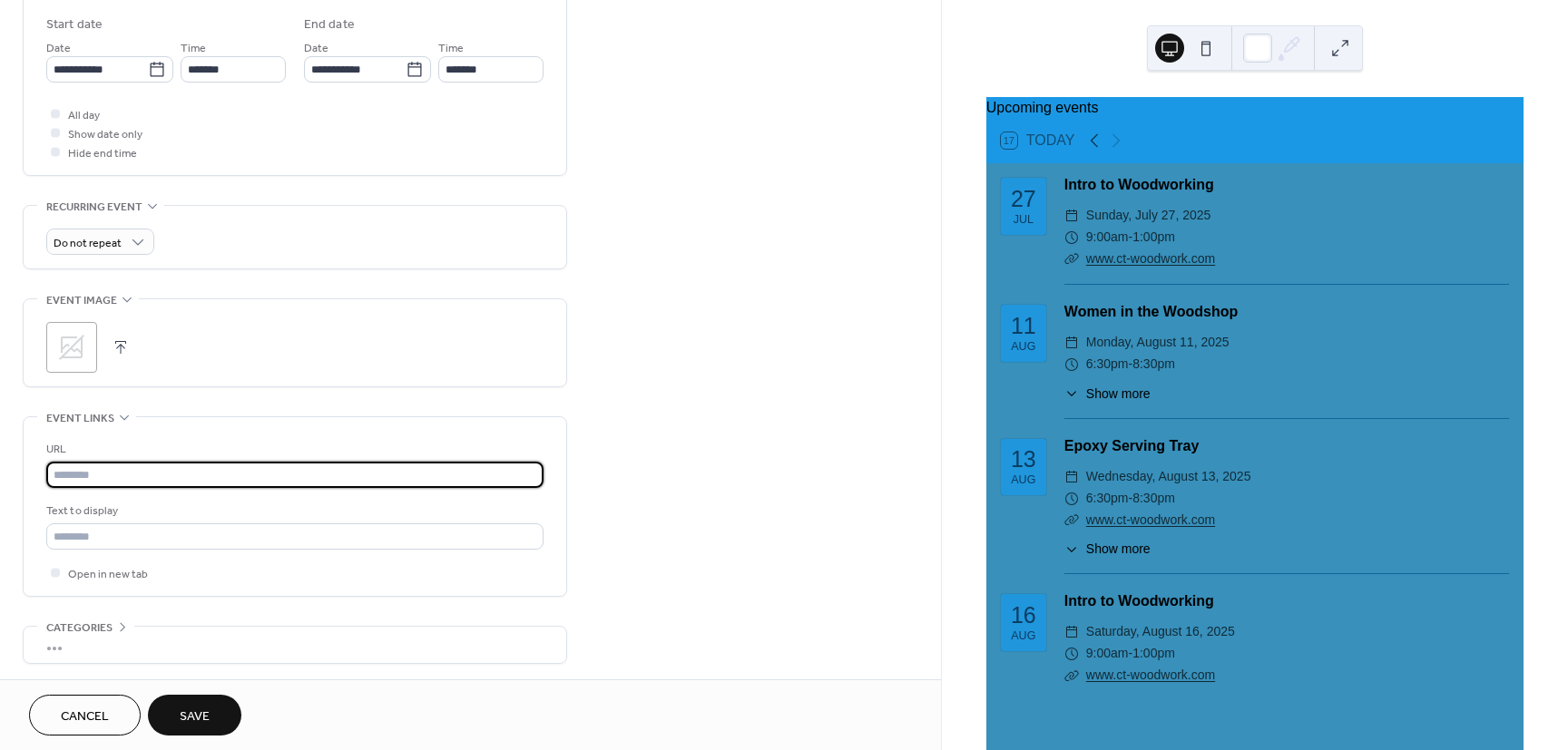 paste on "**********" 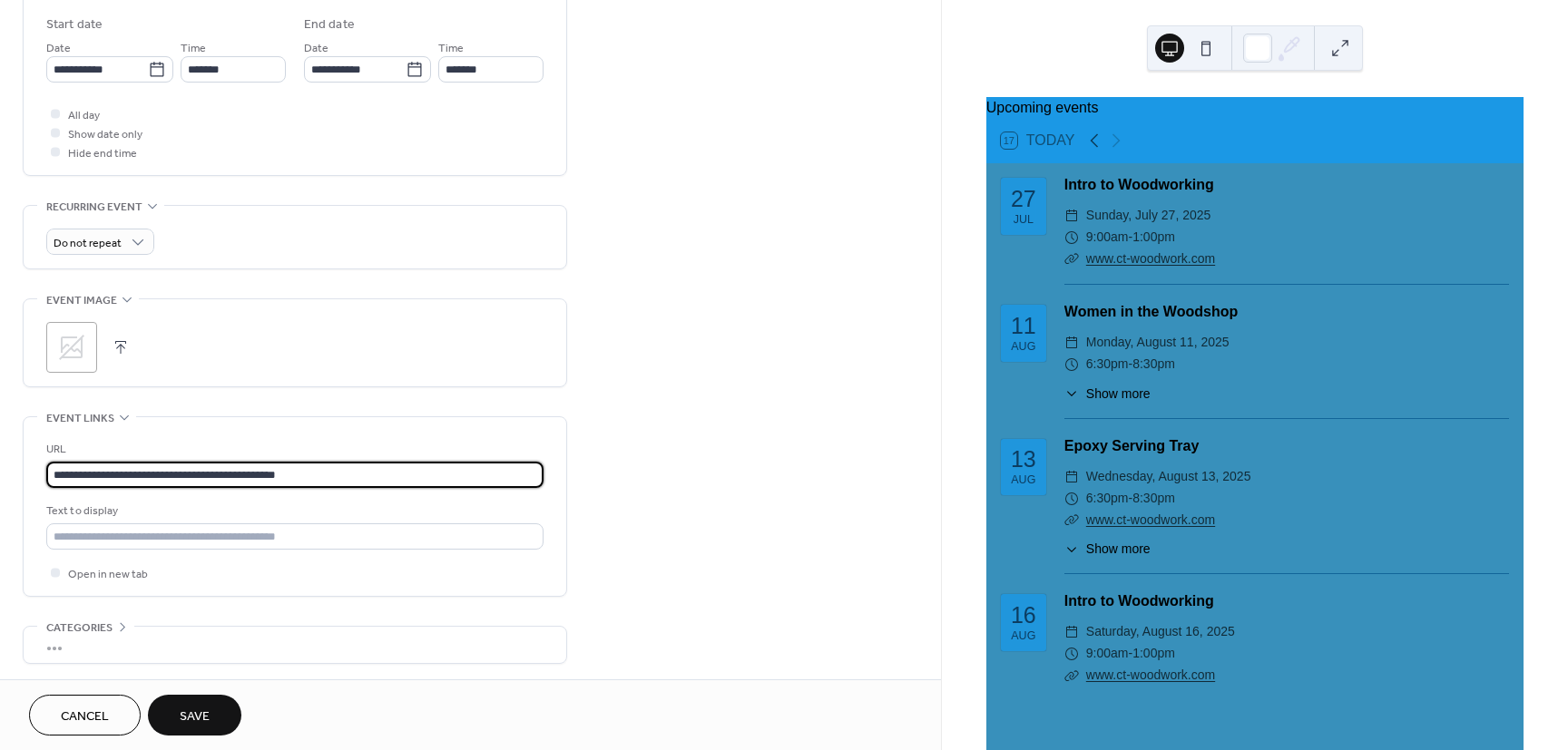 type on "**********" 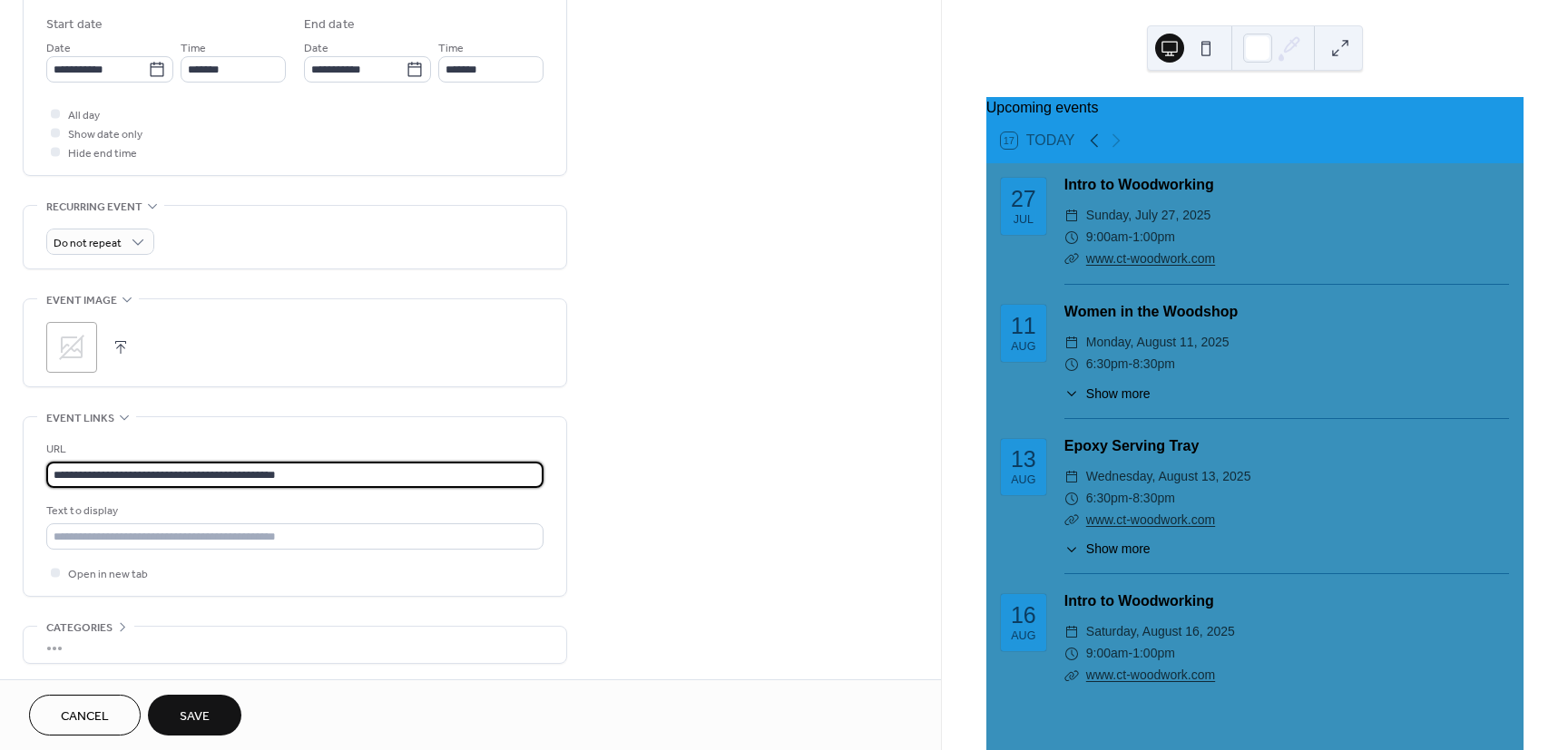 click on "Save" at bounding box center [194, 716] 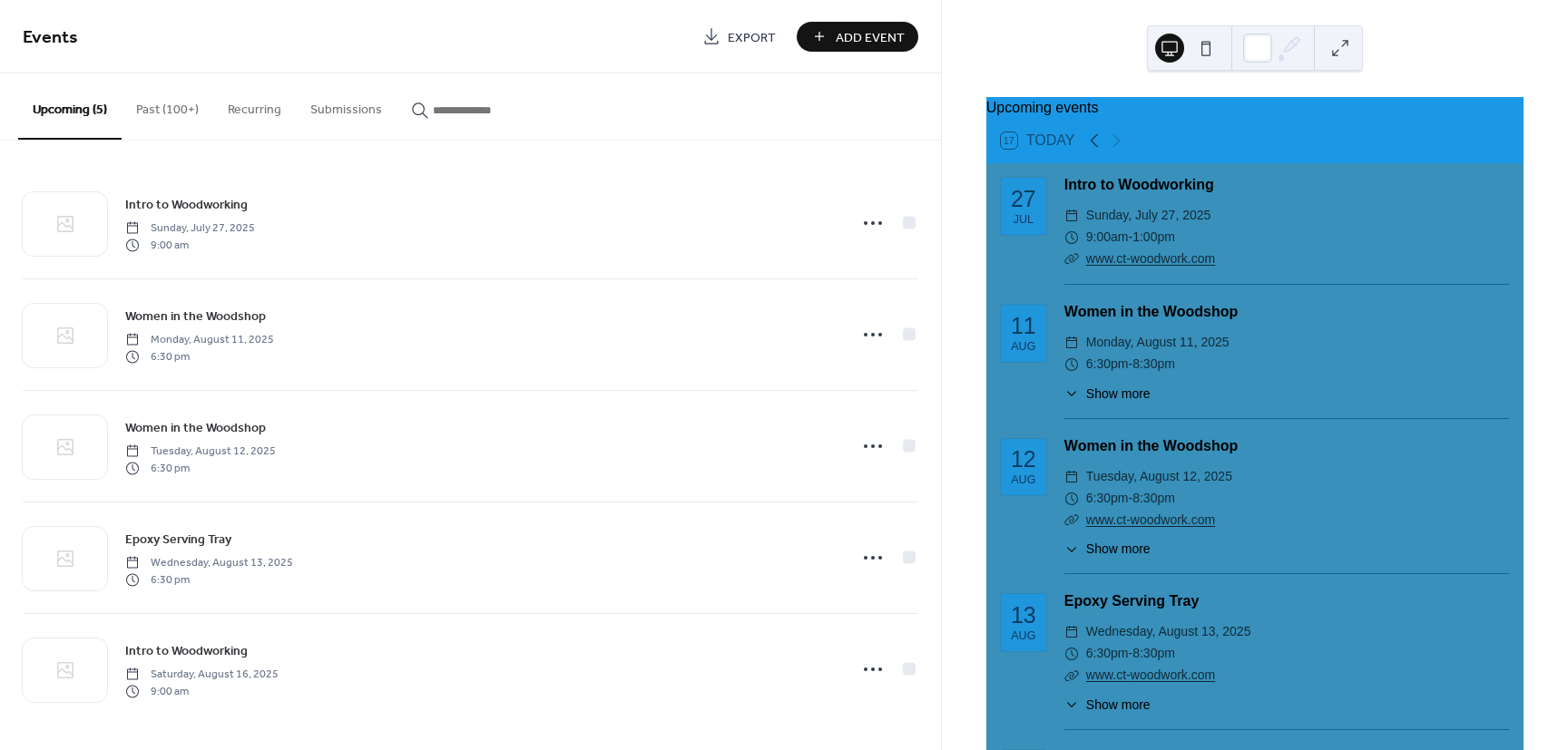 click on "Add Event" at bounding box center [870, 37] 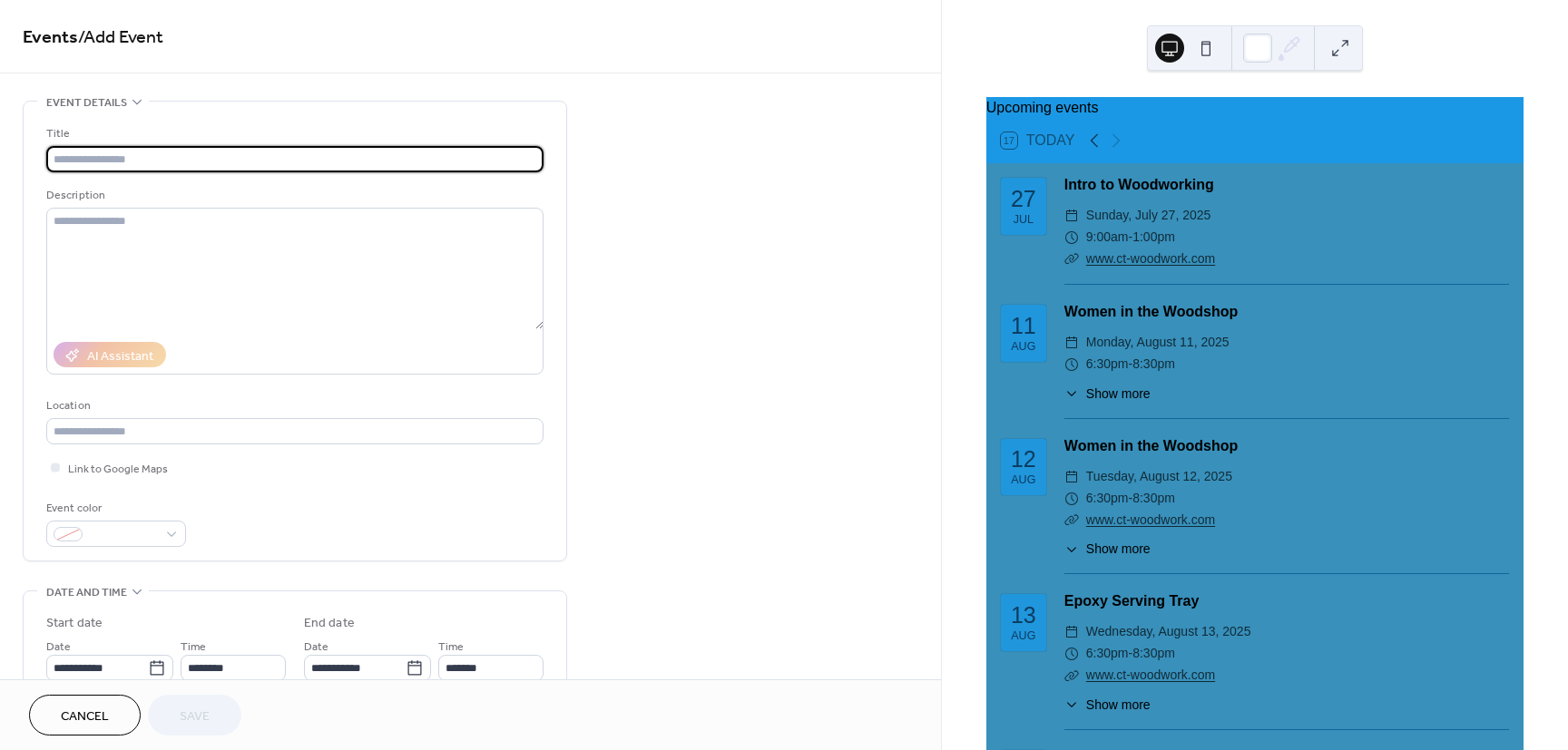 click at bounding box center (295, 159) 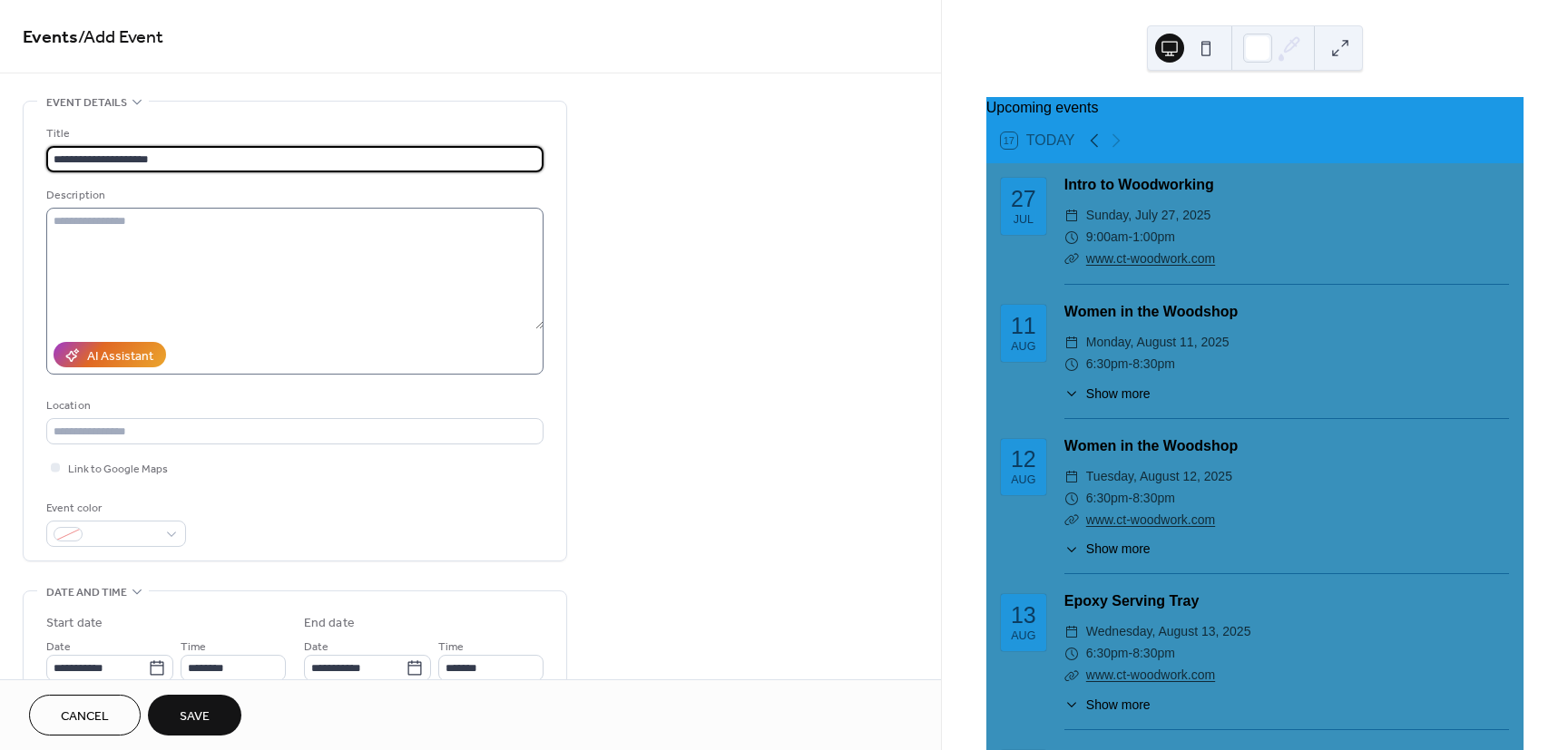 type on "**********" 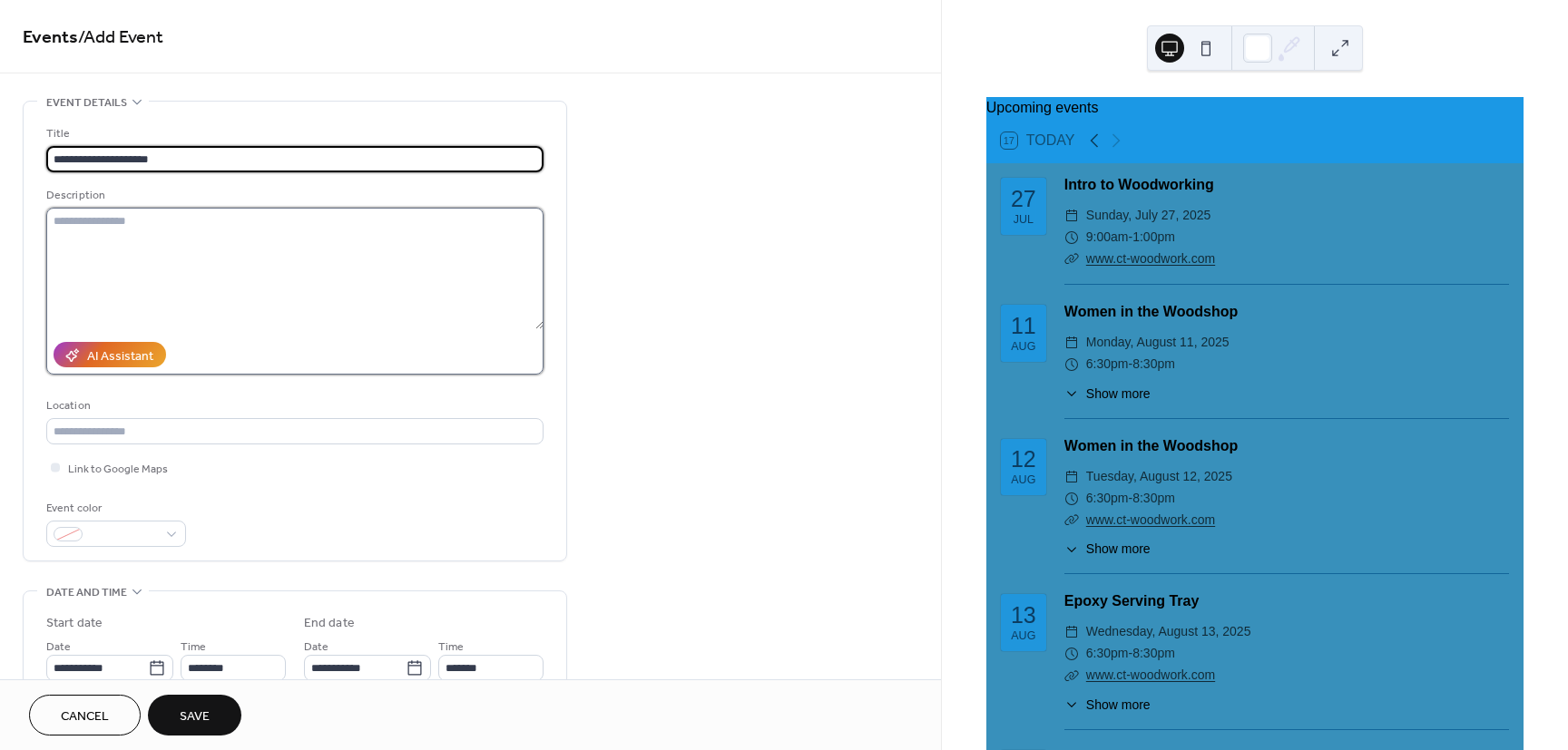 click at bounding box center (295, 268) 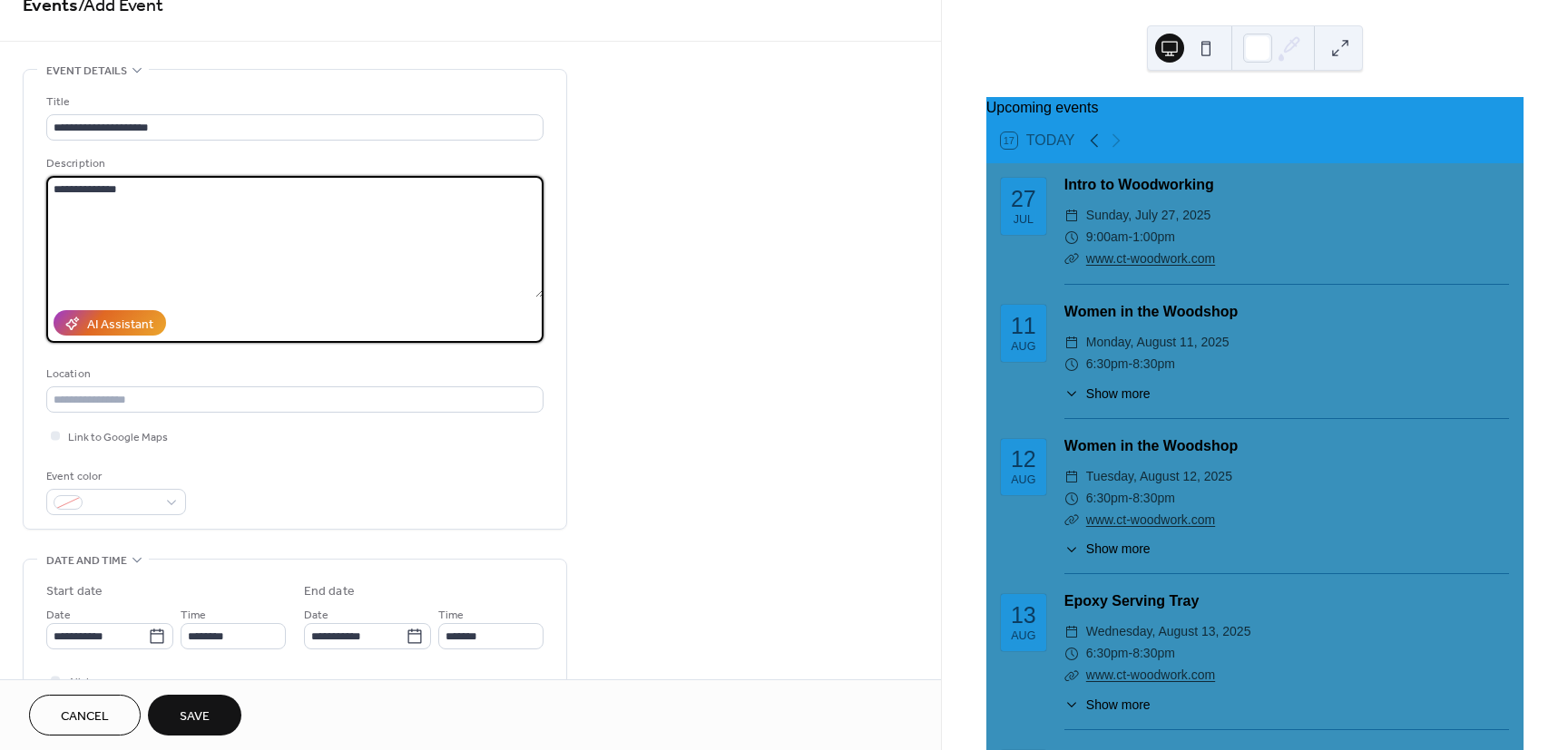 scroll, scrollTop: 109, scrollLeft: 0, axis: vertical 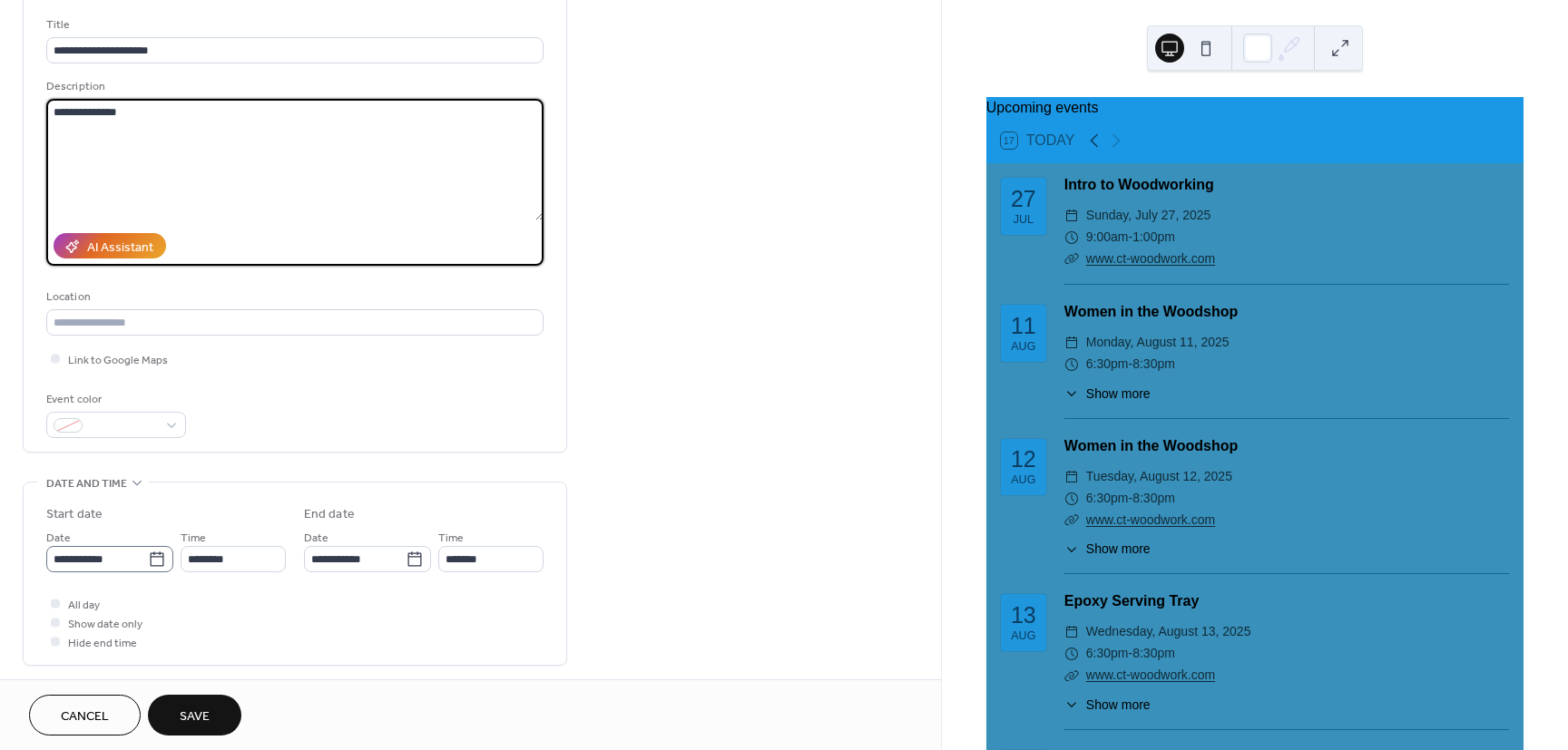type on "**********" 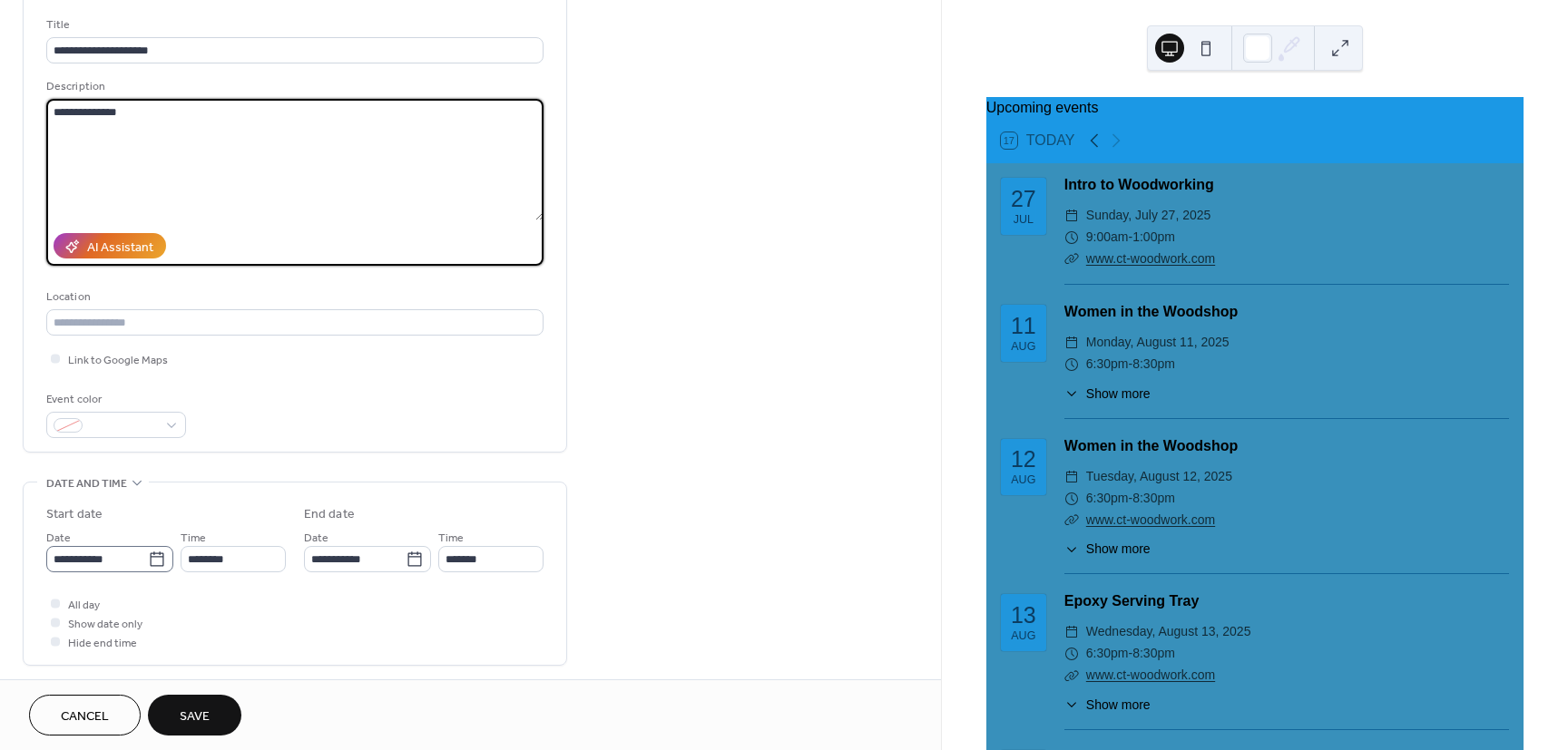 click 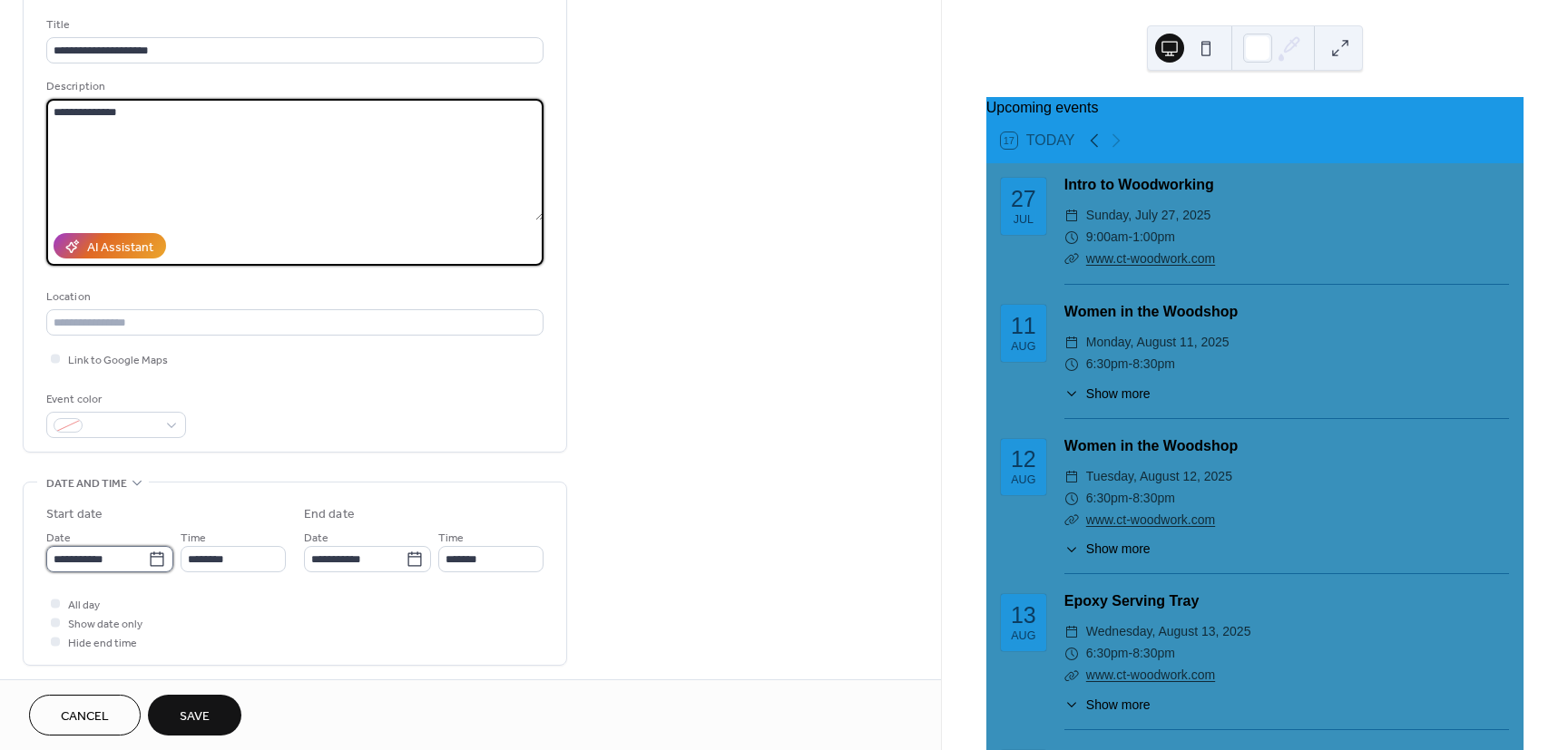 click on "**********" at bounding box center [97, 559] 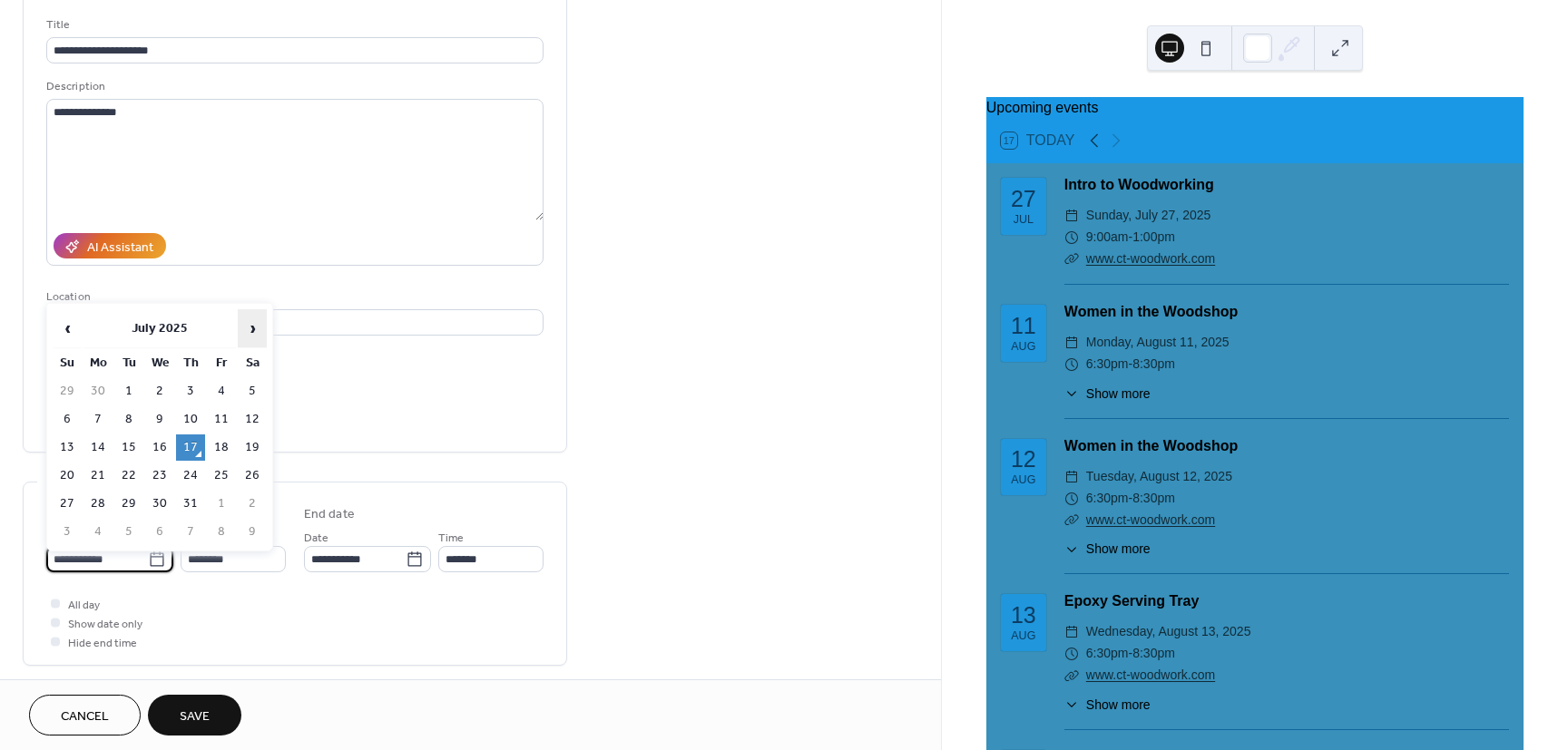 click on "›" at bounding box center (252, 328) 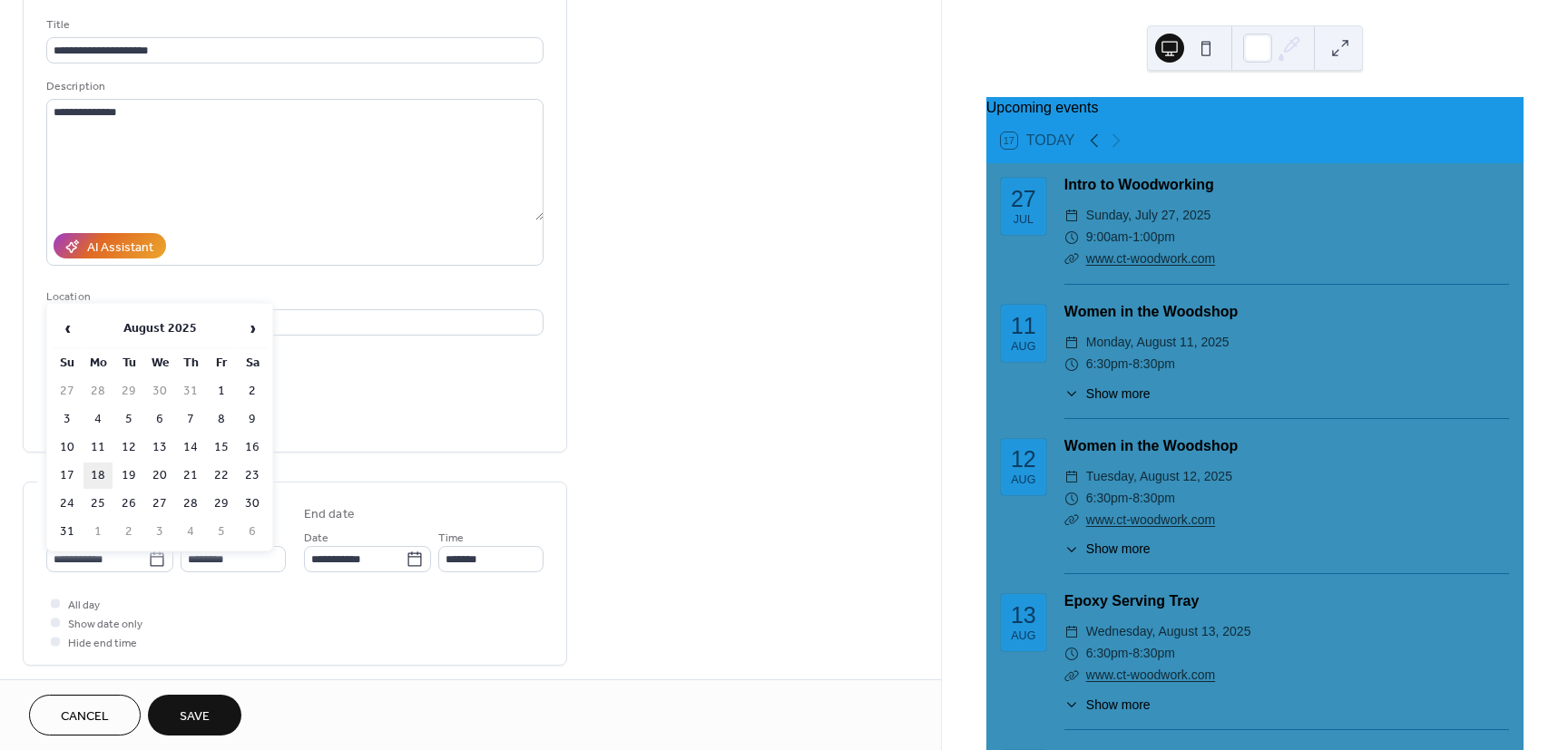 click on "18" at bounding box center (98, 475) 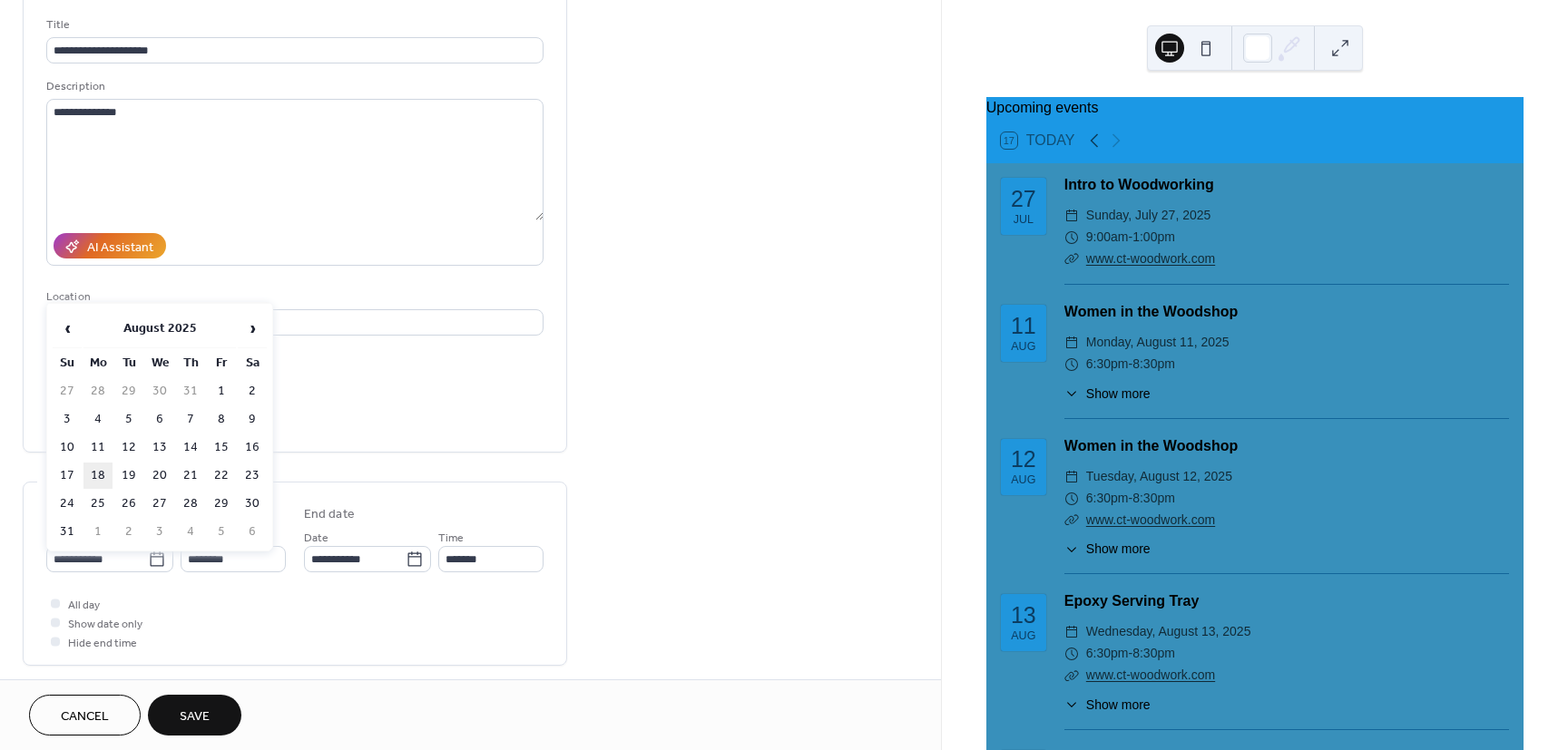 type on "**********" 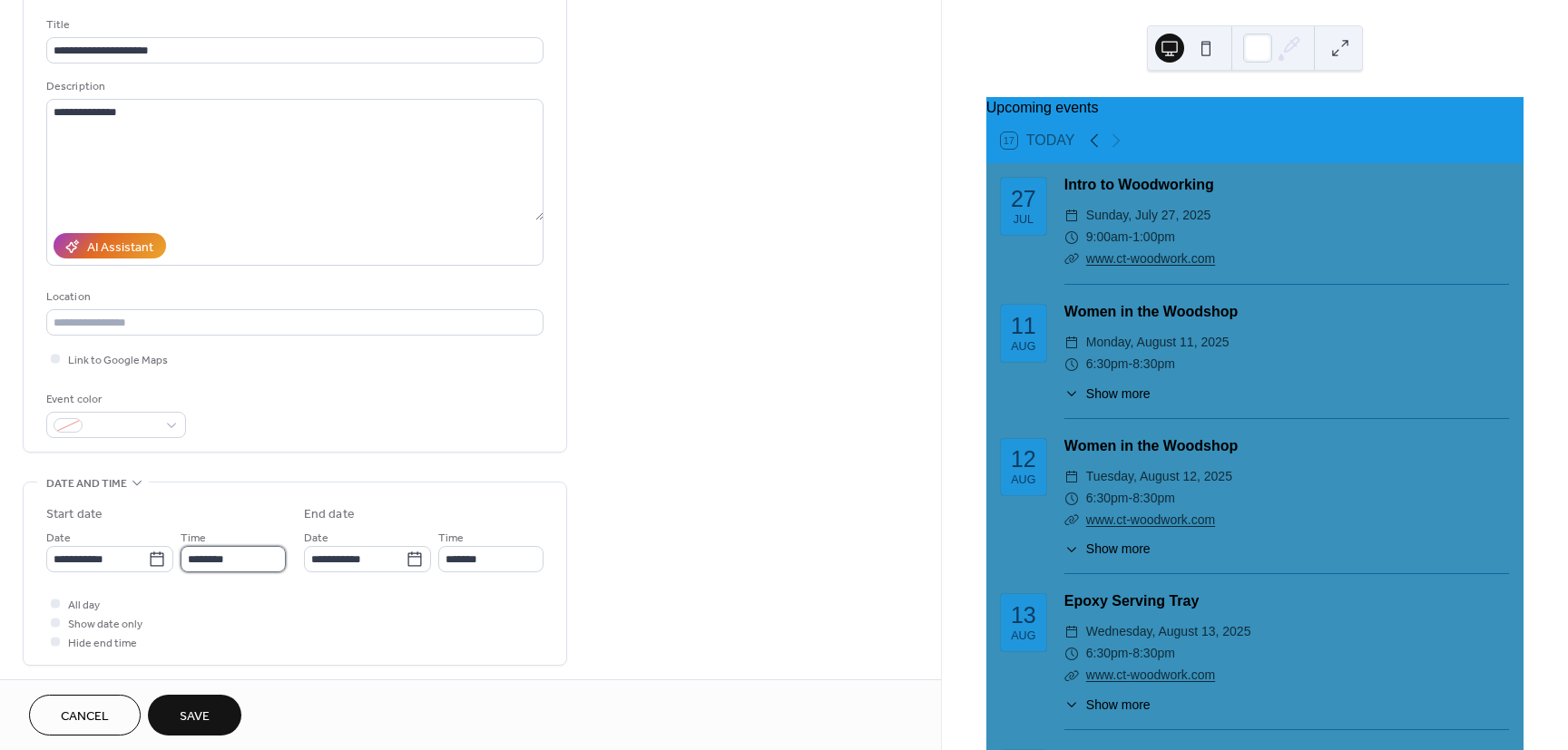 click on "********" at bounding box center (233, 559) 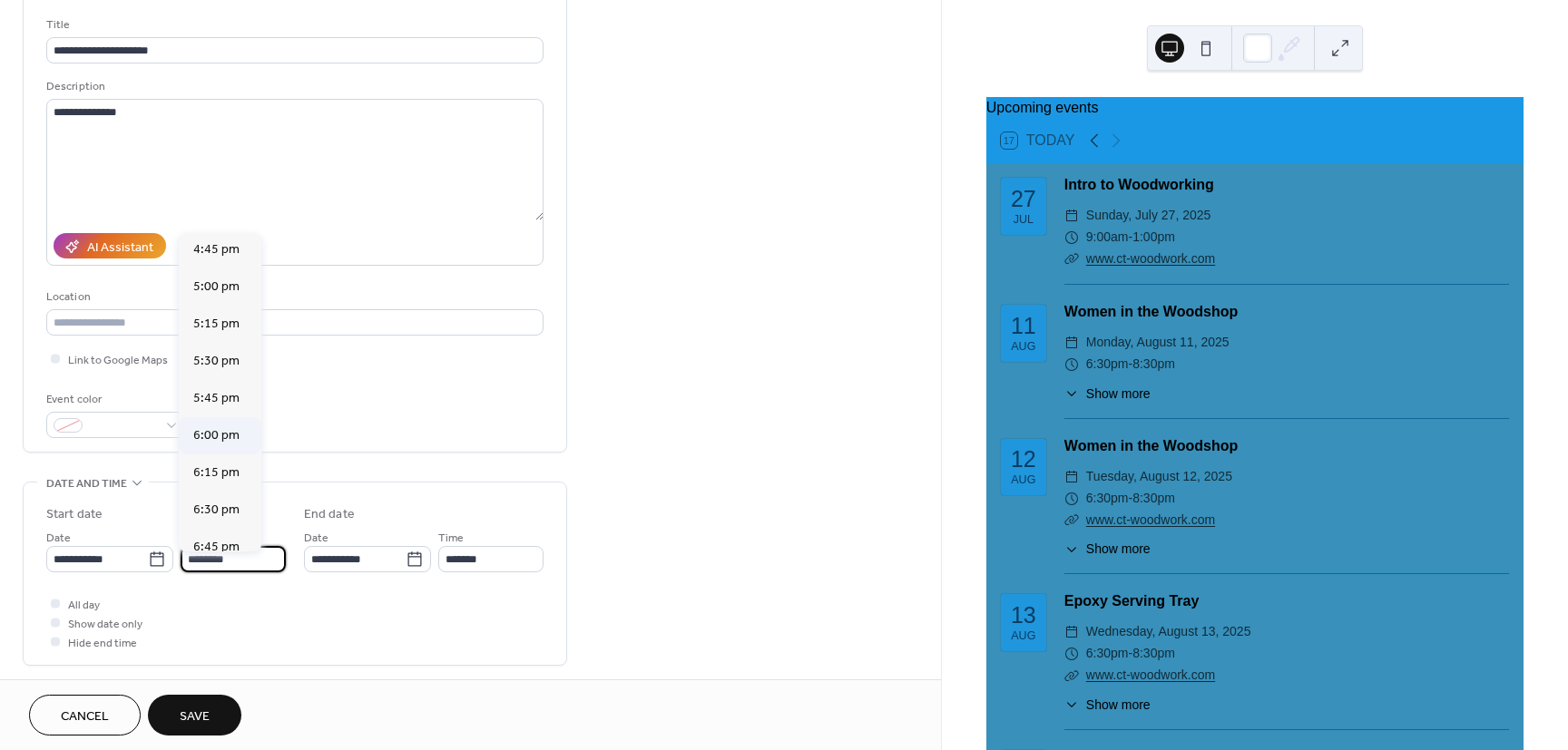 scroll, scrollTop: 2498, scrollLeft: 0, axis: vertical 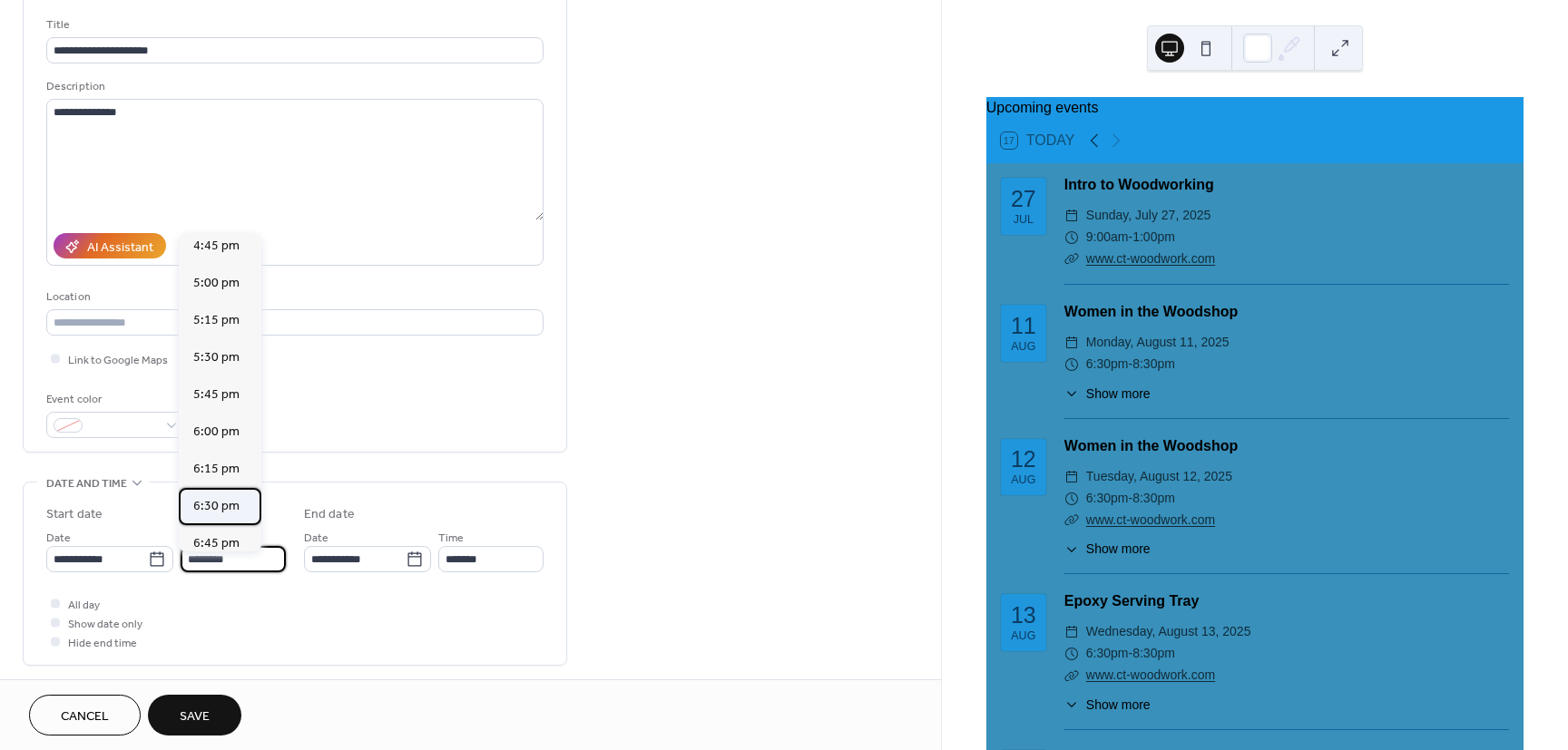 click on "6:30 pm" at bounding box center (216, 506) 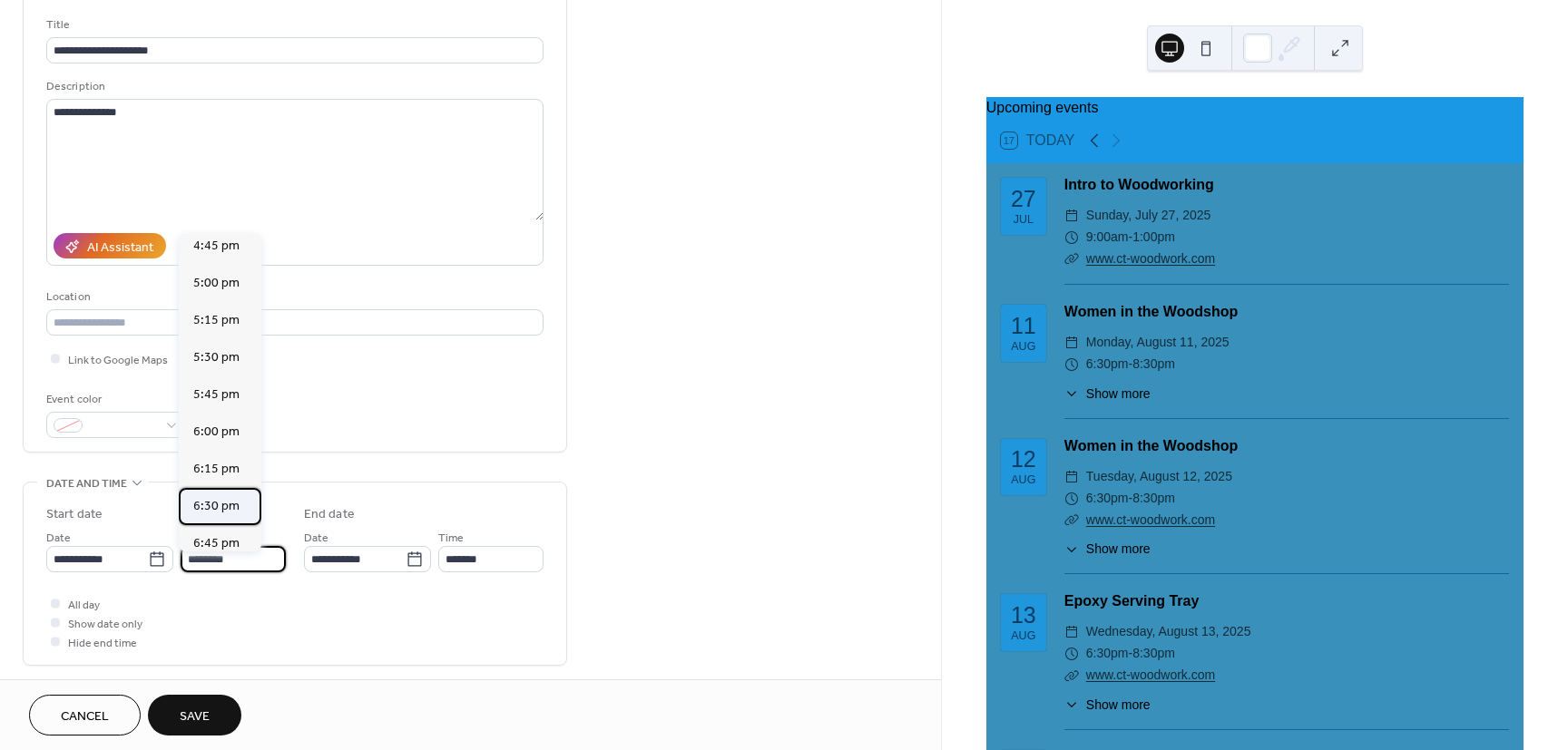 type on "*******" 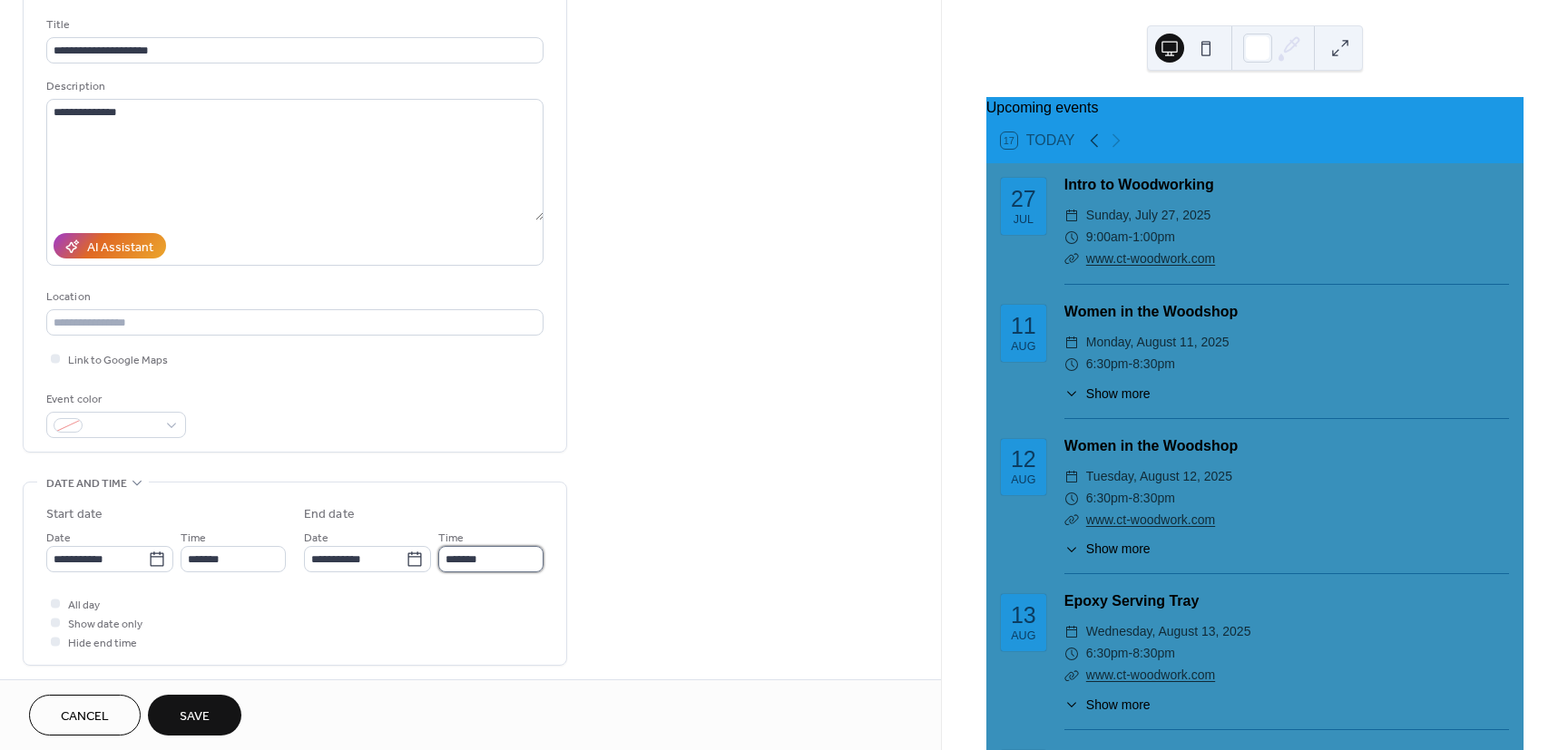 click on "*******" at bounding box center (491, 559) 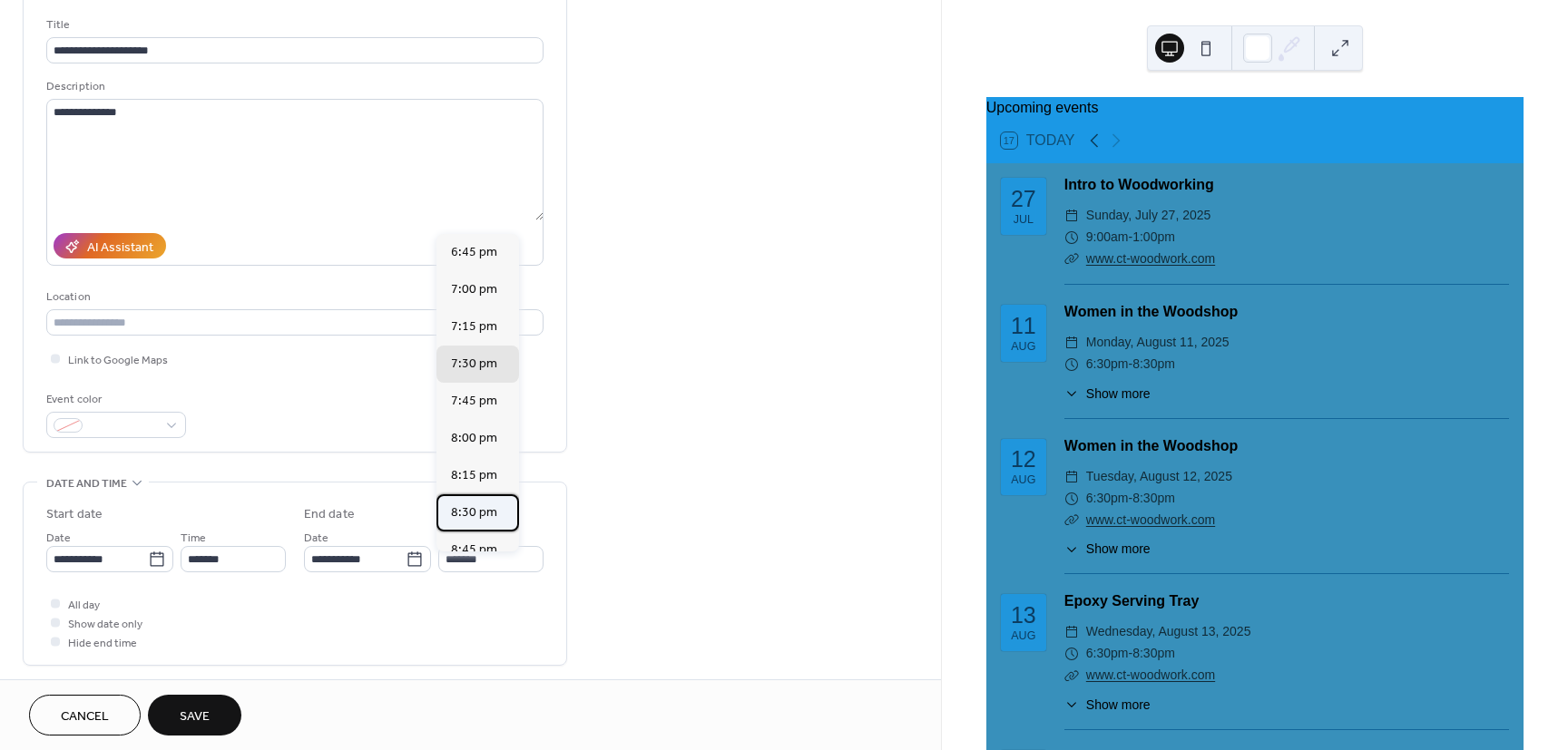 click on "8:30 pm" at bounding box center (474, 512) 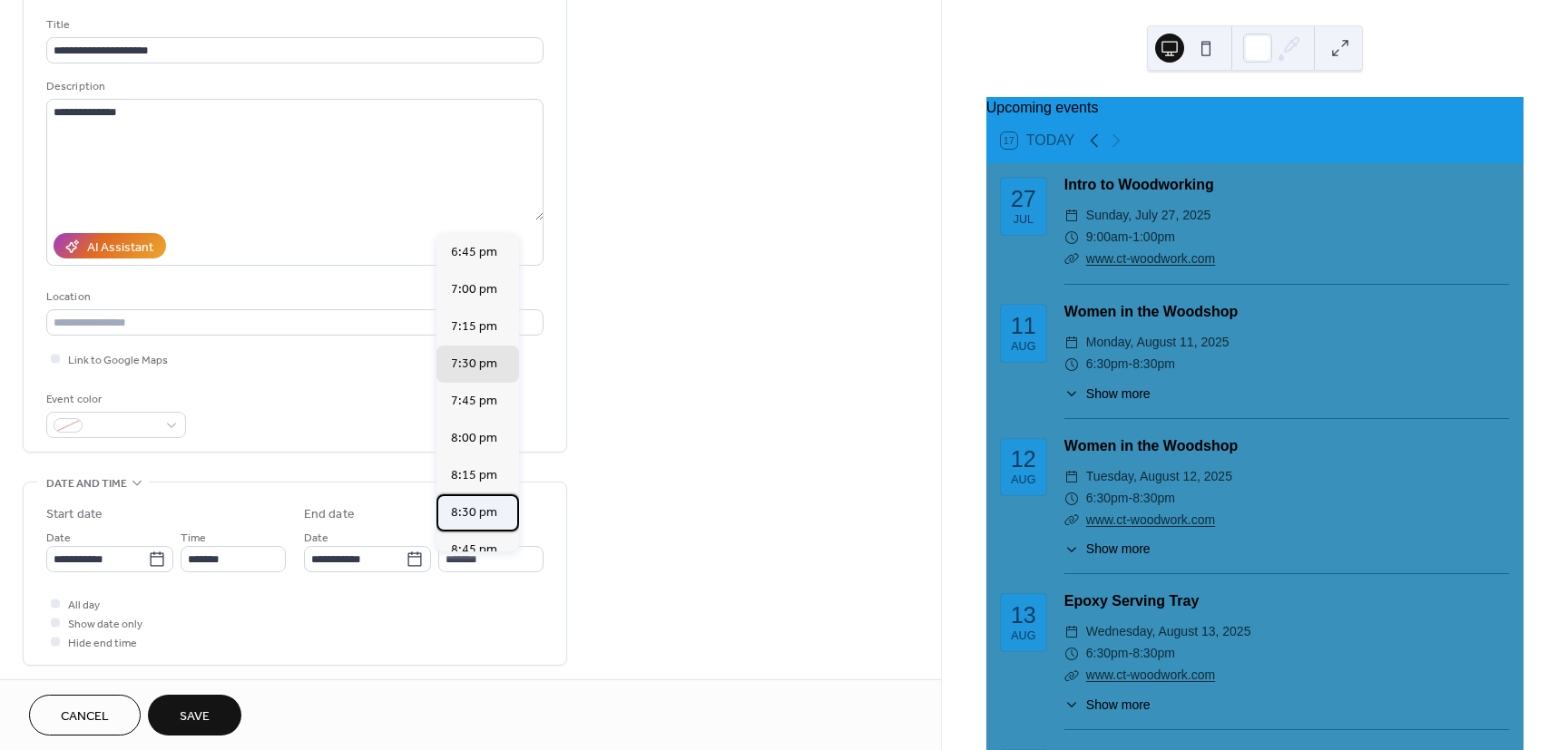 type on "*******" 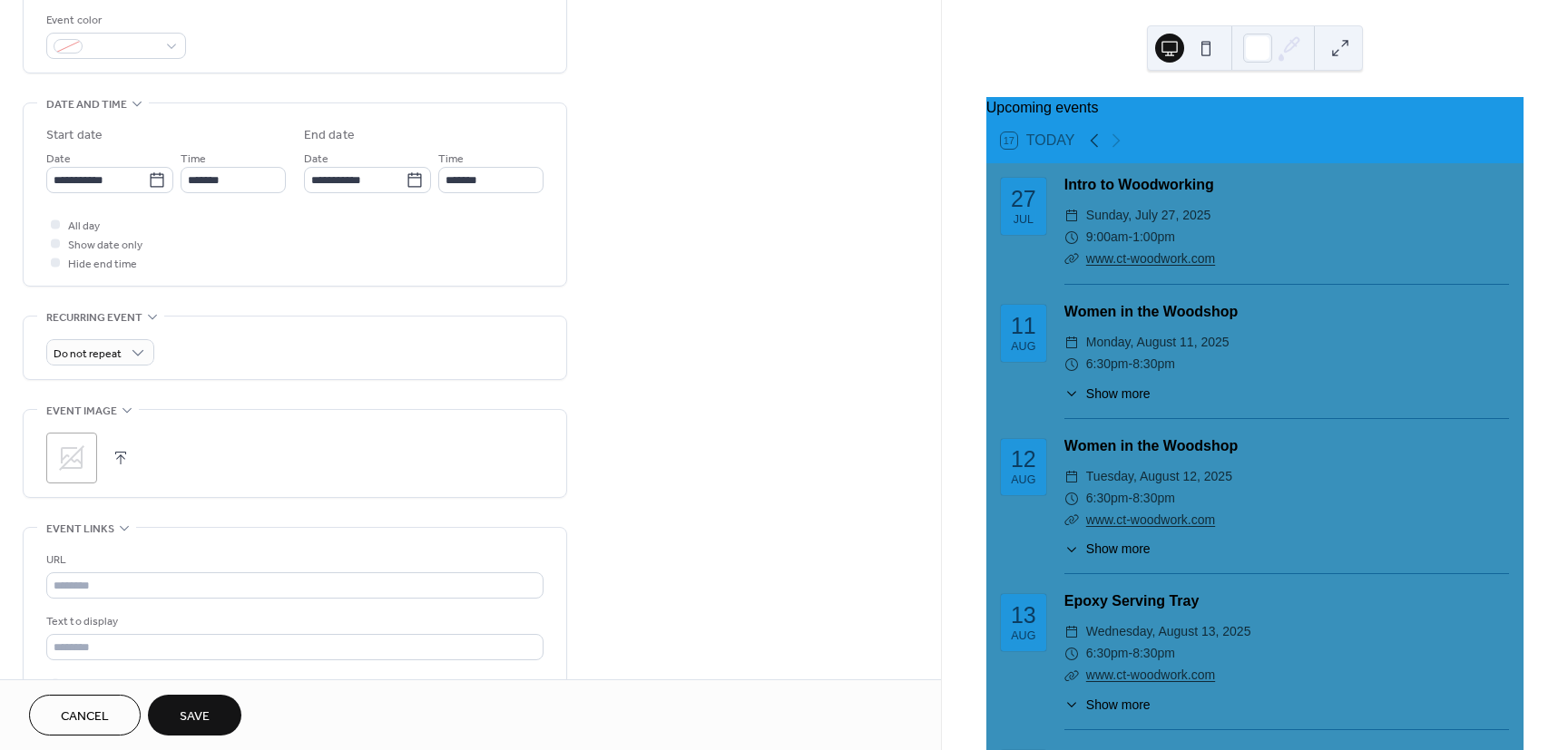 scroll, scrollTop: 490, scrollLeft: 0, axis: vertical 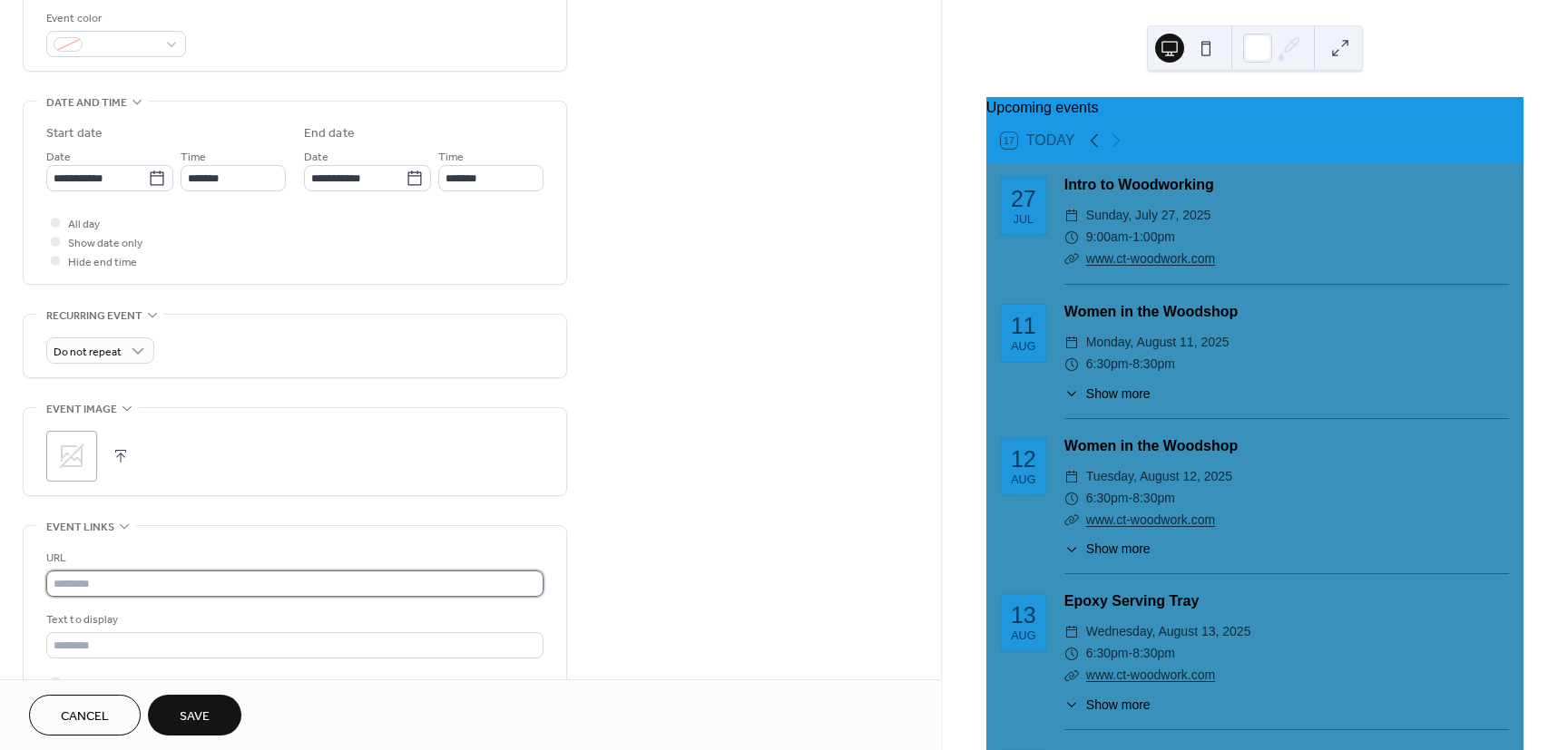 click at bounding box center (295, 583) 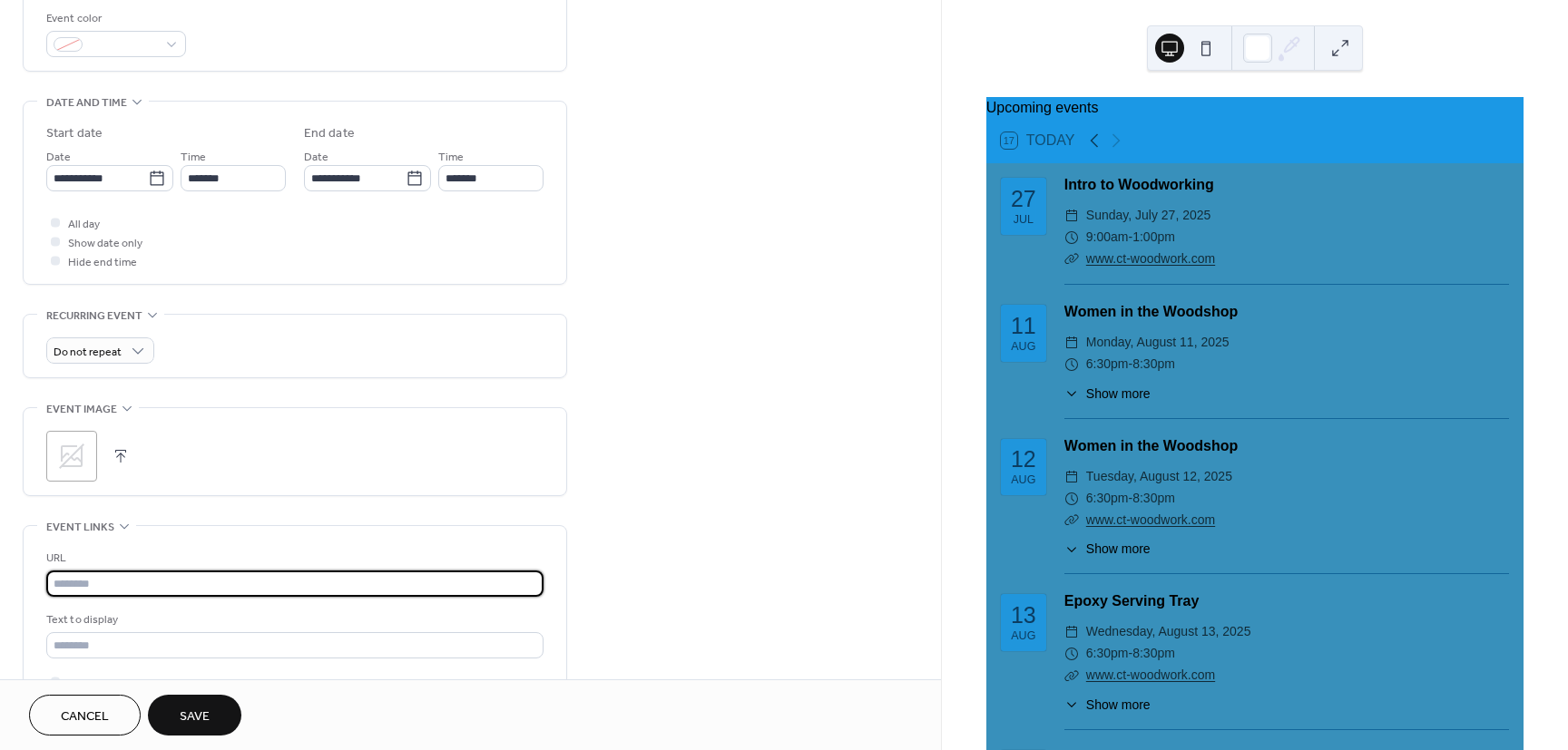 paste on "**********" 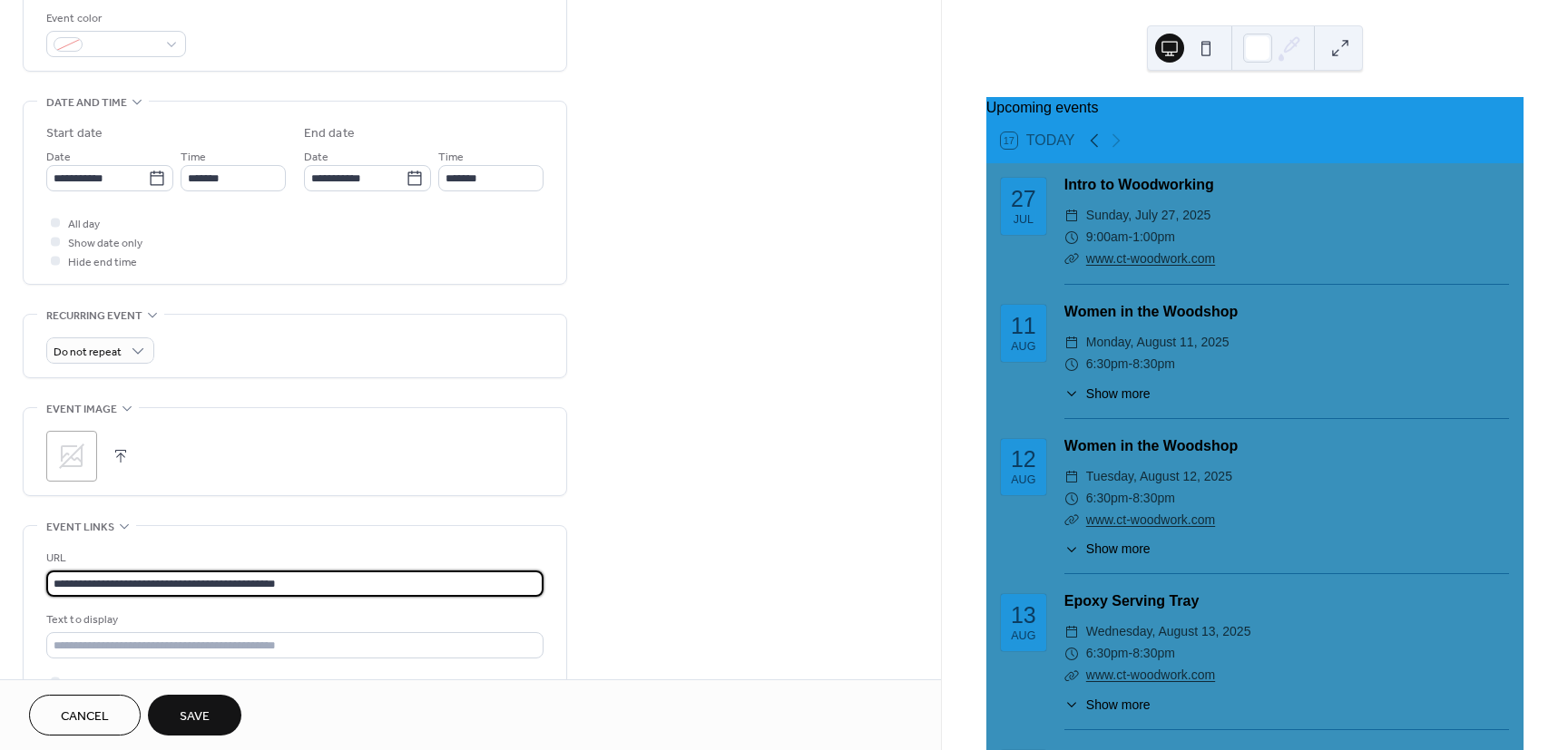 type on "**********" 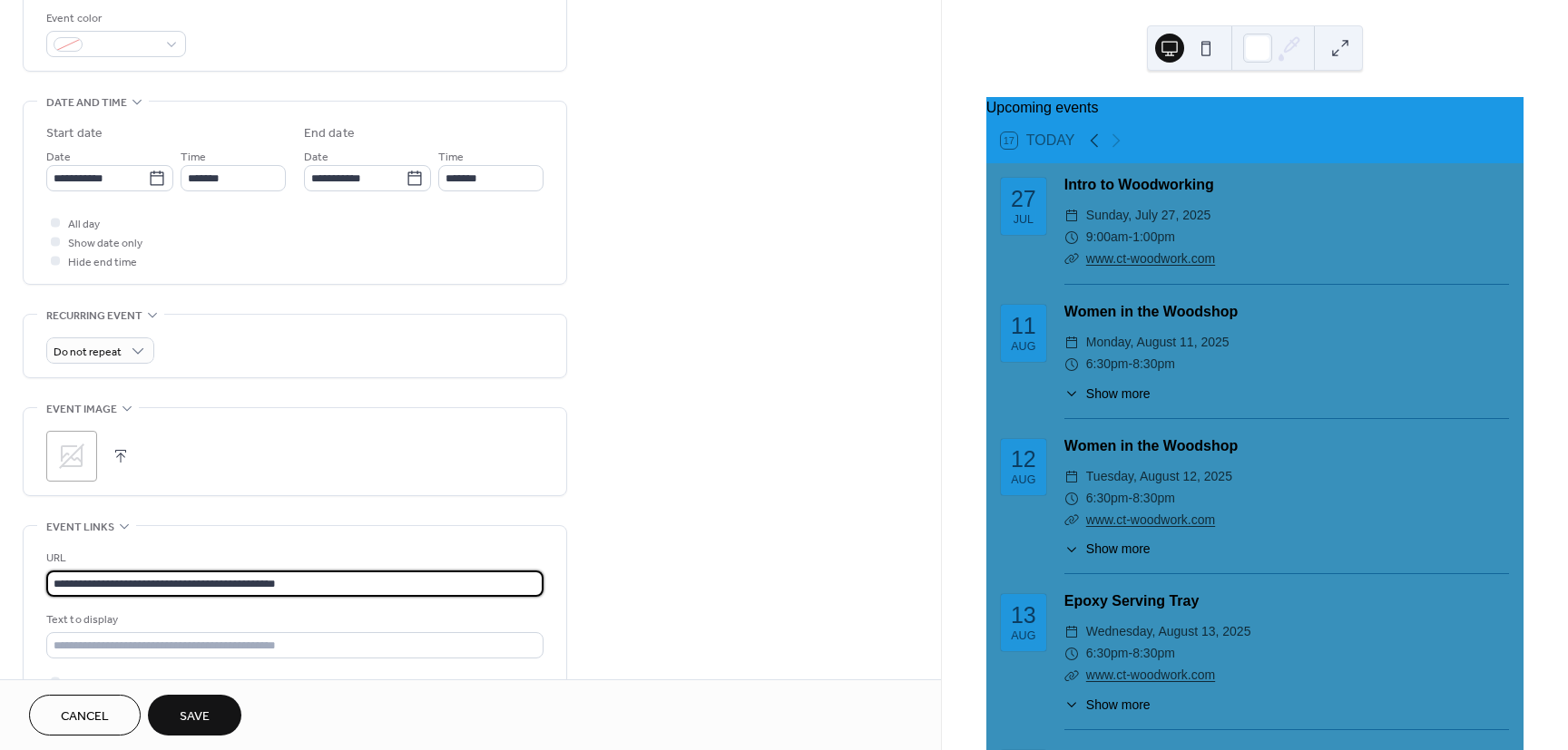 drag, startPoint x: 197, startPoint y: 710, endPoint x: 187, endPoint y: 706, distance: 10.7703296 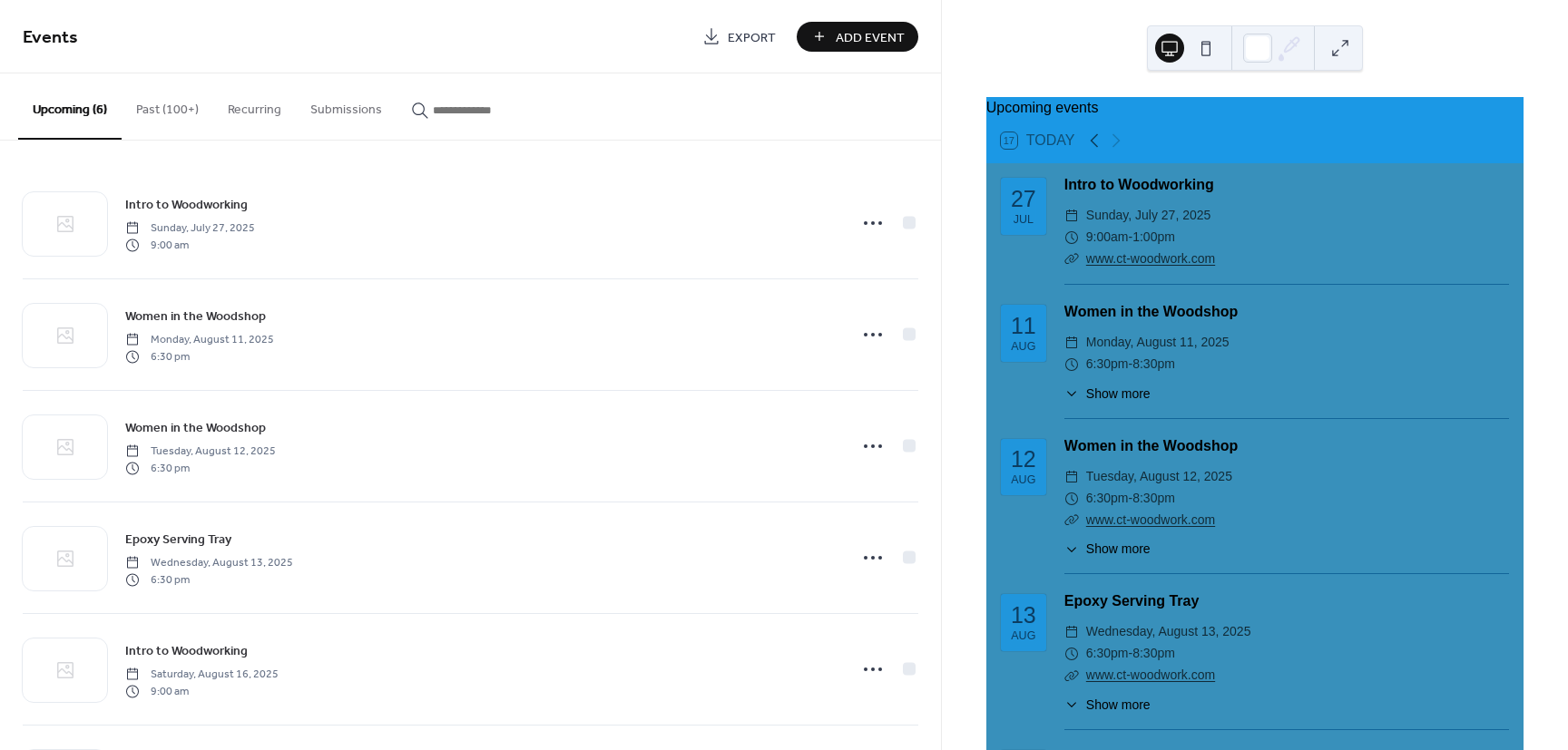 click on "Add Event" at bounding box center (858, 36) 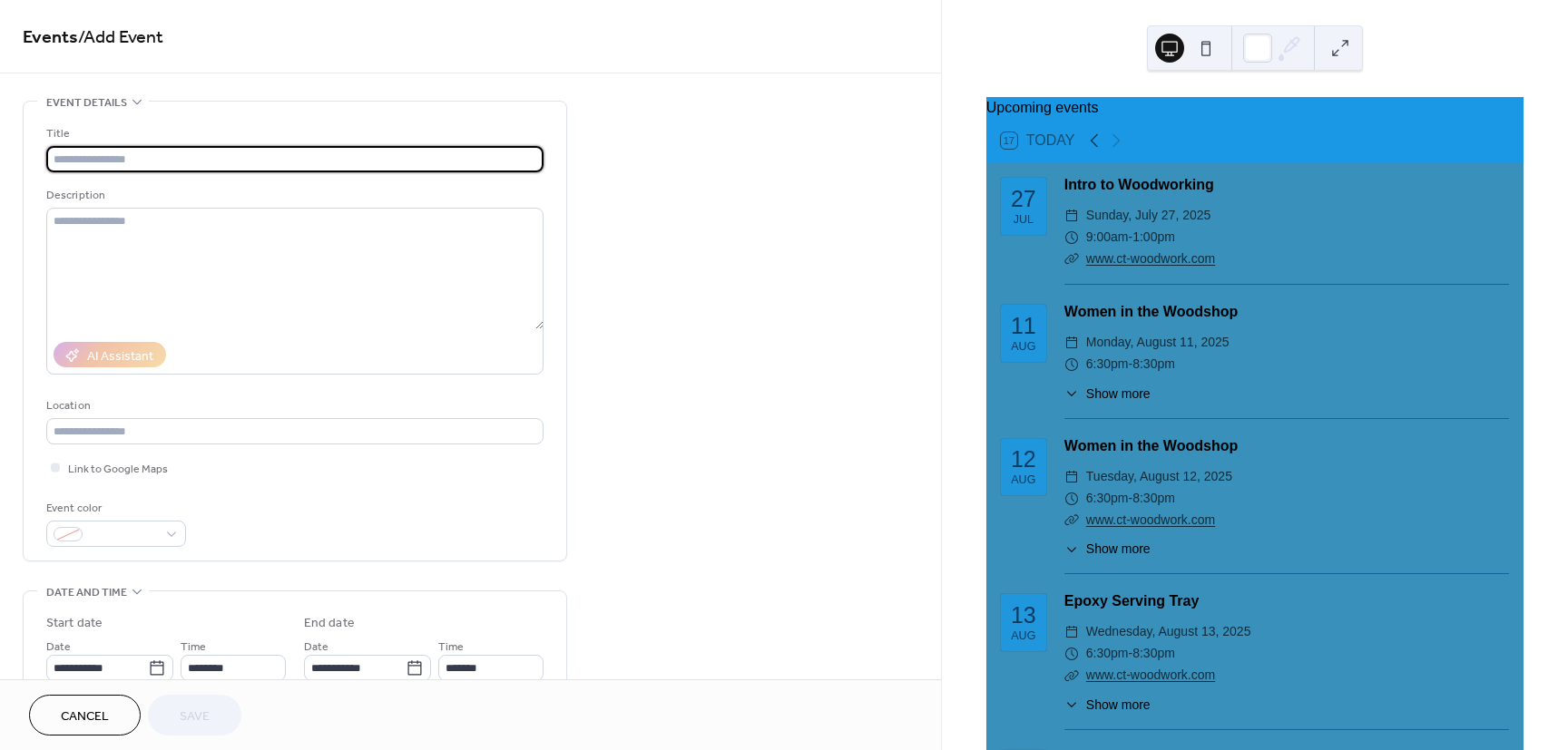 click at bounding box center [295, 159] 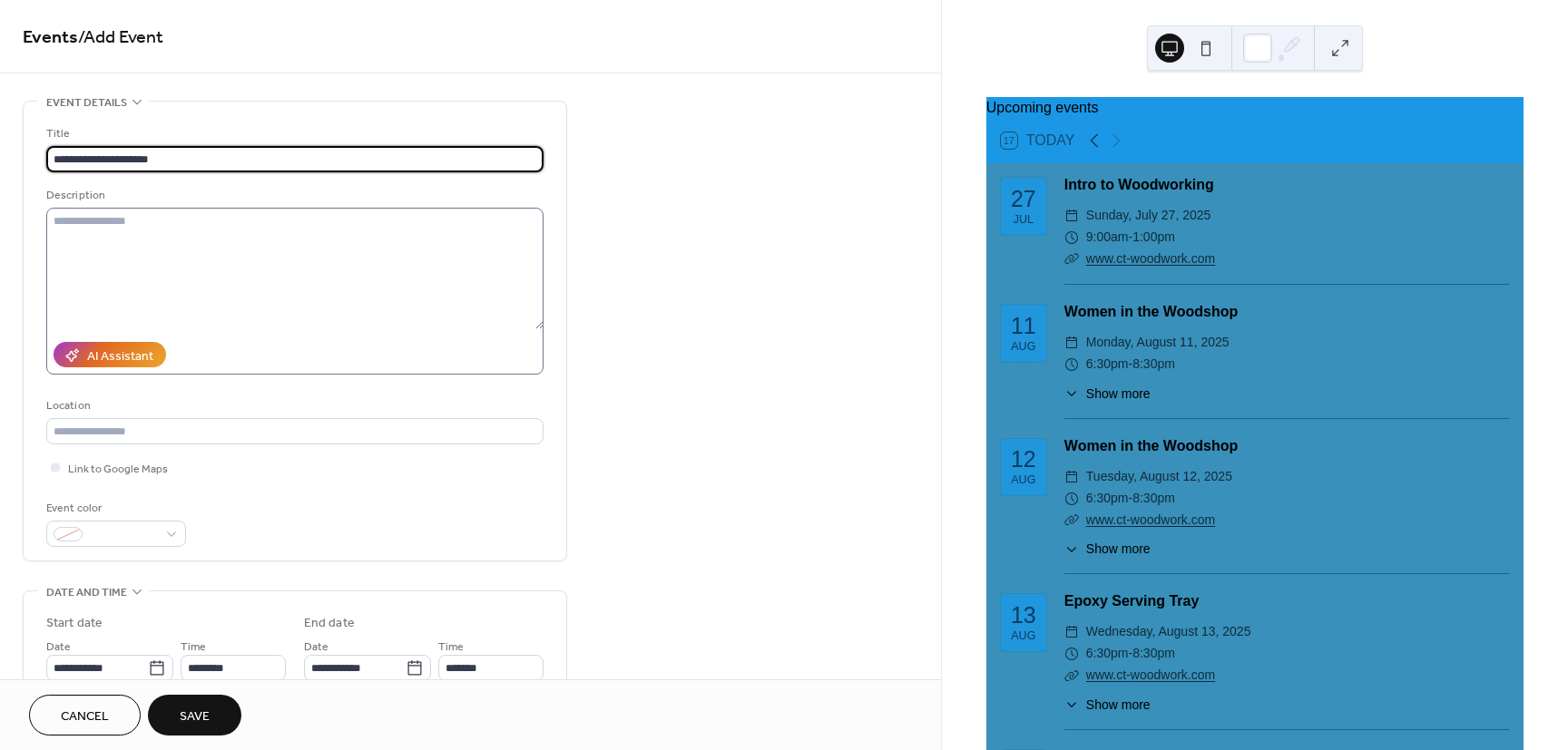 type on "**********" 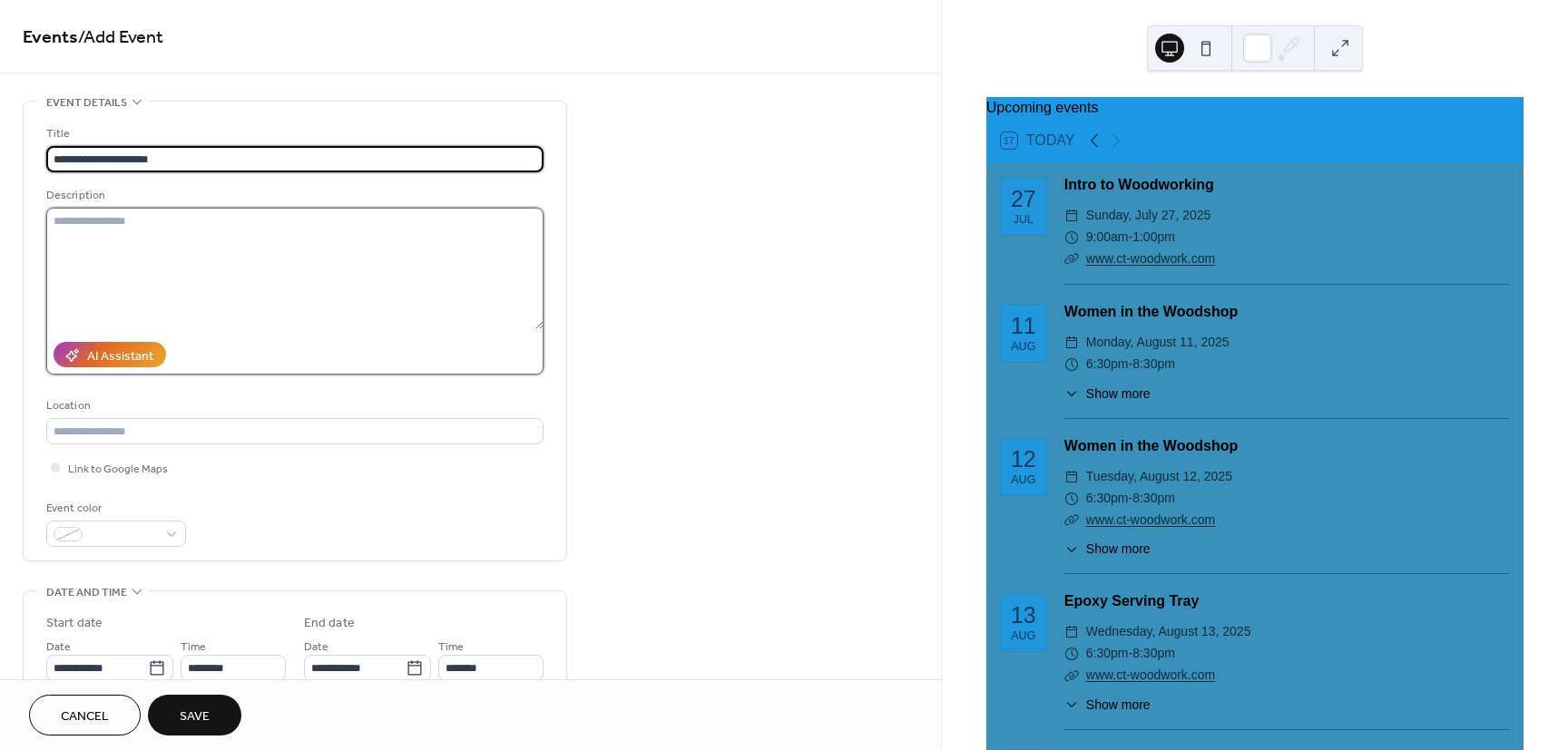 click at bounding box center (295, 268) 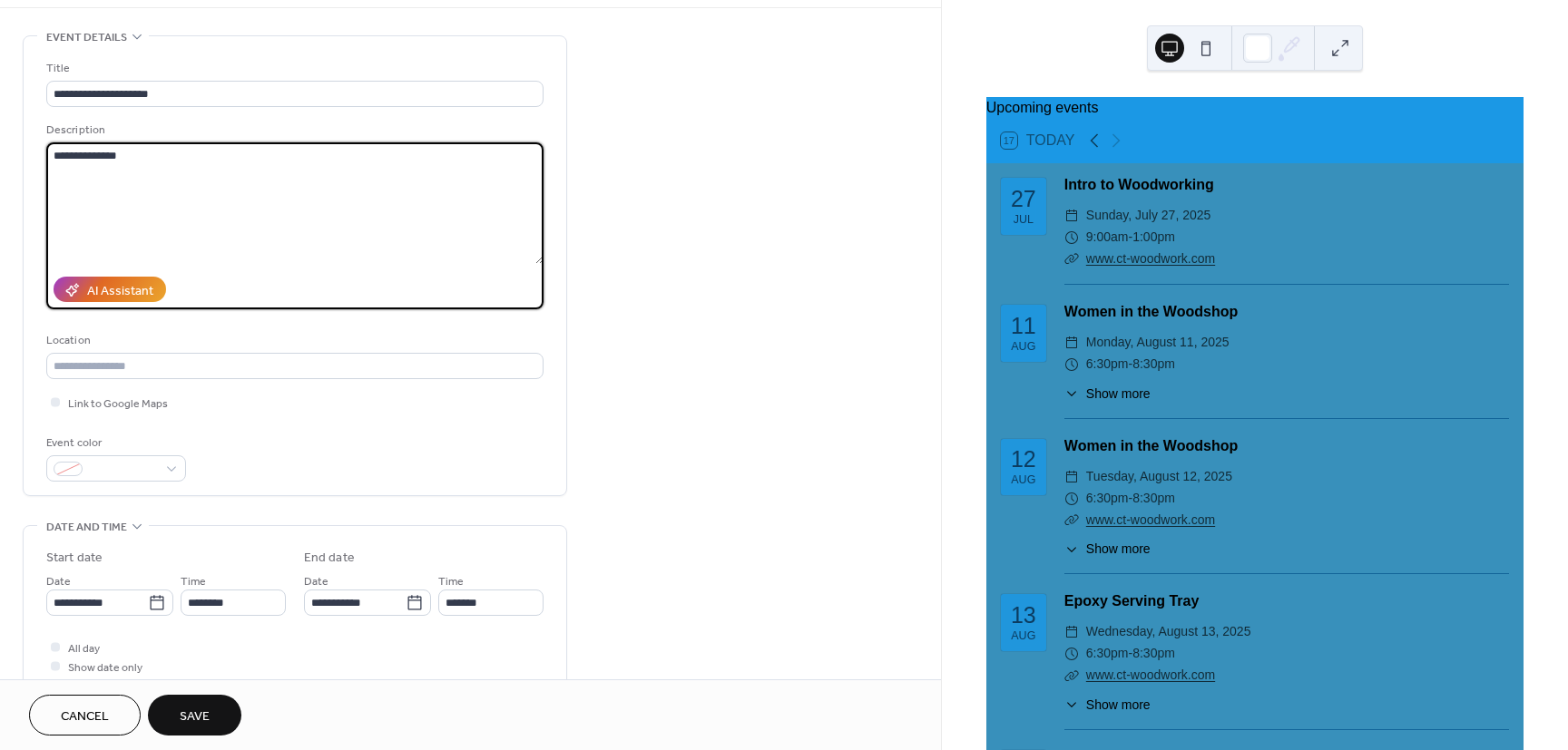scroll, scrollTop: 109, scrollLeft: 0, axis: vertical 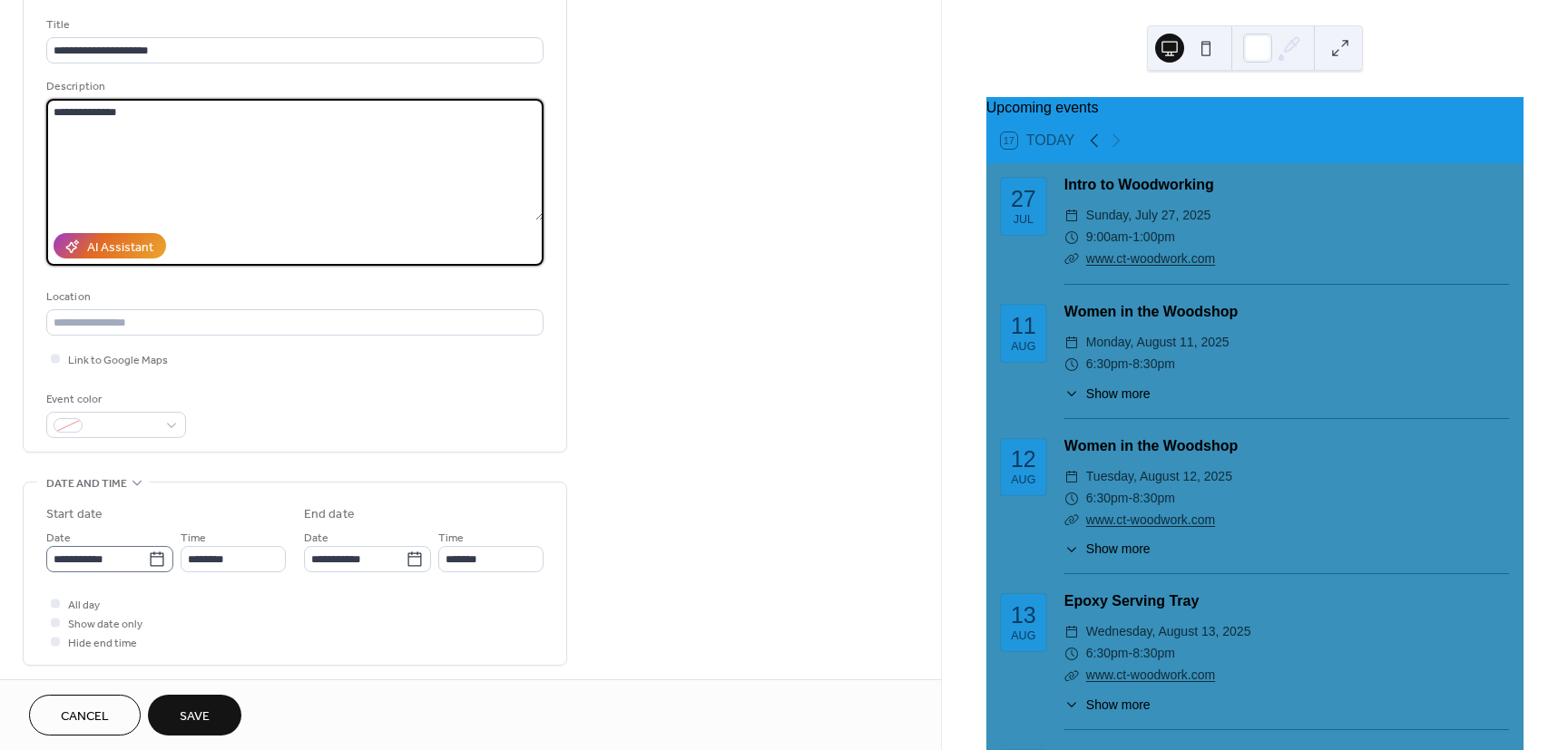 type on "**********" 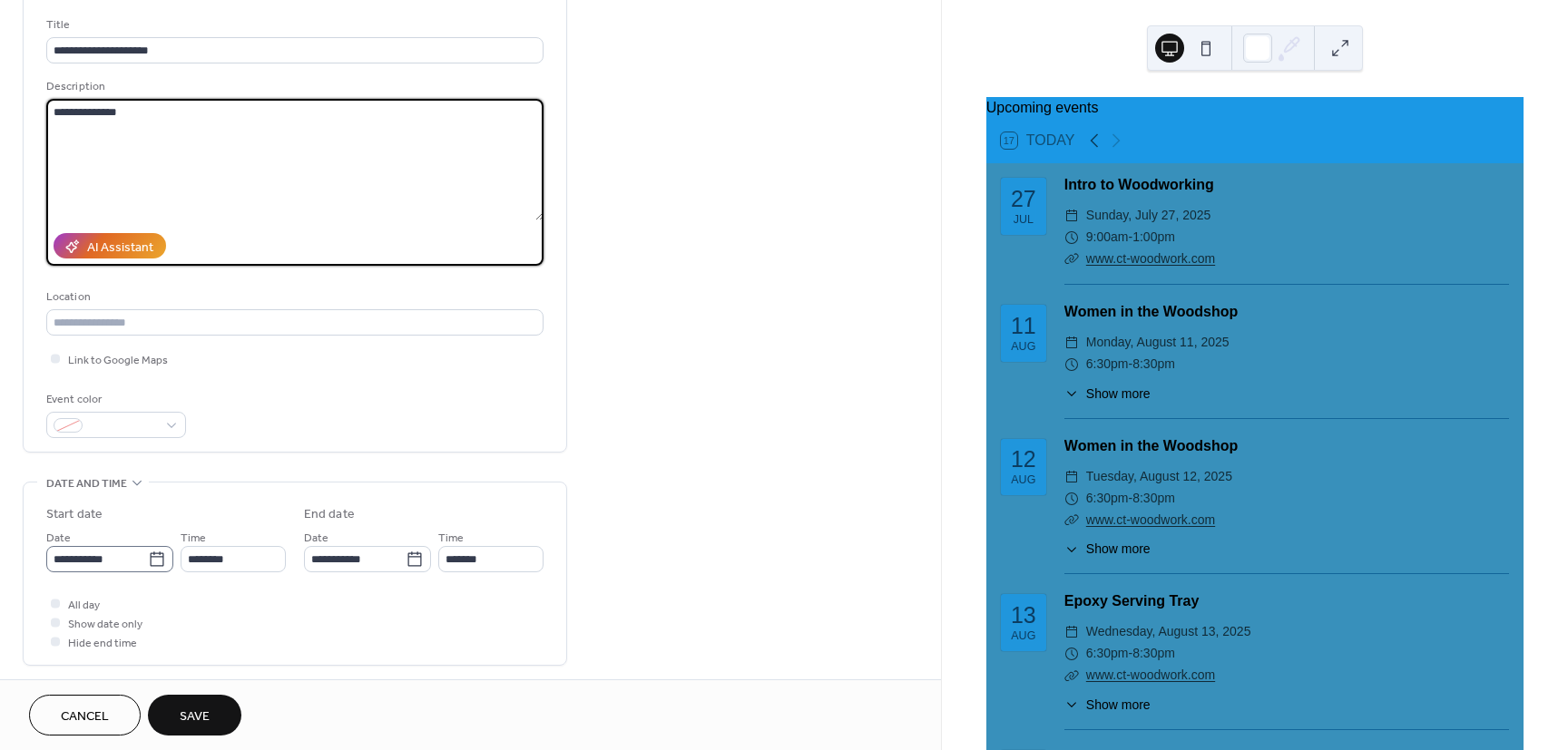 click 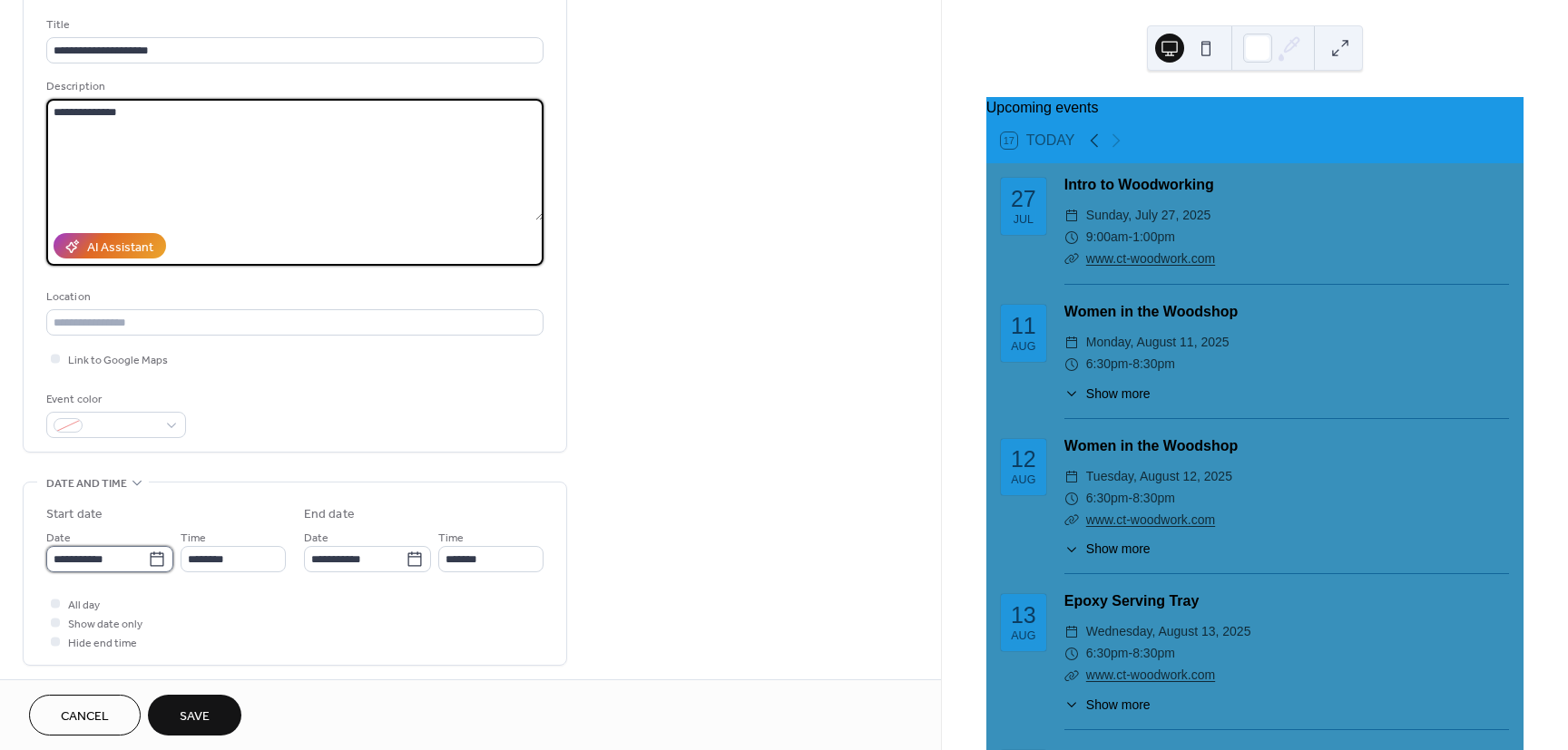 click on "**********" at bounding box center (97, 559) 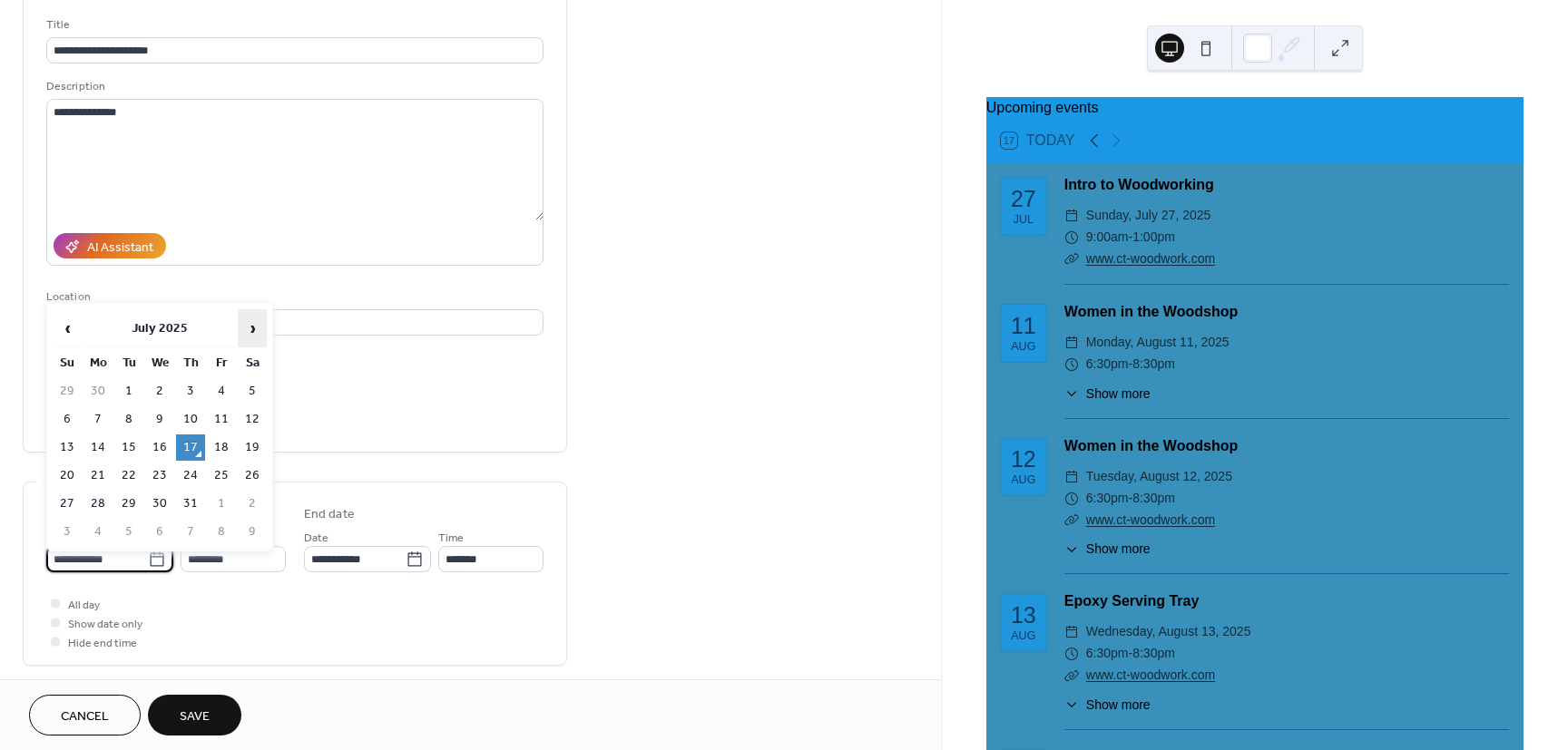 click on "›" at bounding box center (252, 328) 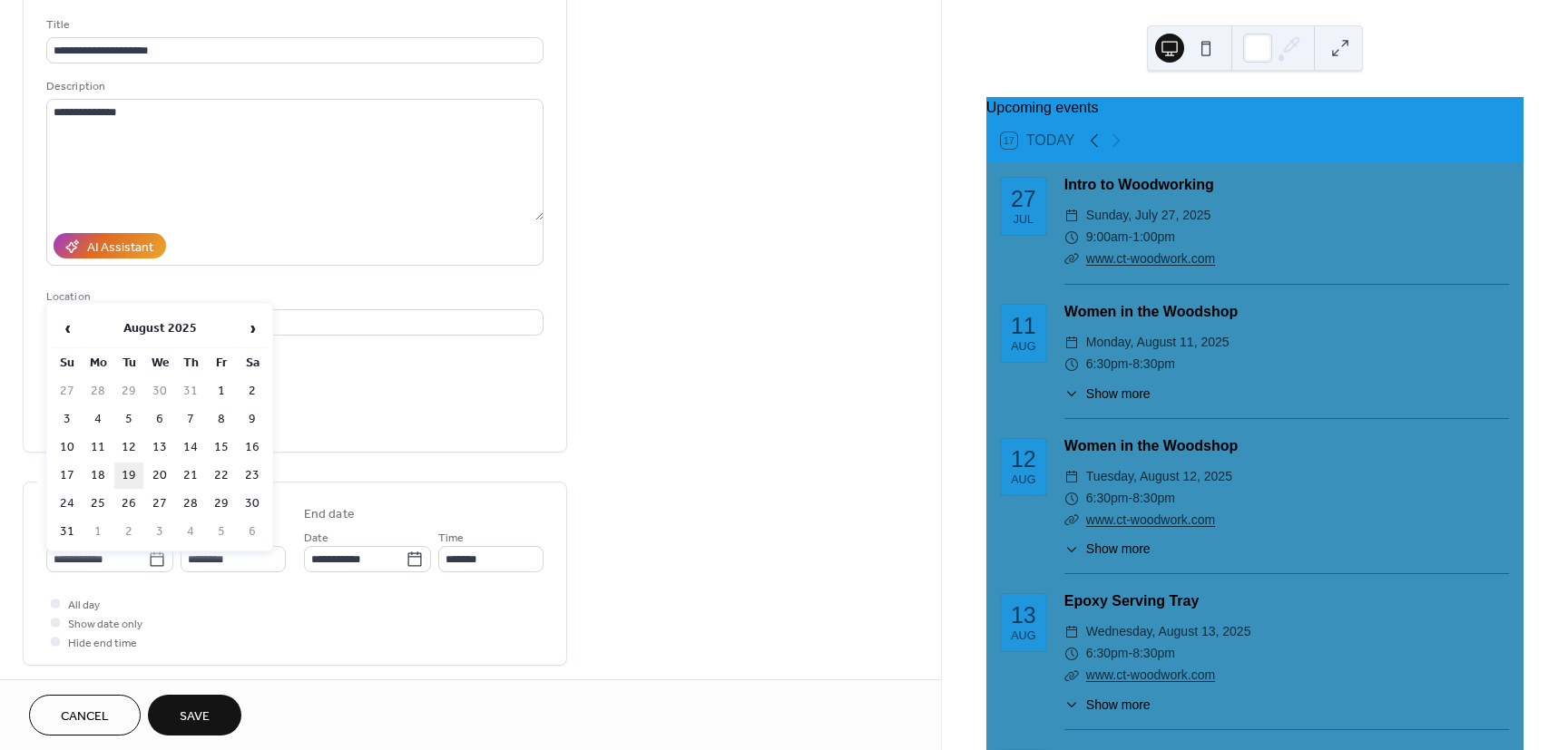 click on "19" at bounding box center (129, 475) 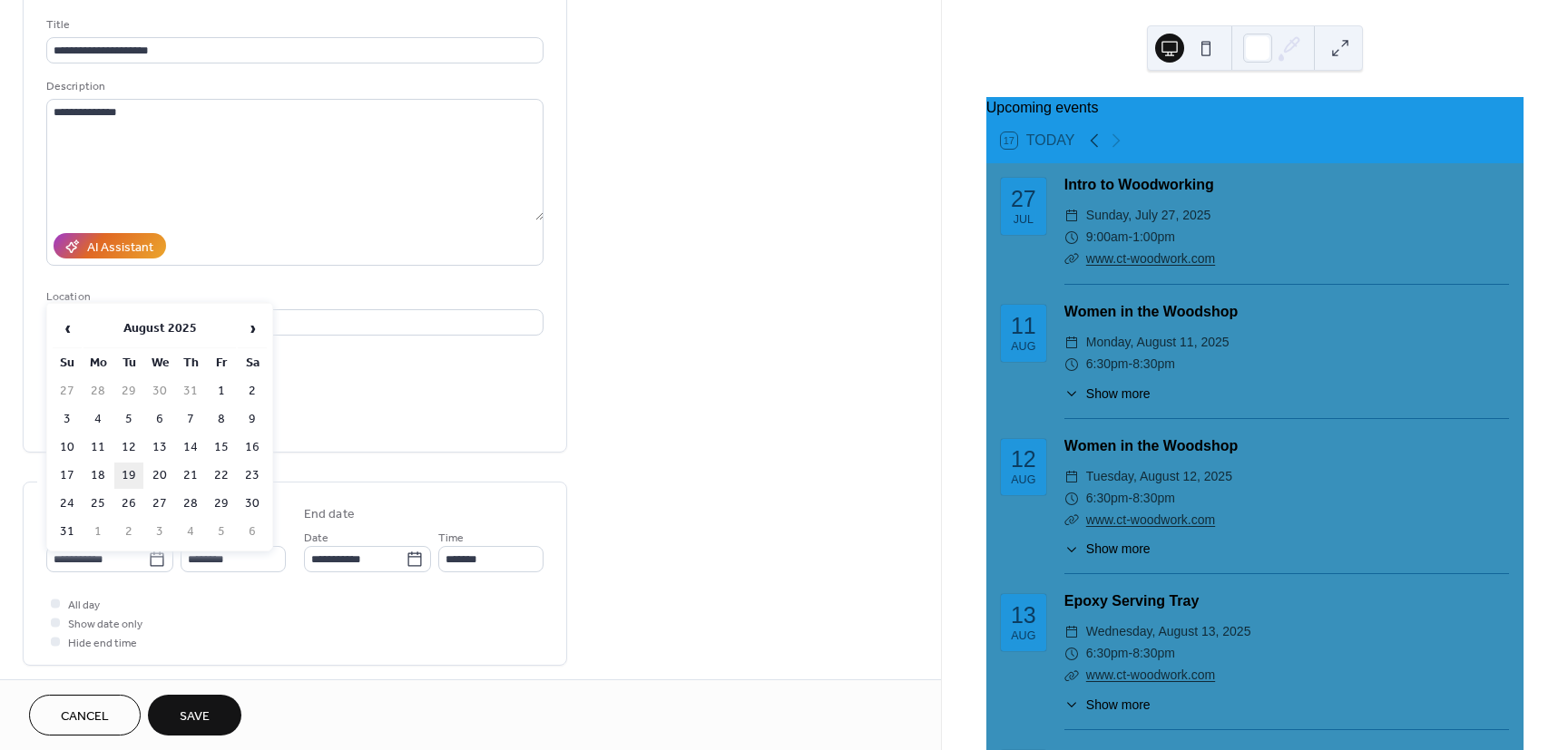 type on "**********" 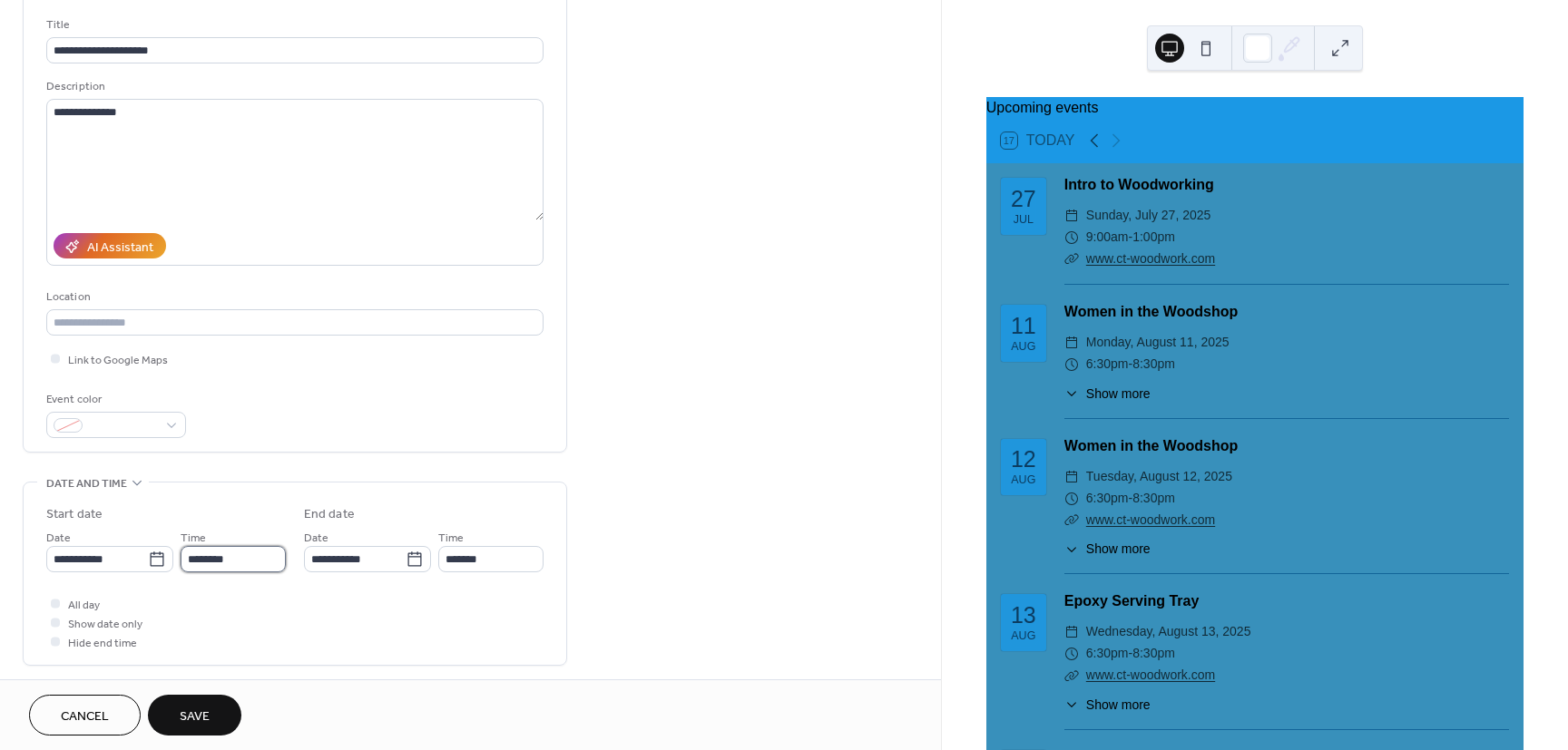 click on "********" at bounding box center [233, 559] 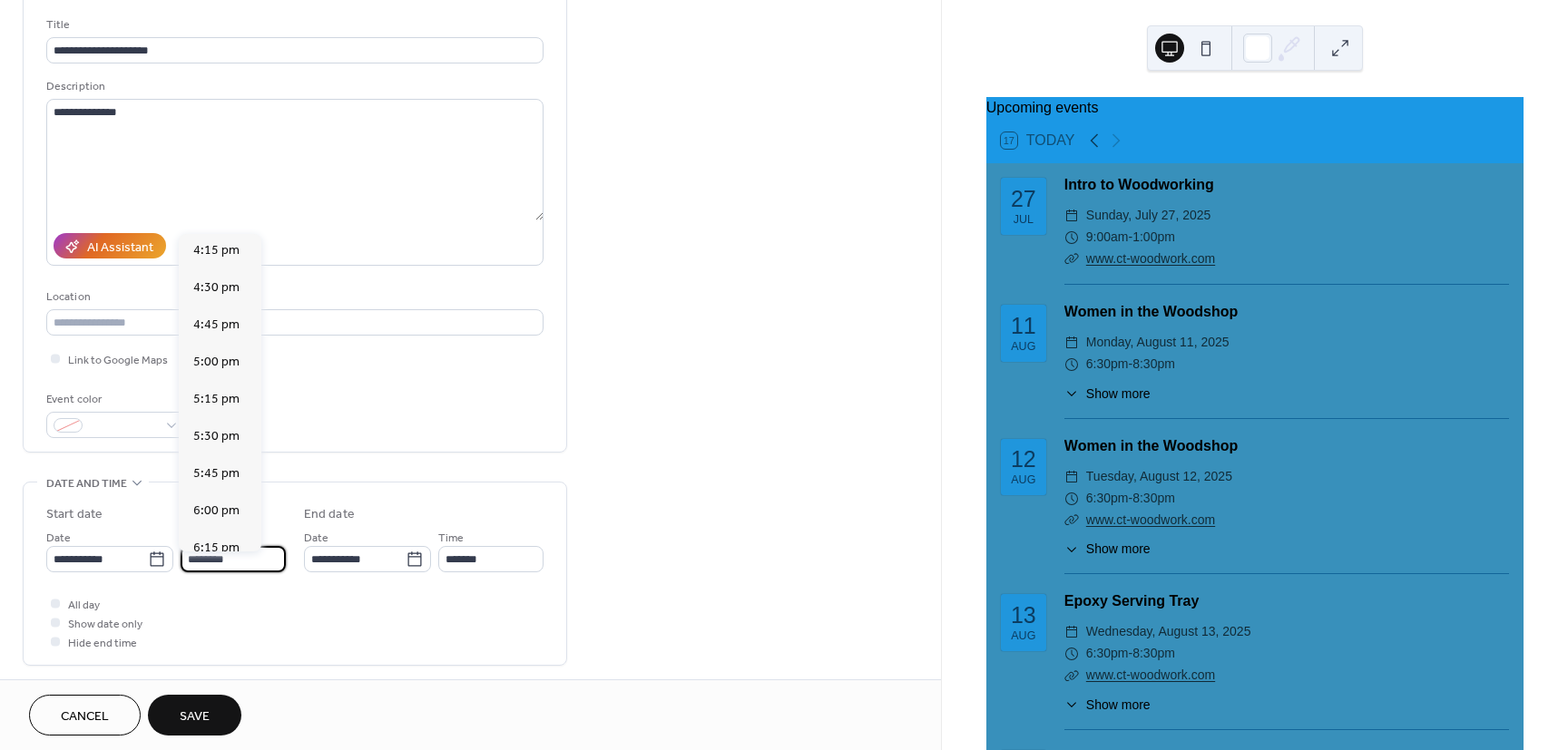 scroll, scrollTop: 2498, scrollLeft: 0, axis: vertical 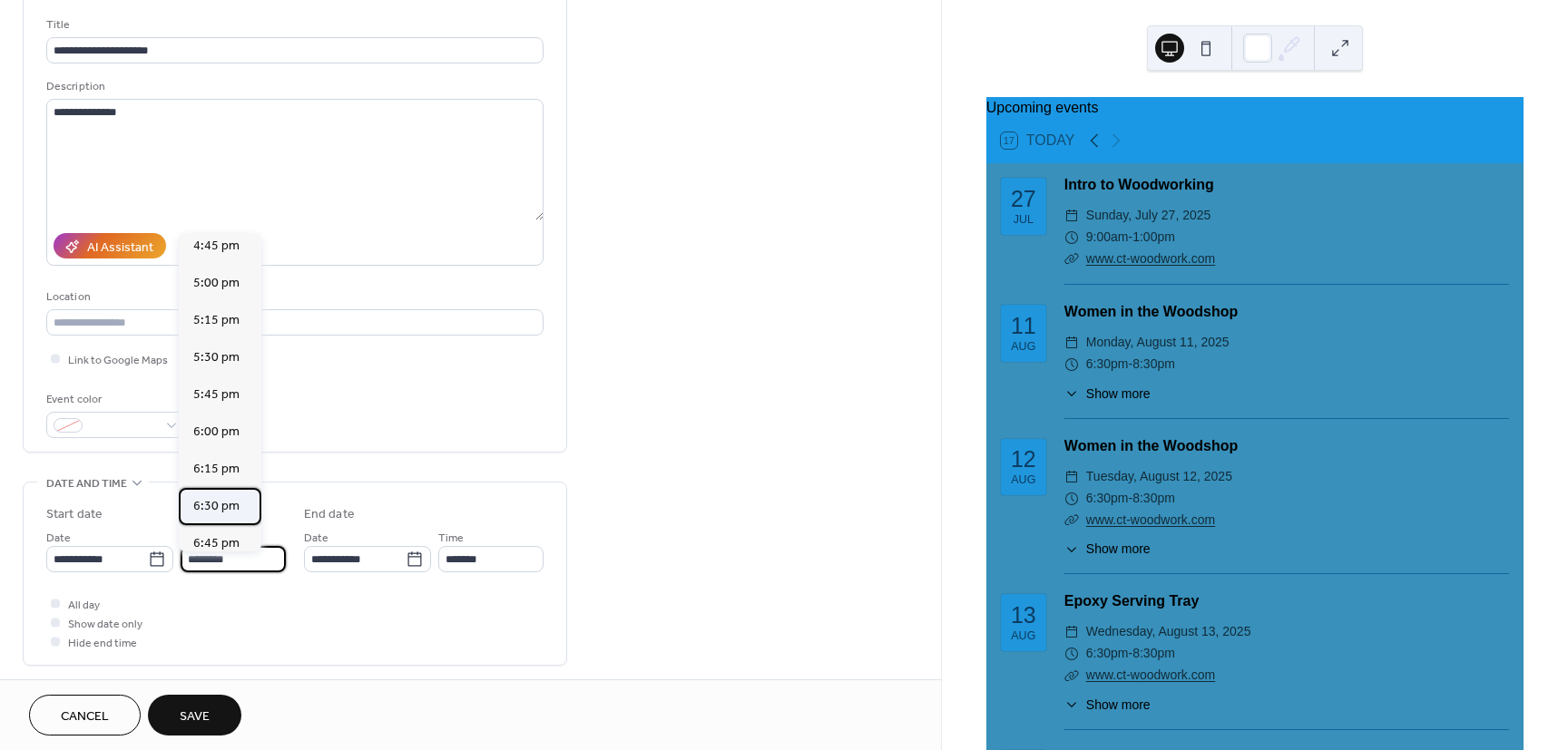 click on "6:30 pm" at bounding box center (216, 506) 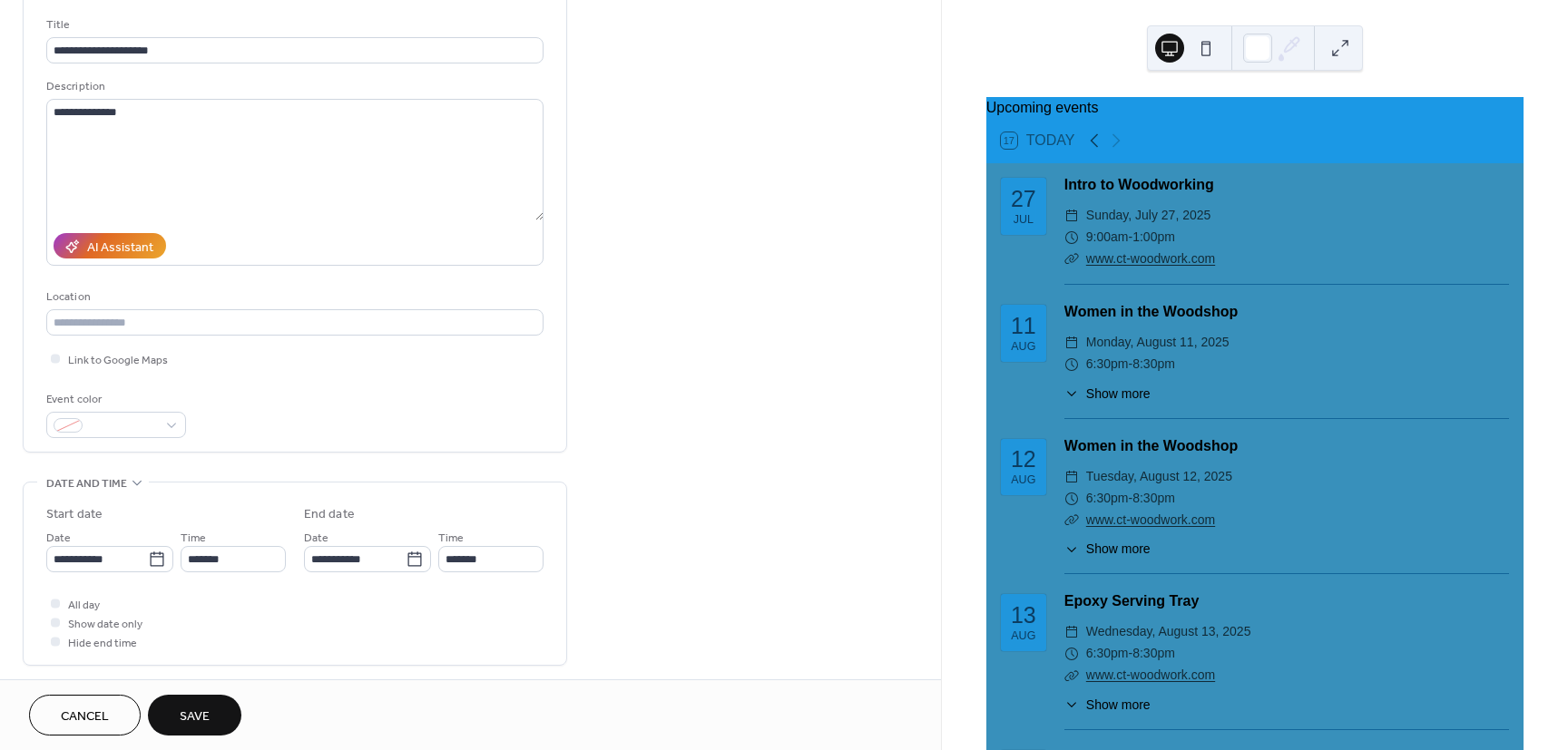 type on "*******" 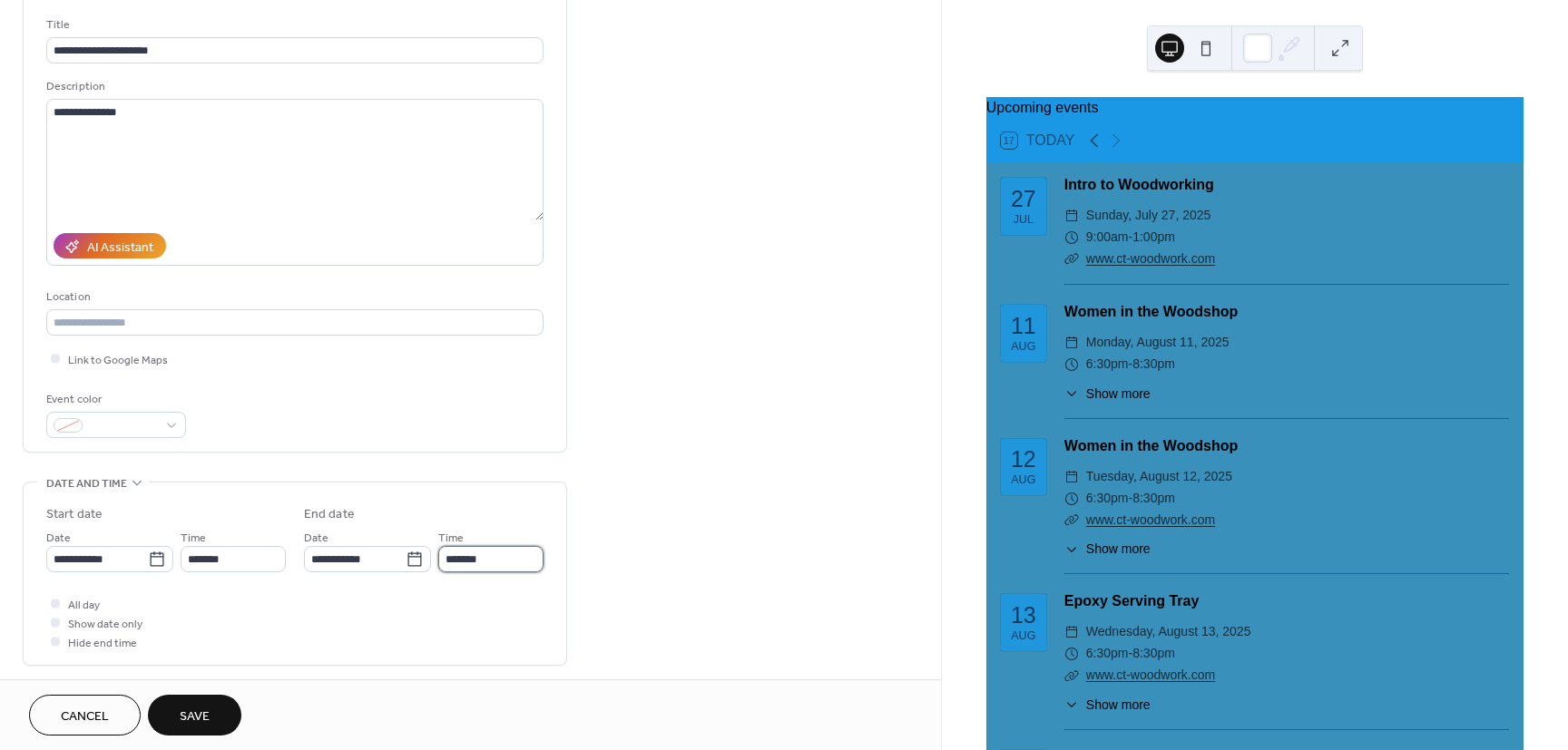 click on "*******" at bounding box center (491, 559) 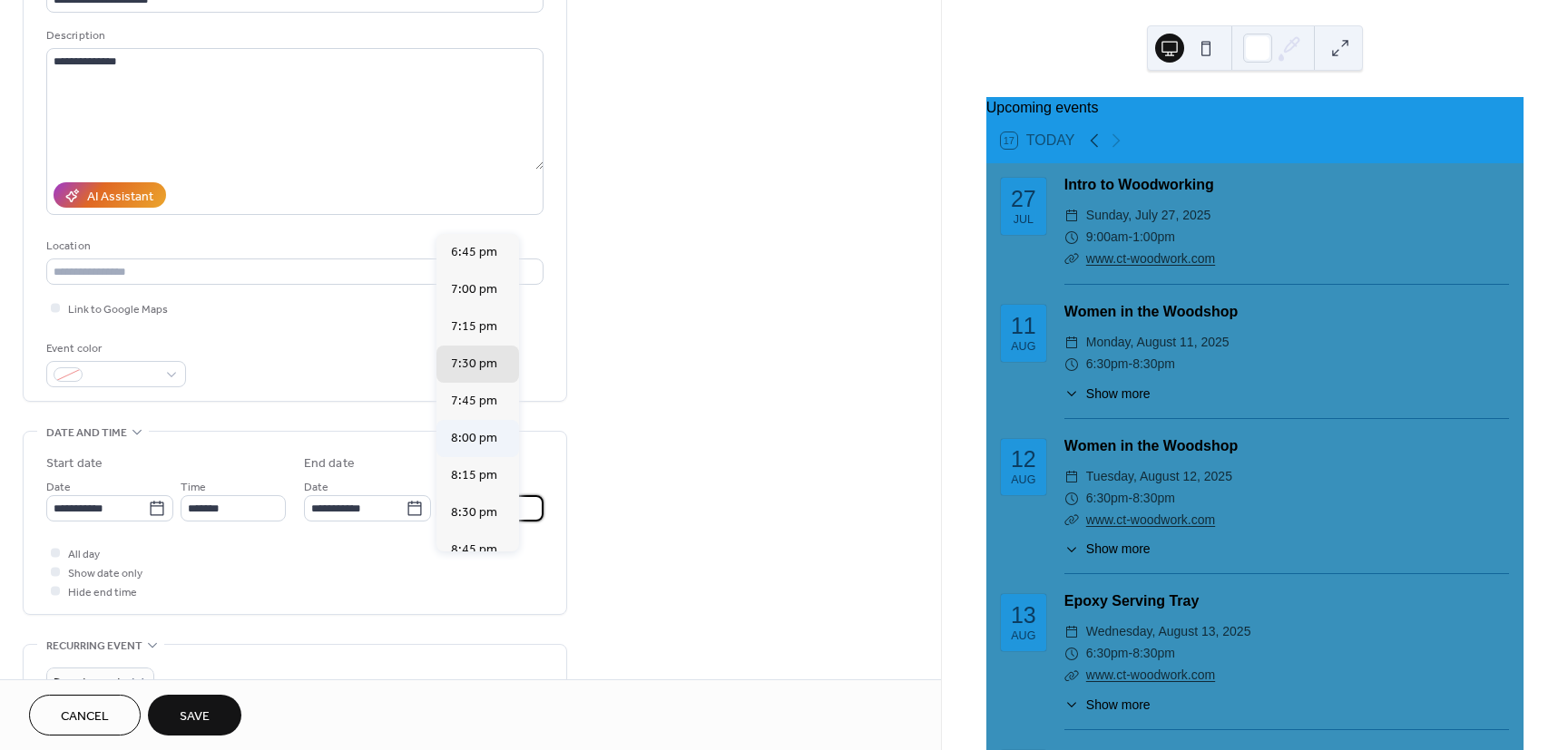 scroll, scrollTop: 163, scrollLeft: 0, axis: vertical 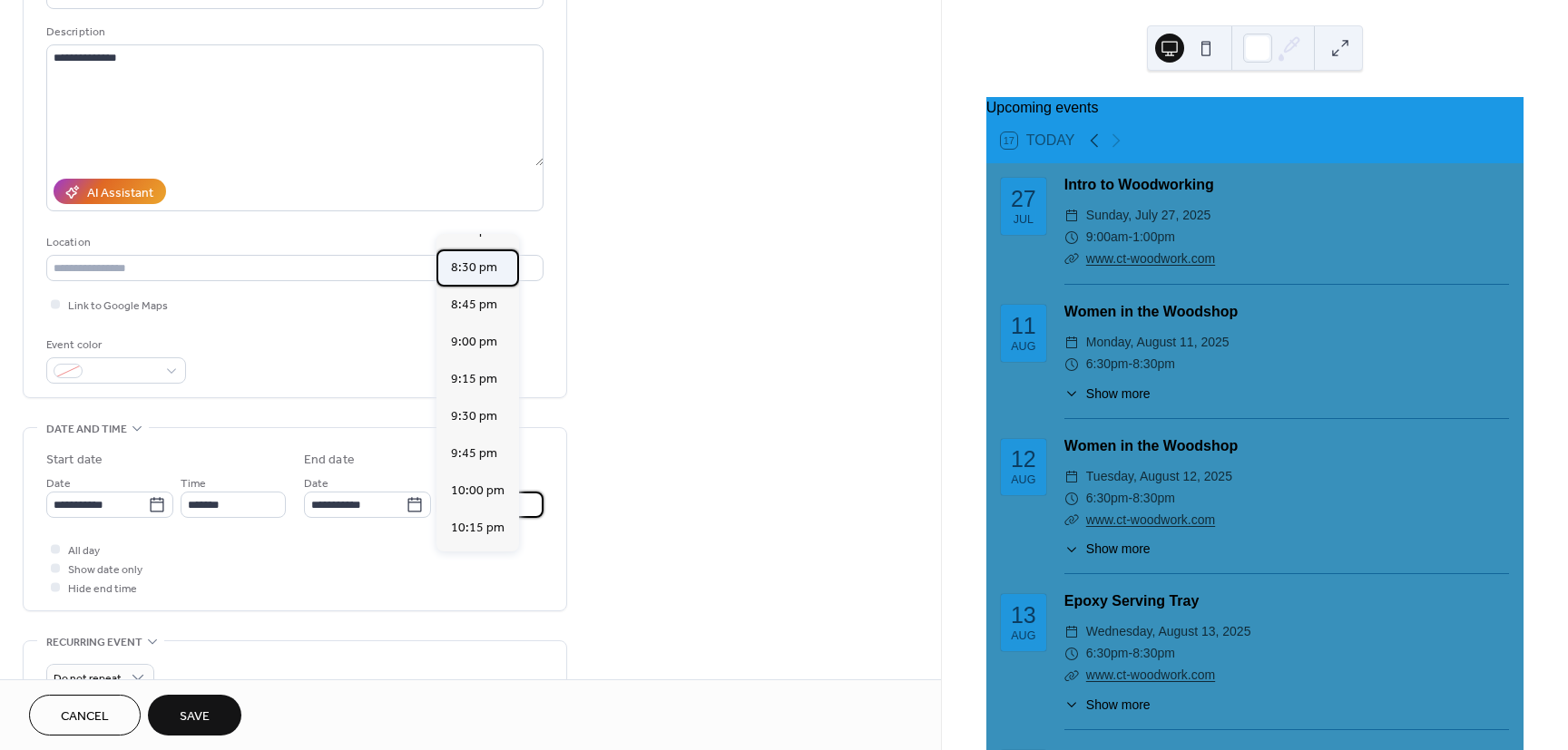 click on "8:30 pm" at bounding box center (474, 268) 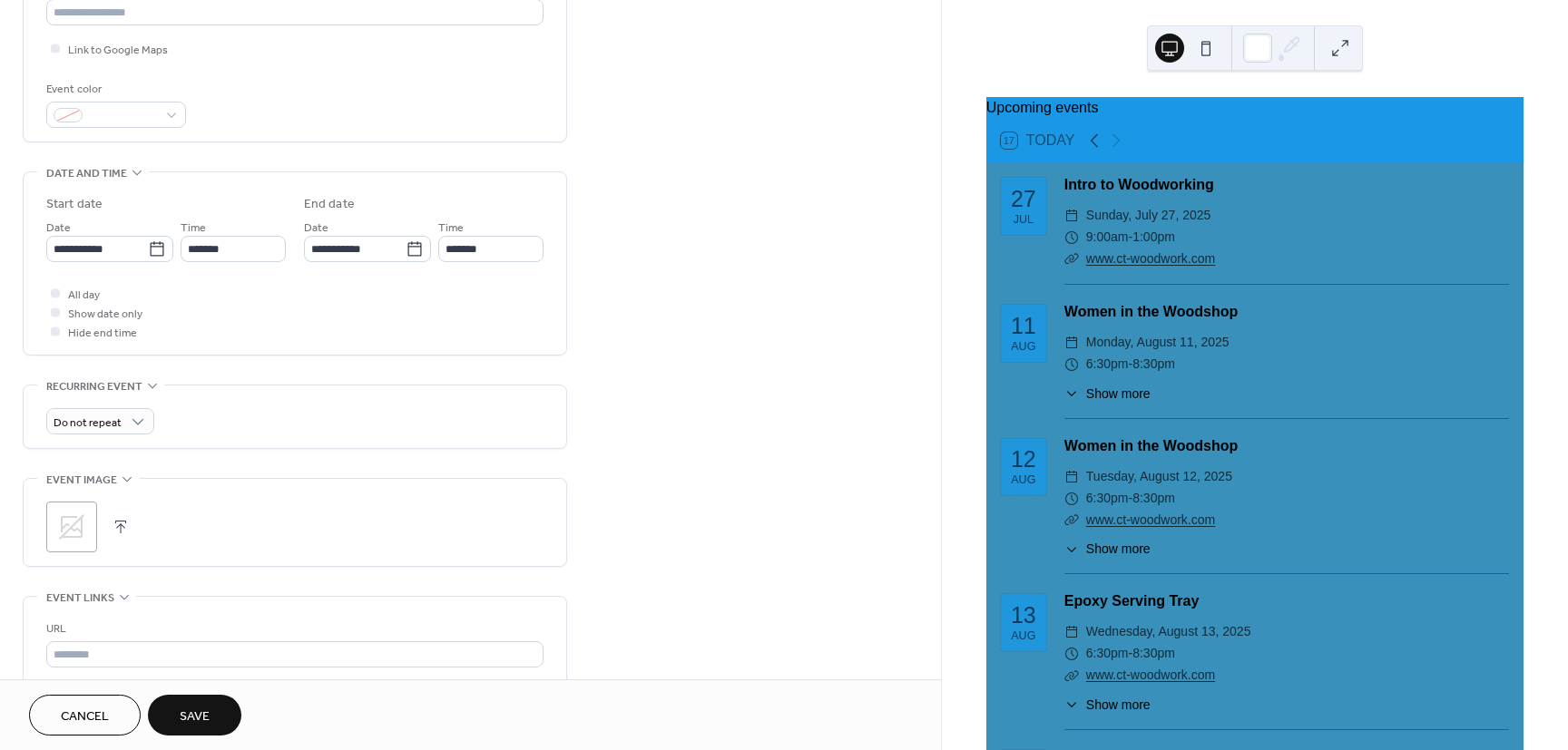 scroll, scrollTop: 435, scrollLeft: 0, axis: vertical 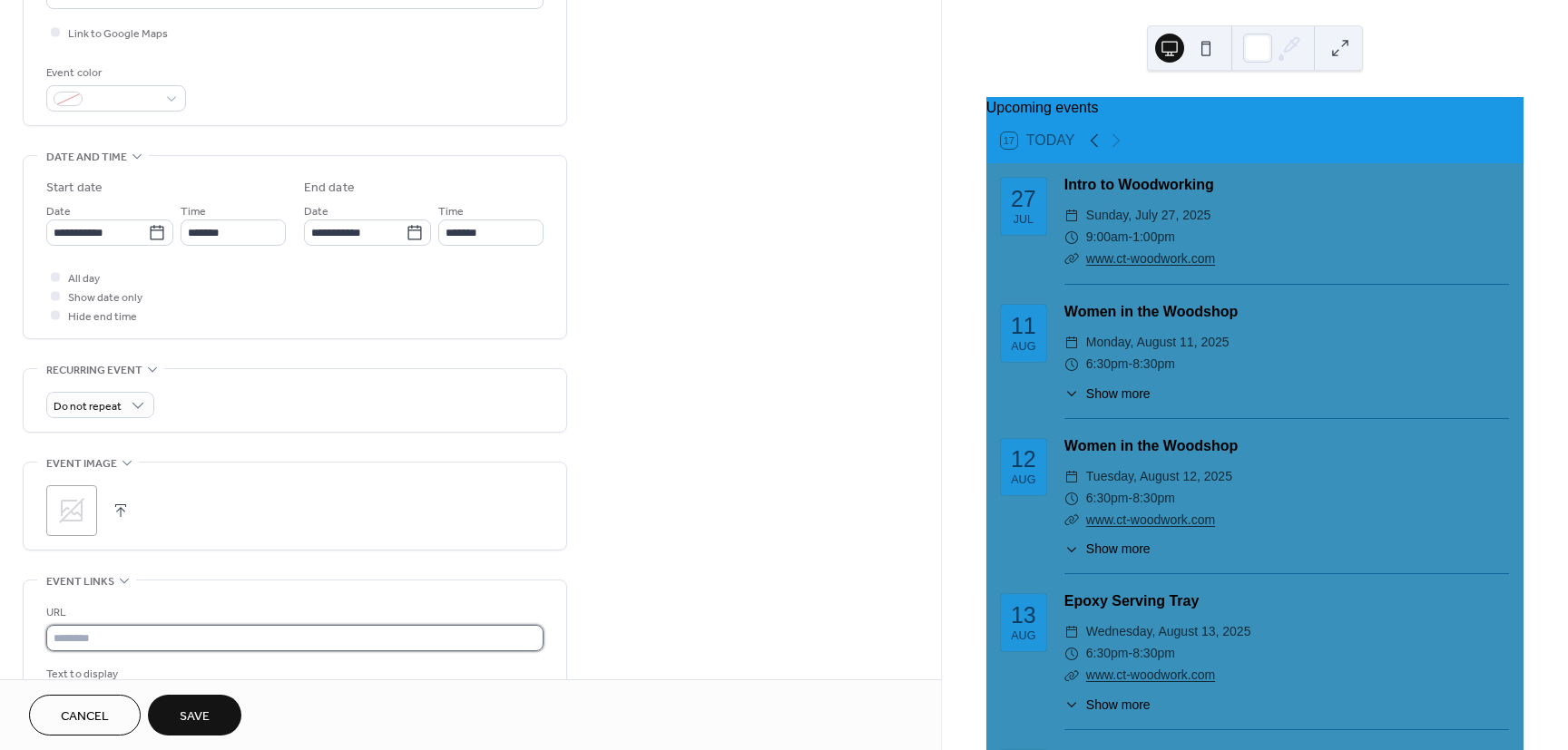 click at bounding box center [295, 638] 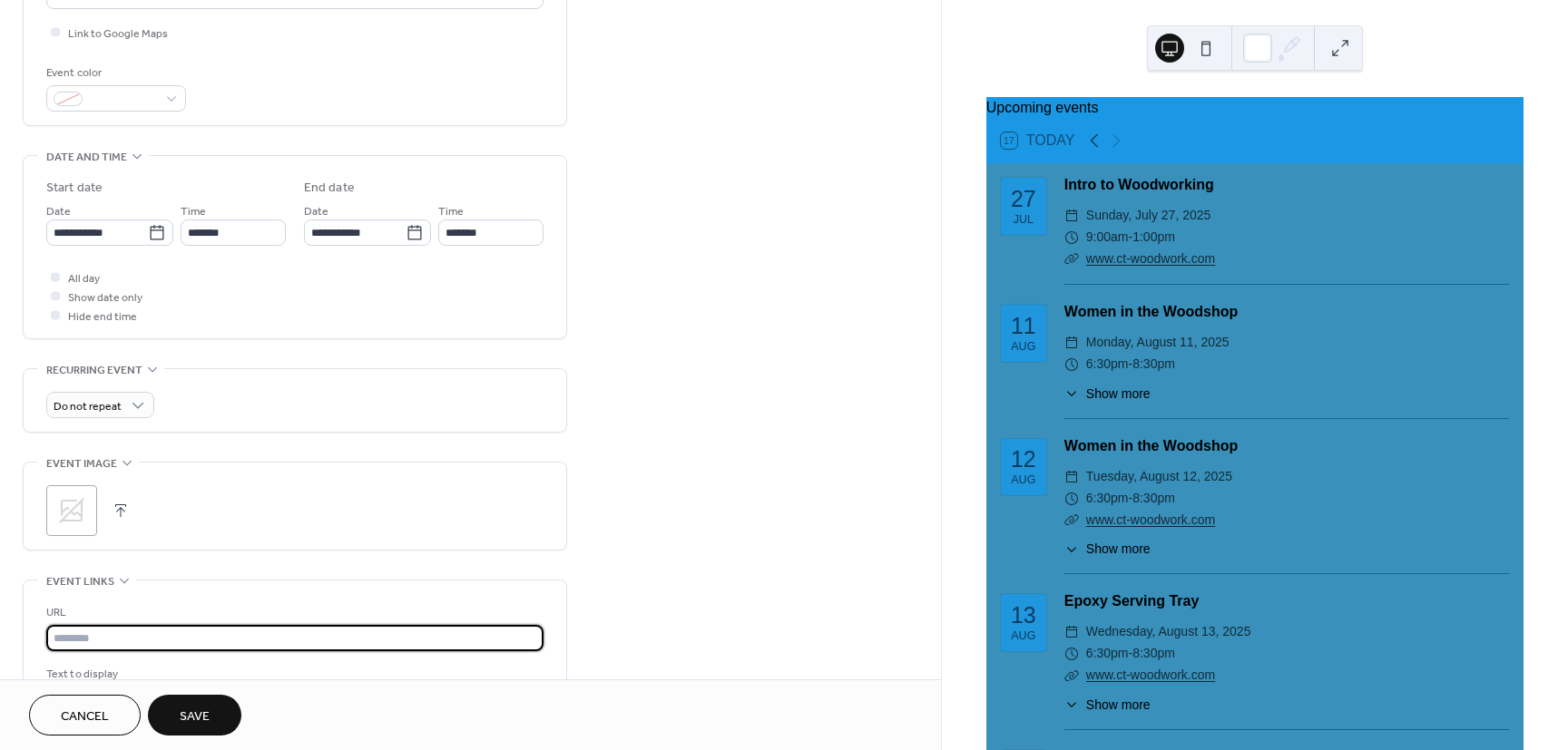 paste on "**********" 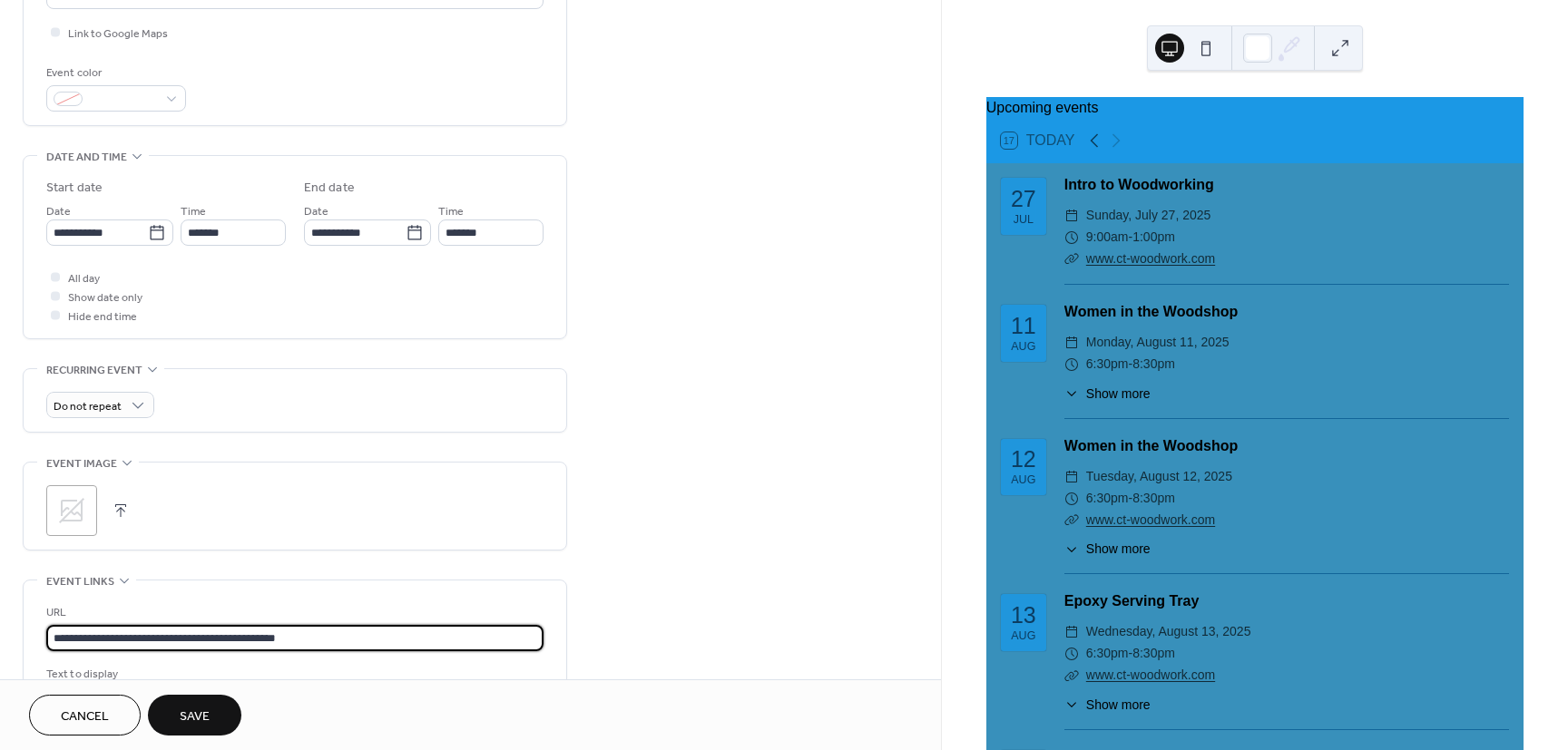 type on "**********" 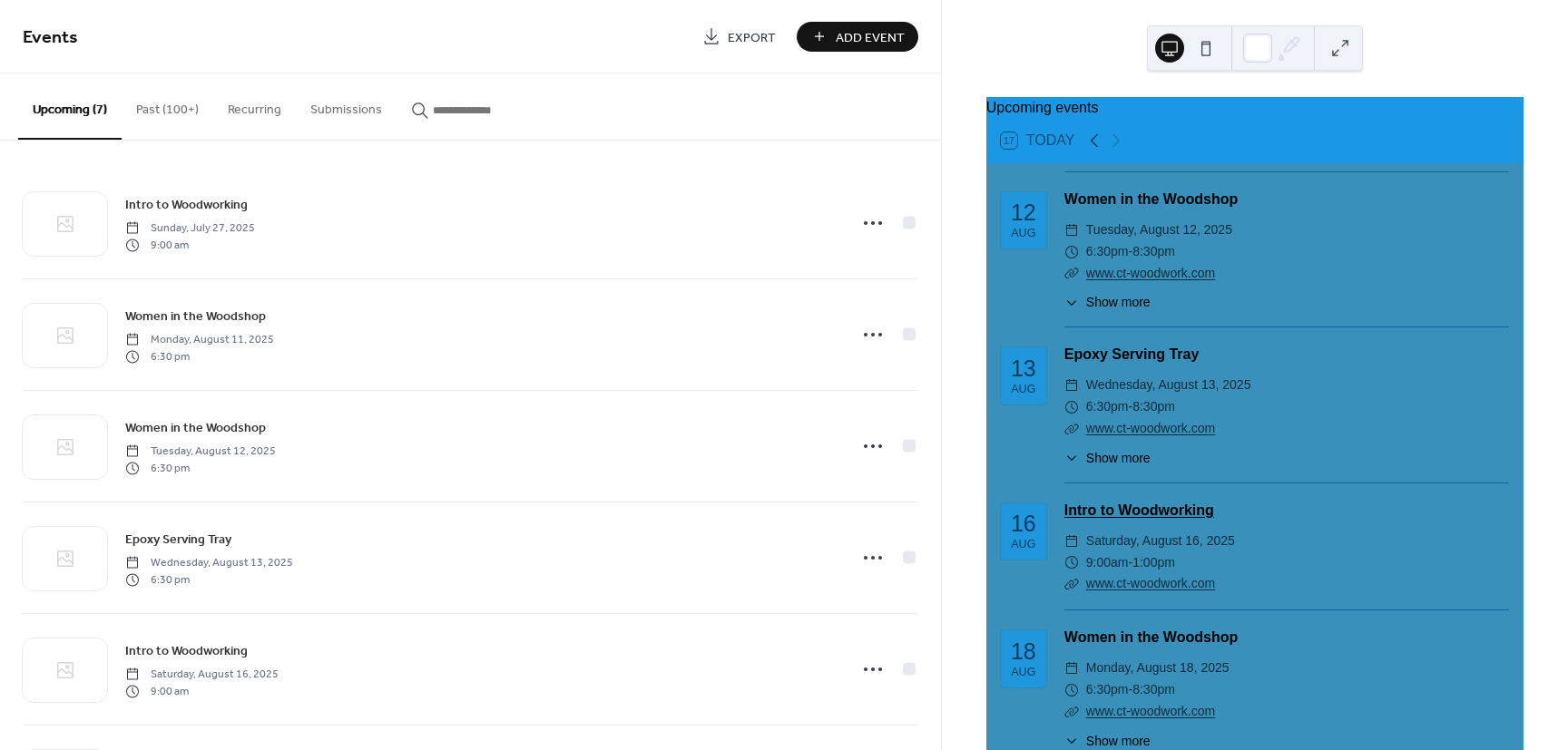 scroll, scrollTop: 346, scrollLeft: 0, axis: vertical 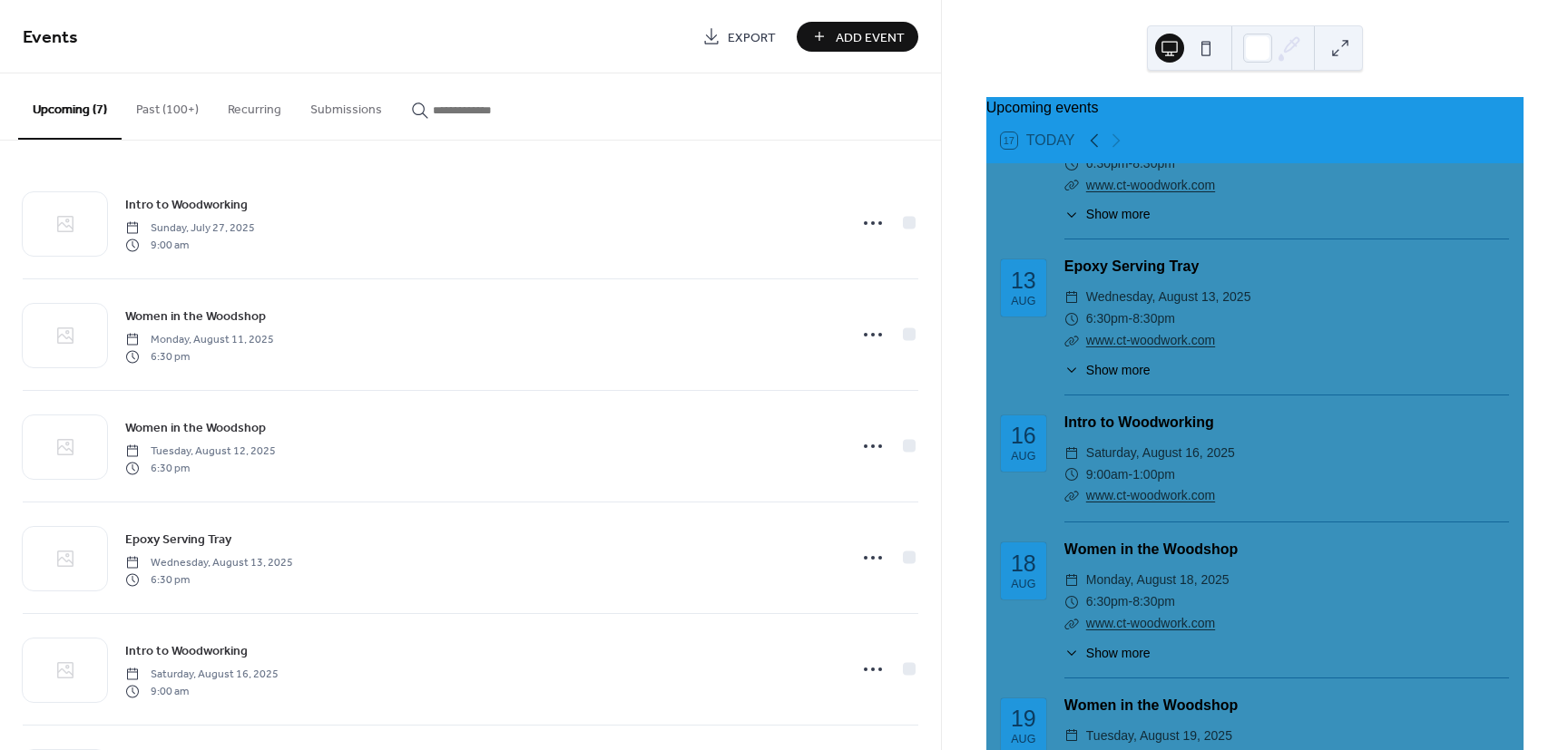 click on "Add Event" at bounding box center [870, 37] 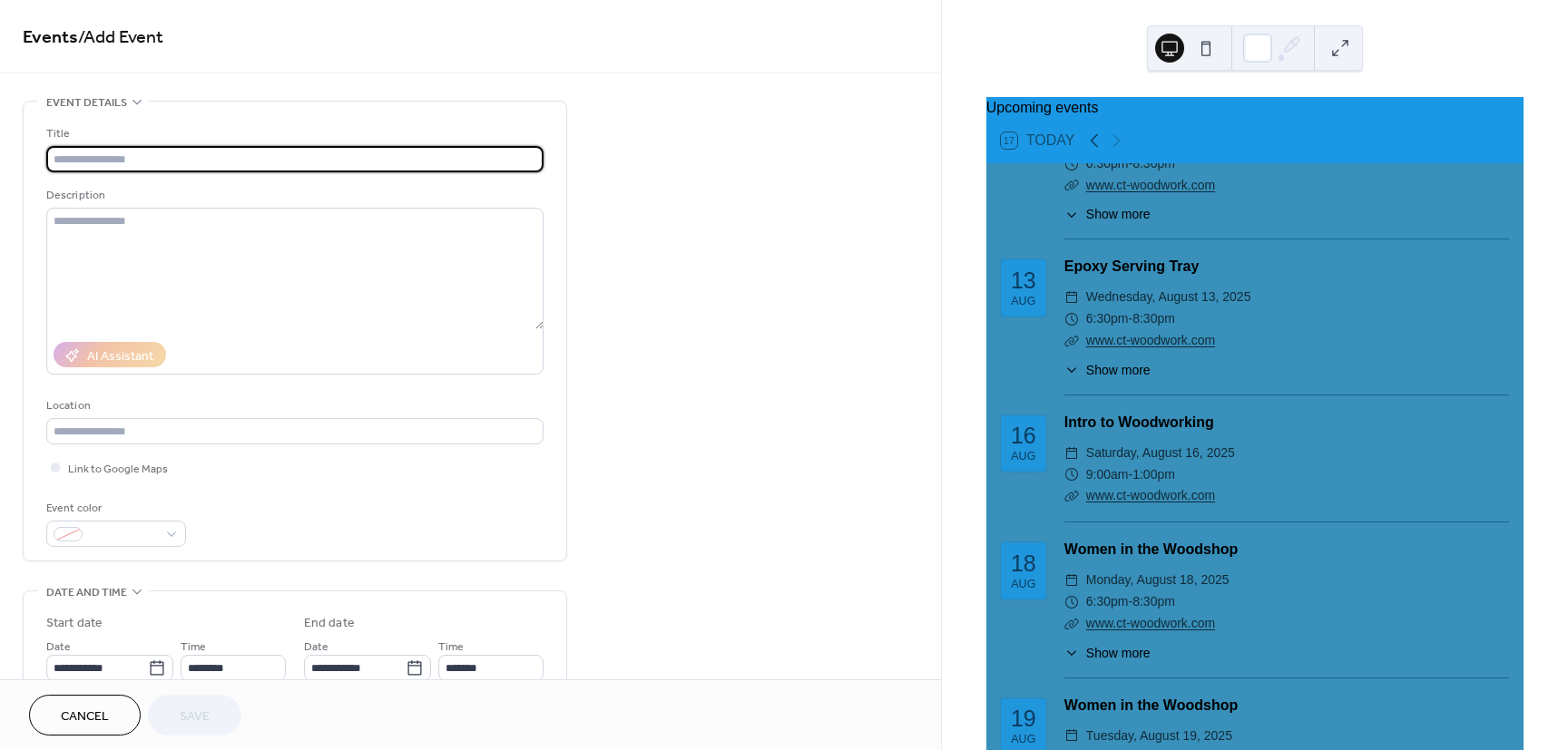 click at bounding box center (295, 159) 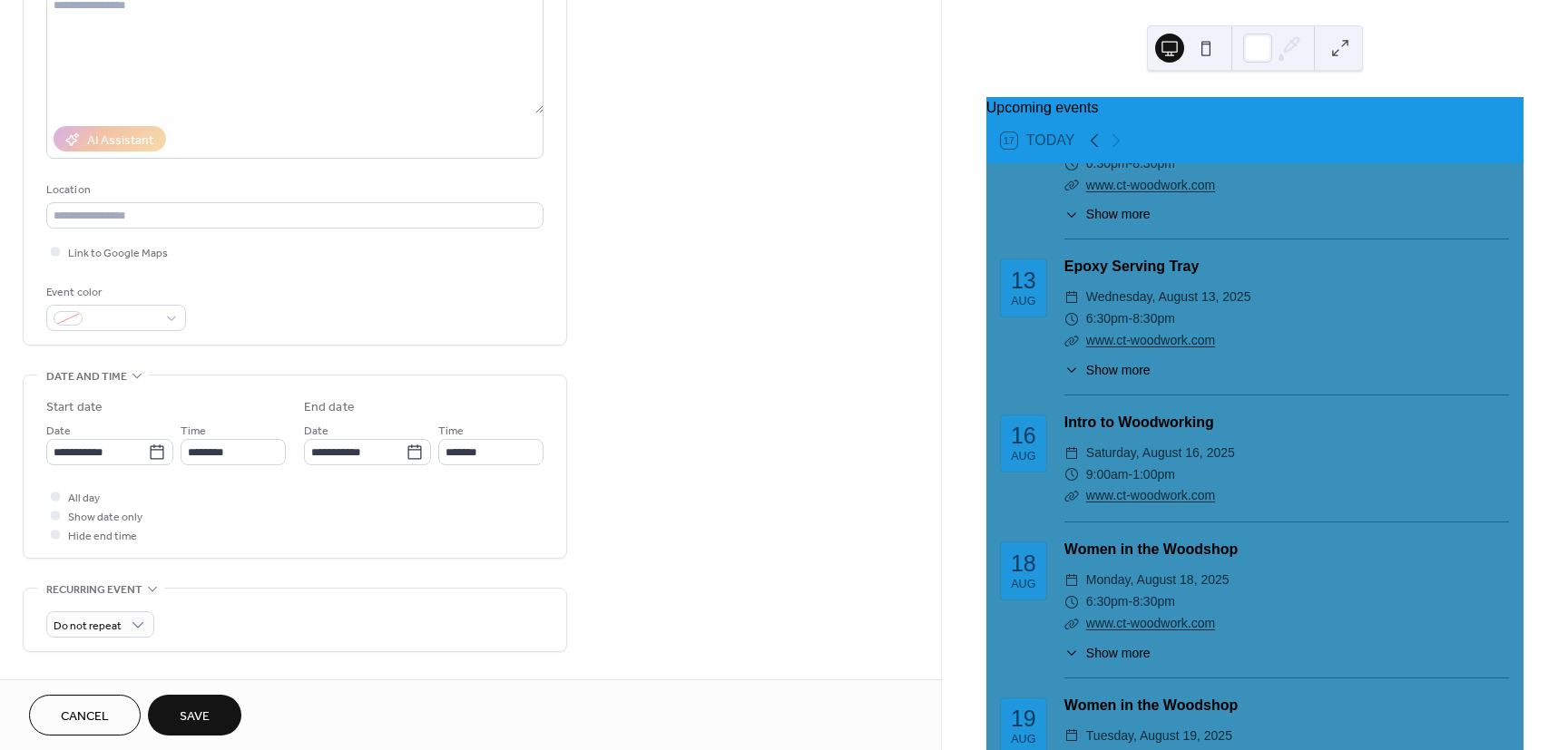scroll, scrollTop: 218, scrollLeft: 0, axis: vertical 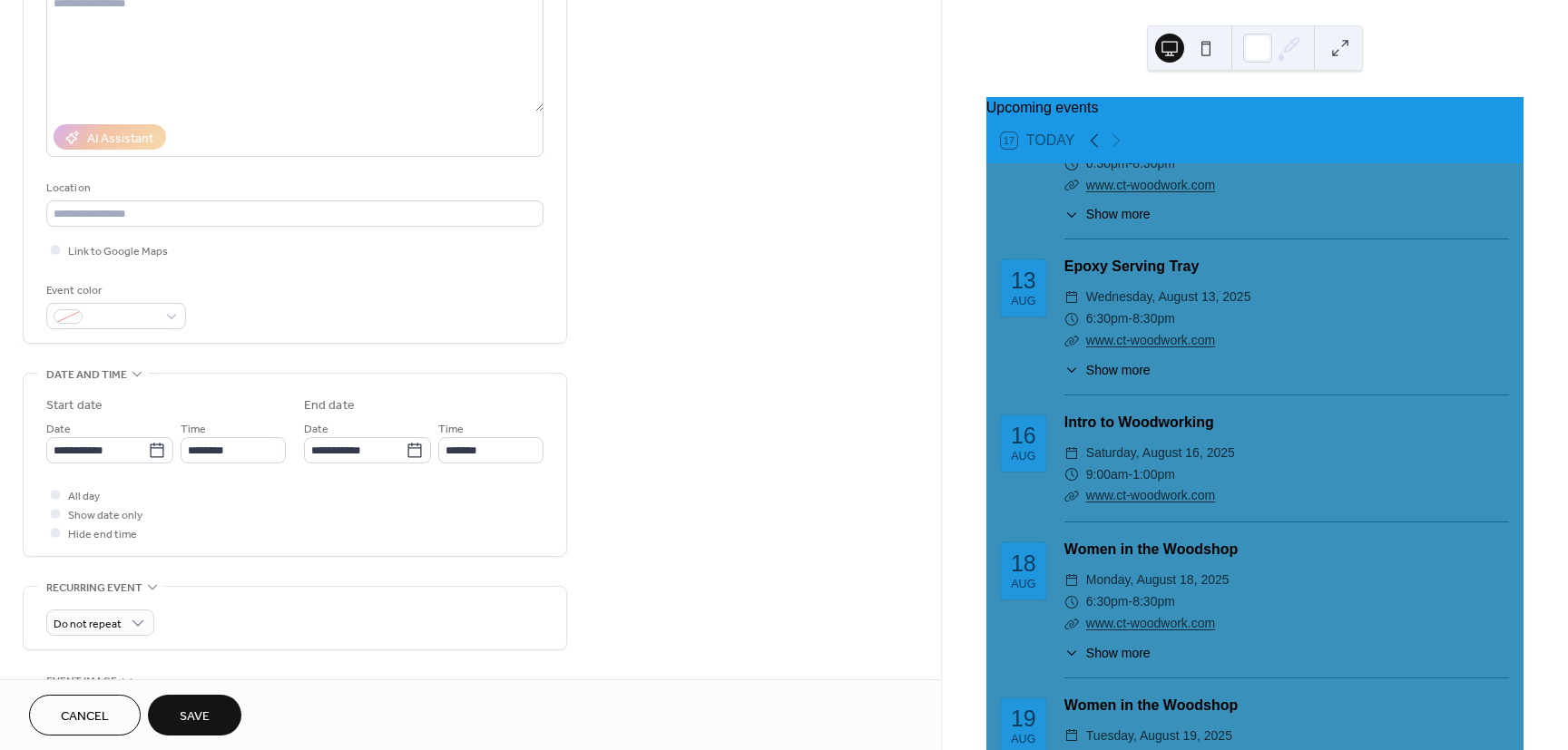 type on "**********" 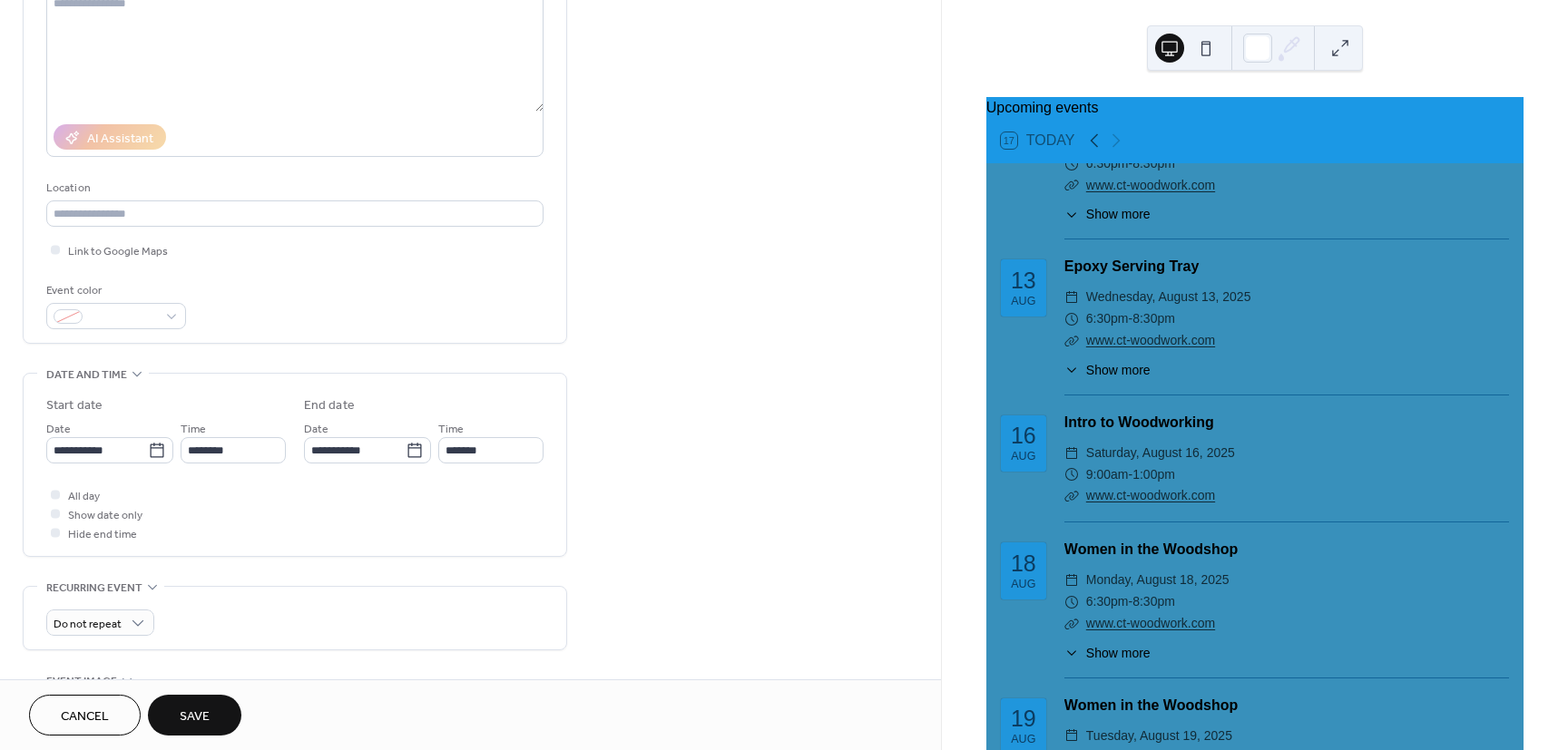 click on "**********" at bounding box center (110, 450) 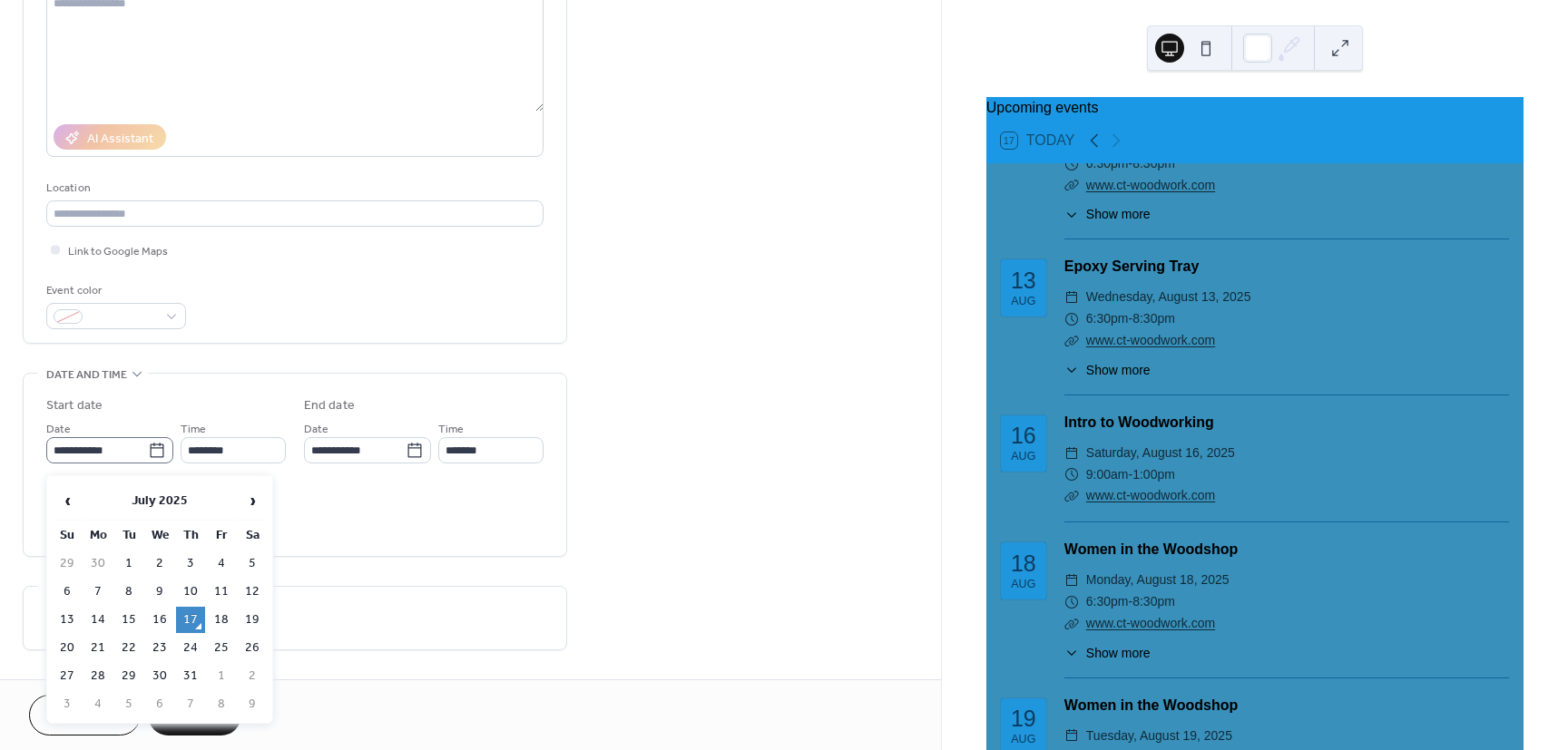 click 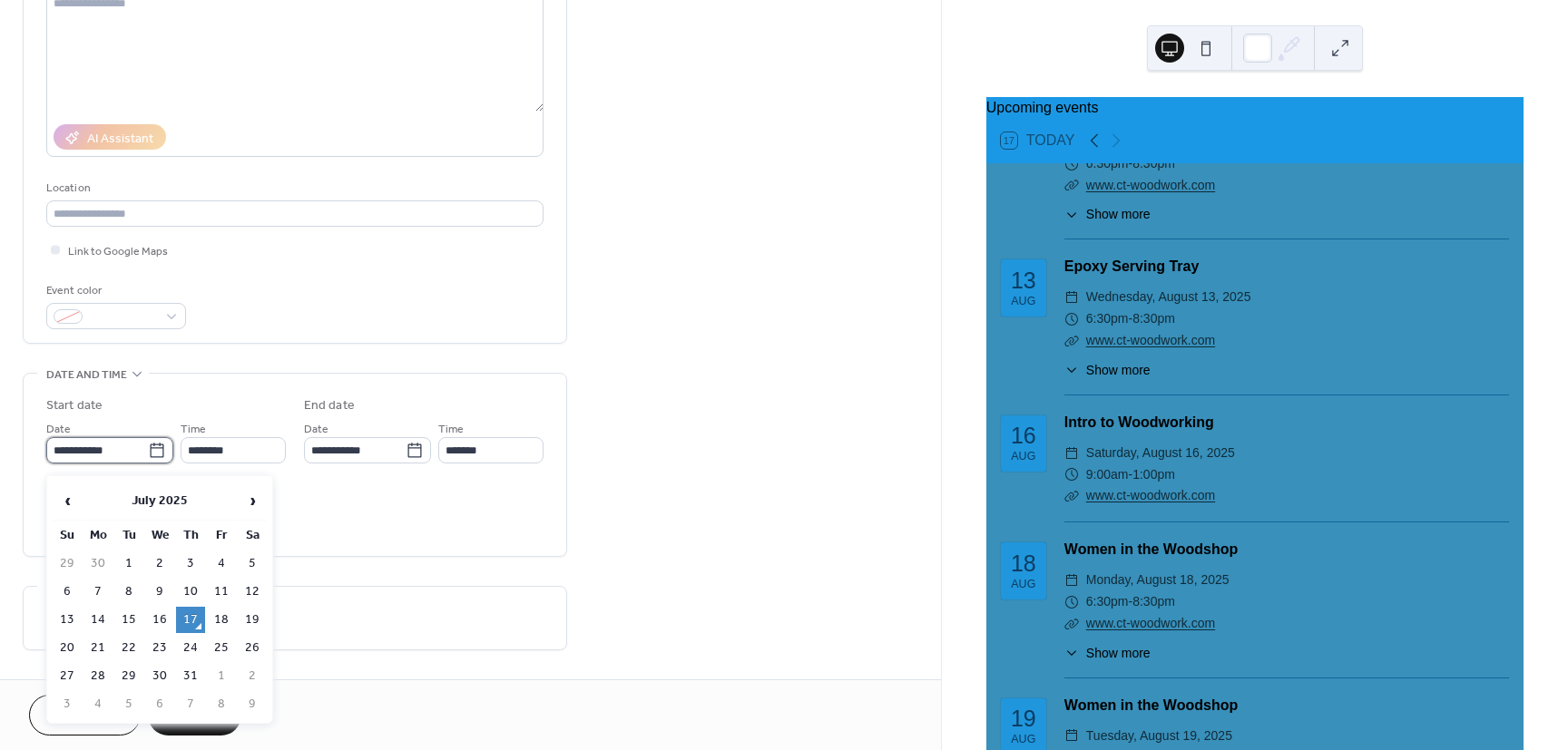 click on "**********" at bounding box center (97, 450) 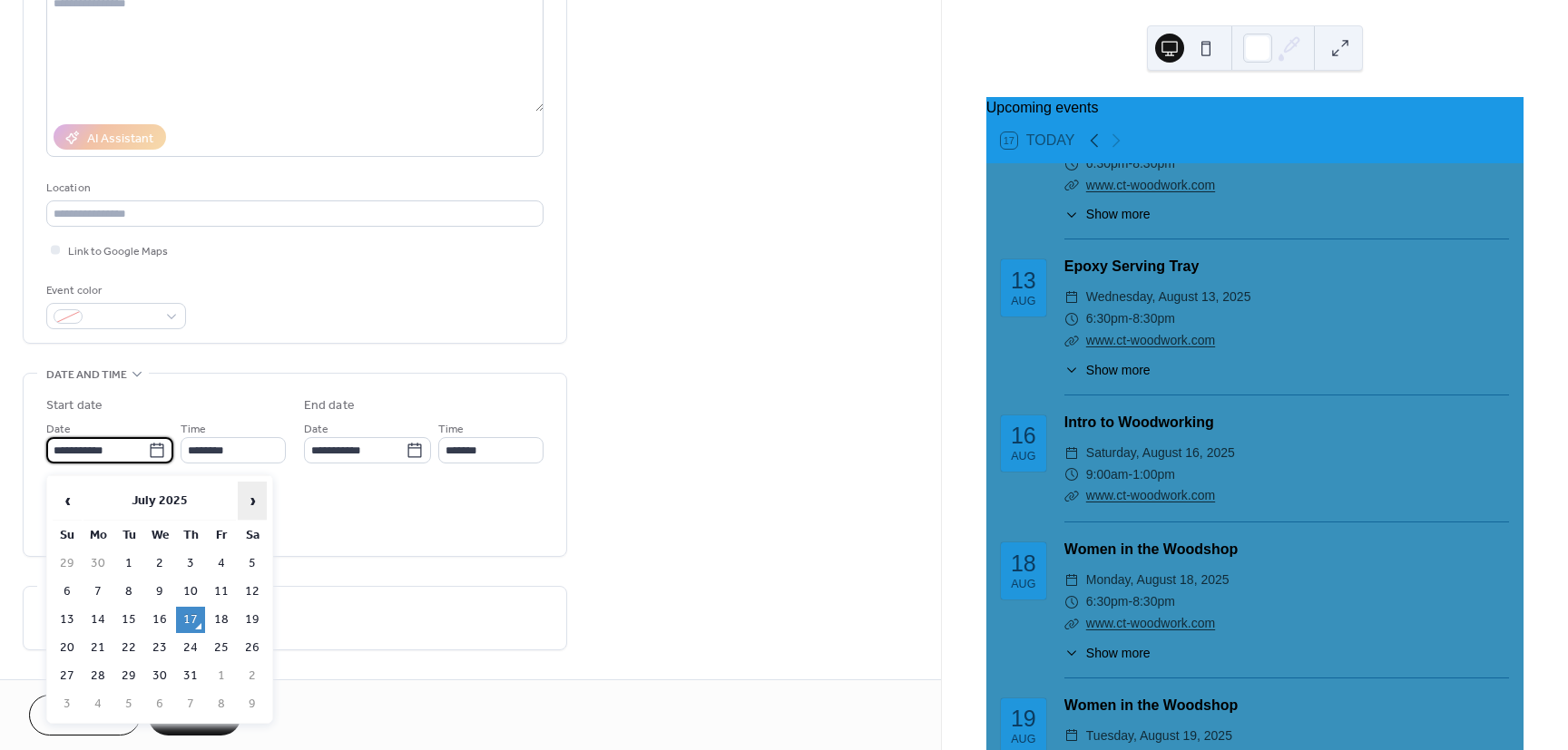 click on "›" at bounding box center (252, 501) 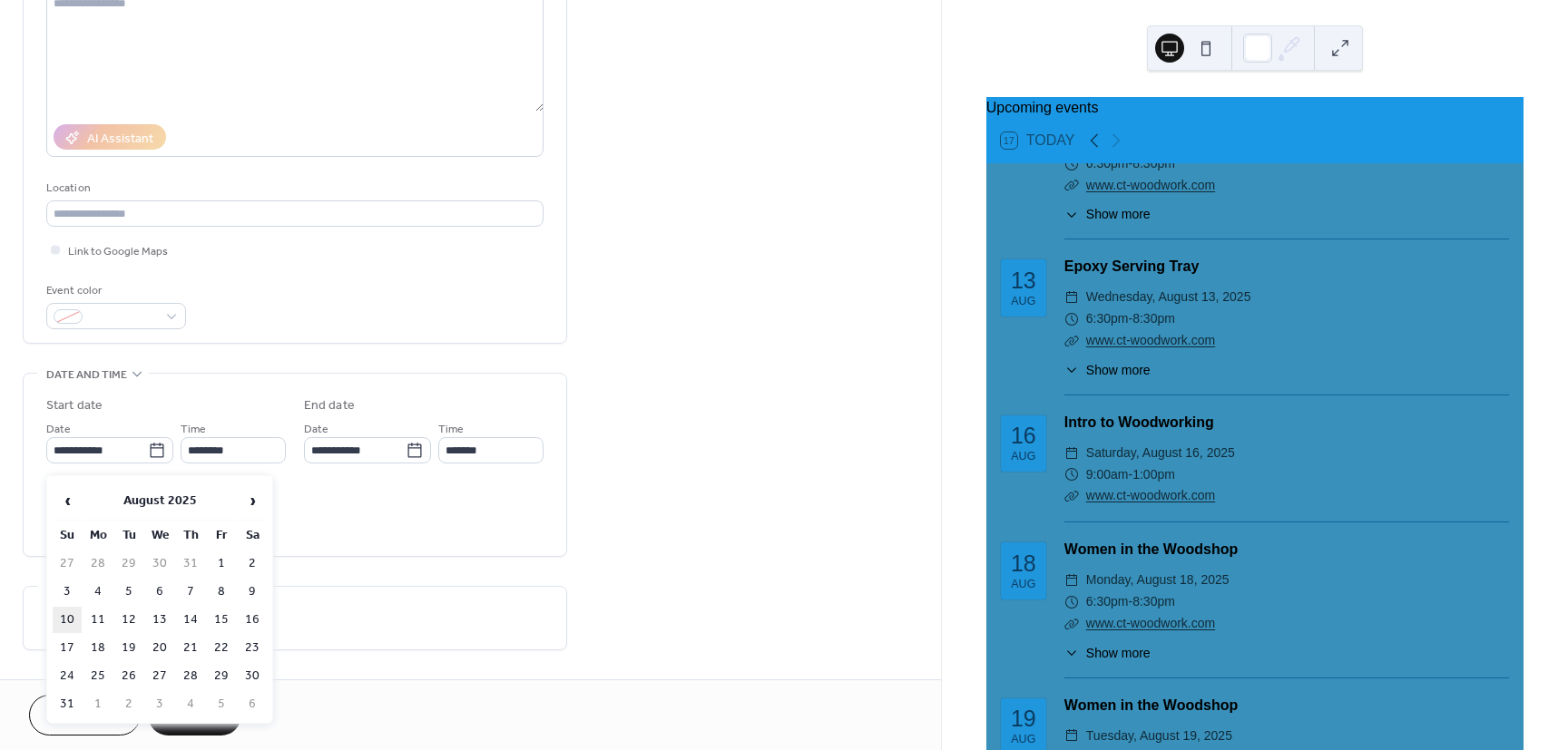 click on "10" at bounding box center (67, 619) 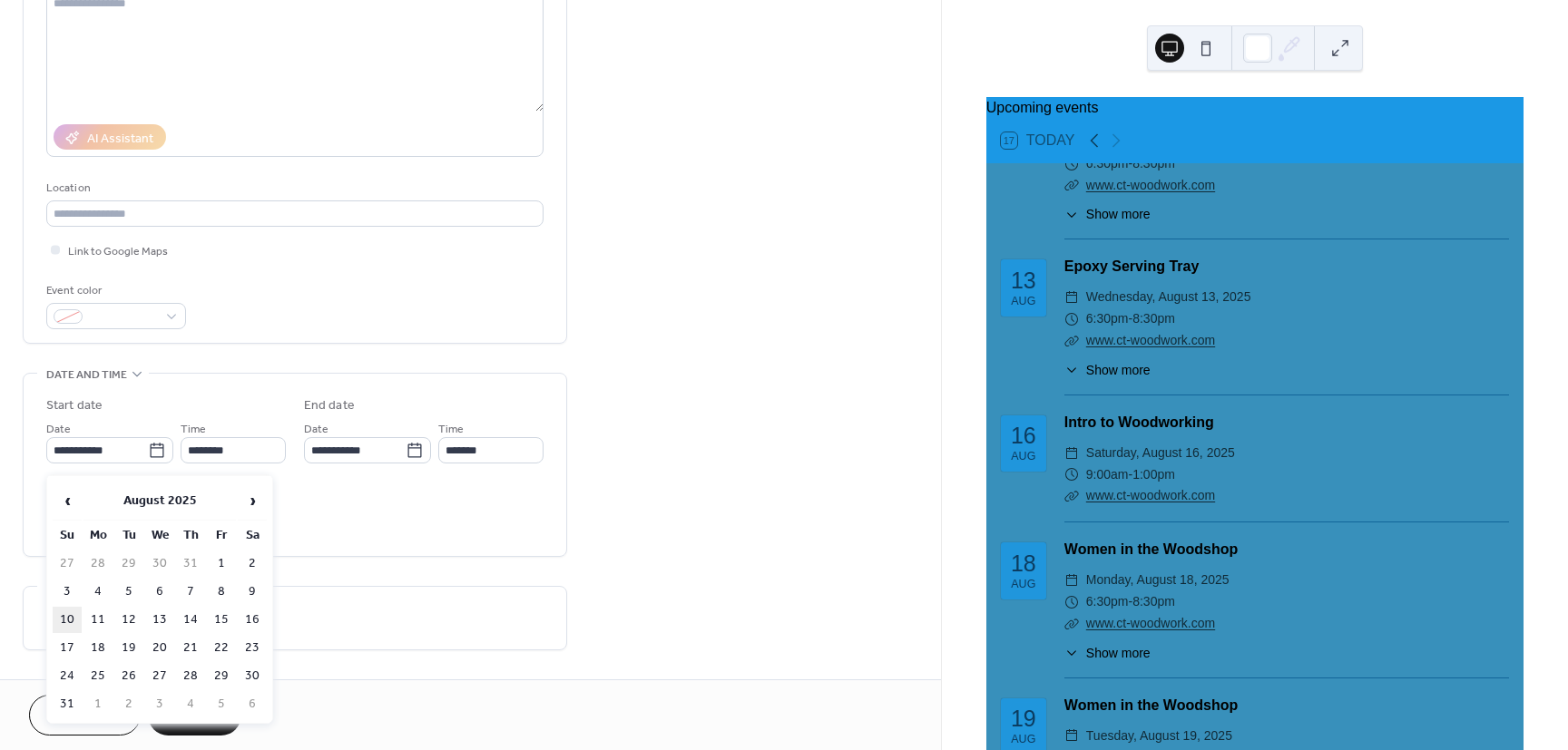 type on "**********" 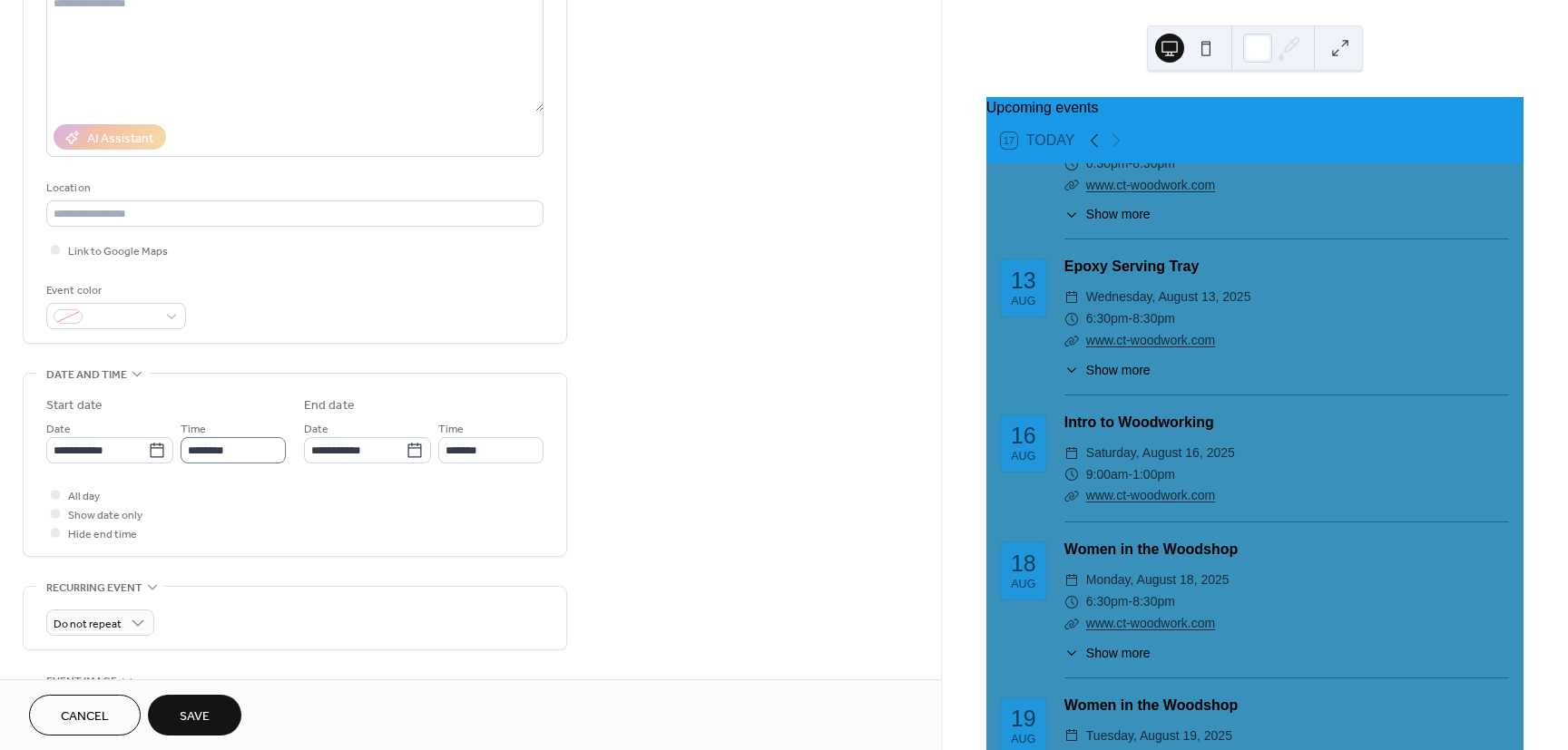 drag, startPoint x: 261, startPoint y: 442, endPoint x: 254, endPoint y: 464, distance: 23.08679 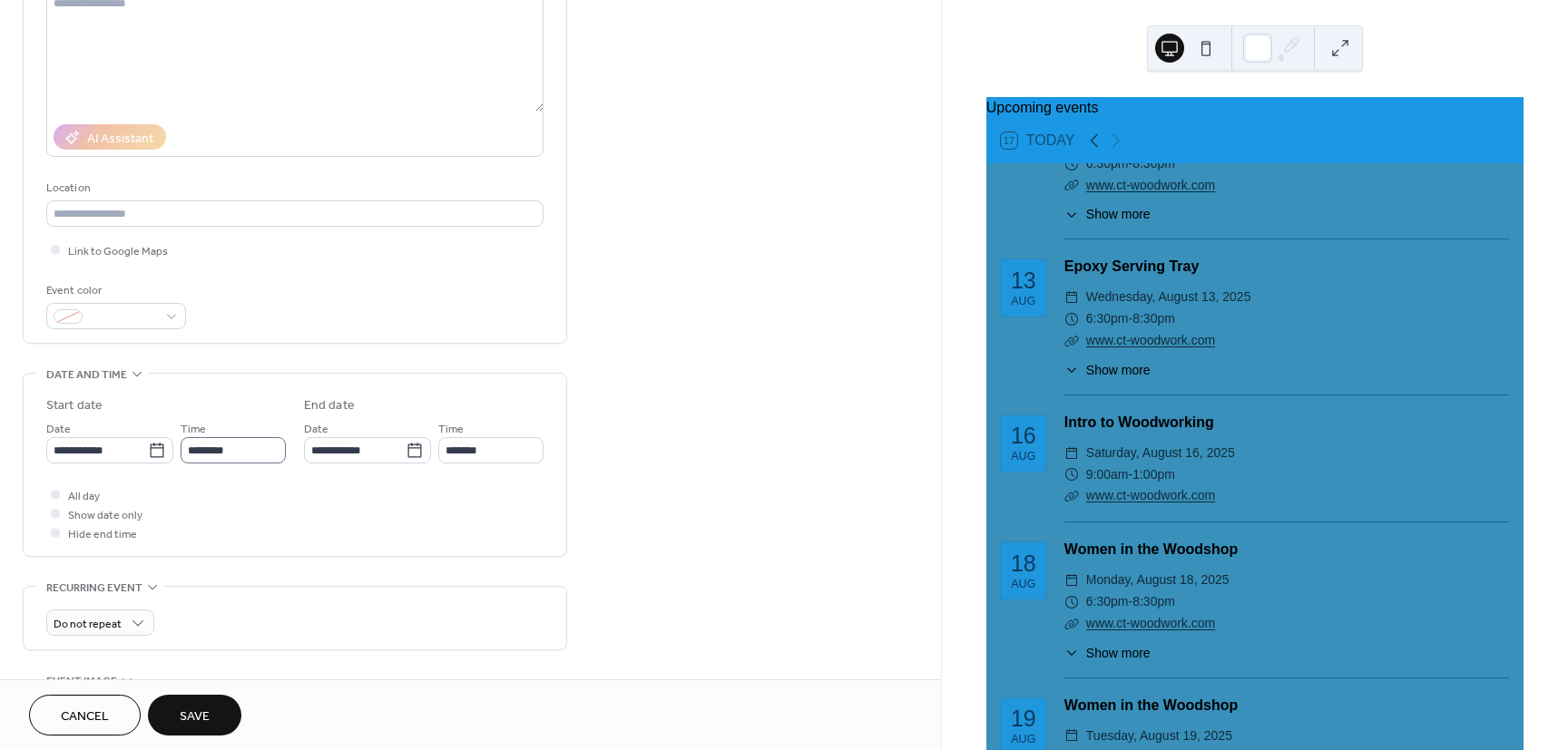 click on "Time ********" at bounding box center [233, 441] 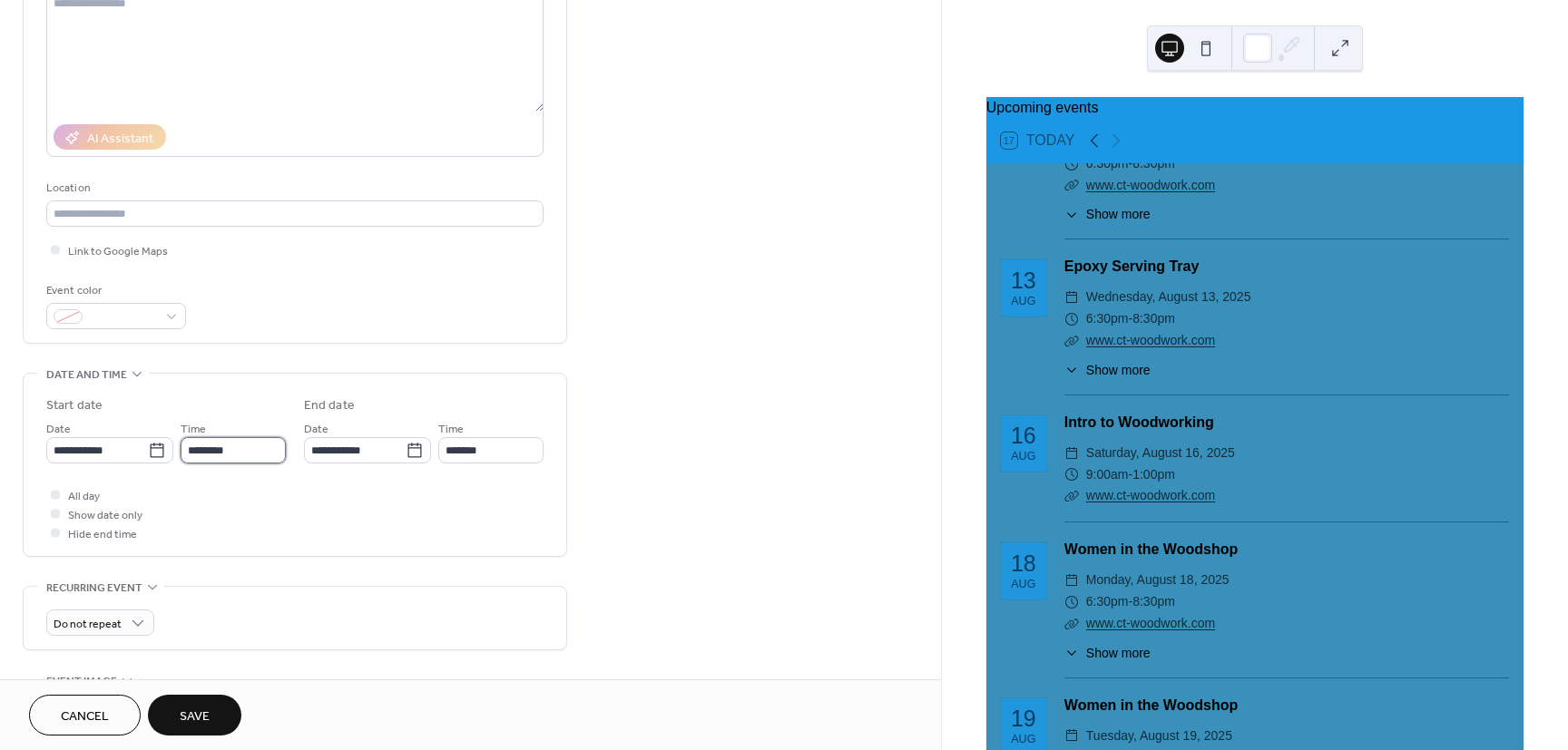 click on "********" at bounding box center (233, 450) 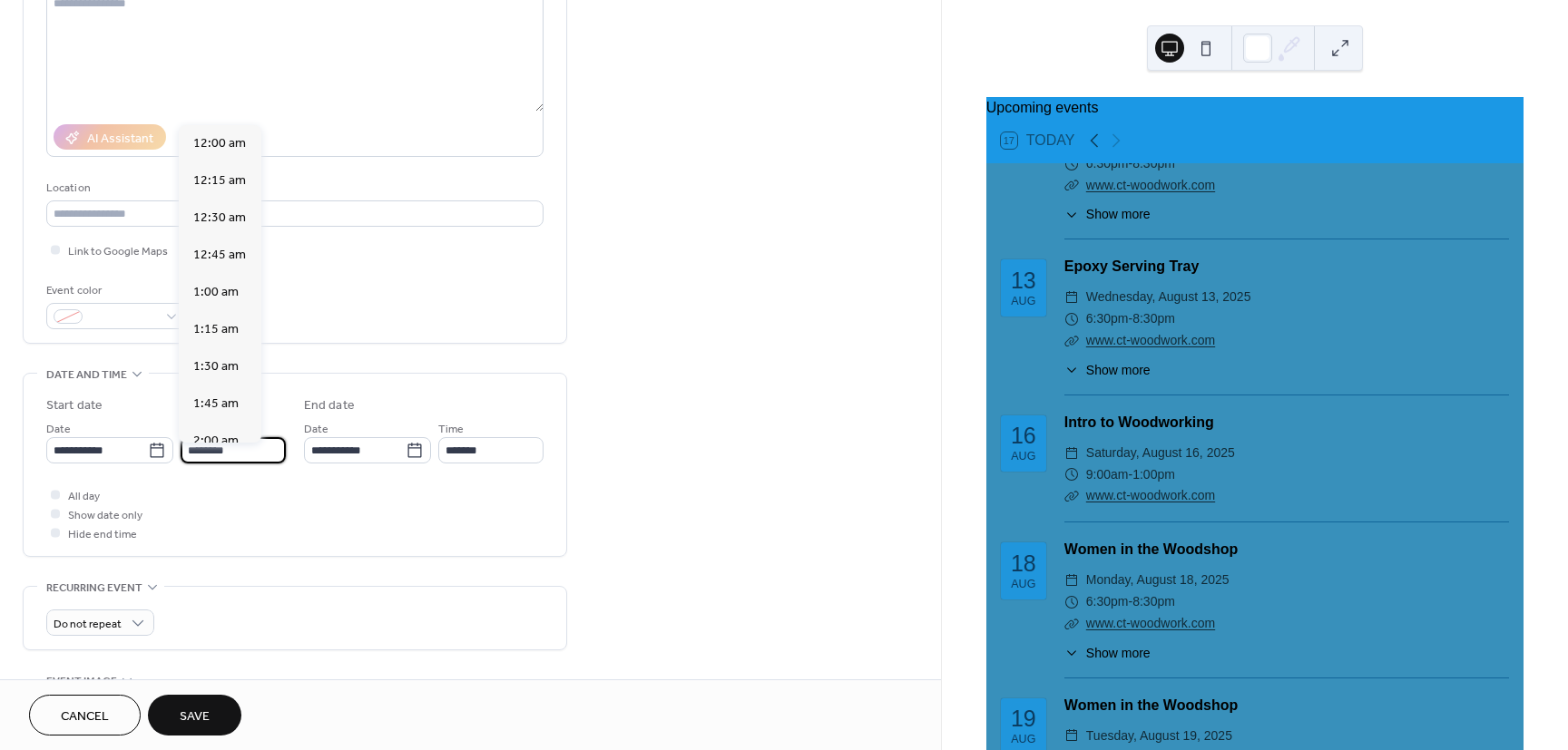 scroll, scrollTop: 1763, scrollLeft: 0, axis: vertical 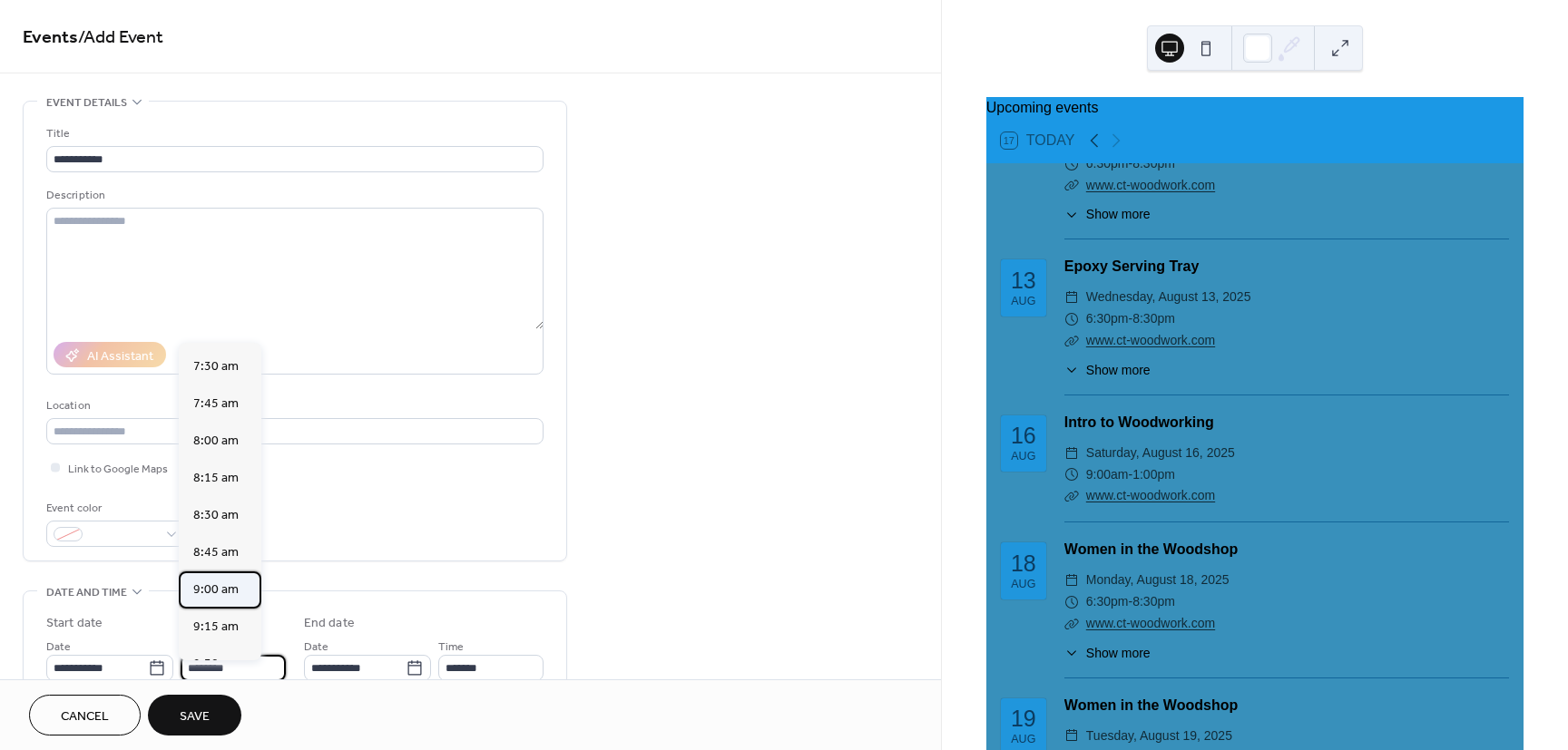 click on "9:00 am" at bounding box center (216, 589) 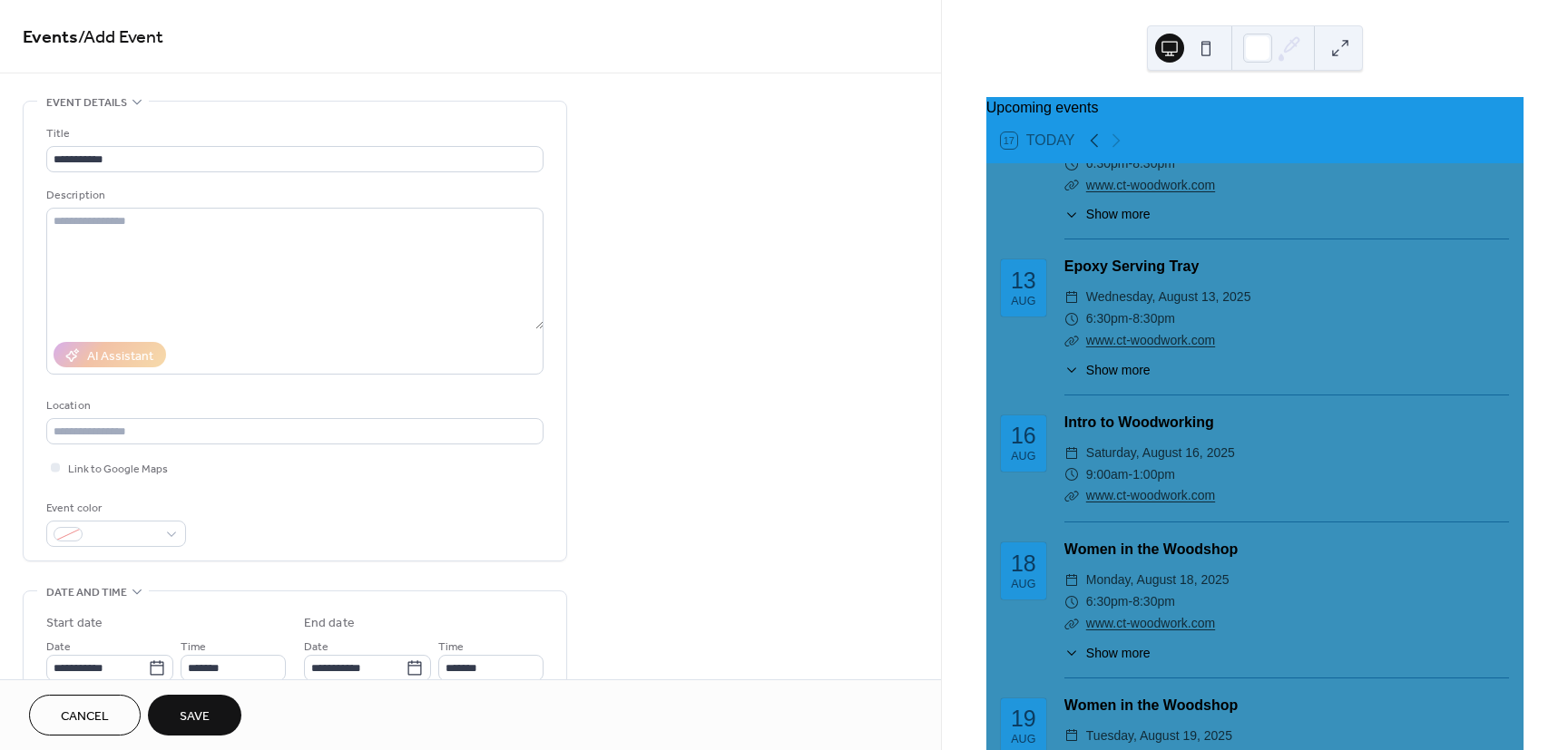type on "*******" 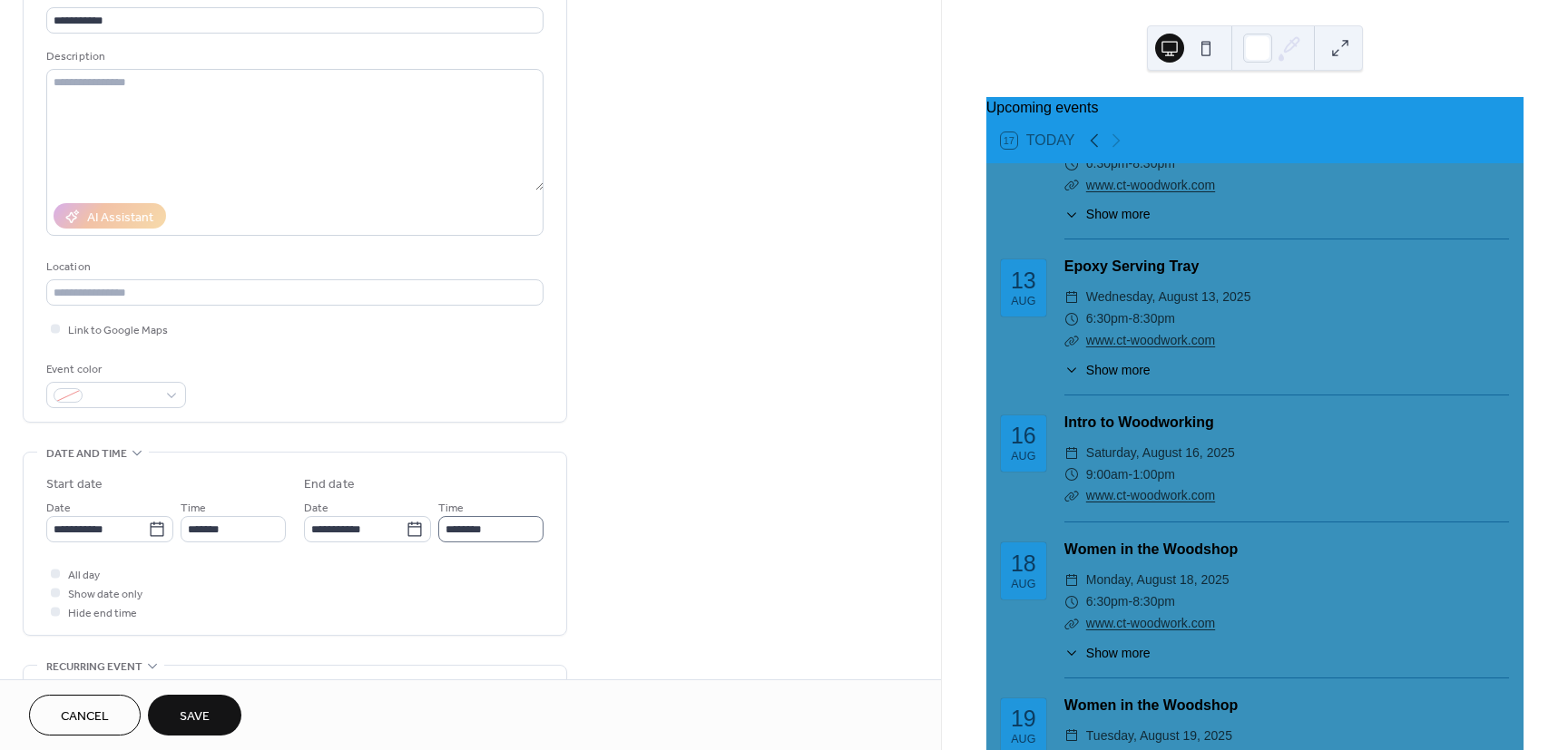 scroll, scrollTop: 163, scrollLeft: 0, axis: vertical 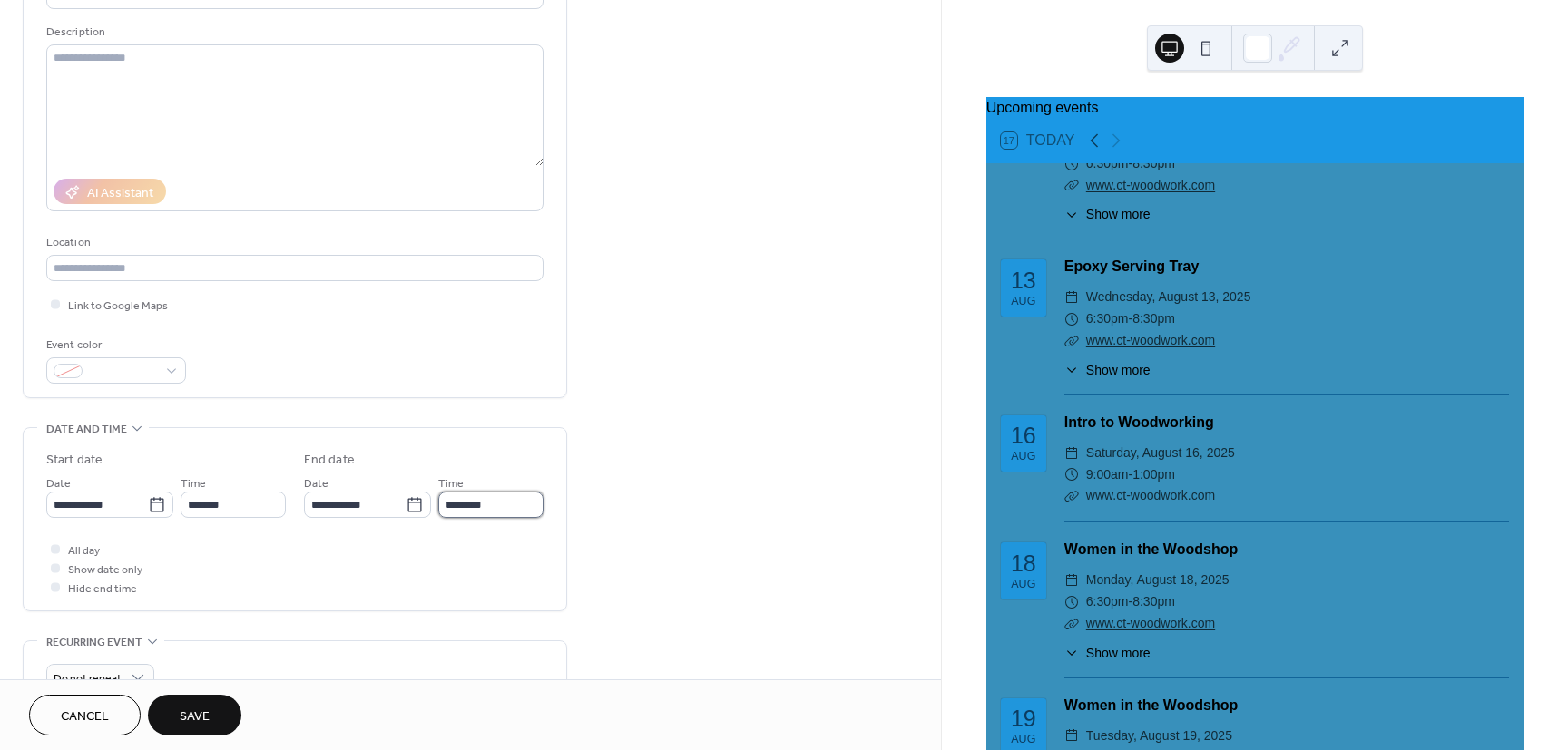 click on "********" at bounding box center (491, 504) 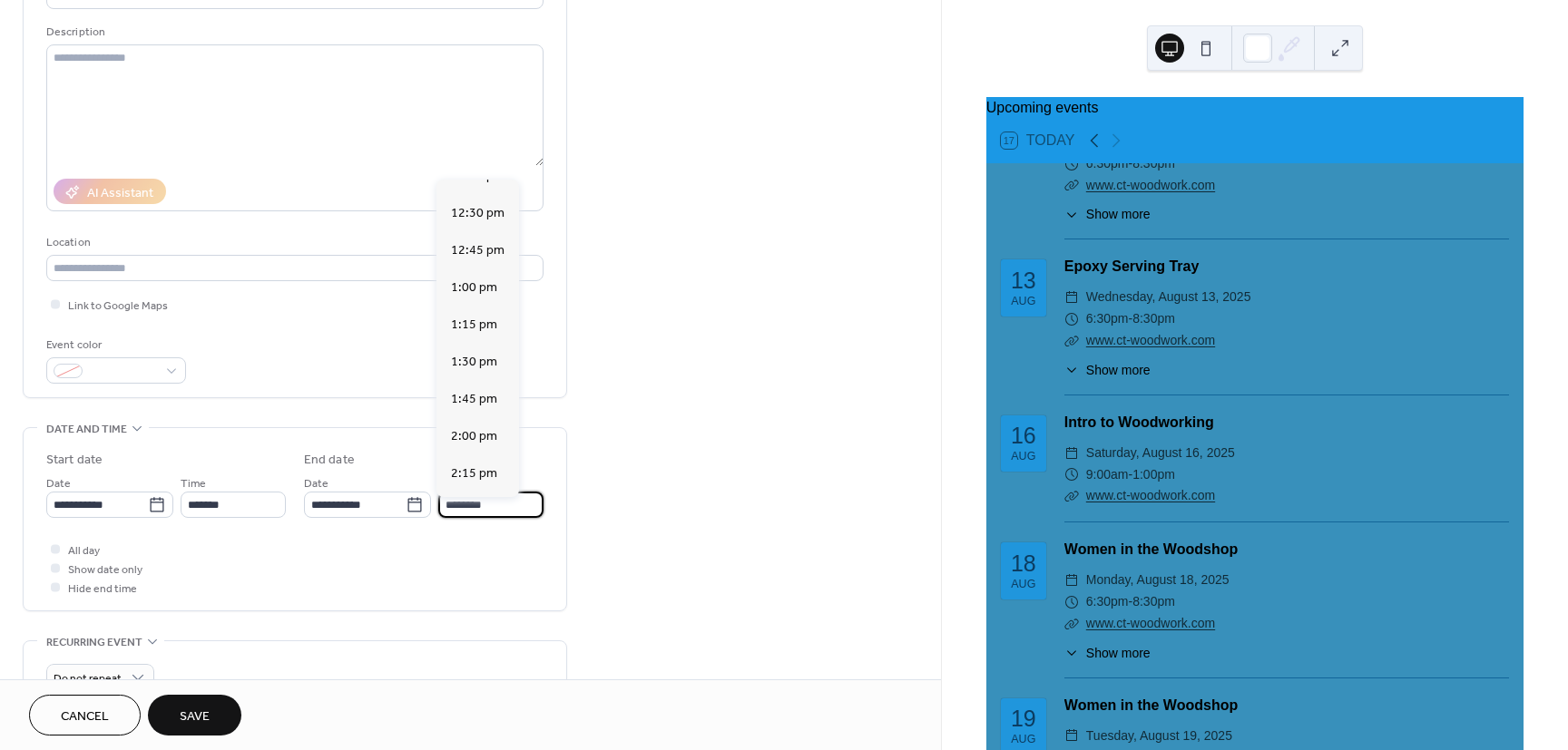 scroll, scrollTop: 490, scrollLeft: 0, axis: vertical 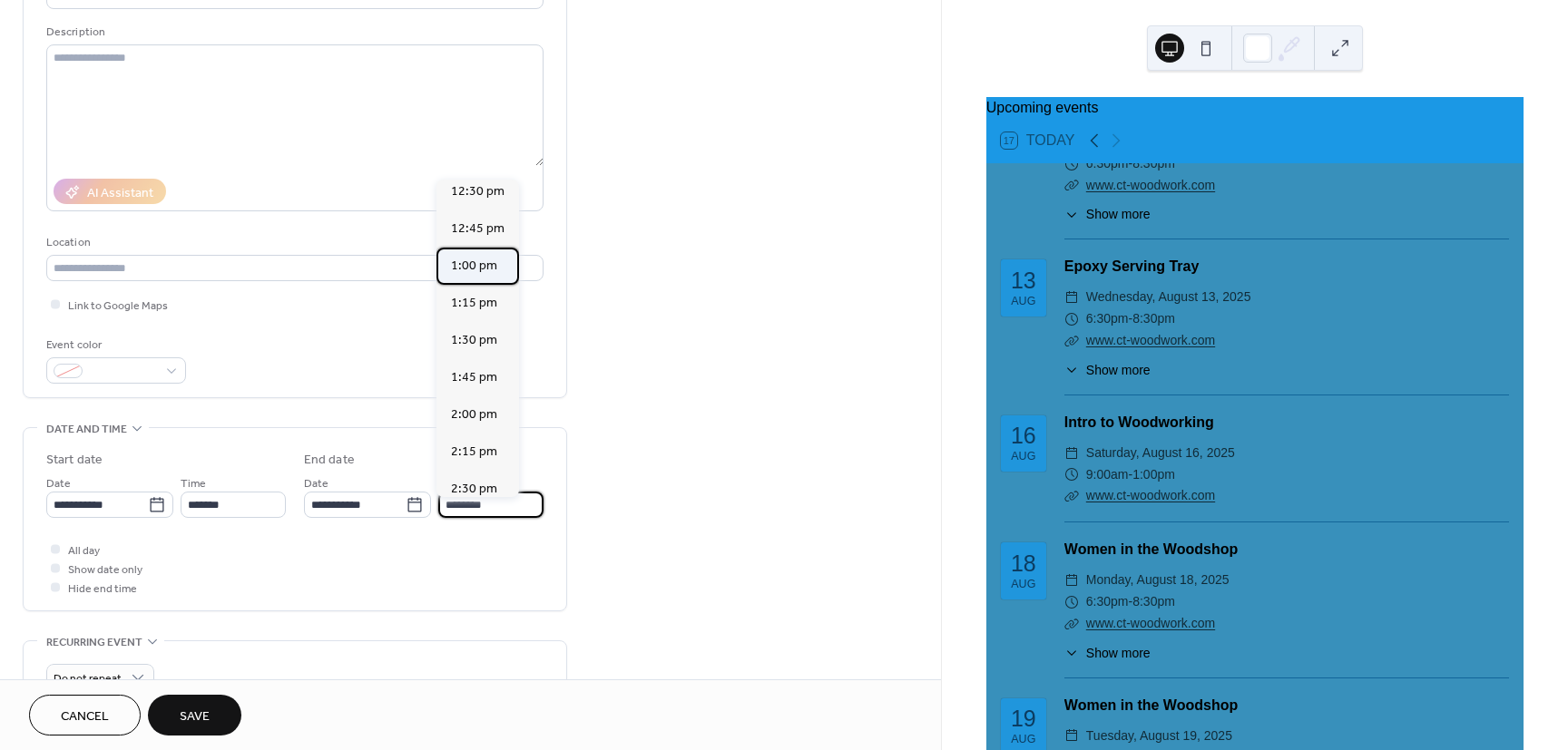 click on "1:00 pm" at bounding box center [474, 266] 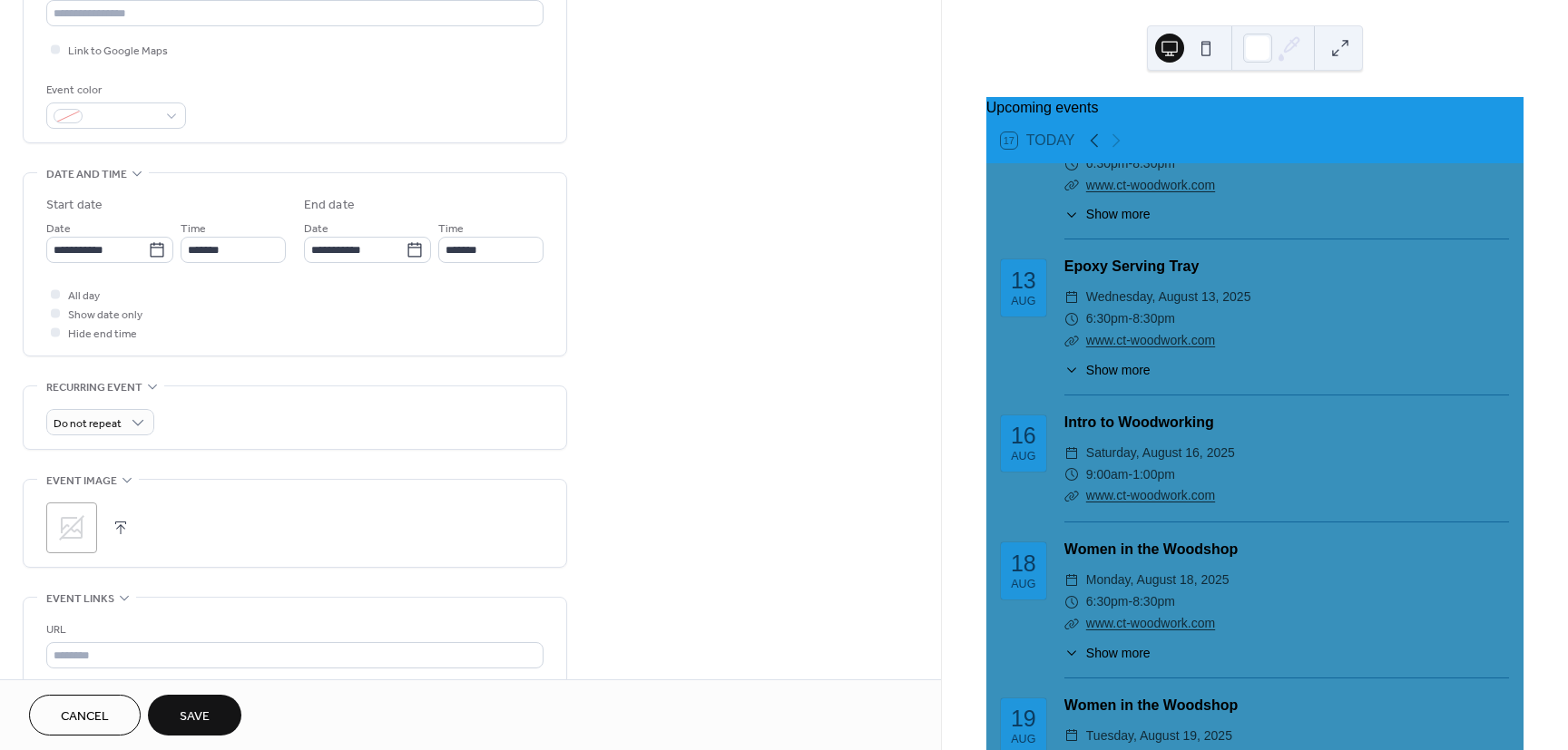 scroll, scrollTop: 435, scrollLeft: 0, axis: vertical 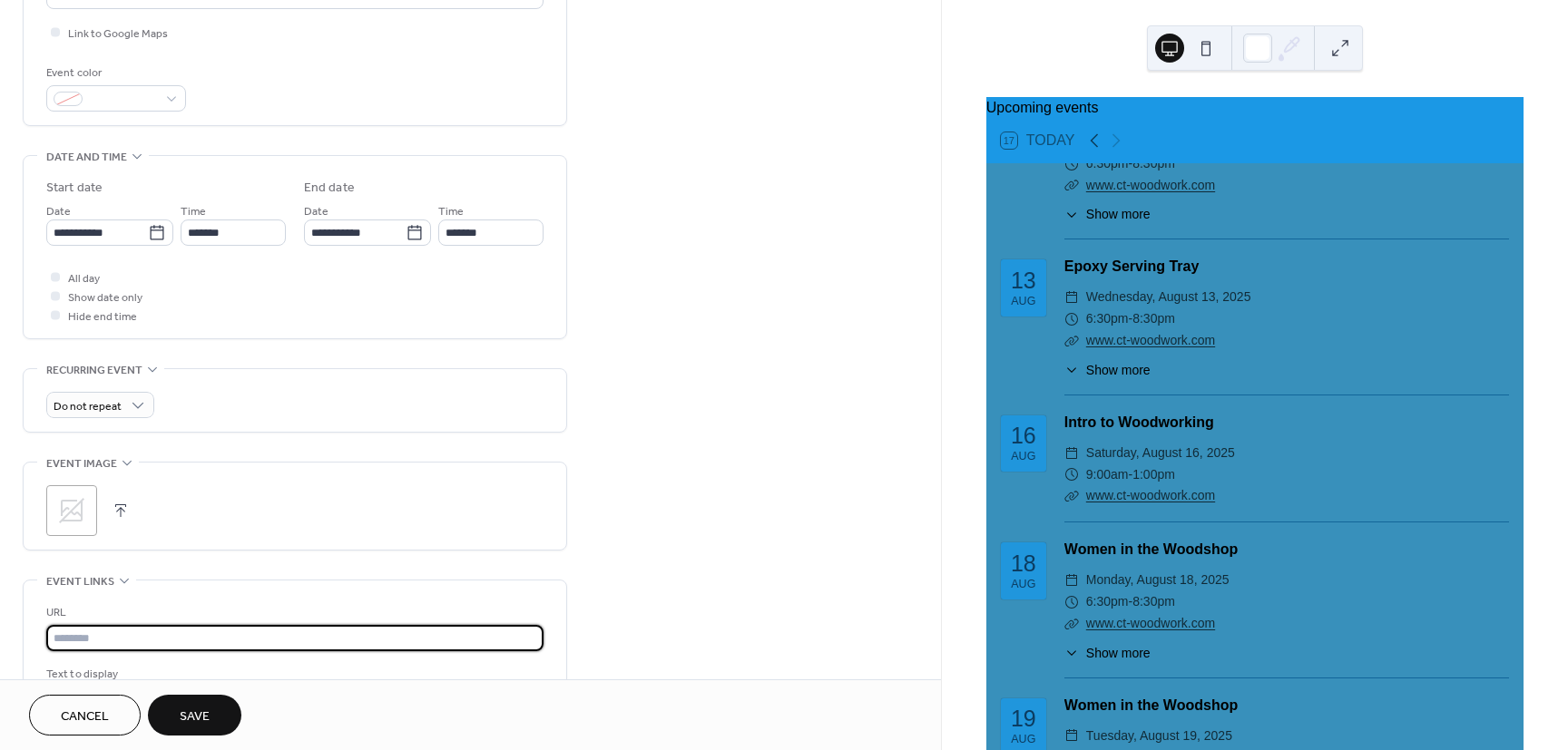 paste on "**********" 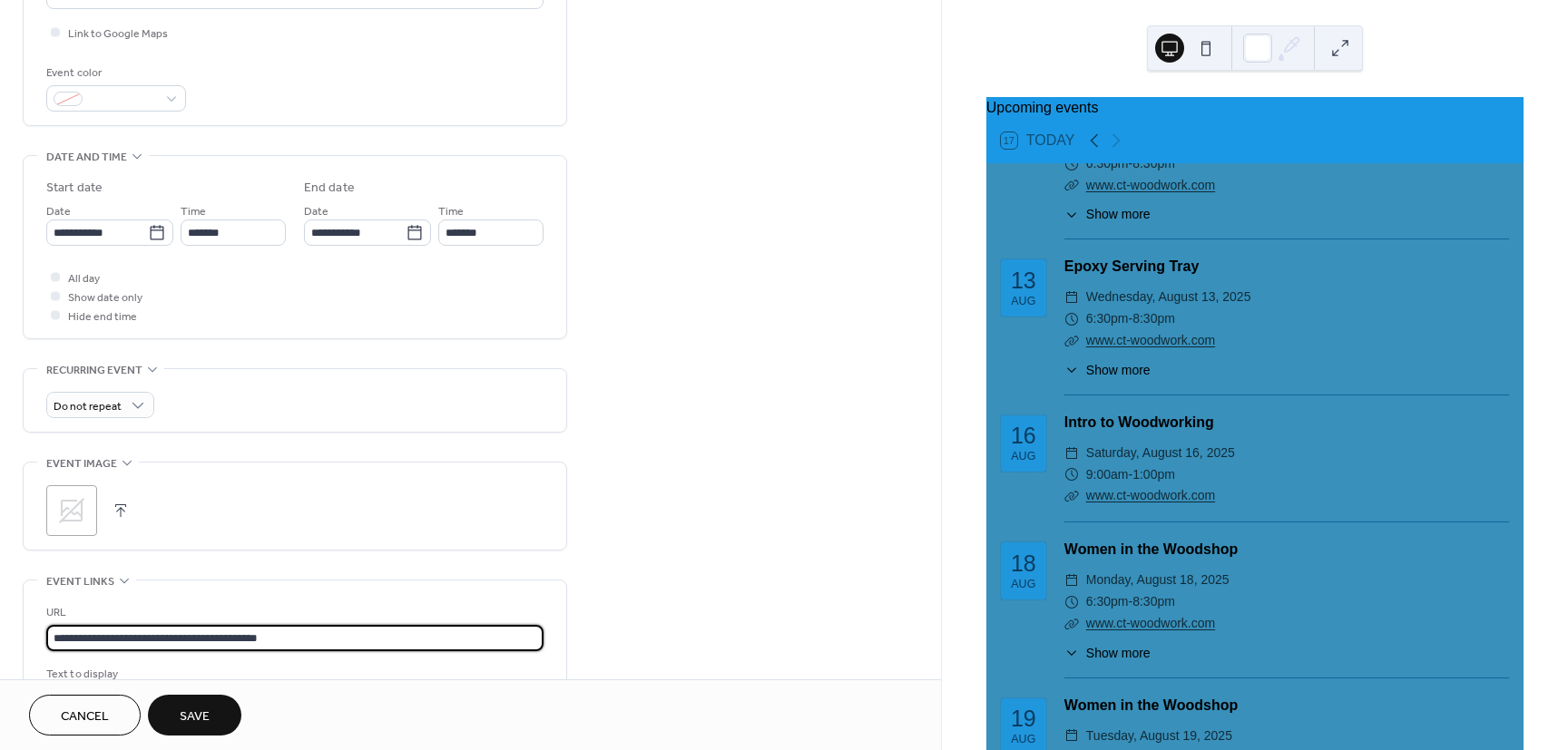 type on "**********" 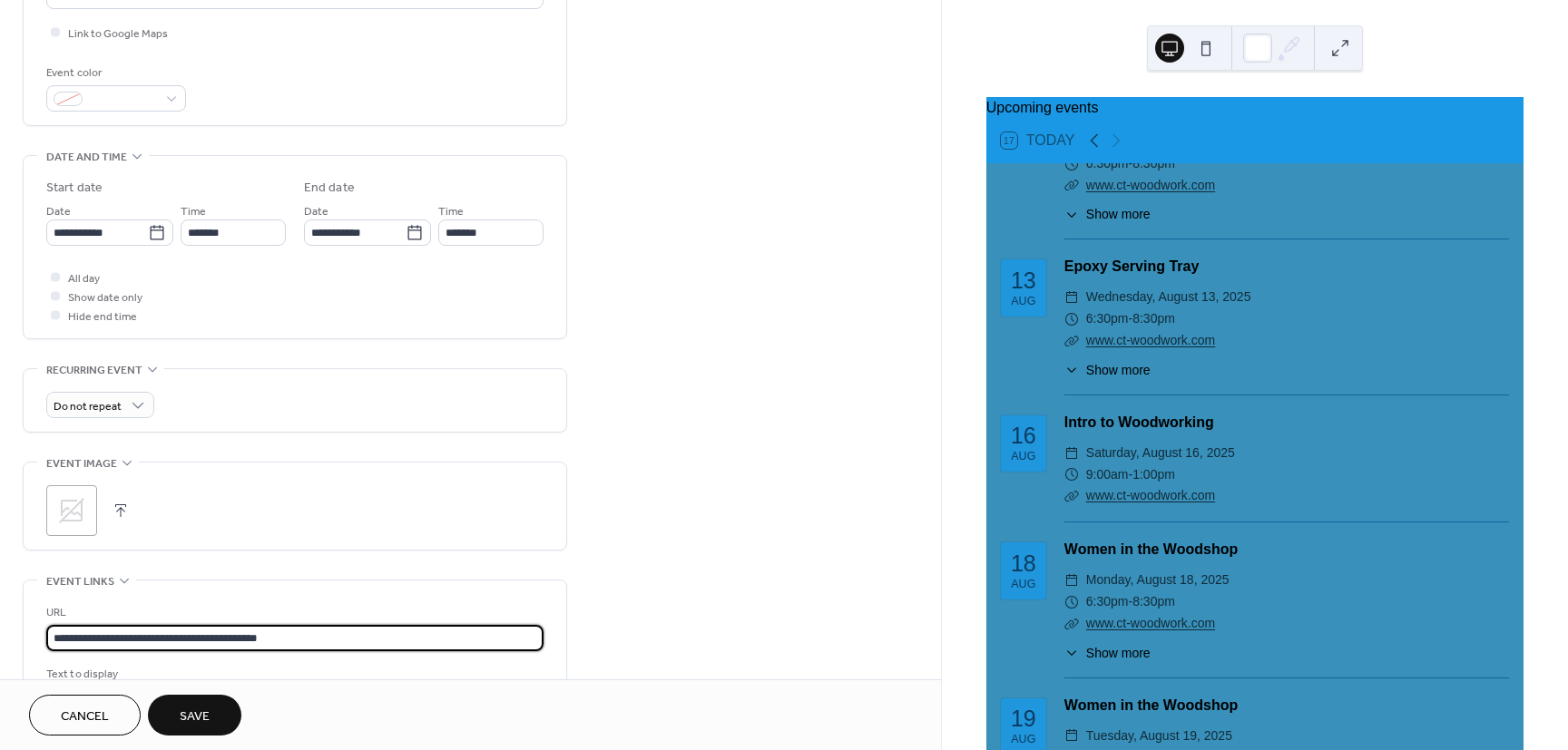 click on "Save" at bounding box center [194, 716] 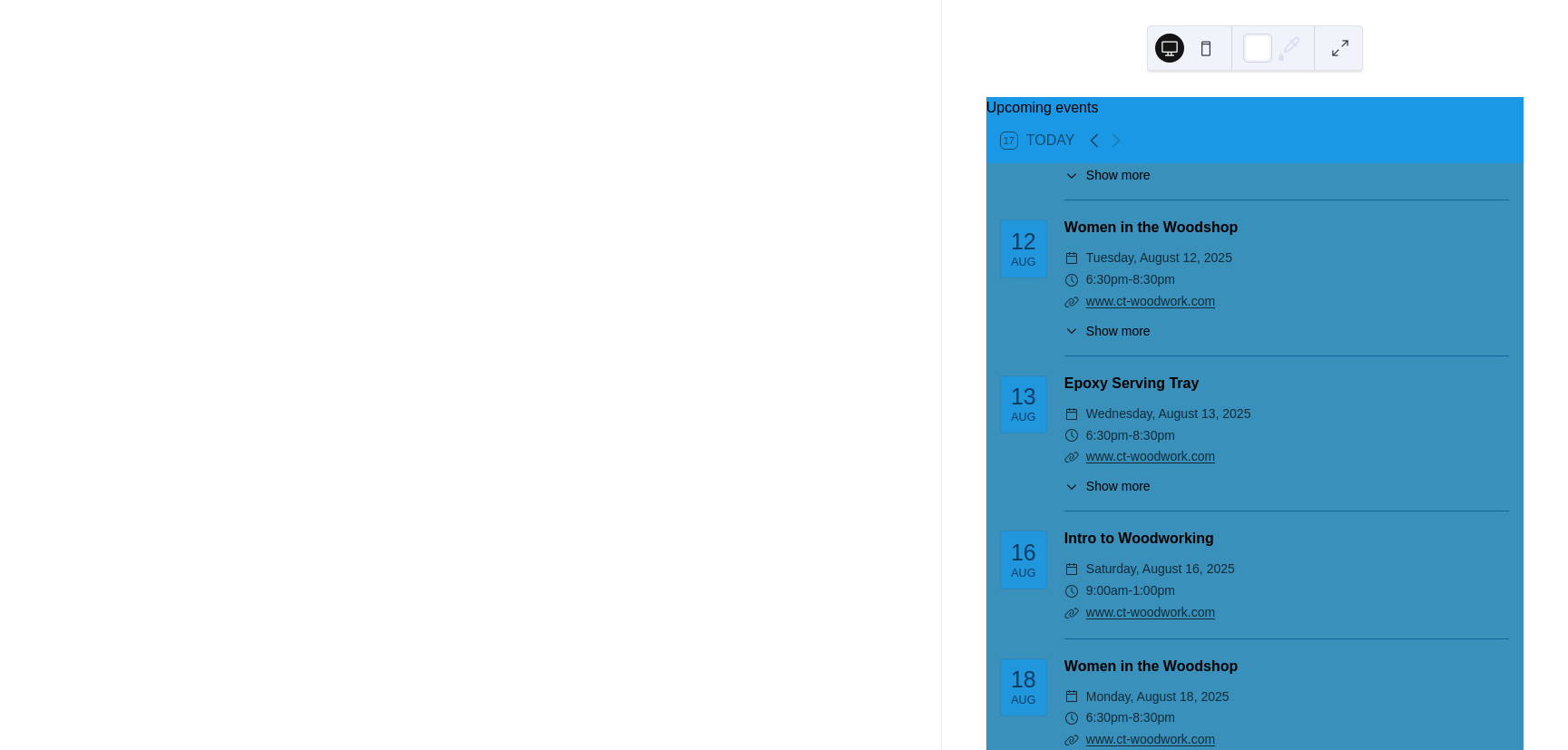 scroll, scrollTop: 472, scrollLeft: 0, axis: vertical 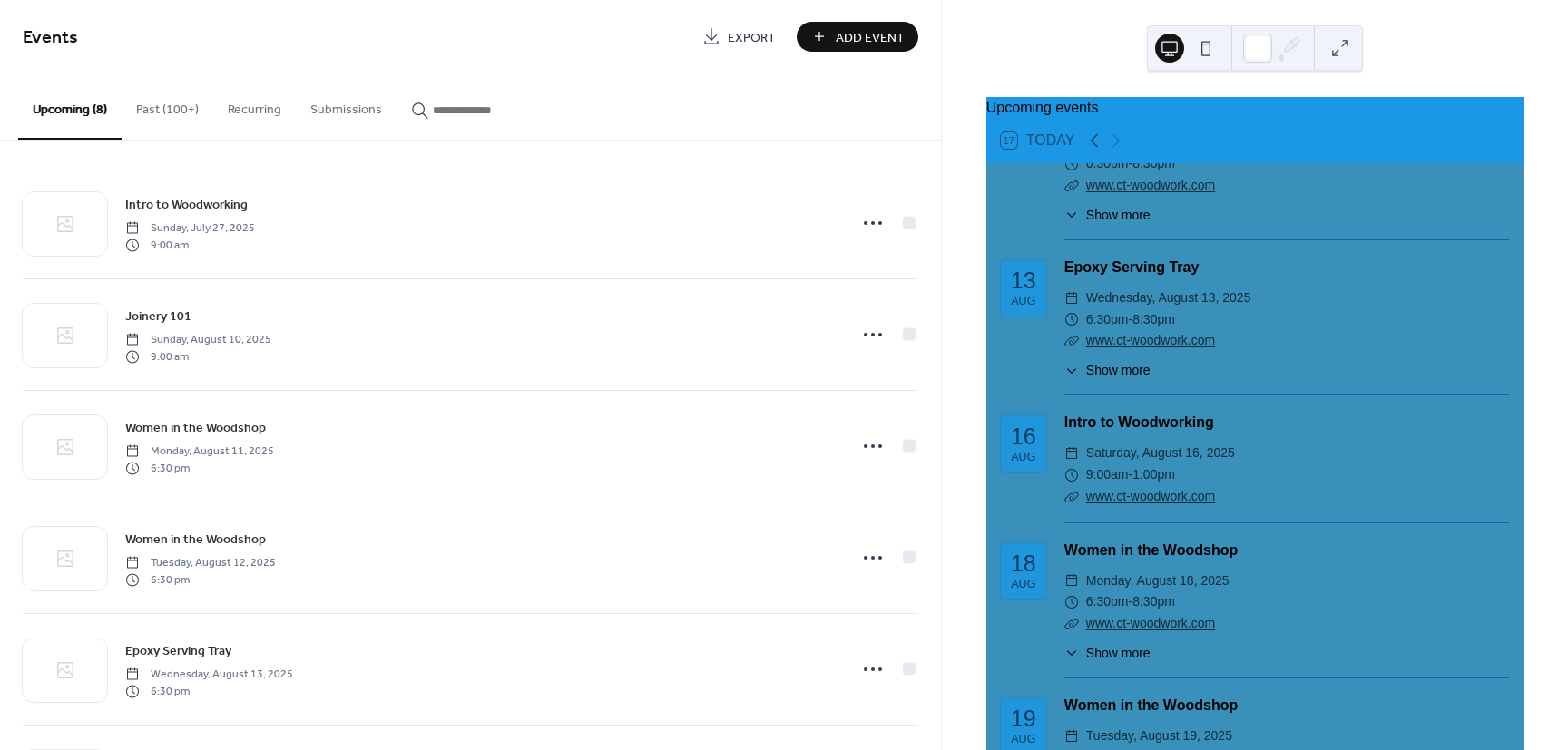 click on "Add Event" at bounding box center [870, 37] 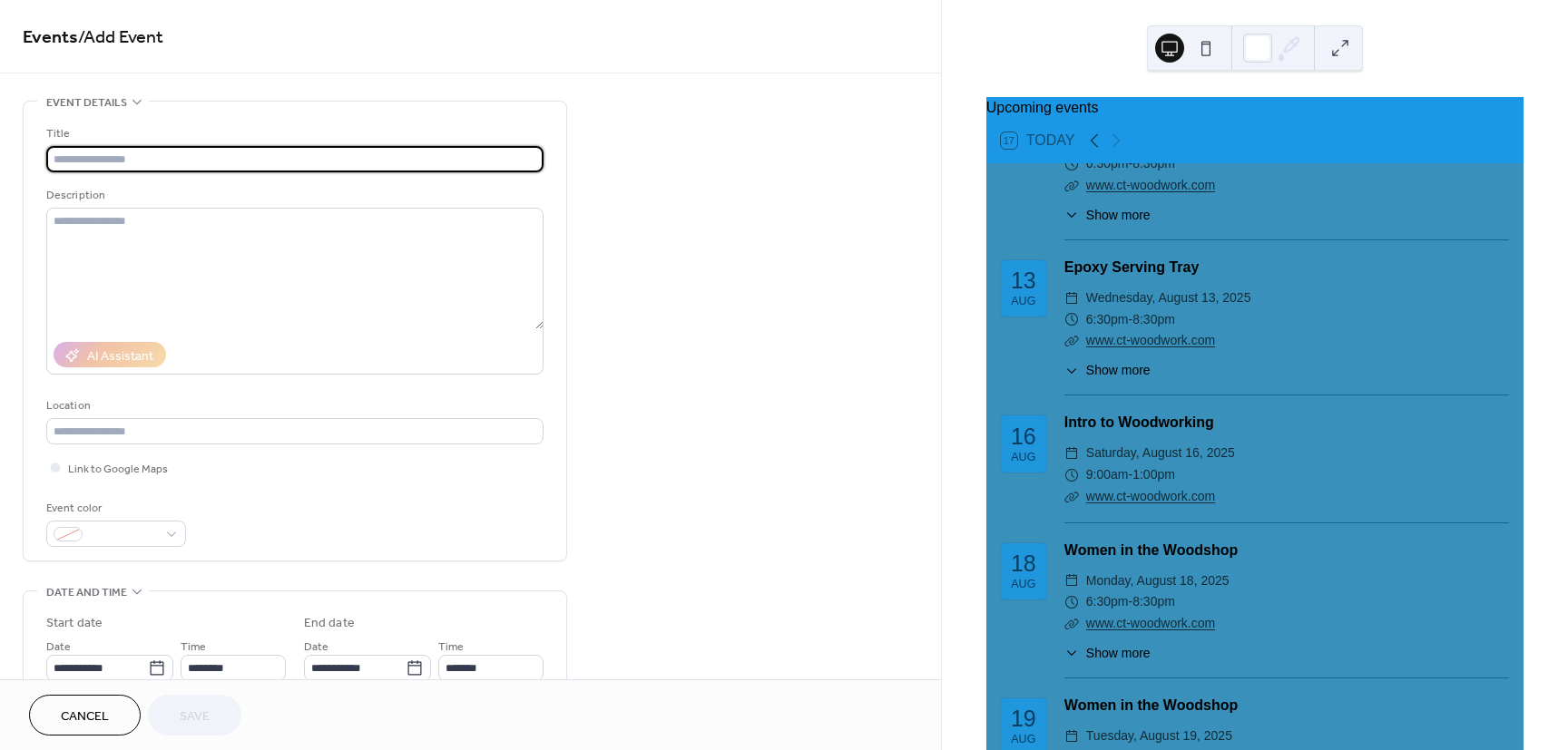 click at bounding box center (295, 159) 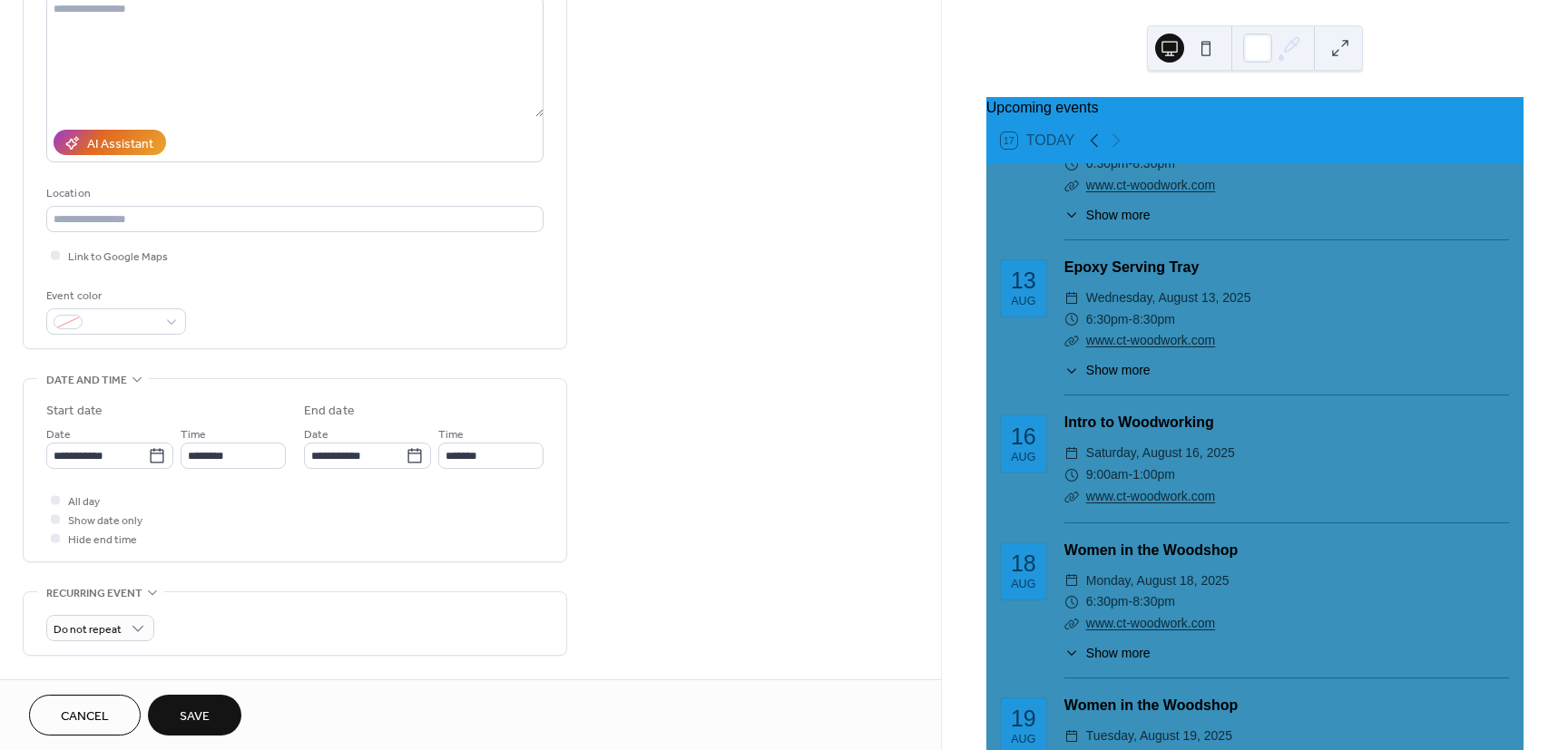 scroll, scrollTop: 218, scrollLeft: 0, axis: vertical 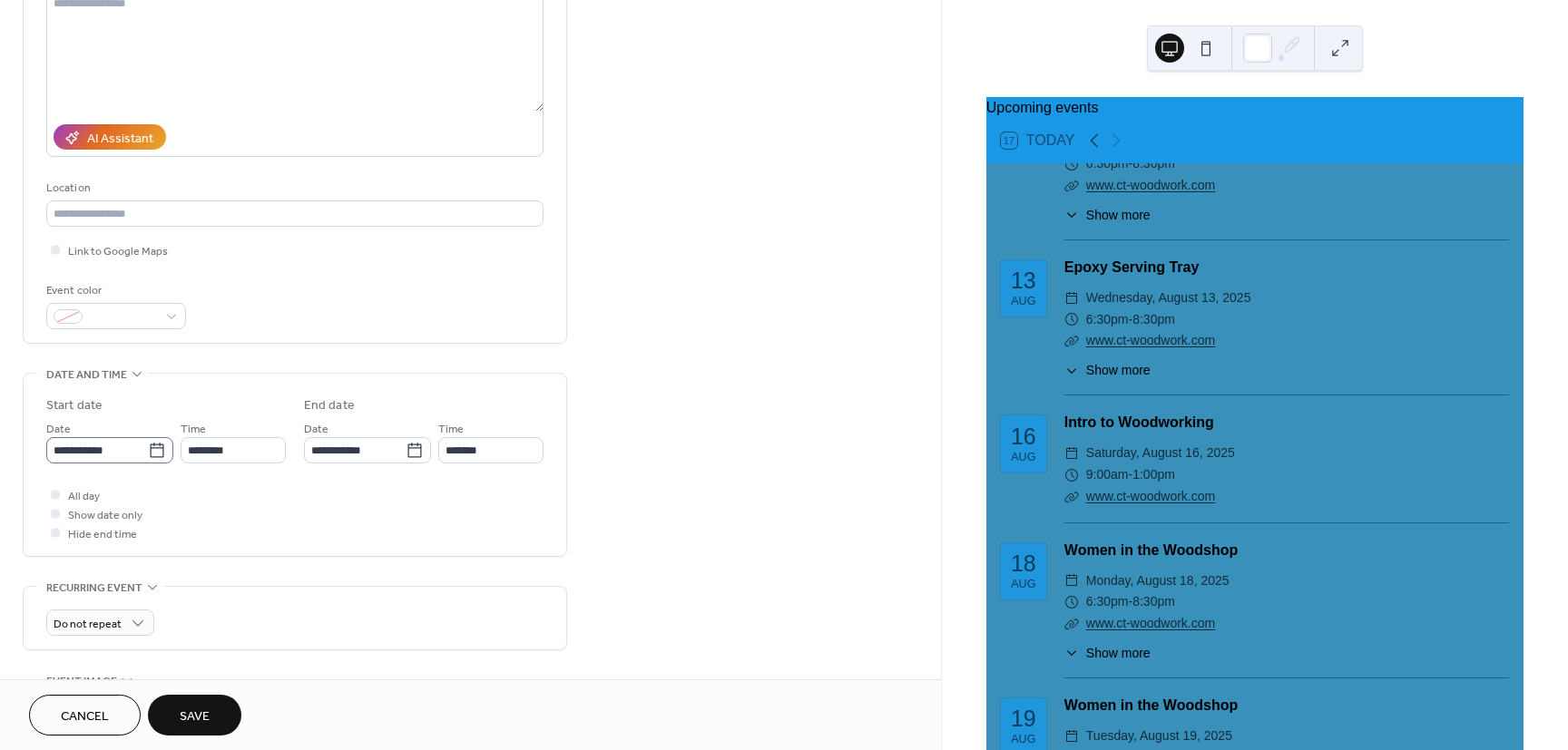 type on "**********" 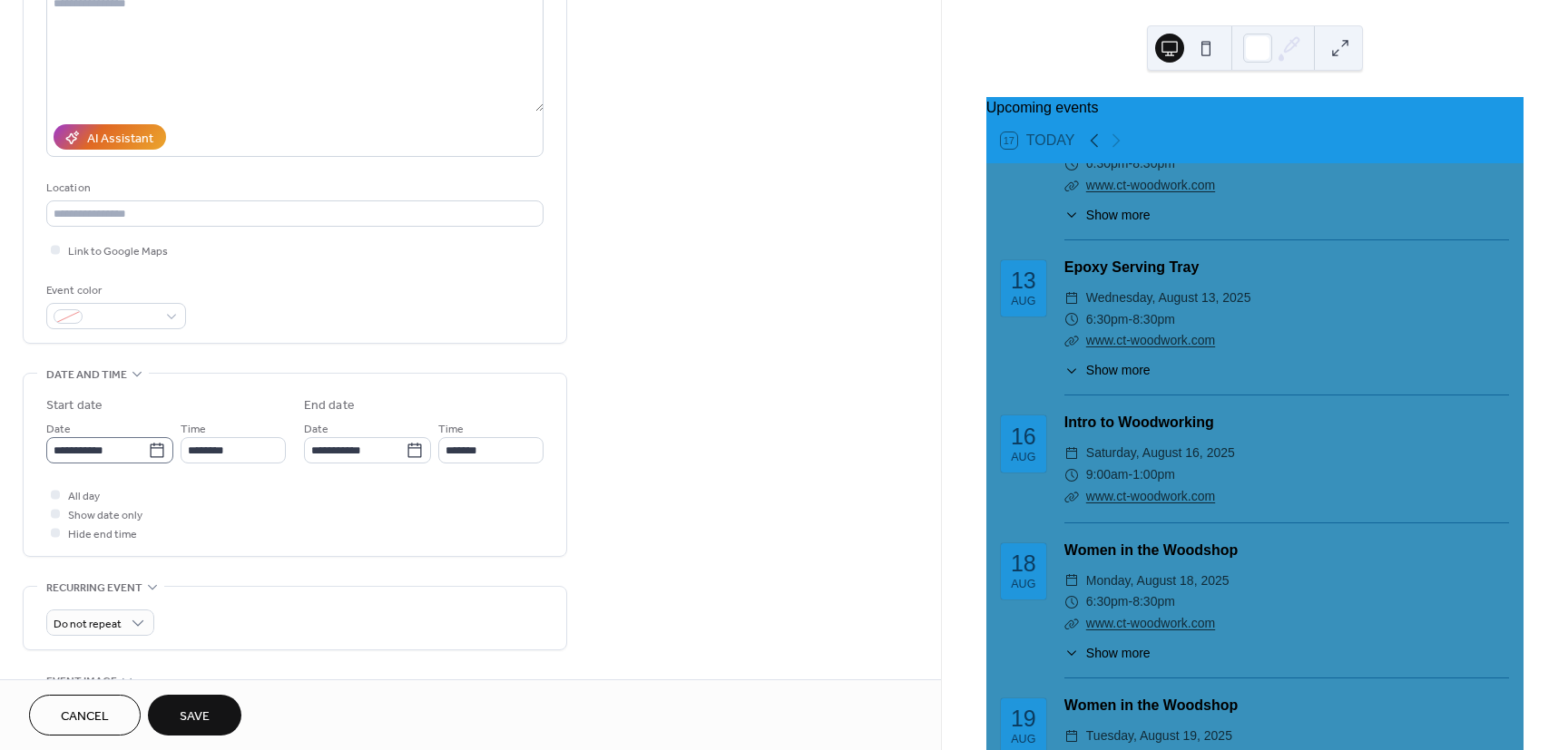 click 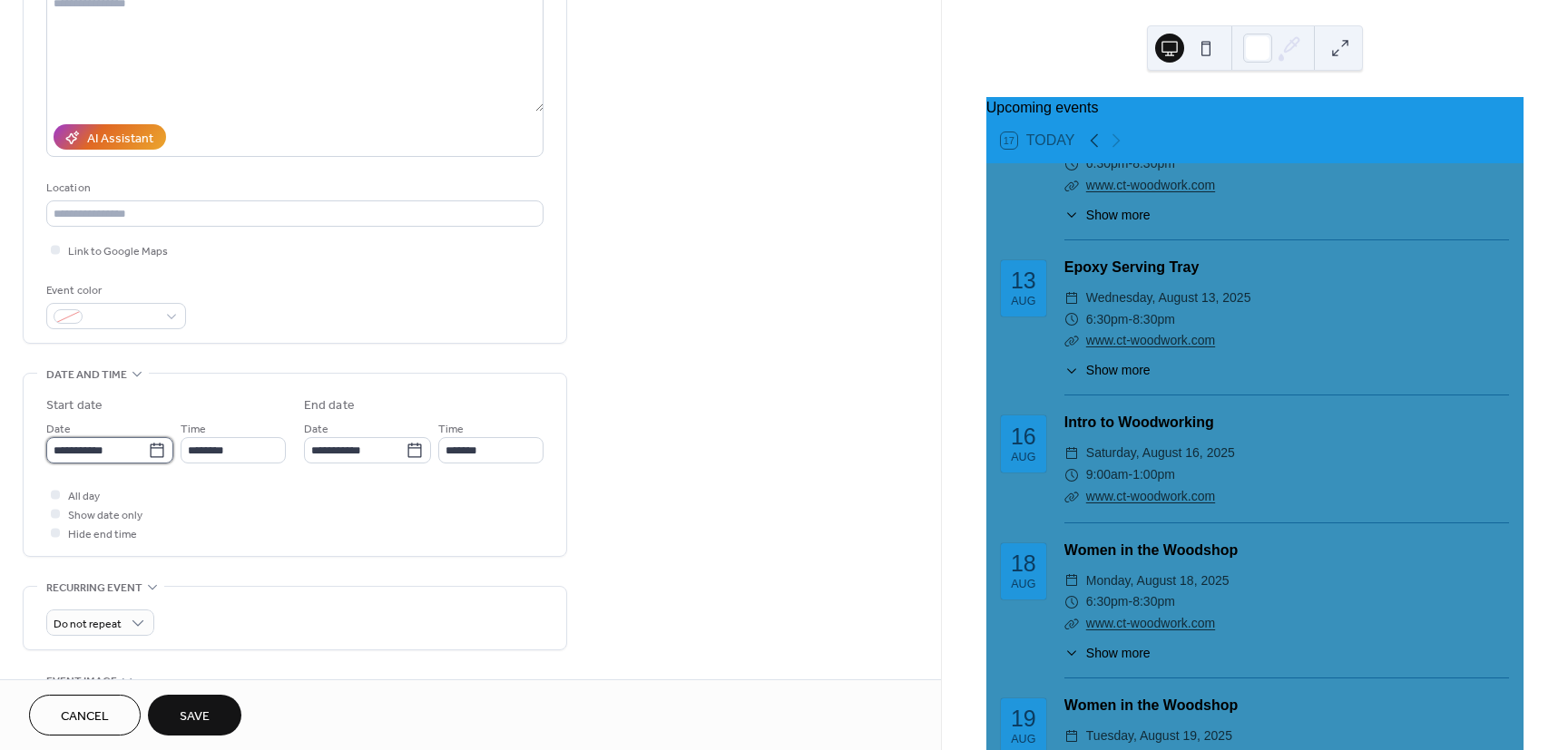 click on "**********" at bounding box center (97, 450) 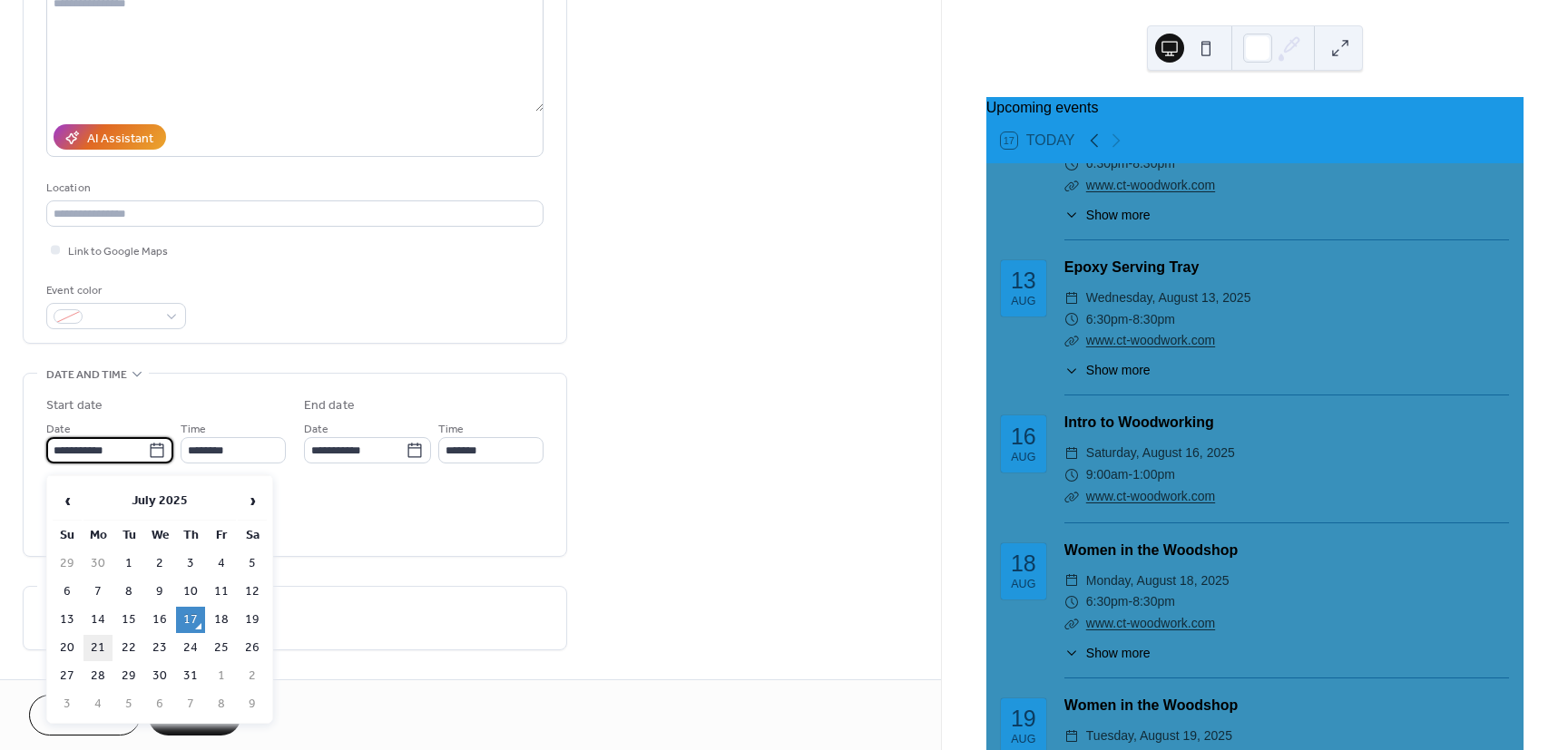 click on "21" at bounding box center [98, 648] 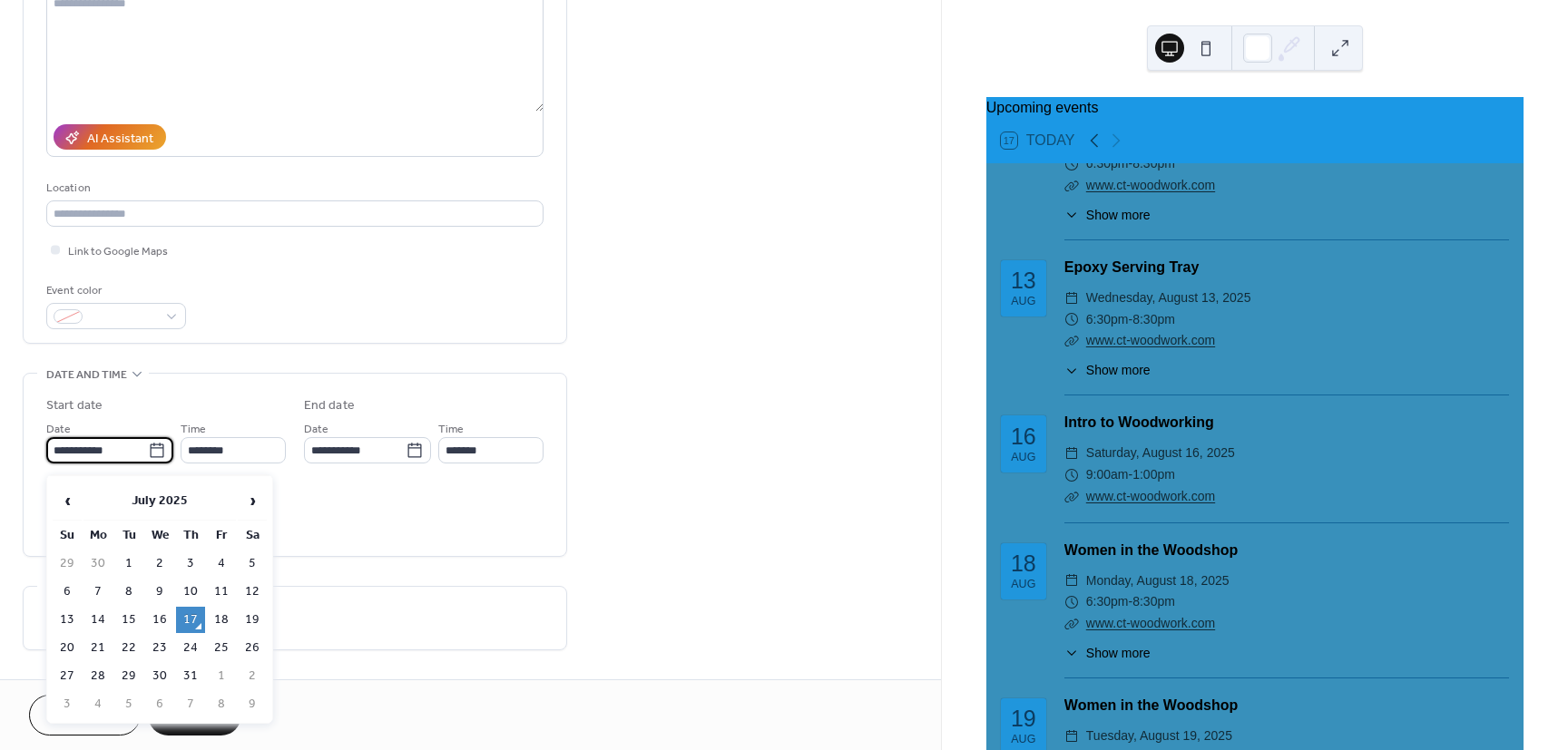 type on "**********" 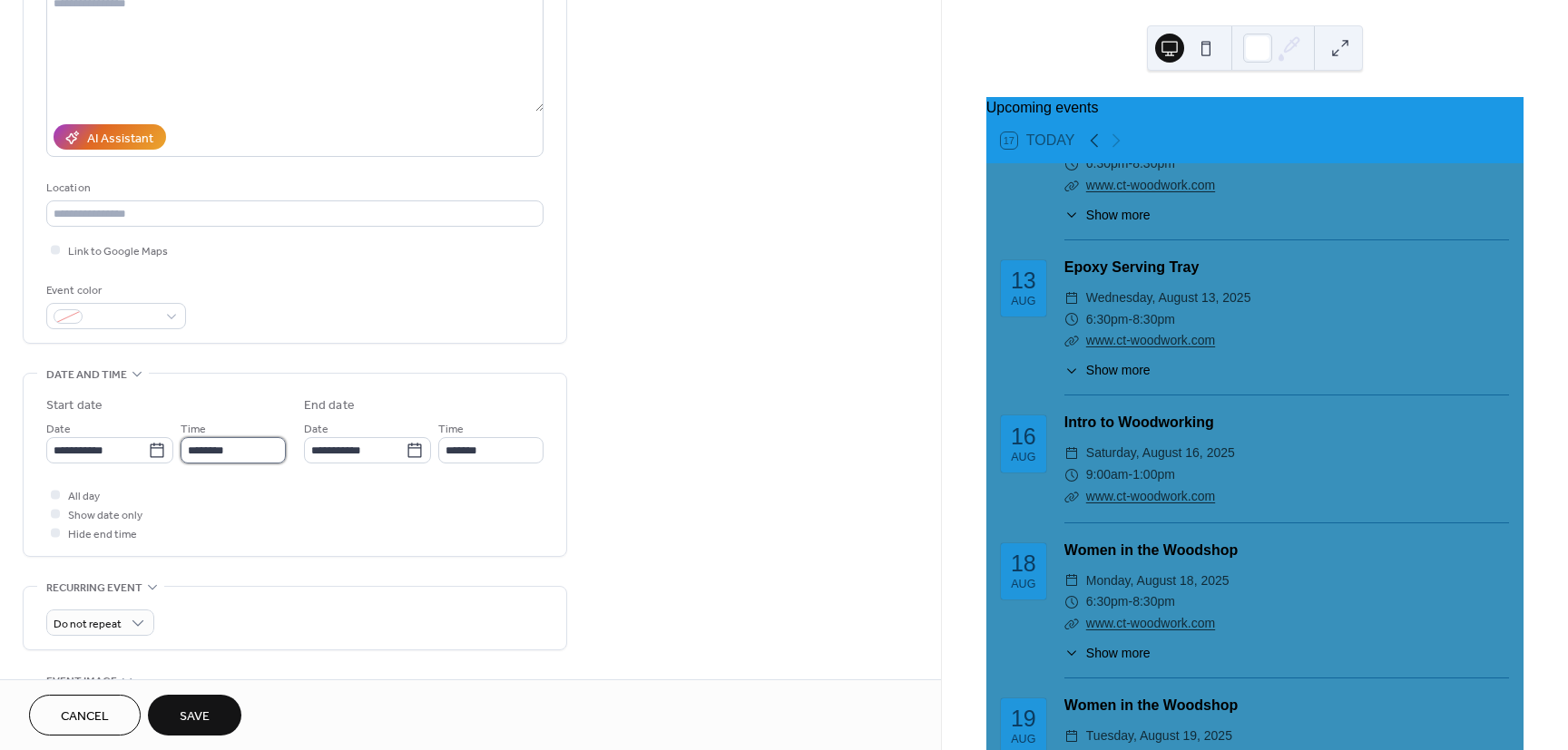 click on "********" at bounding box center (233, 450) 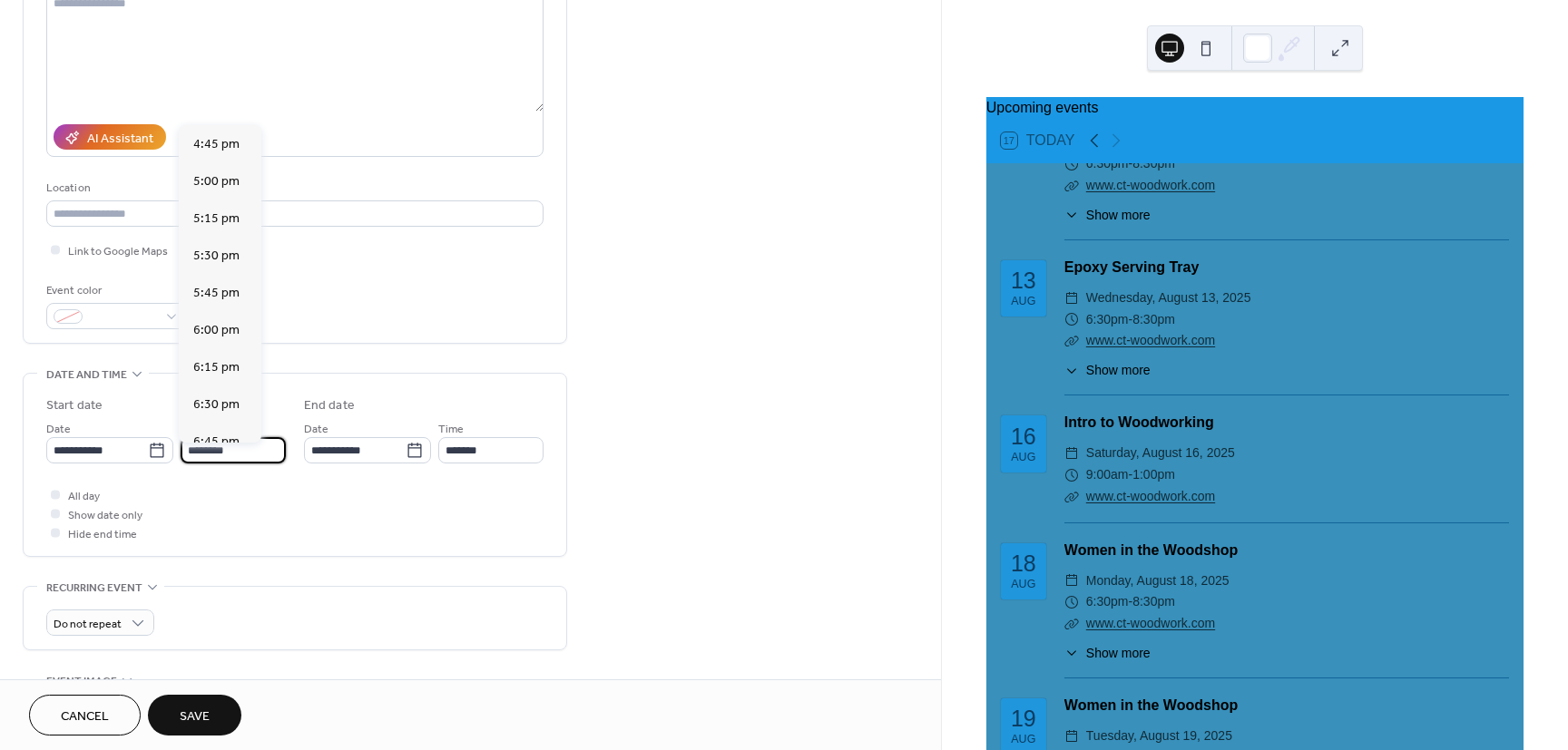 scroll, scrollTop: 2498, scrollLeft: 0, axis: vertical 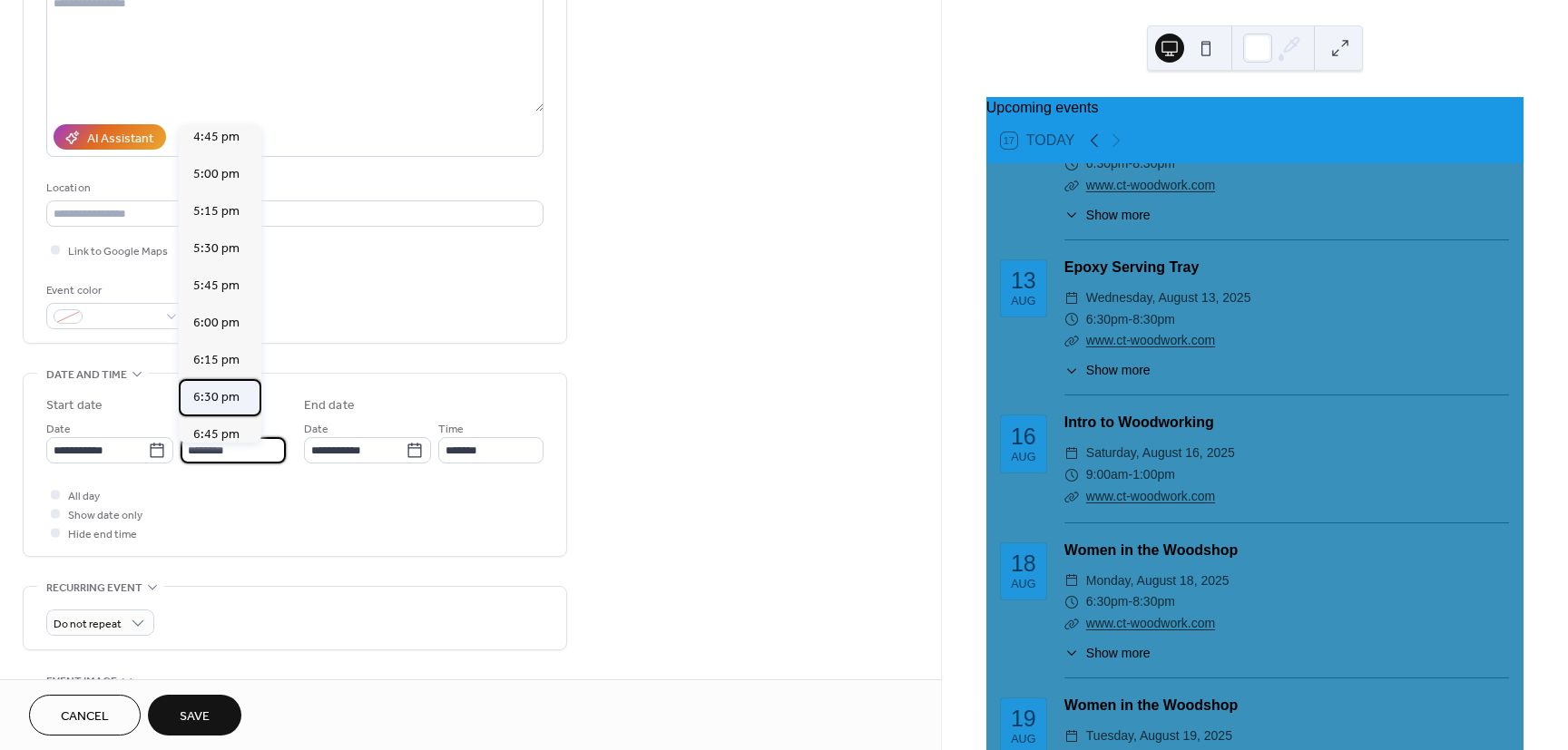 click on "6:30 pm" at bounding box center (216, 397) 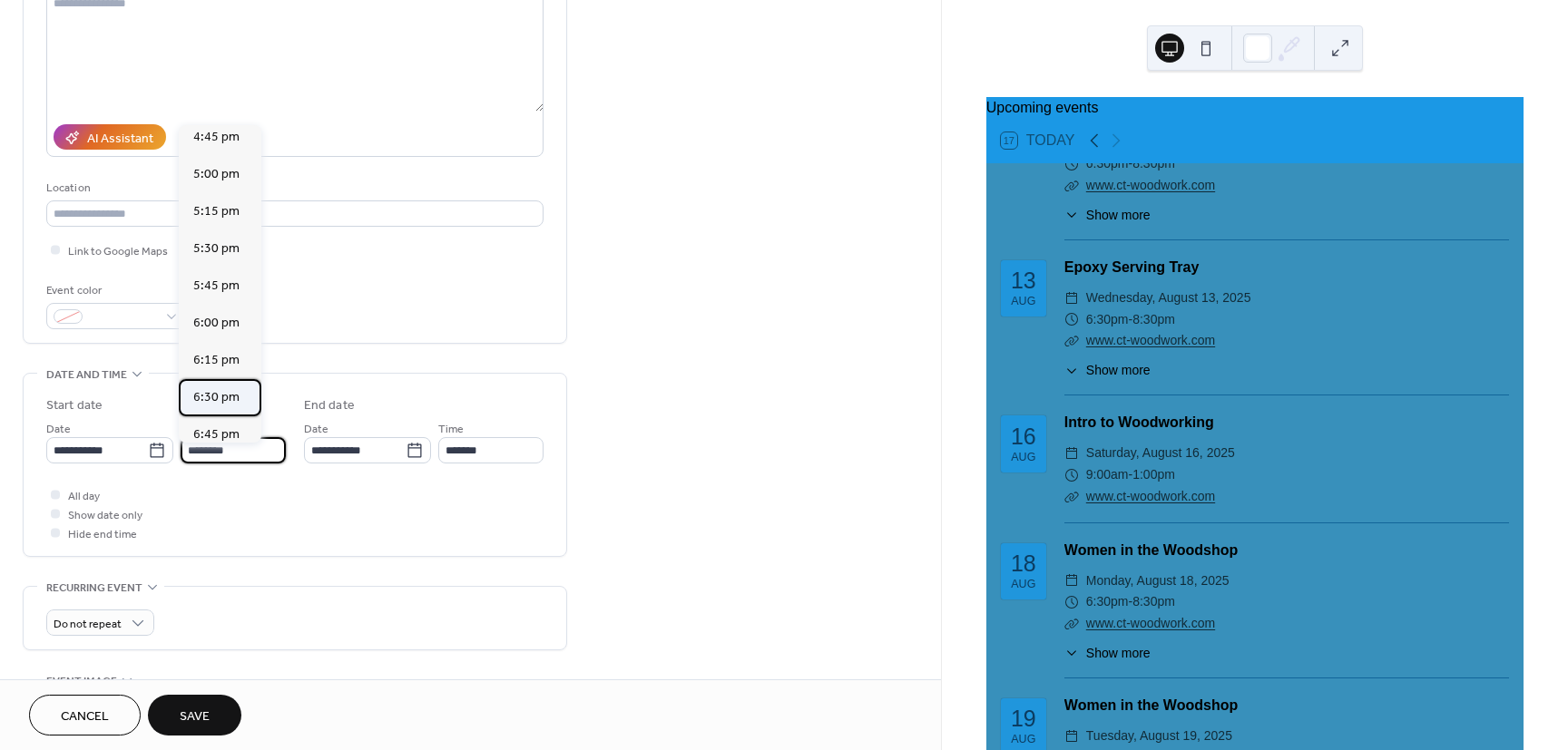 type on "*******" 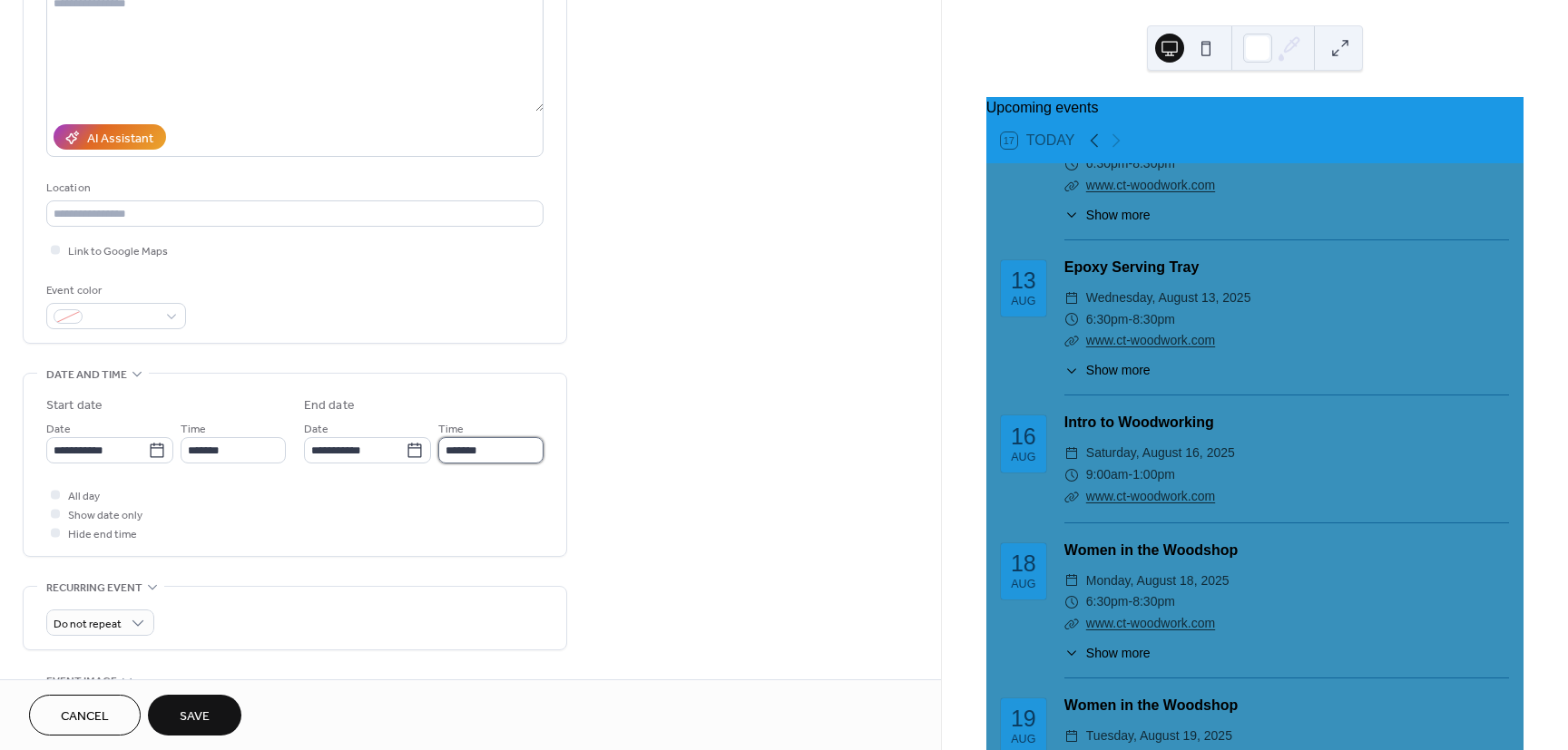 click on "*******" at bounding box center (491, 450) 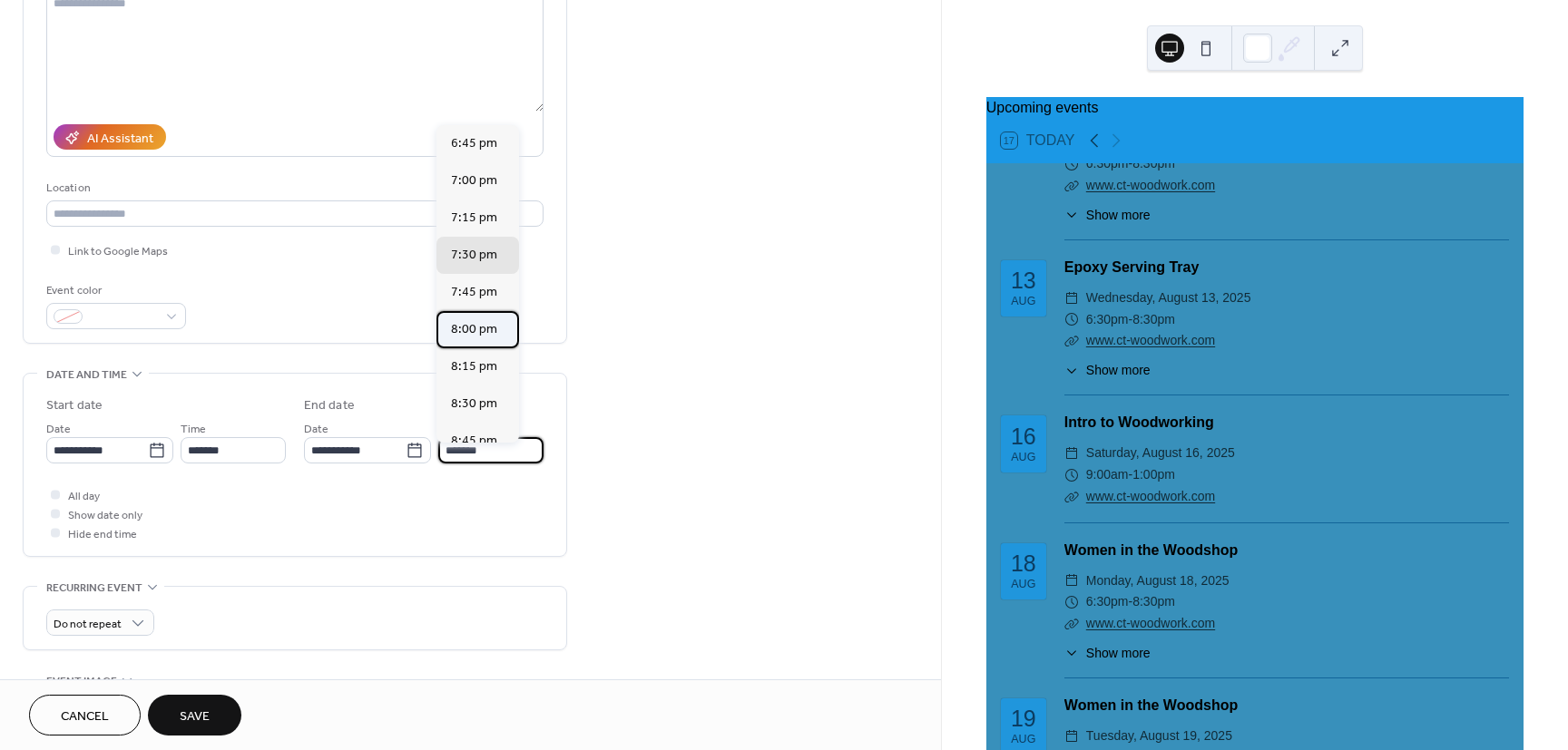 click on "8:00 pm" at bounding box center [474, 329] 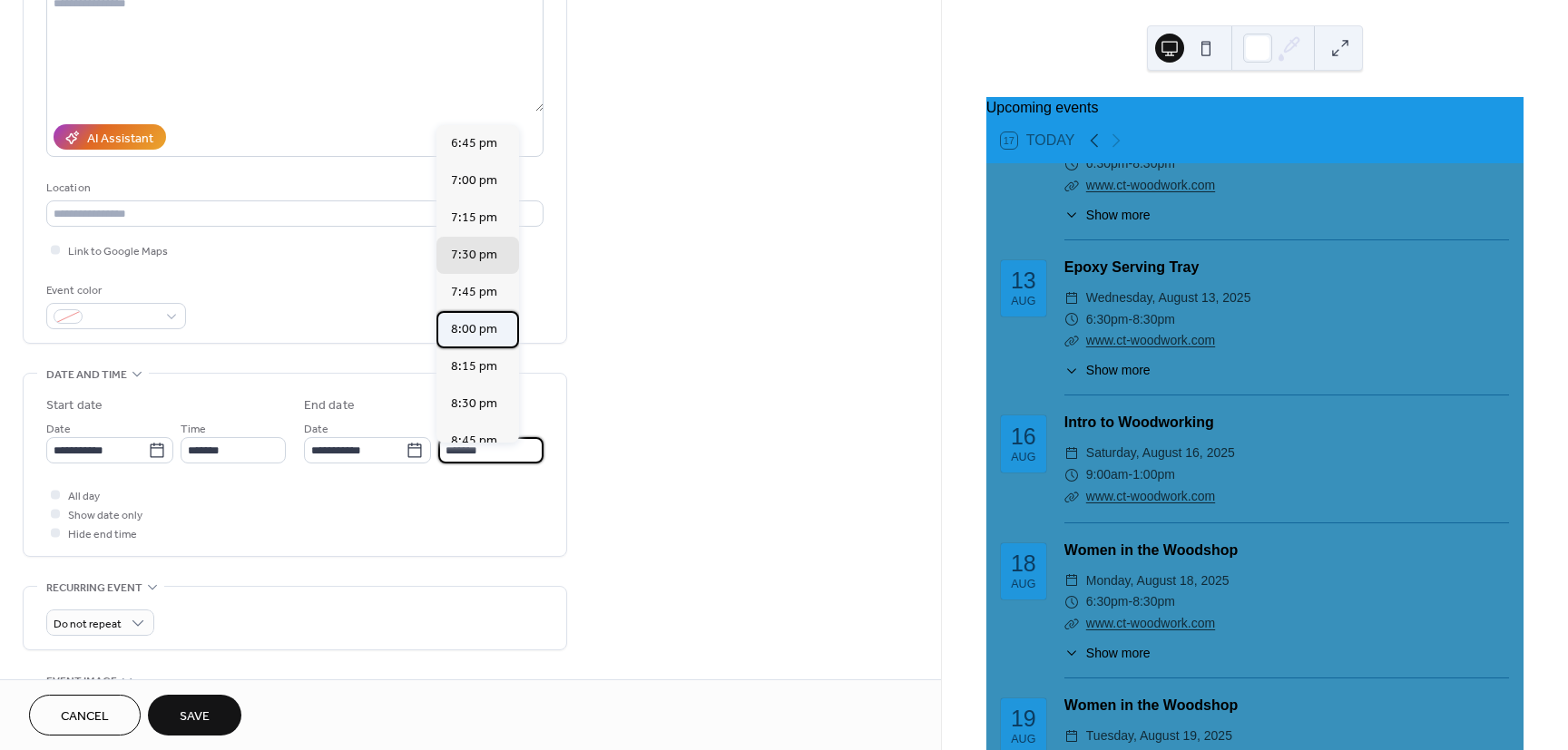 type on "*******" 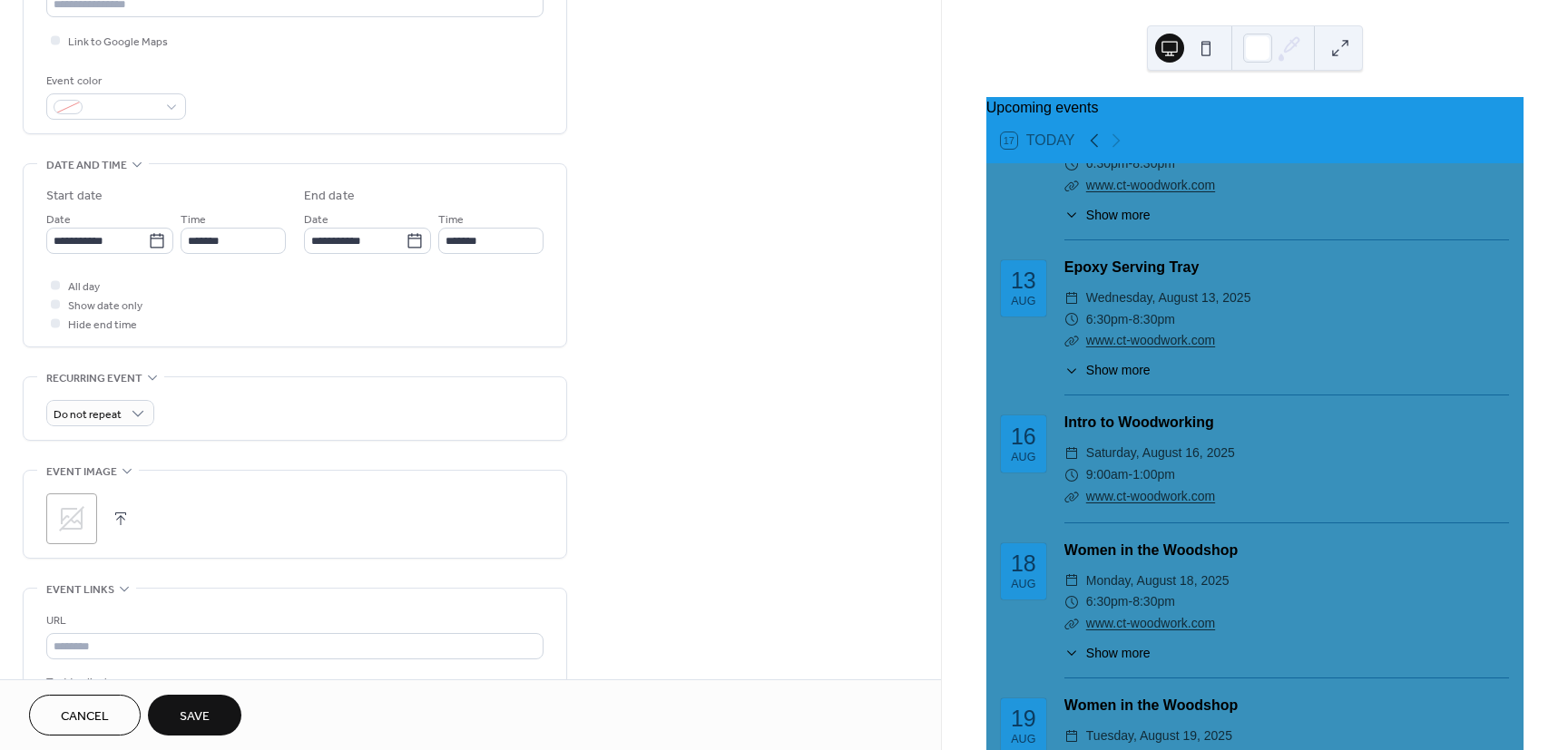 scroll, scrollTop: 435, scrollLeft: 0, axis: vertical 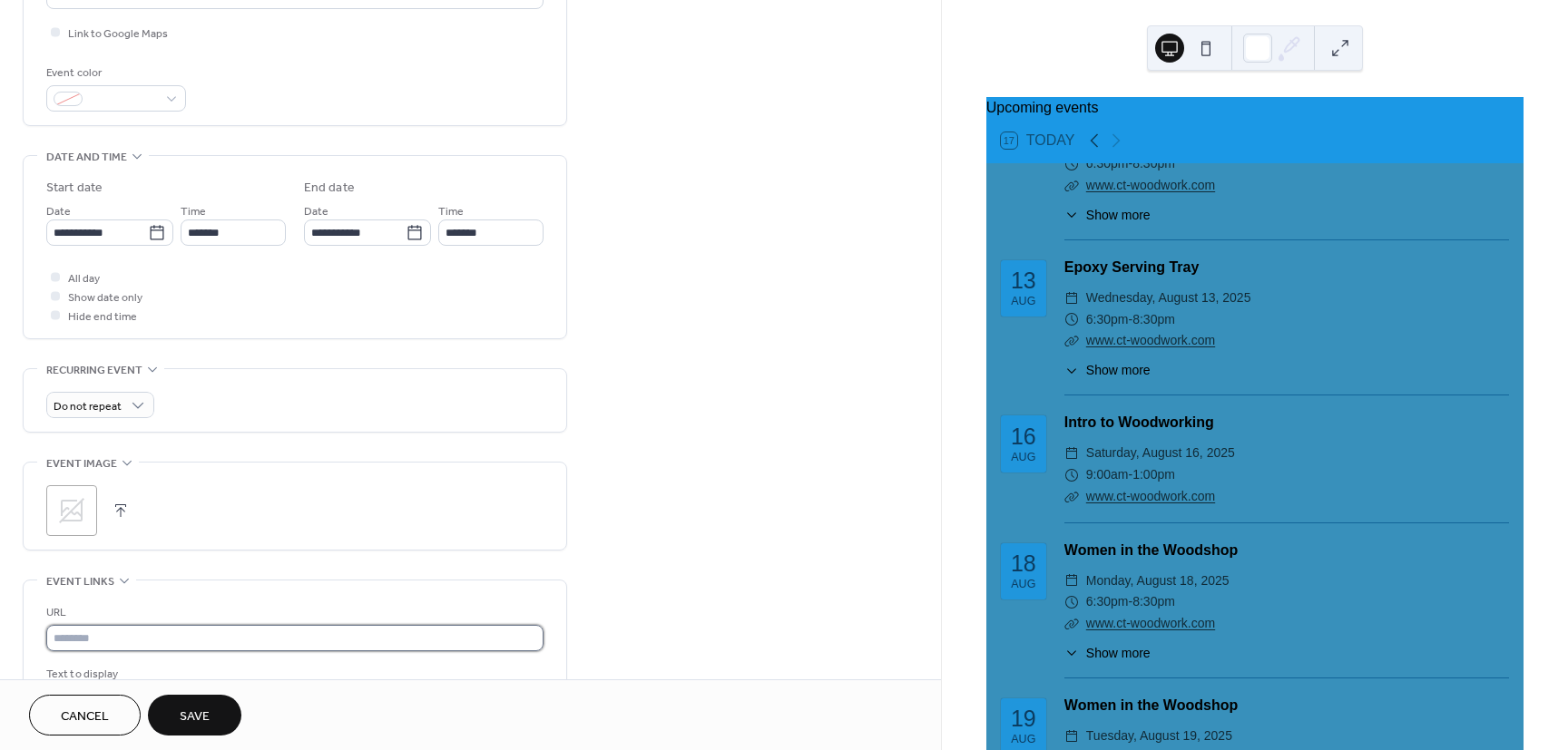 click at bounding box center [295, 638] 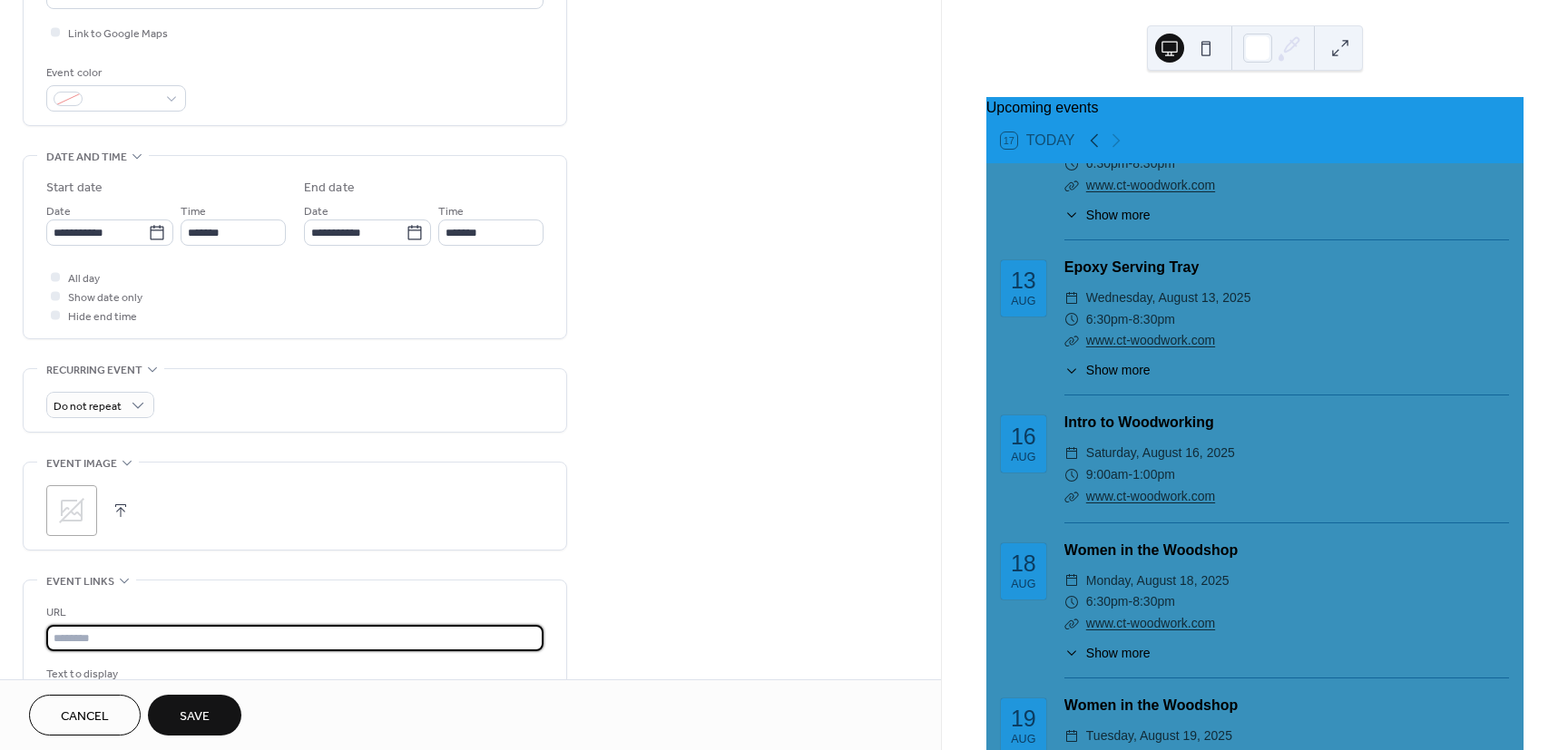paste on "**********" 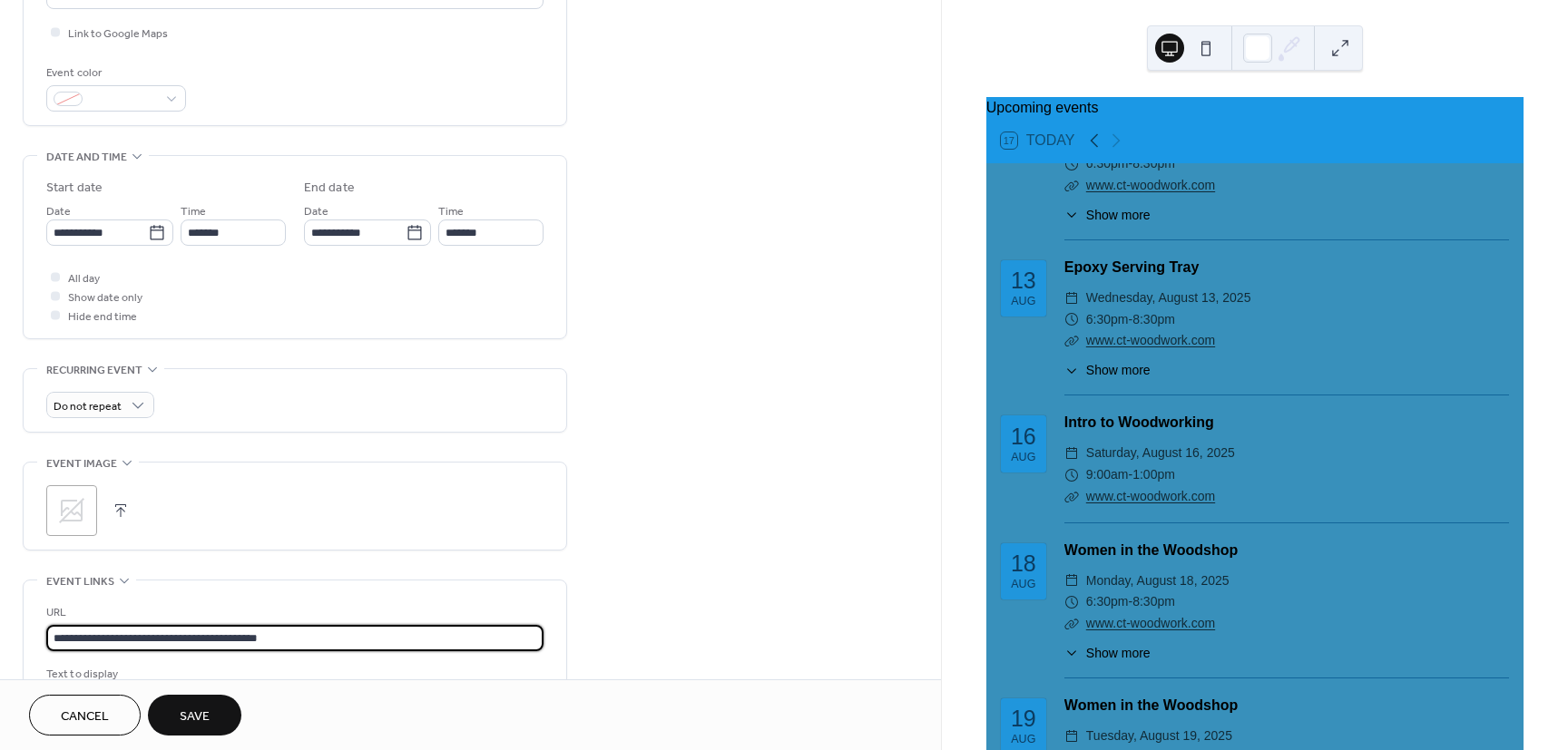 type on "**********" 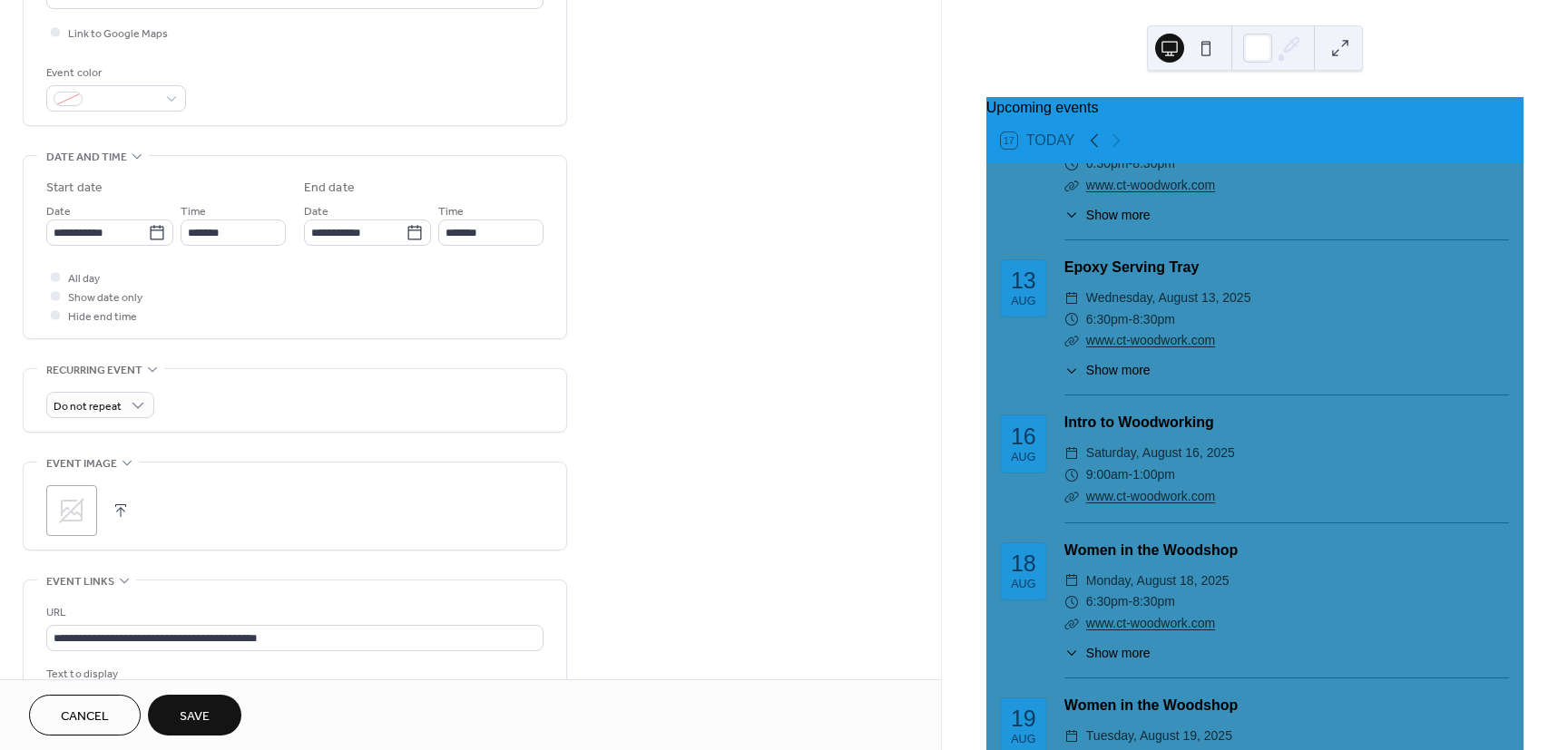 click on "Save" at bounding box center (194, 715) 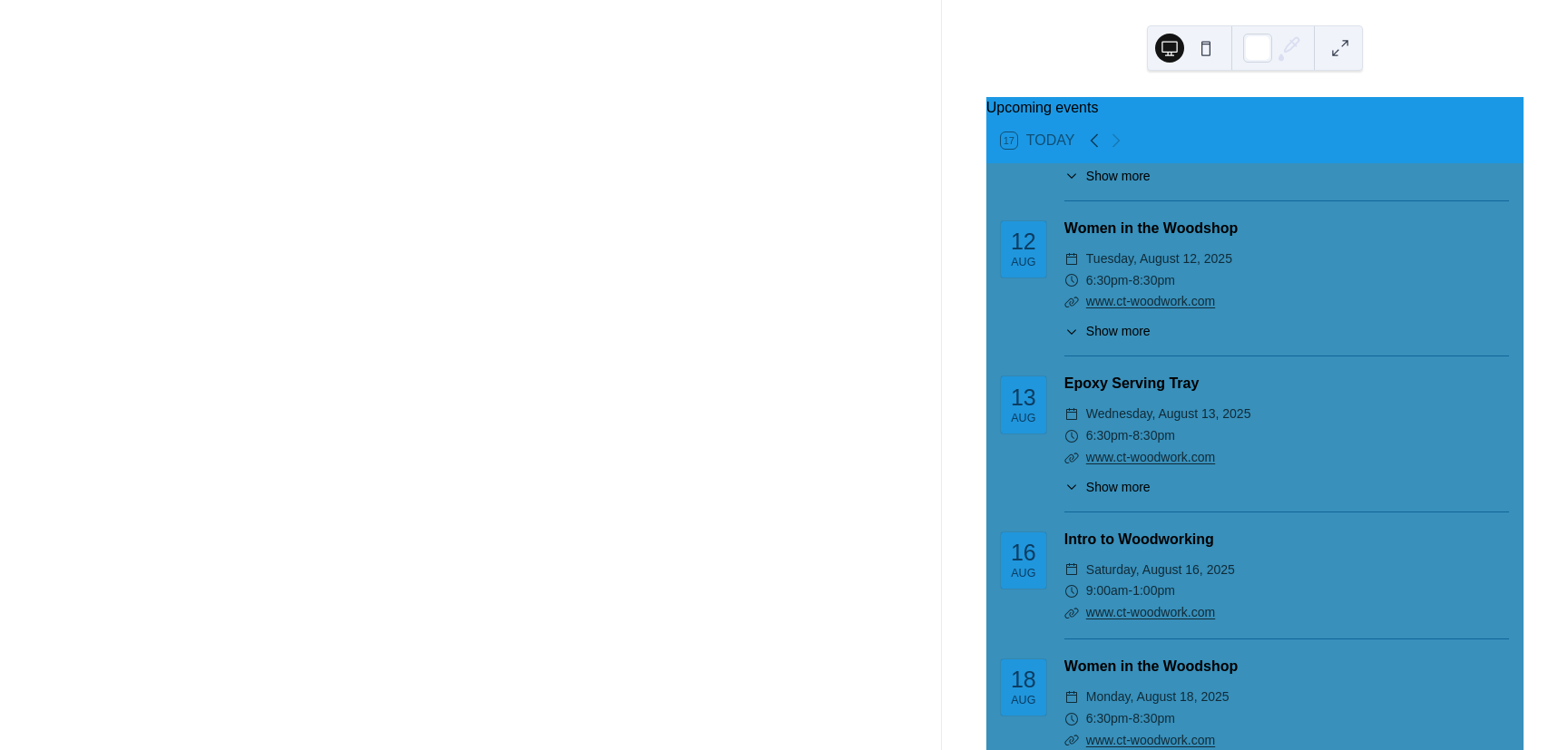 scroll, scrollTop: 599, scrollLeft: 0, axis: vertical 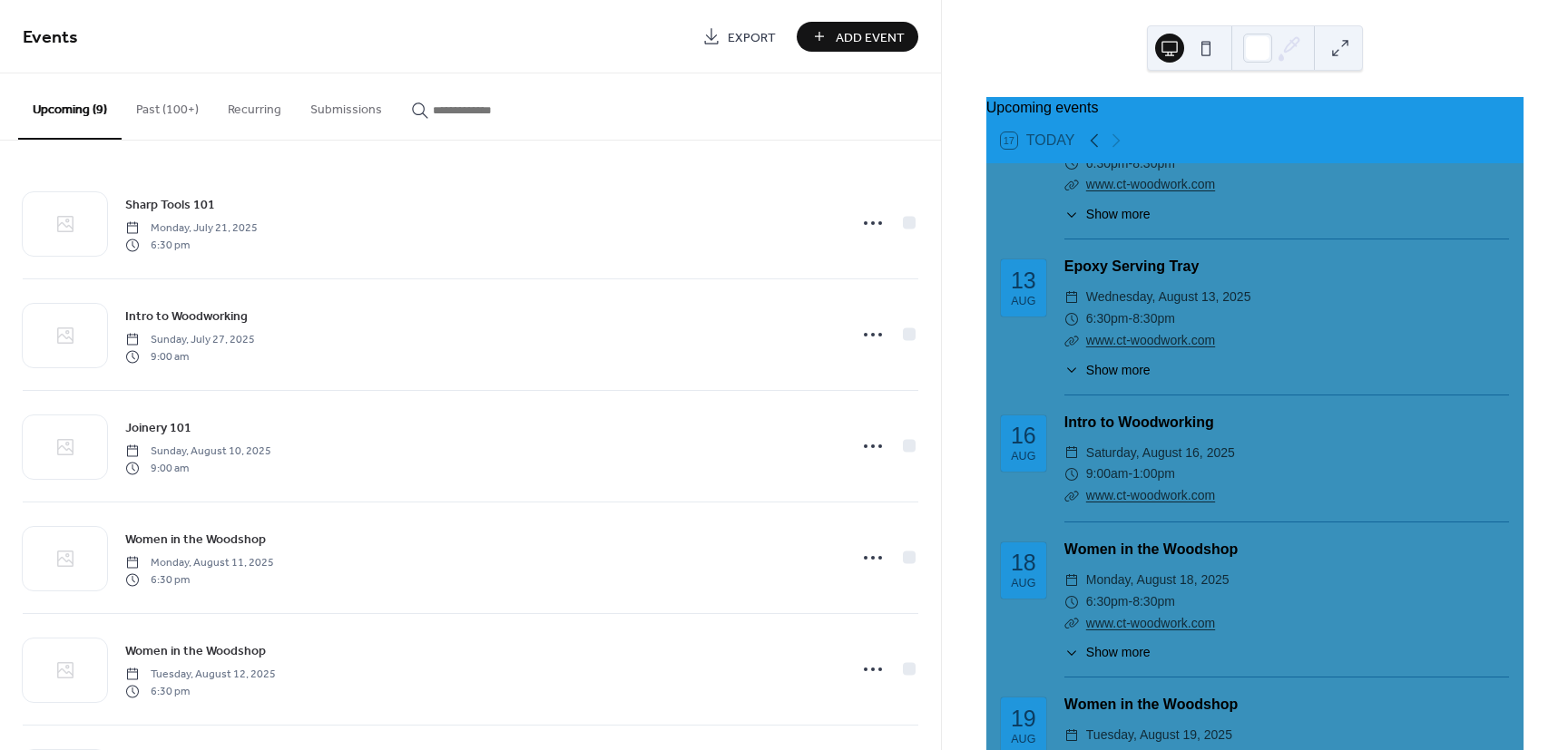 click on "Add Event" at bounding box center (870, 37) 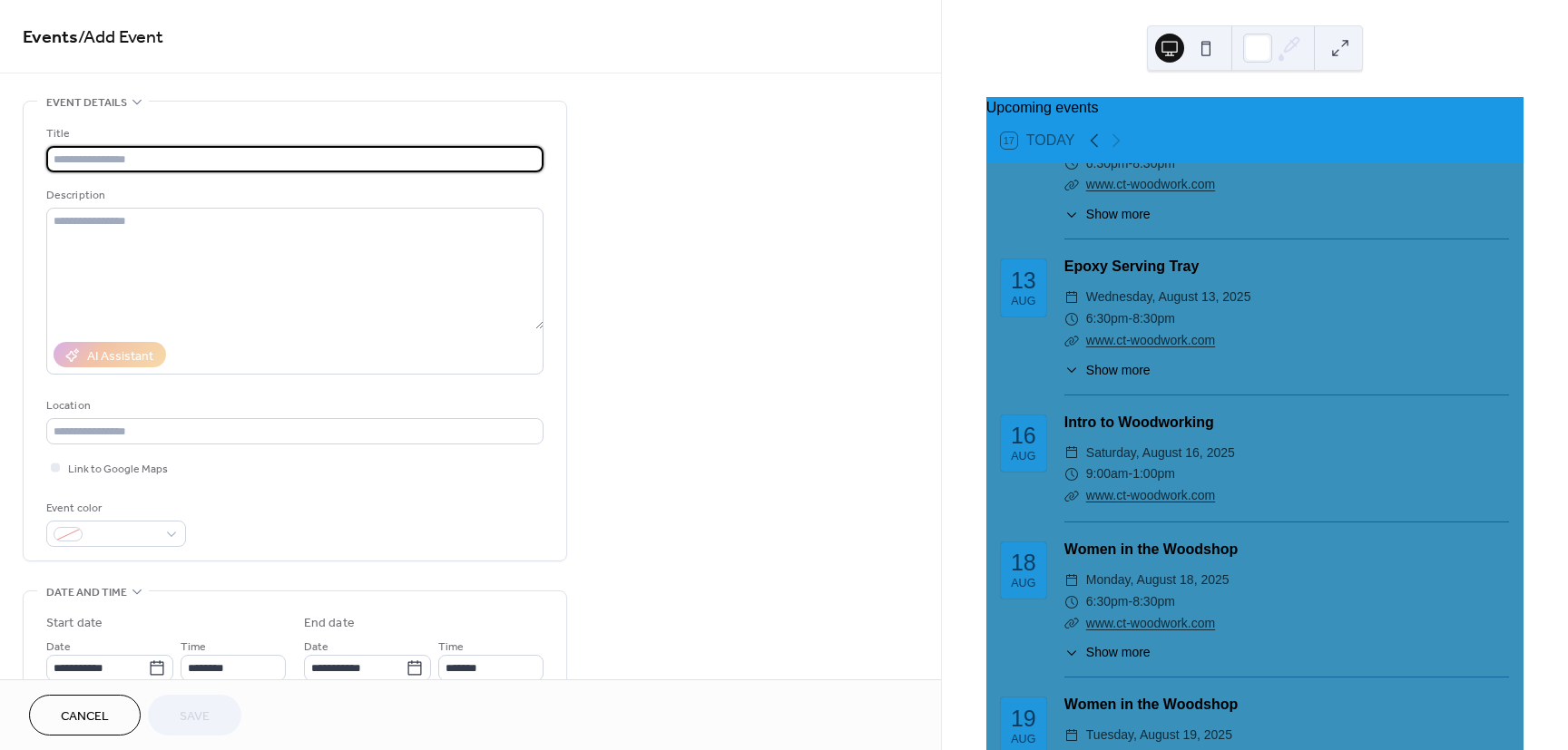 click at bounding box center (295, 159) 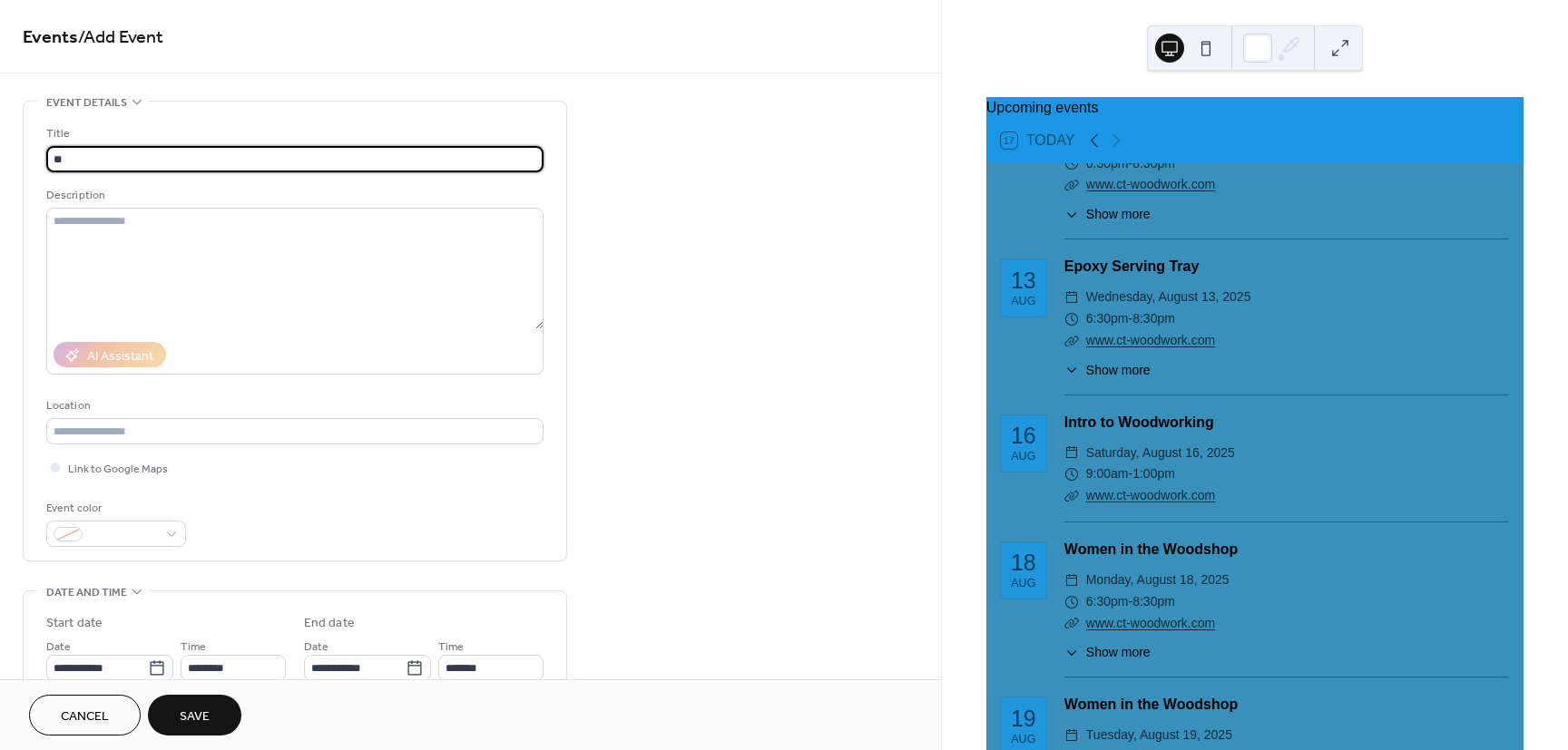 type on "*" 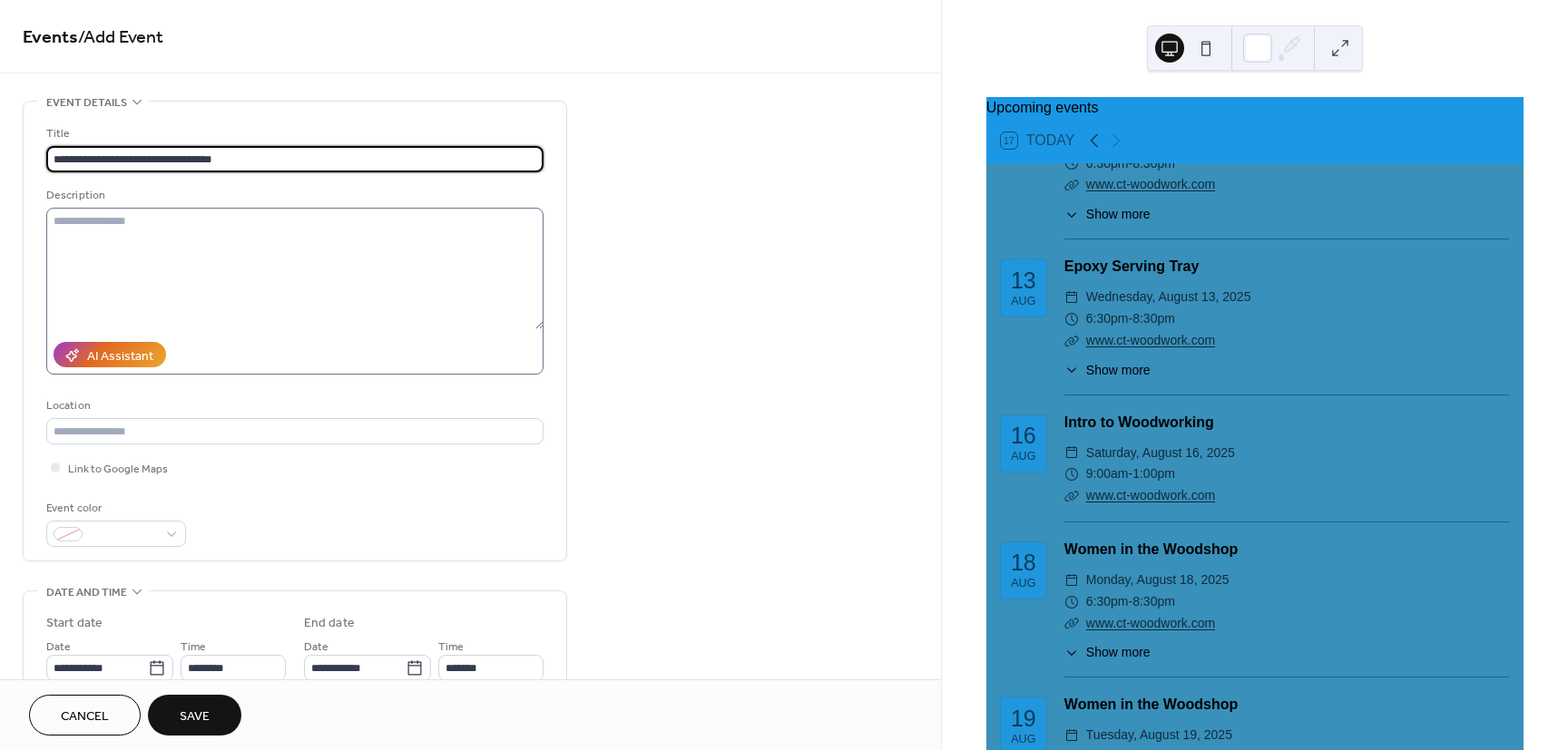 type on "**********" 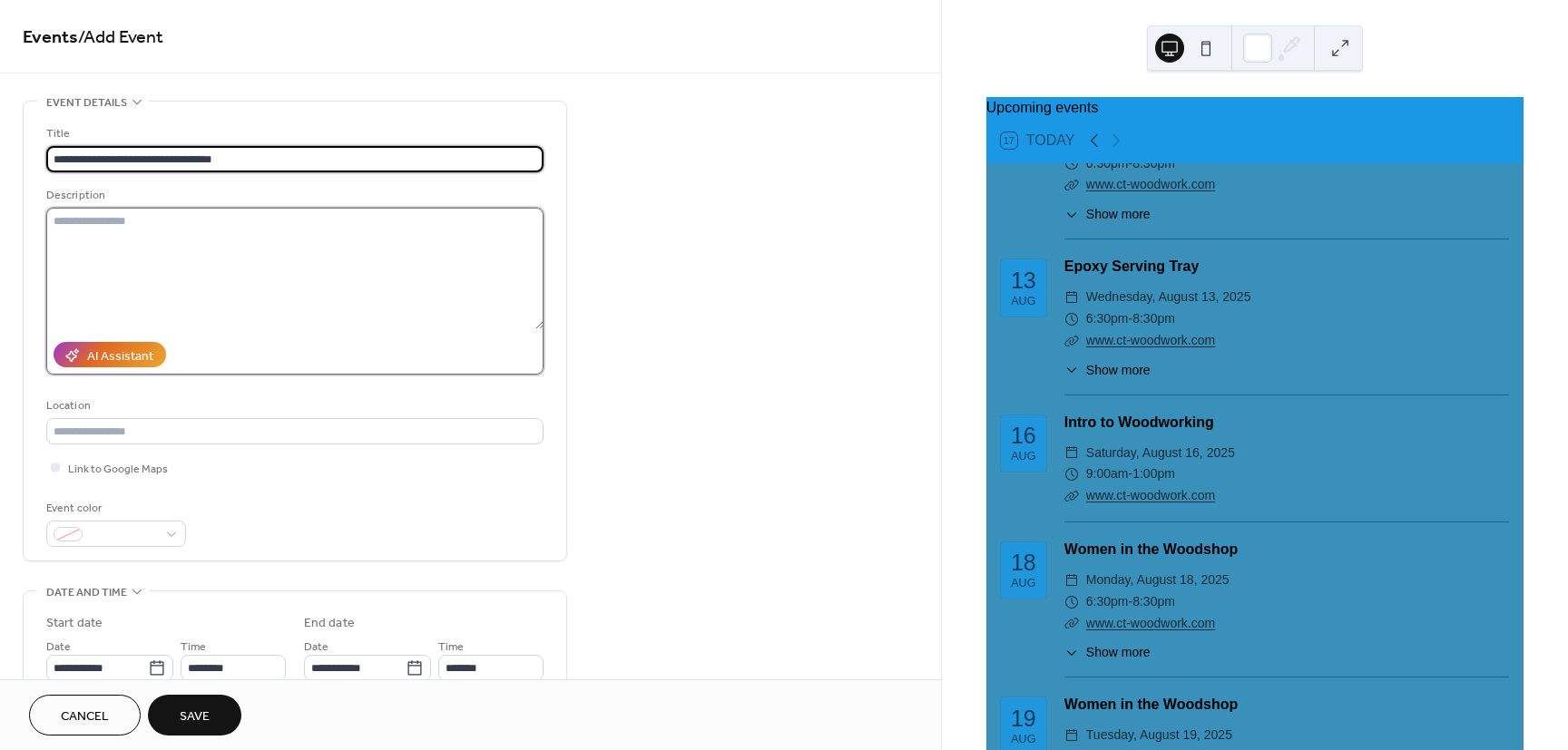 click at bounding box center (295, 268) 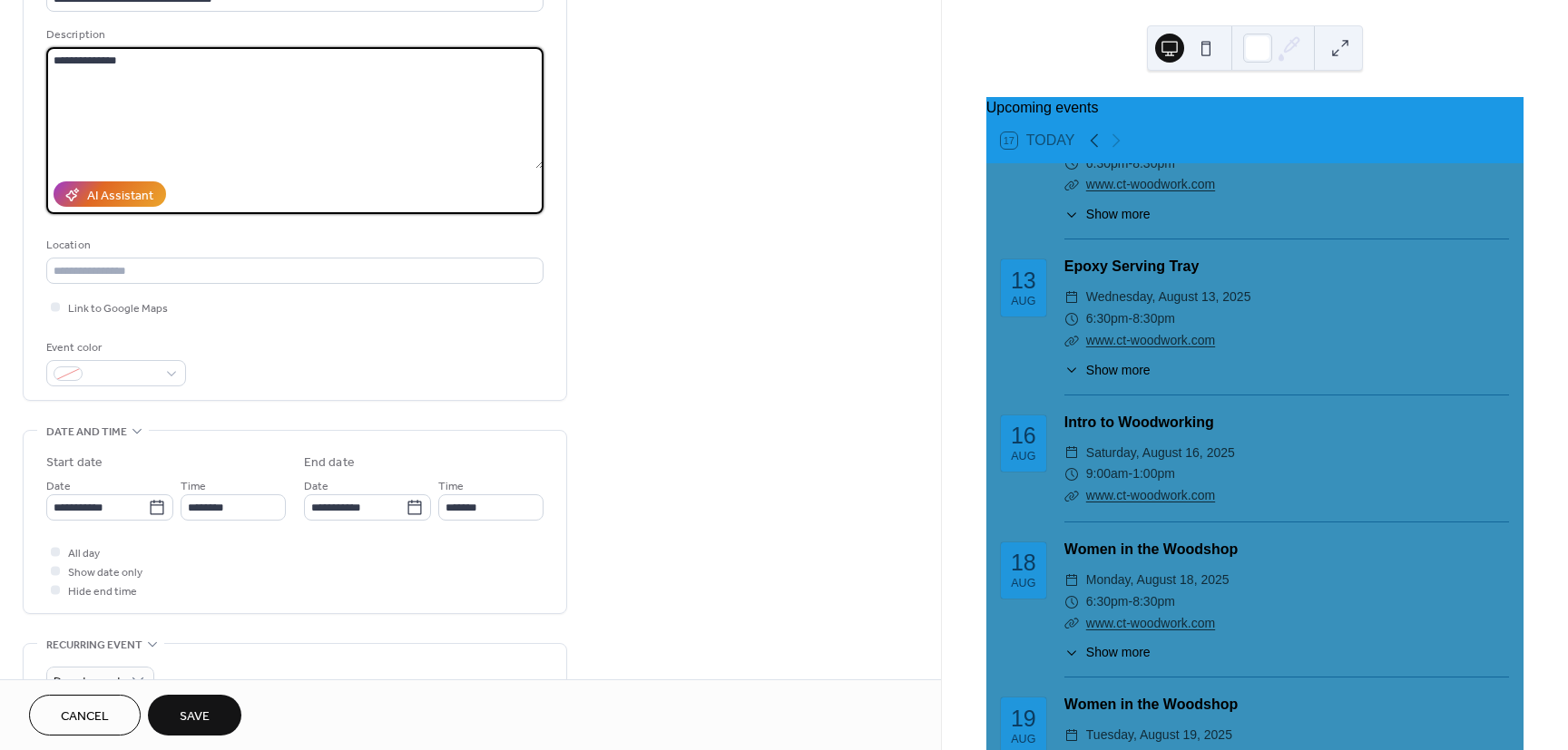 scroll, scrollTop: 163, scrollLeft: 0, axis: vertical 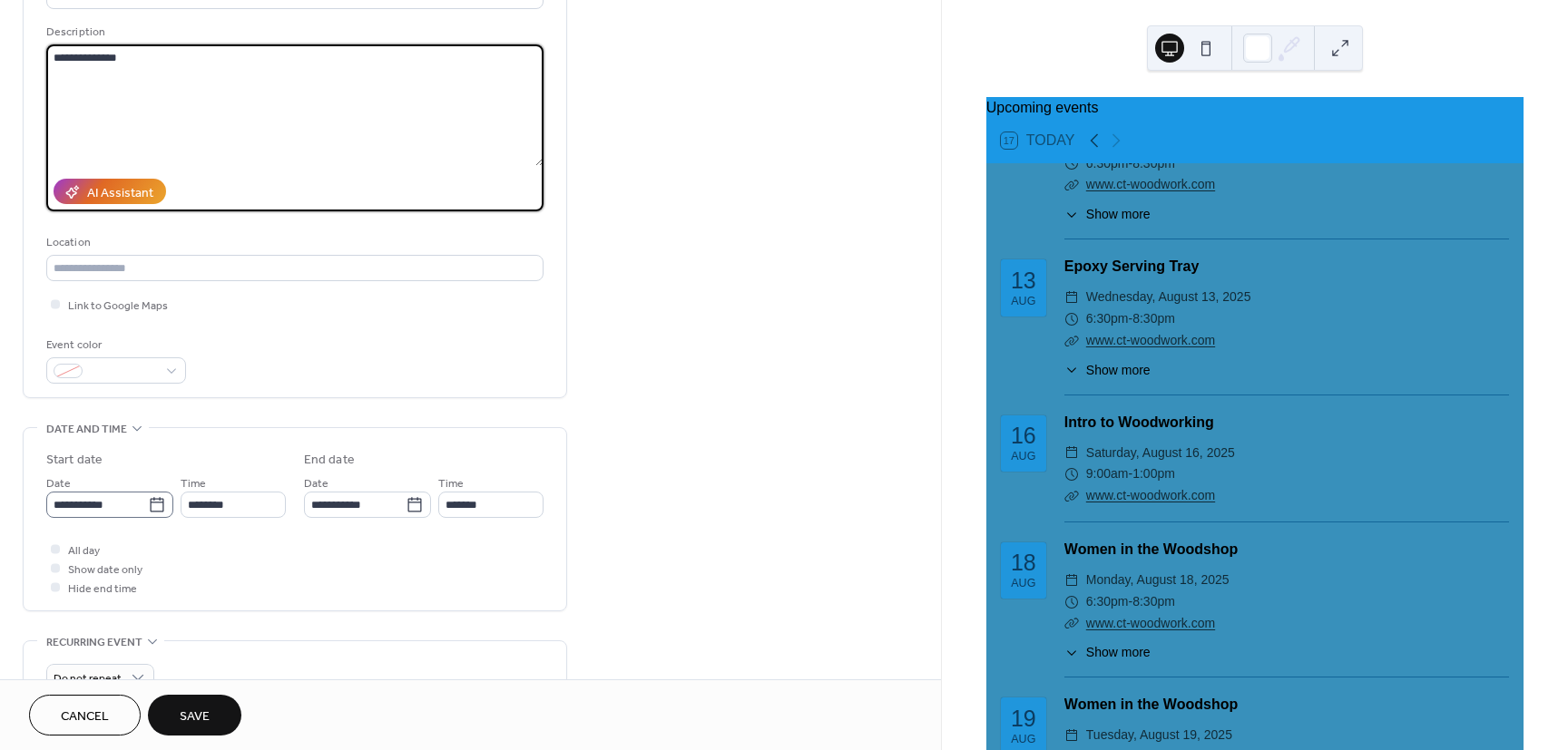 type on "**********" 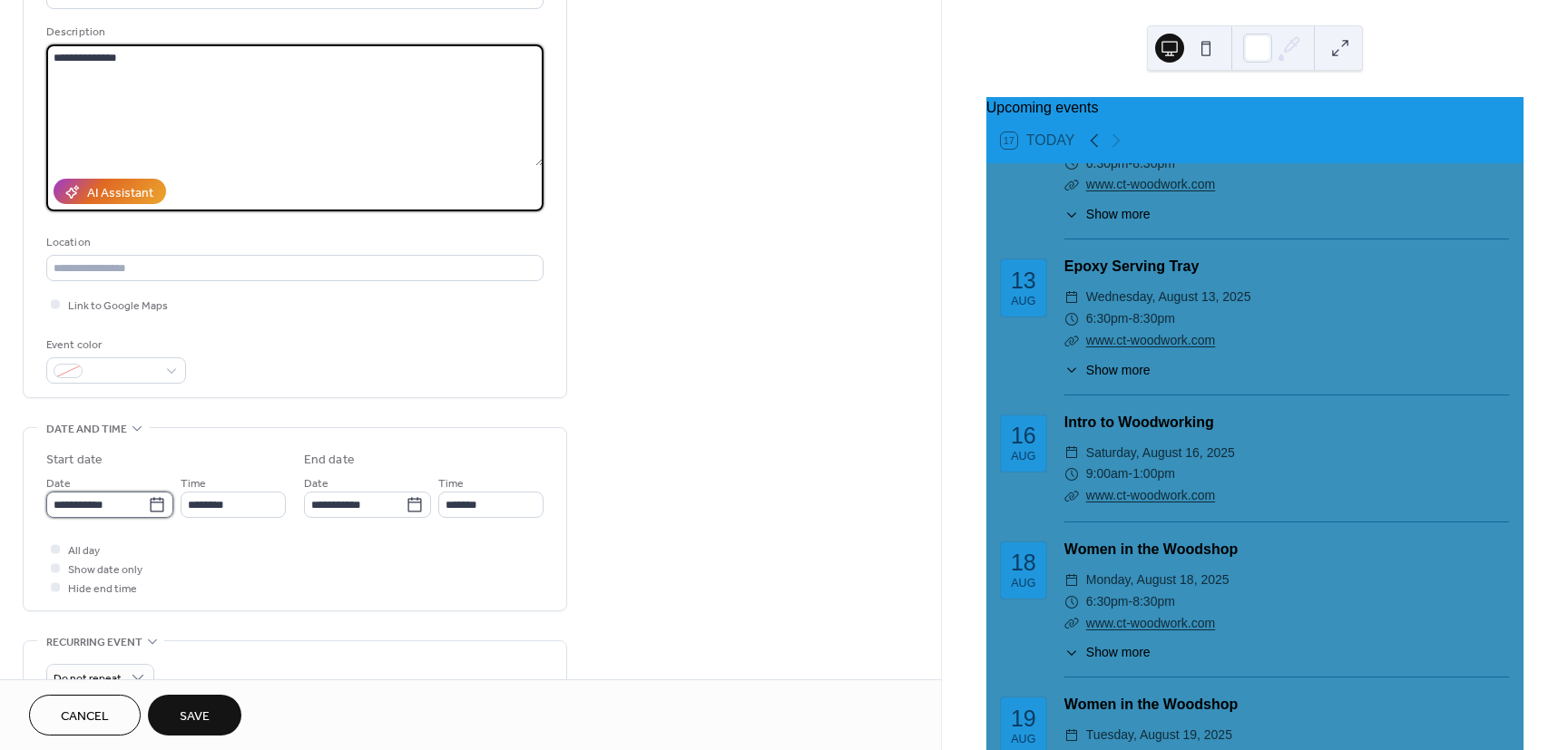 click on "**********" at bounding box center [97, 504] 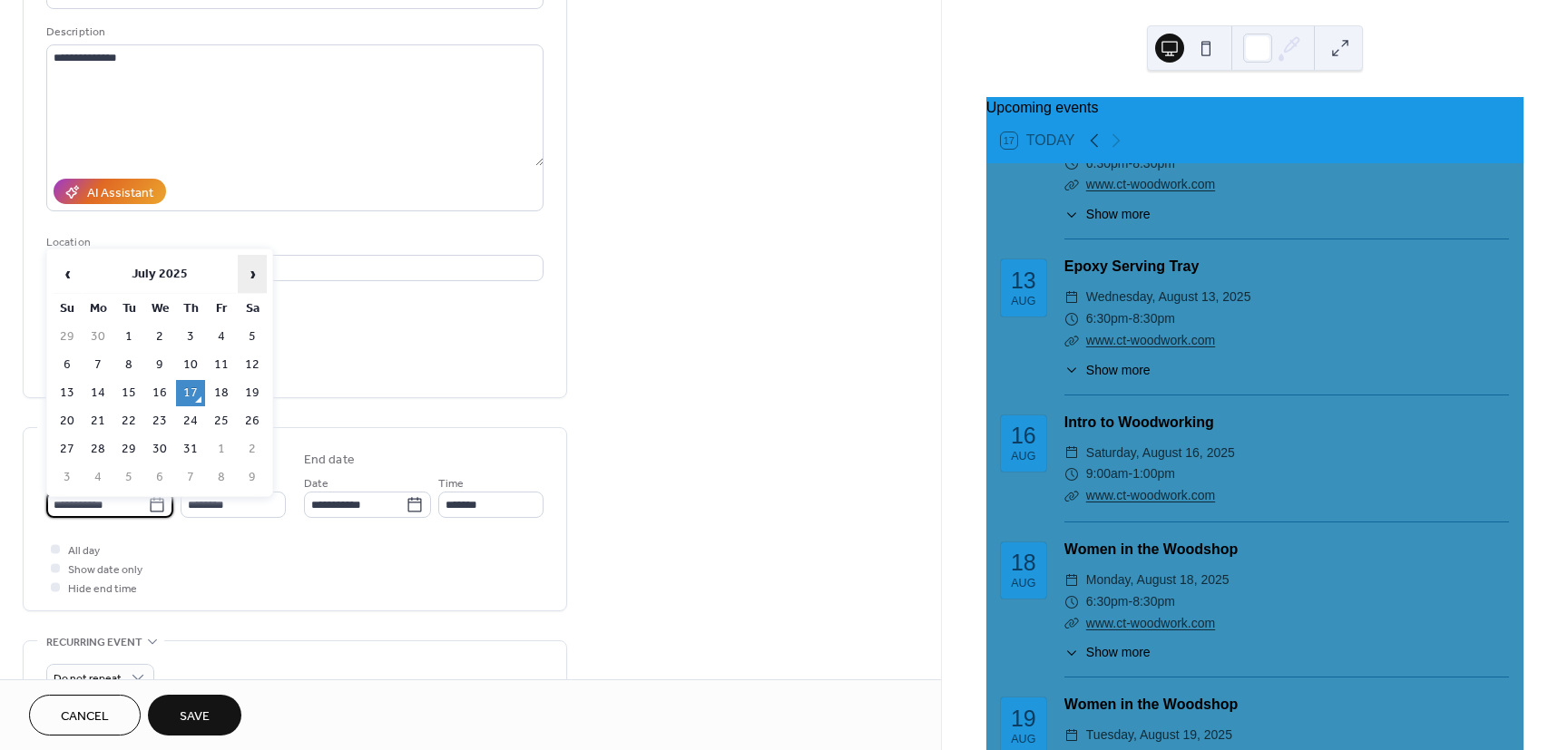 click on "›" at bounding box center [252, 274] 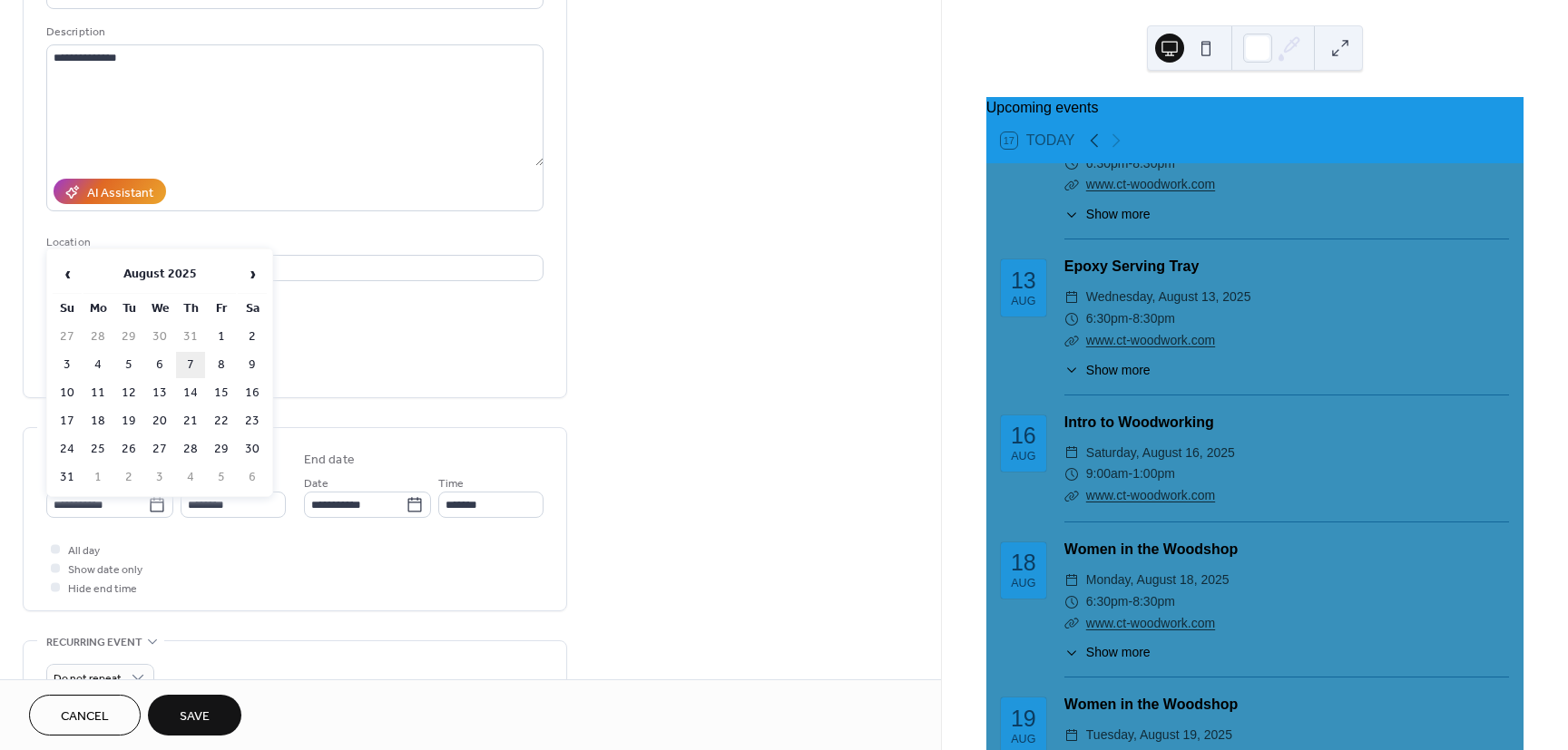 click on "7" at bounding box center [191, 365] 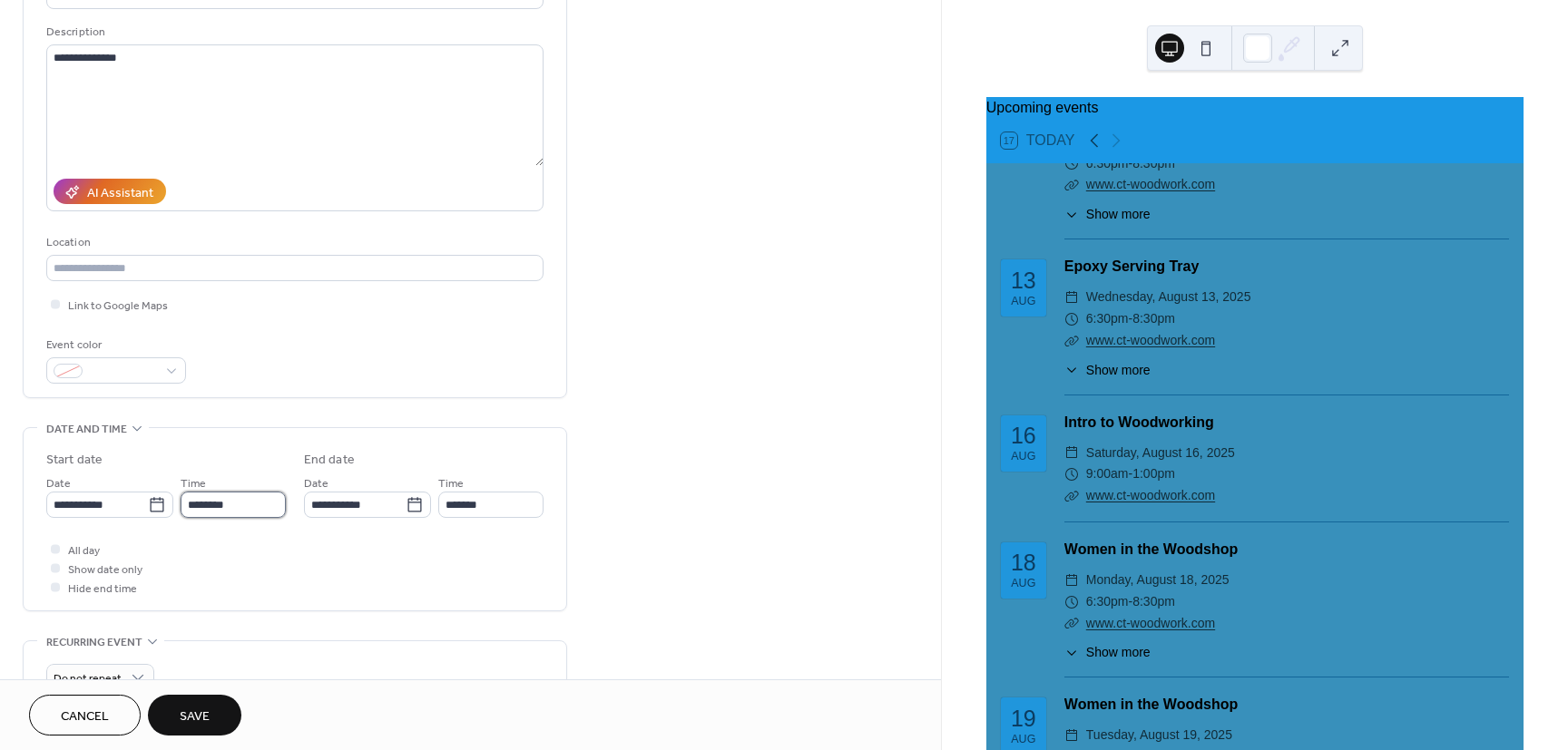 click on "********" at bounding box center (233, 504) 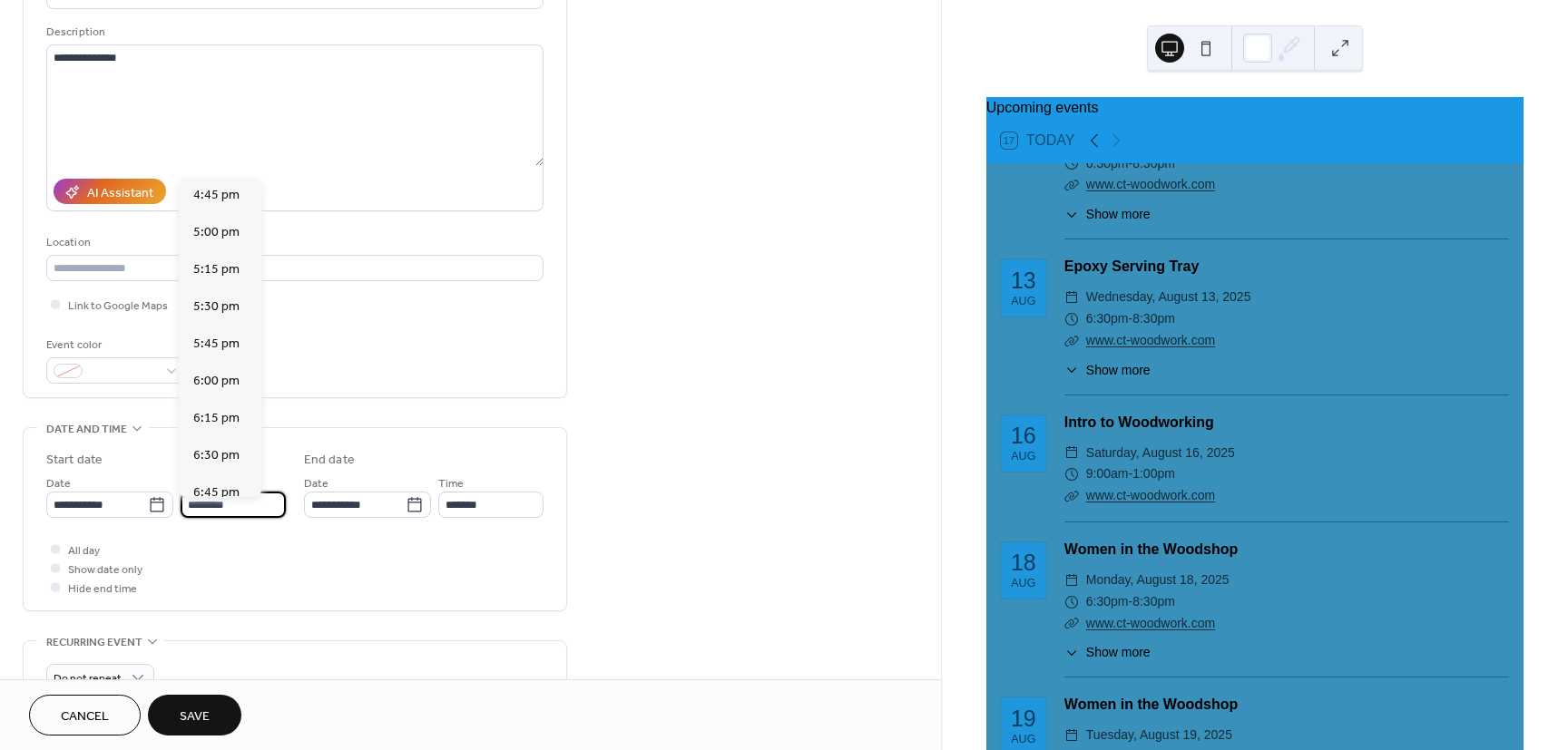 scroll, scrollTop: 2498, scrollLeft: 0, axis: vertical 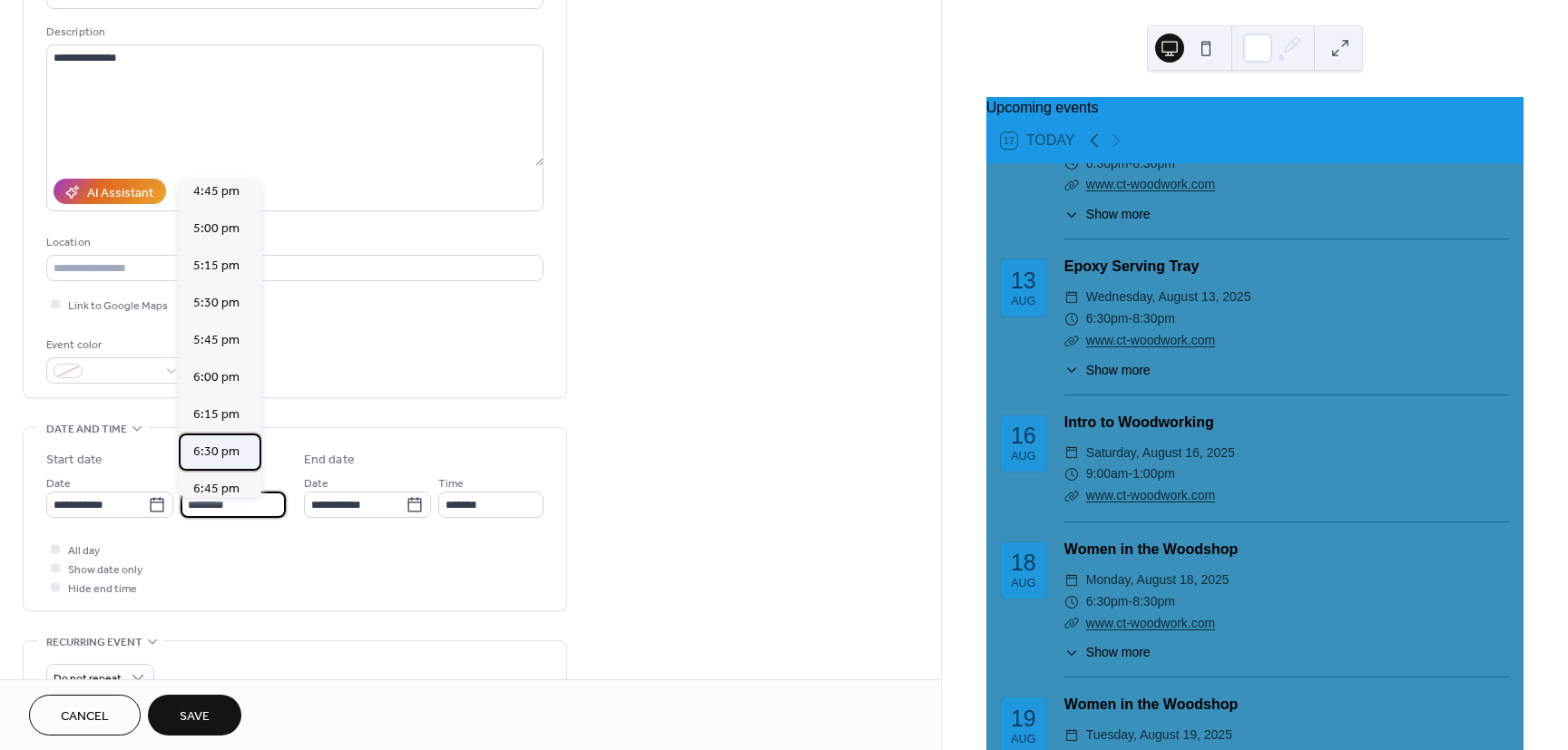 click on "6:30 pm" at bounding box center (216, 452) 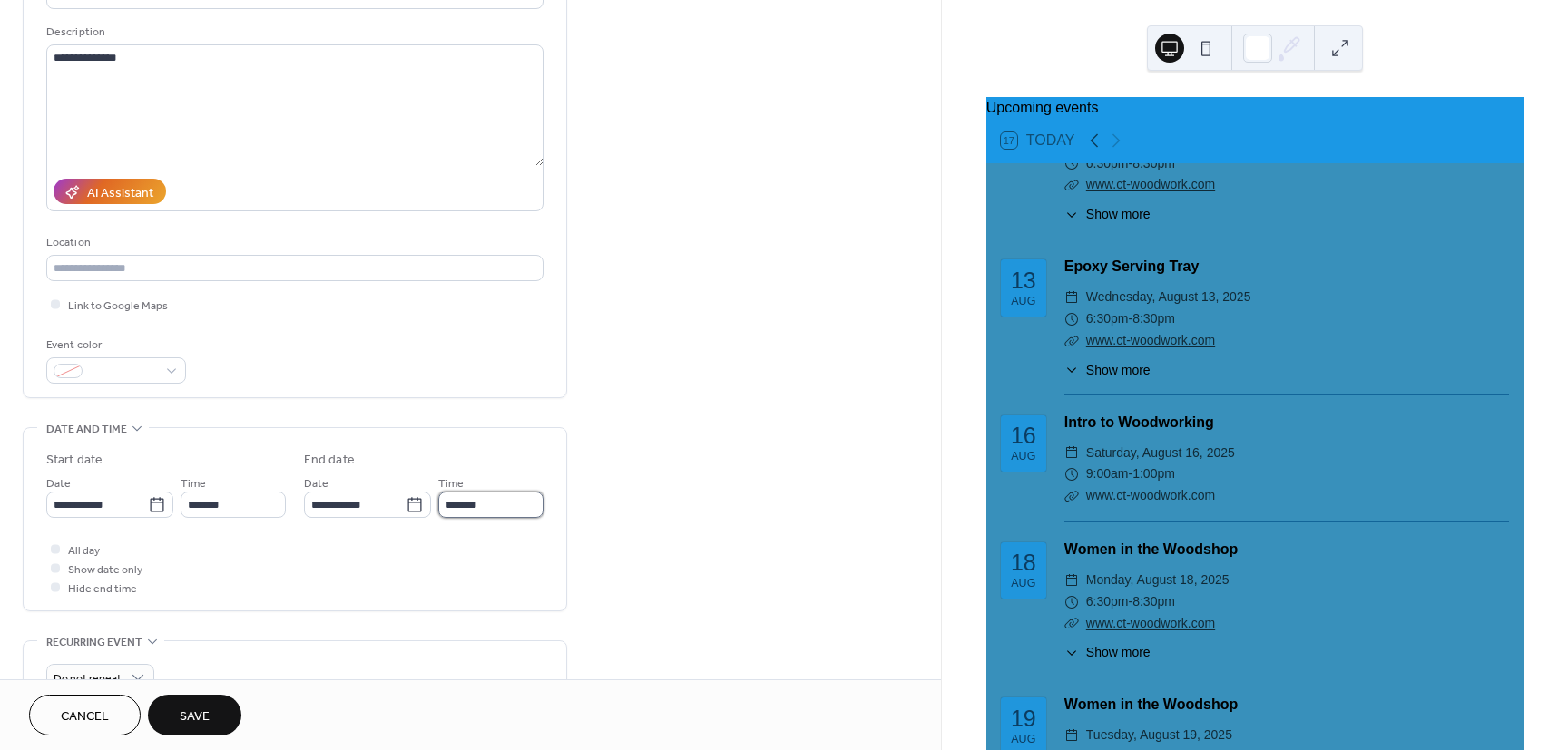 click on "*******" at bounding box center [491, 504] 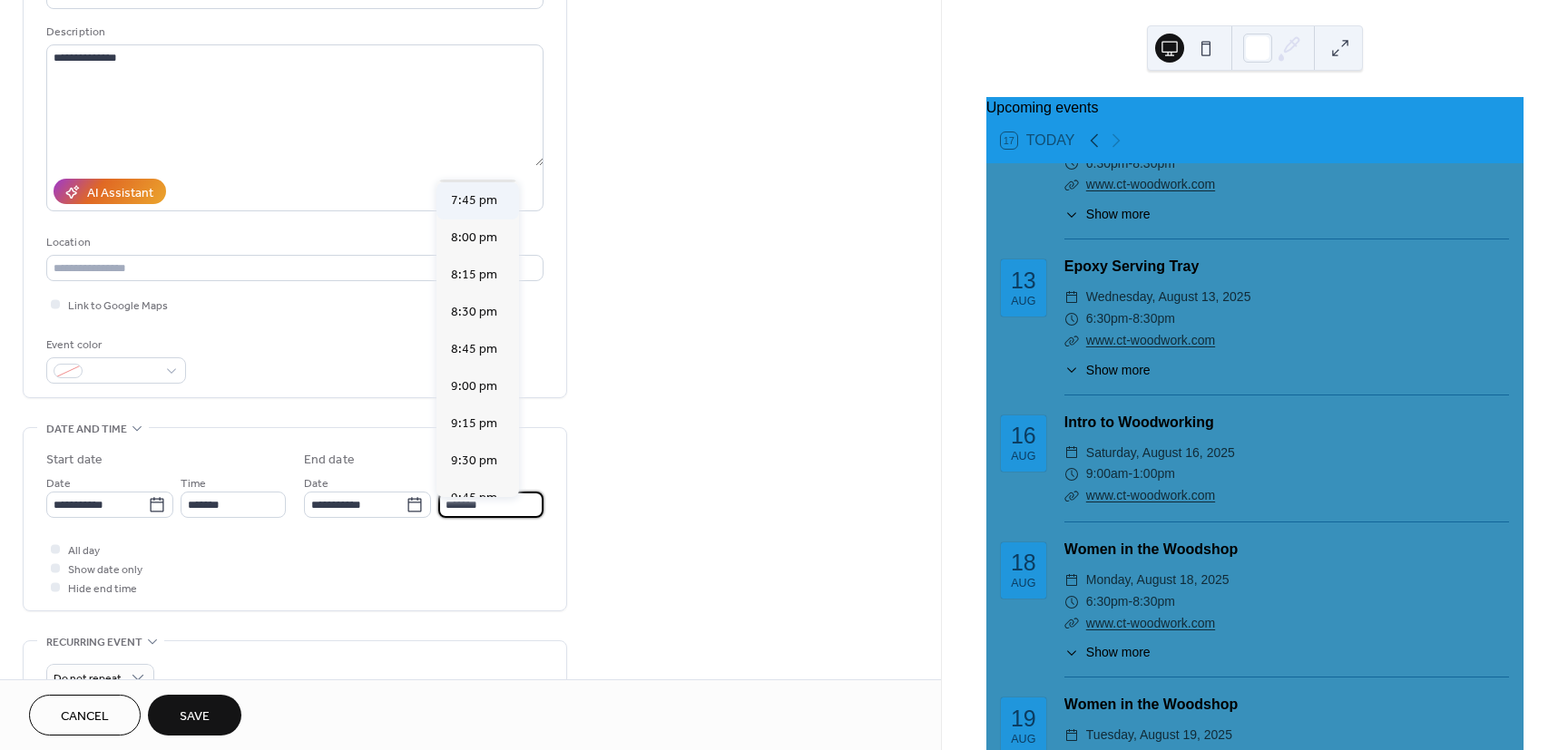 scroll, scrollTop: 245, scrollLeft: 0, axis: vertical 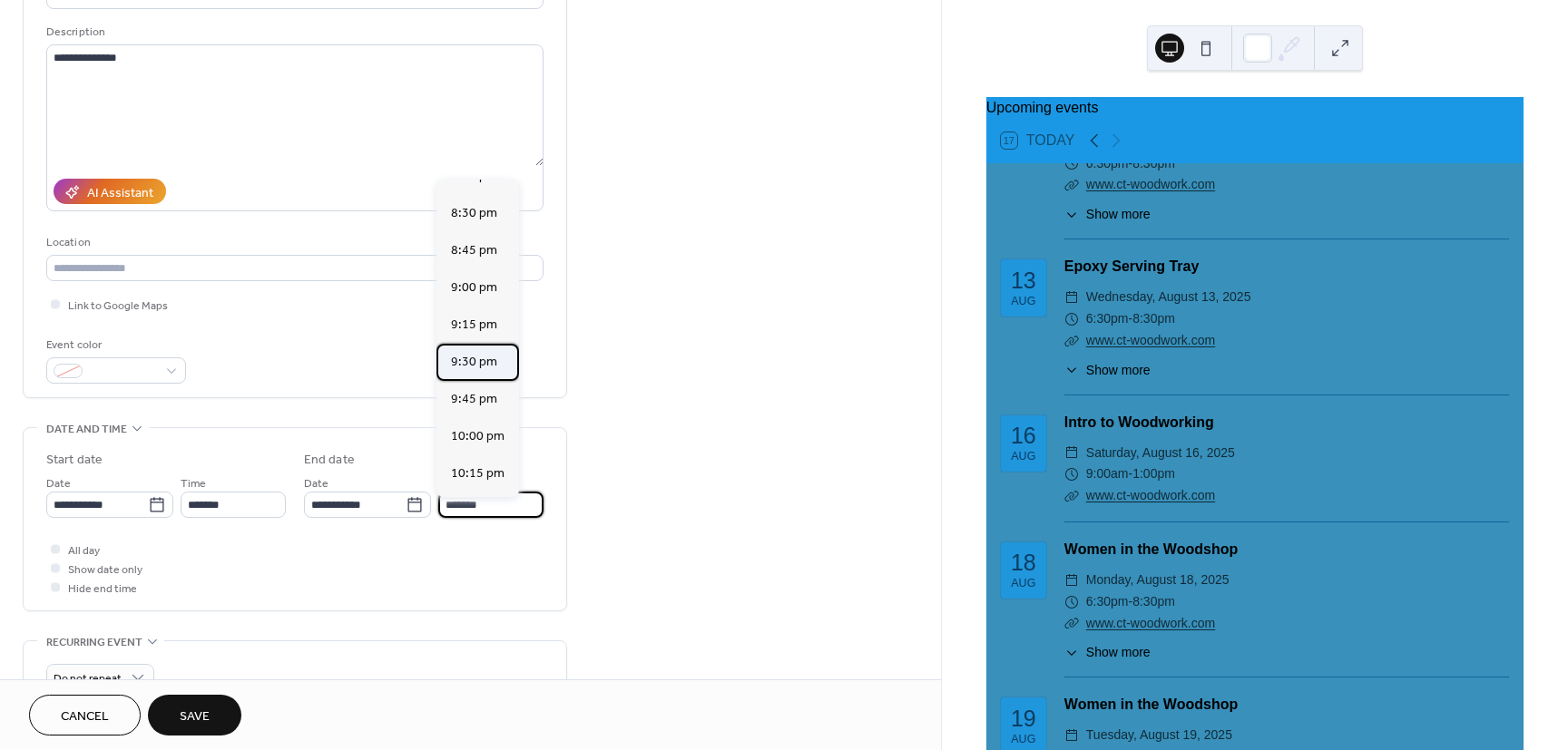 click on "9:30 pm" at bounding box center (474, 362) 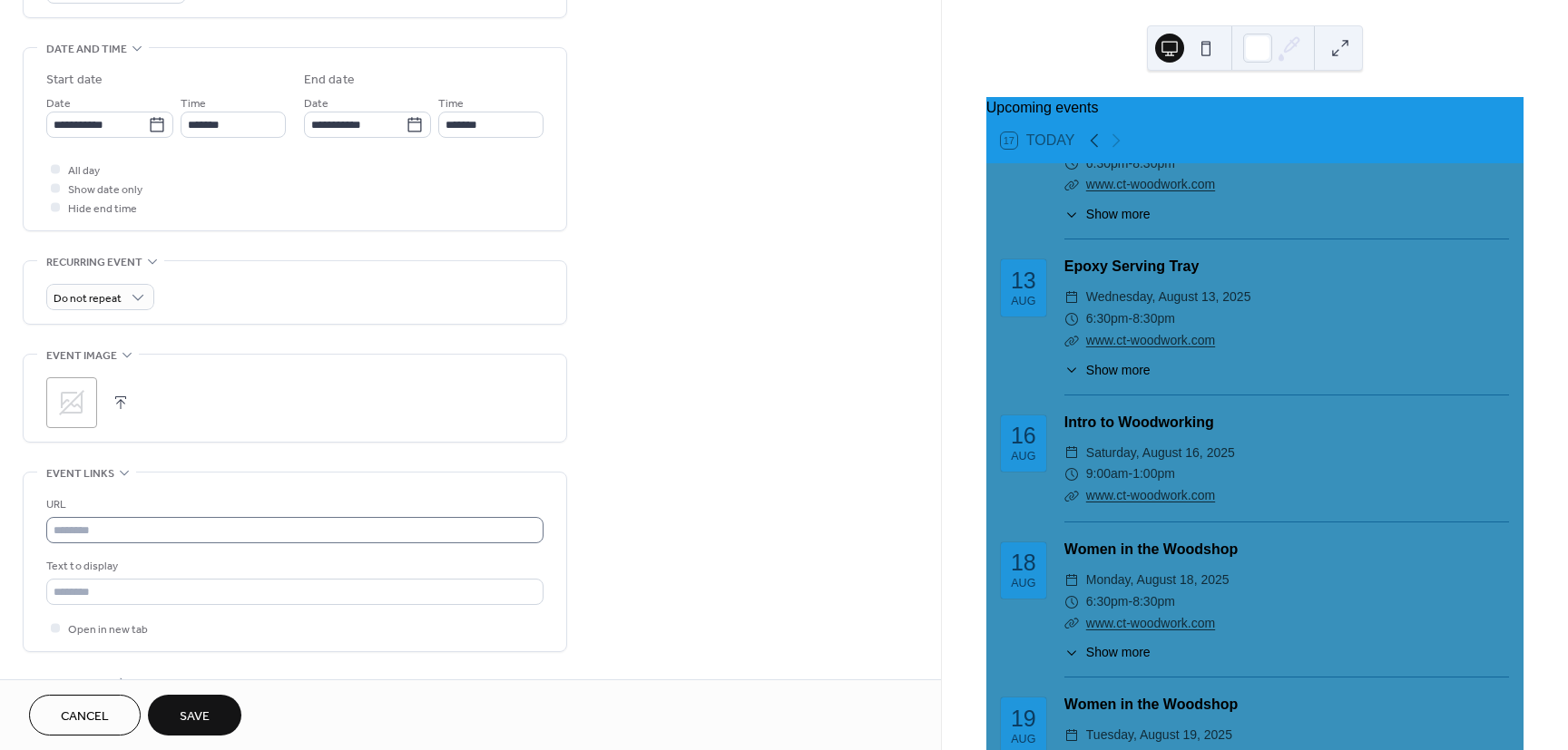 scroll, scrollTop: 544, scrollLeft: 0, axis: vertical 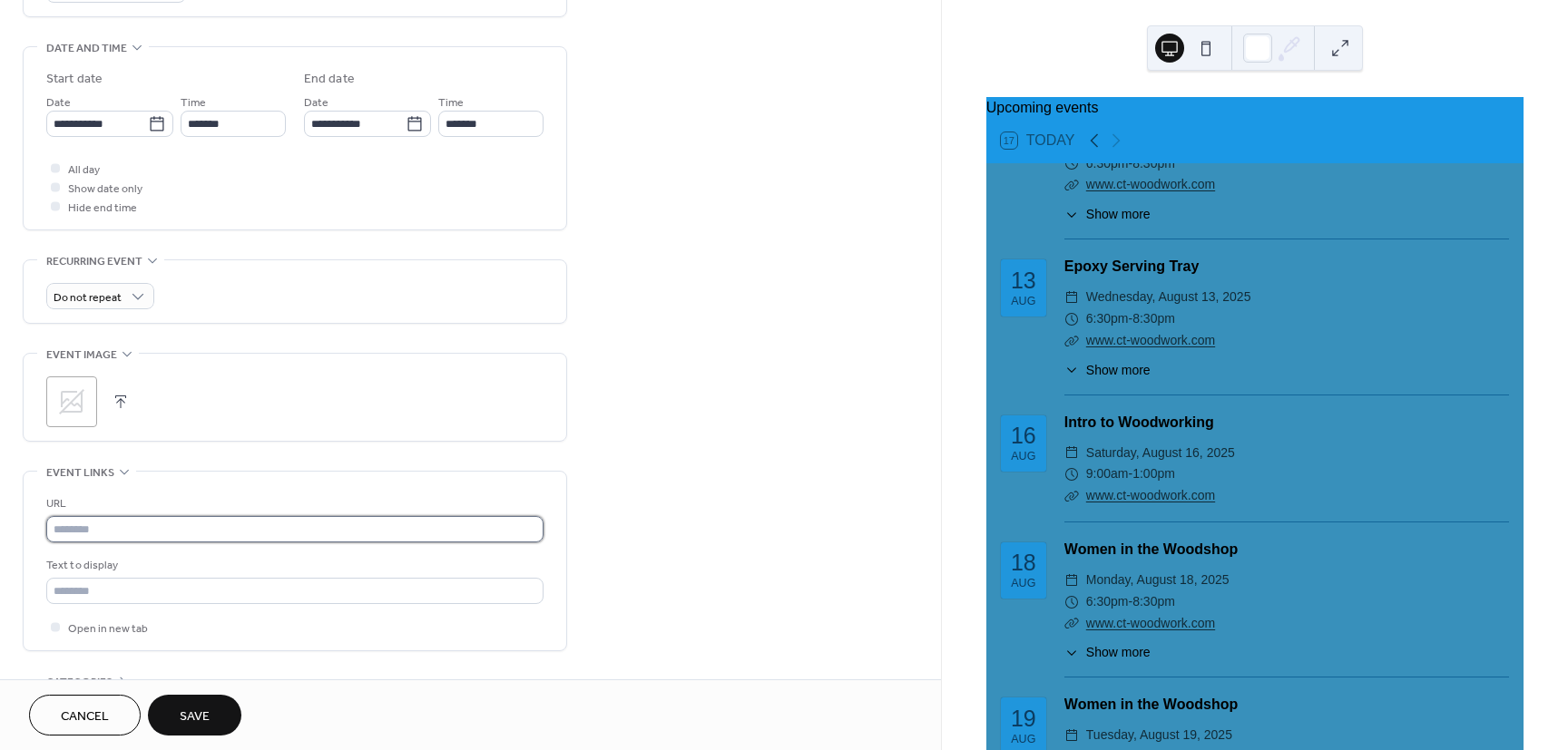 click at bounding box center [295, 529] 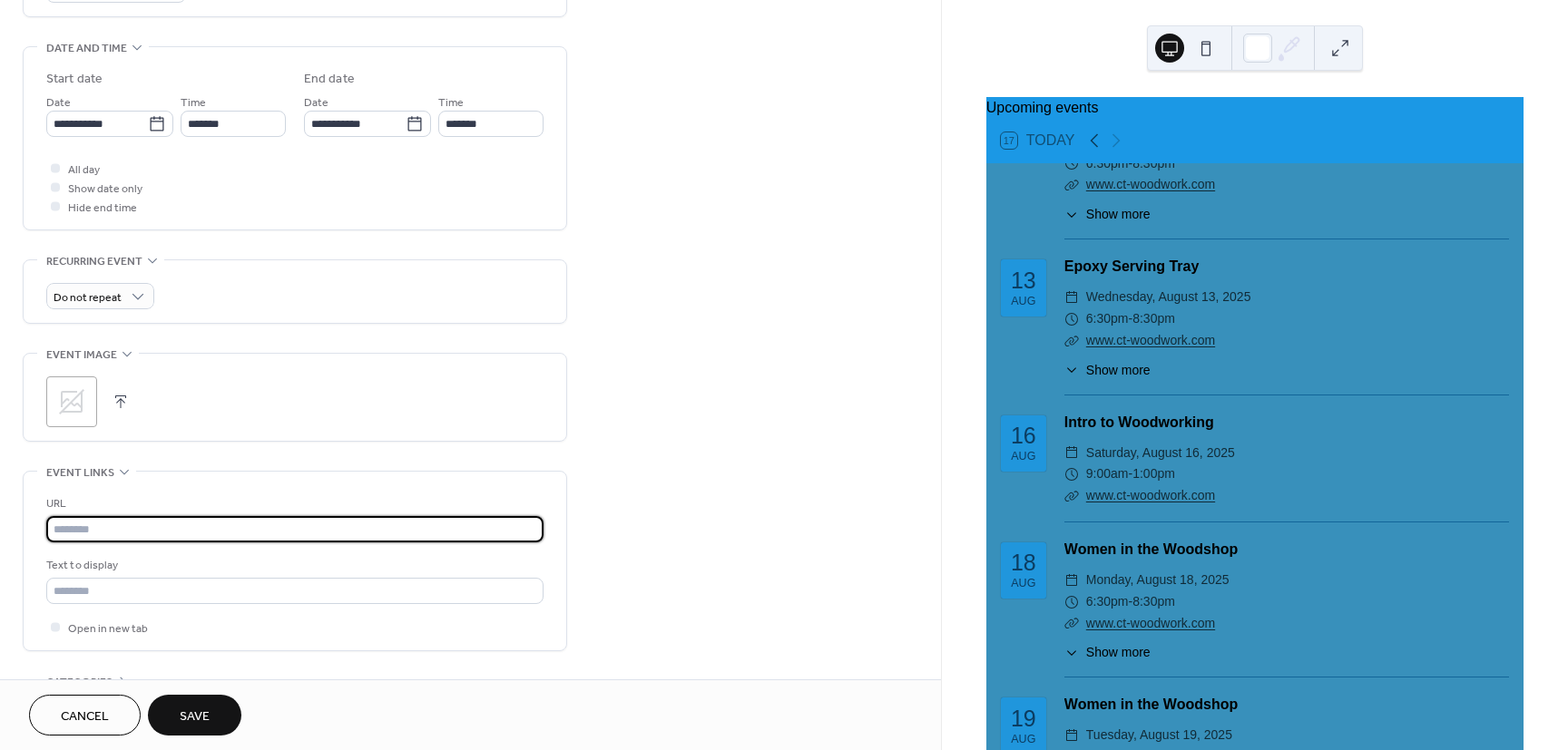 paste on "**********" 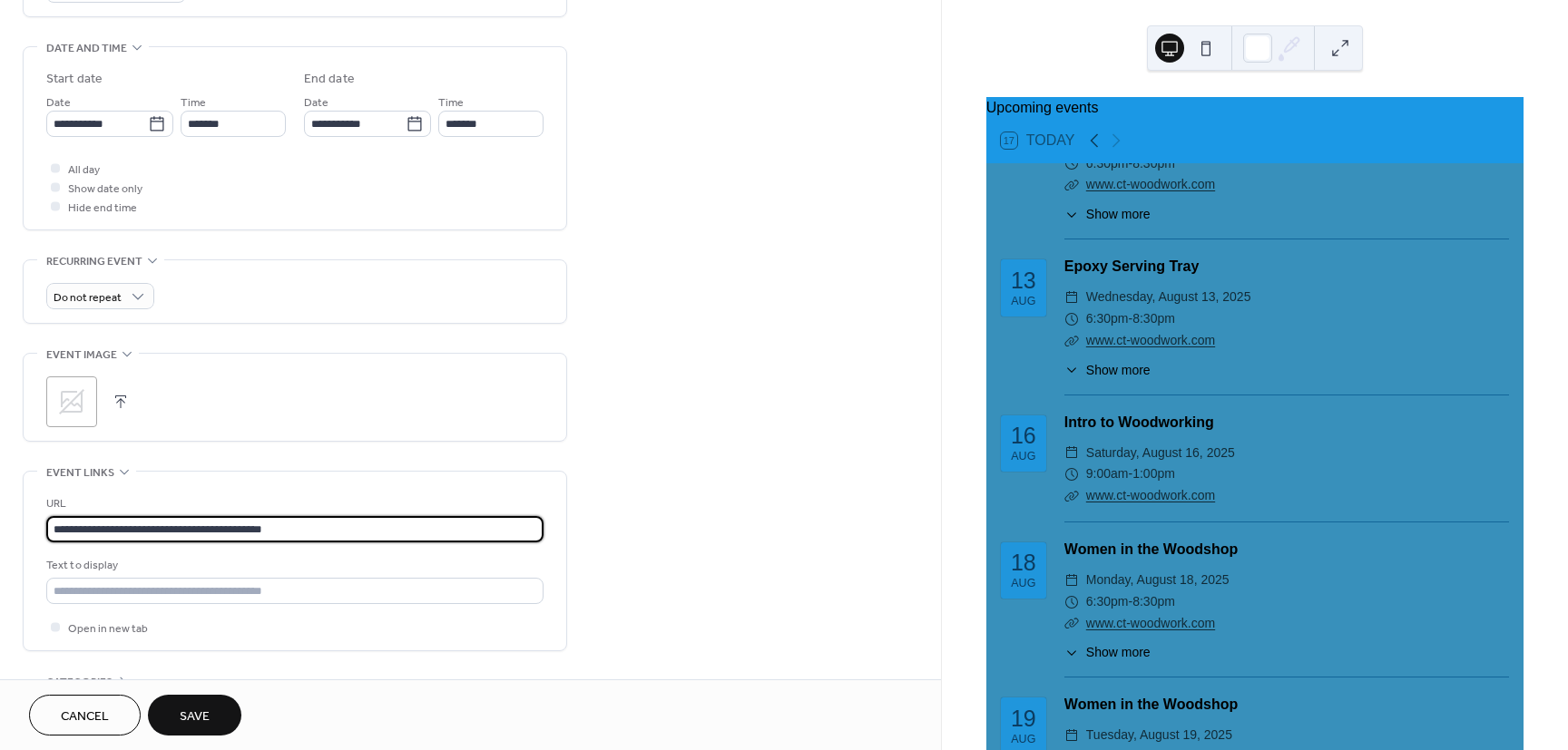 type on "**********" 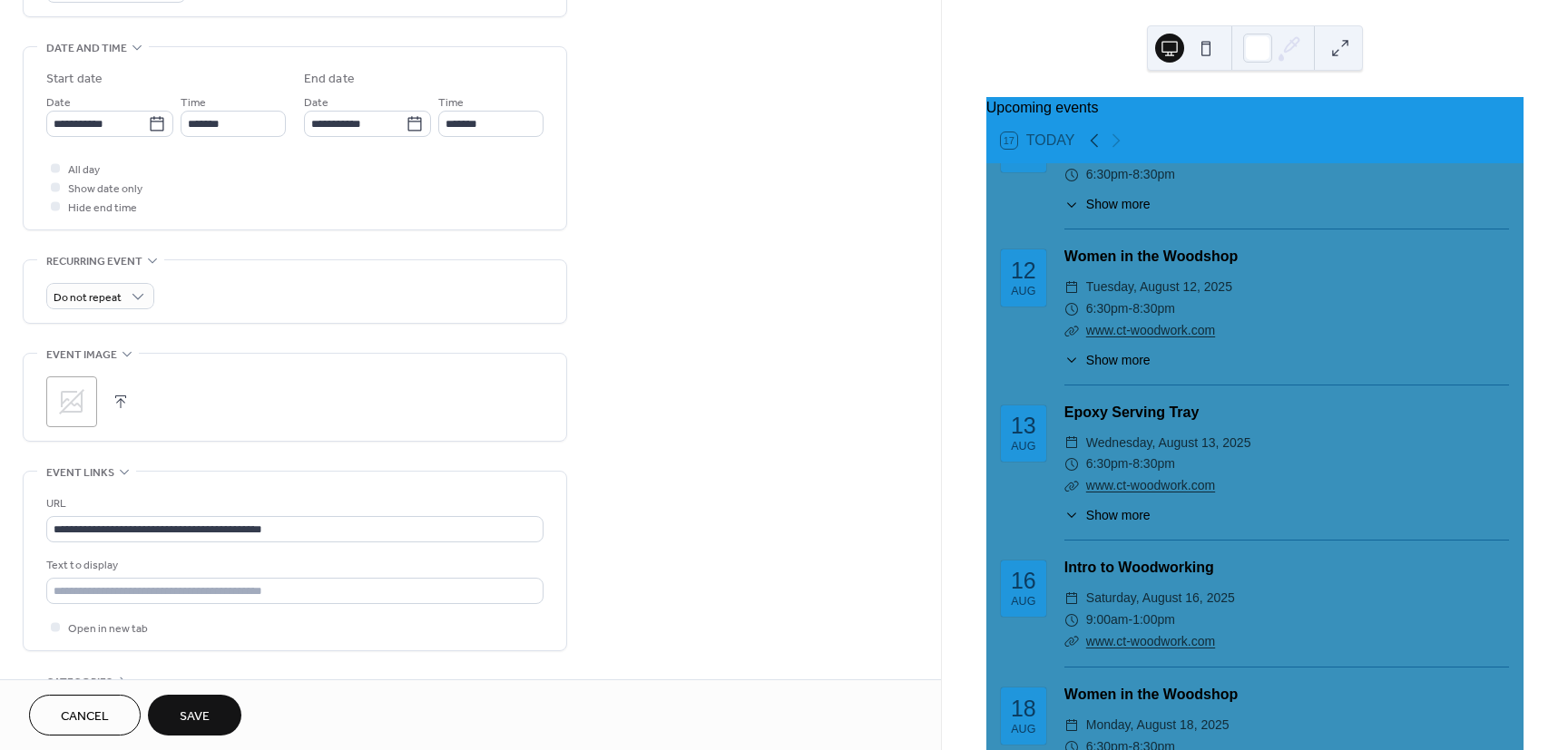 scroll, scrollTop: 755, scrollLeft: 0, axis: vertical 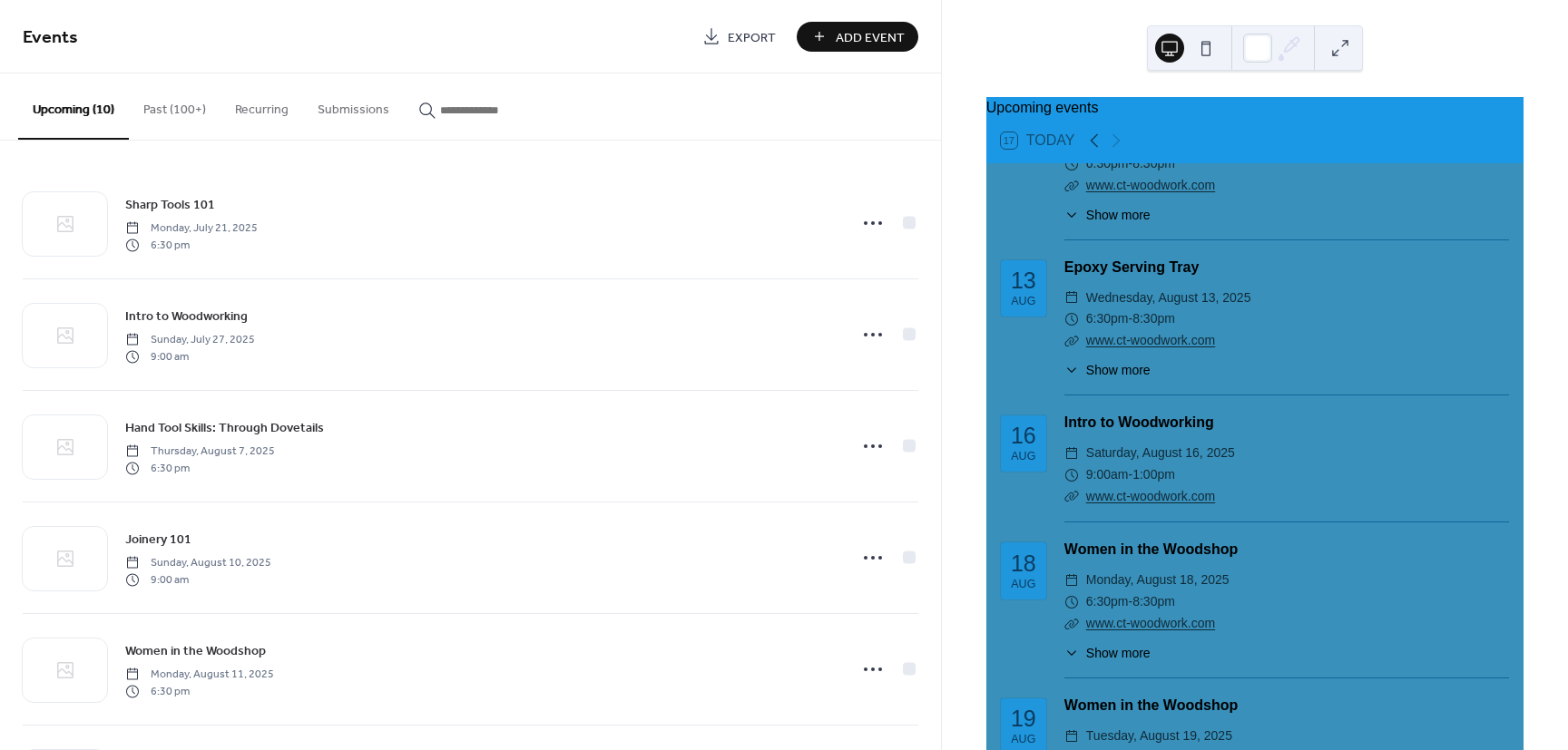 click on "Add Event" at bounding box center [858, 36] 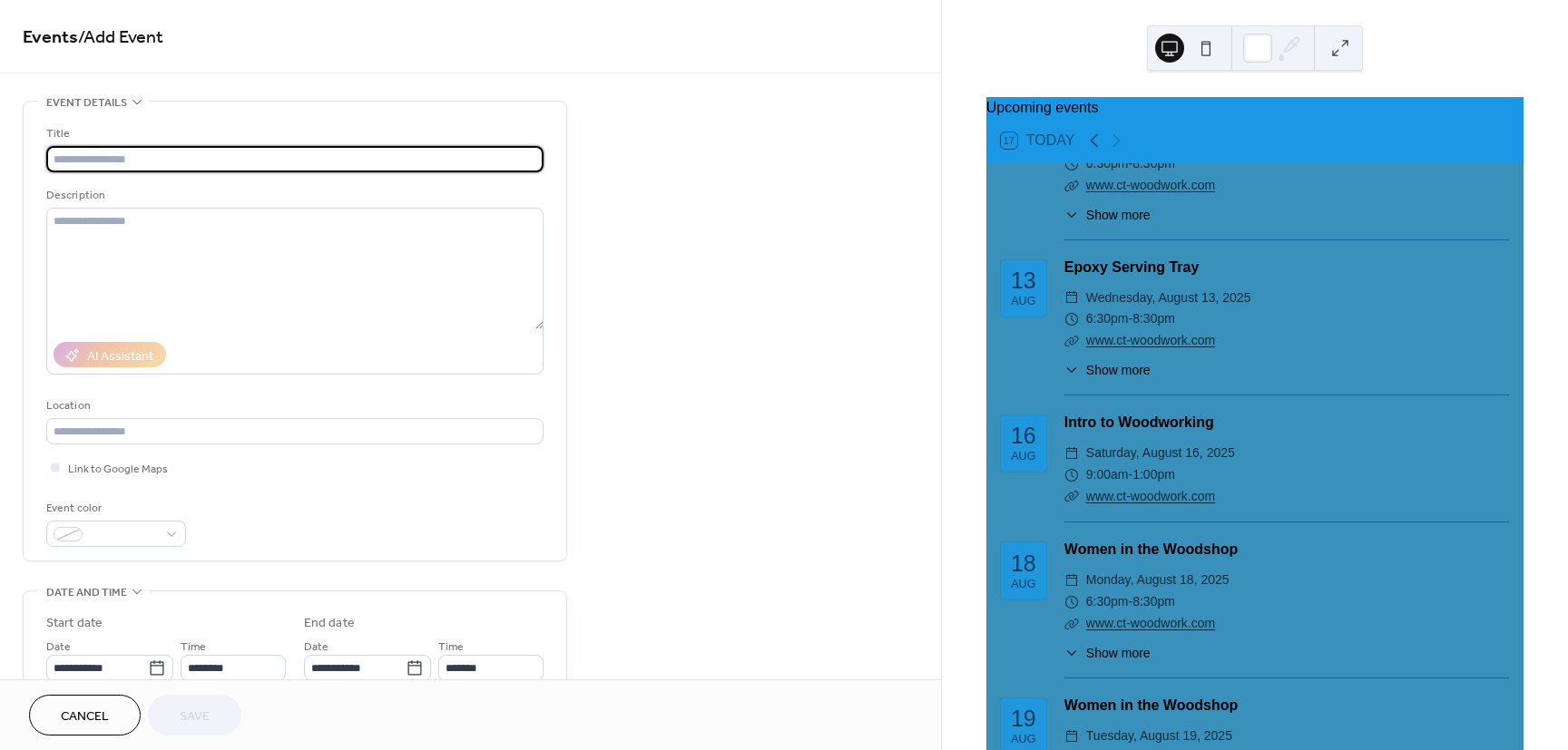 click at bounding box center (295, 159) 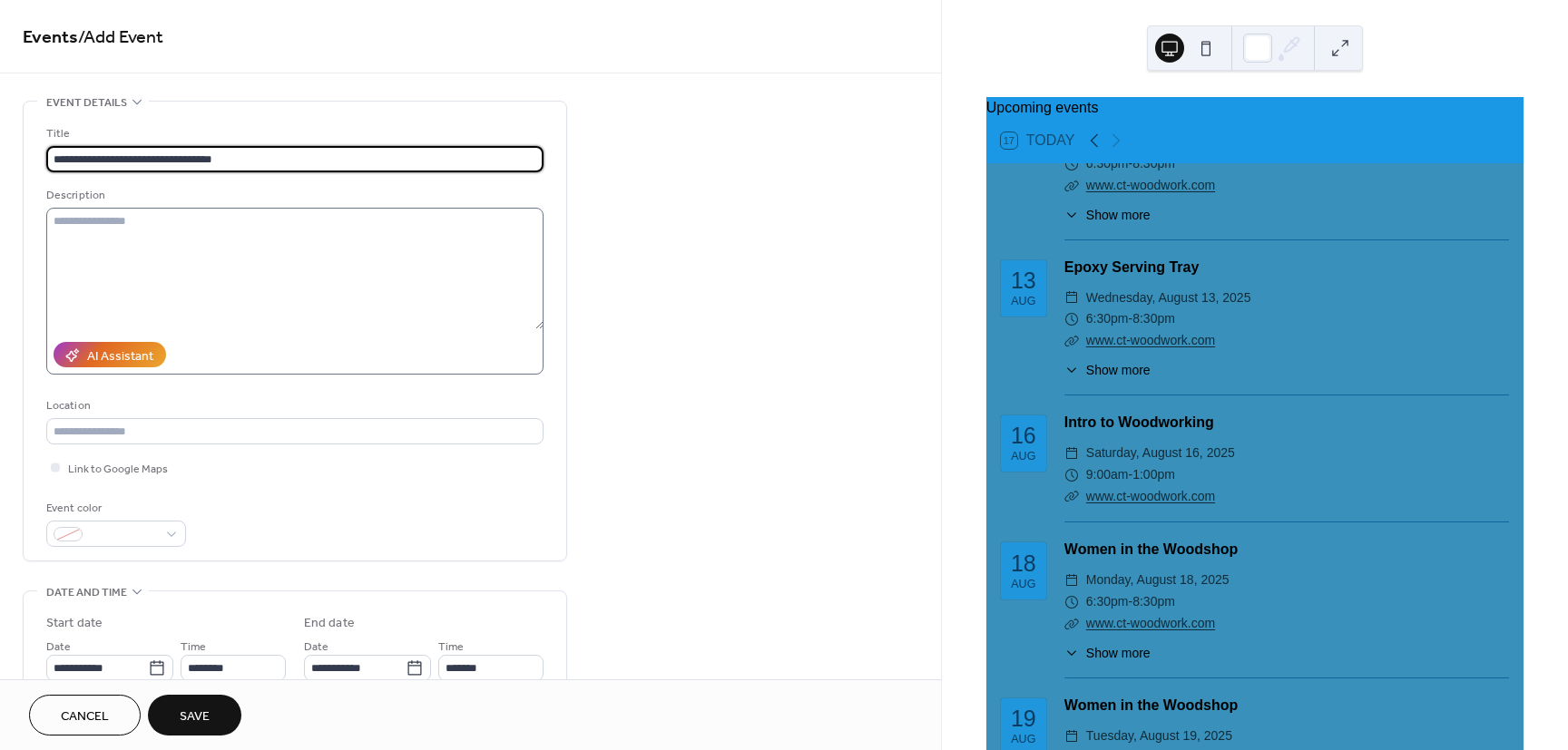 type on "**********" 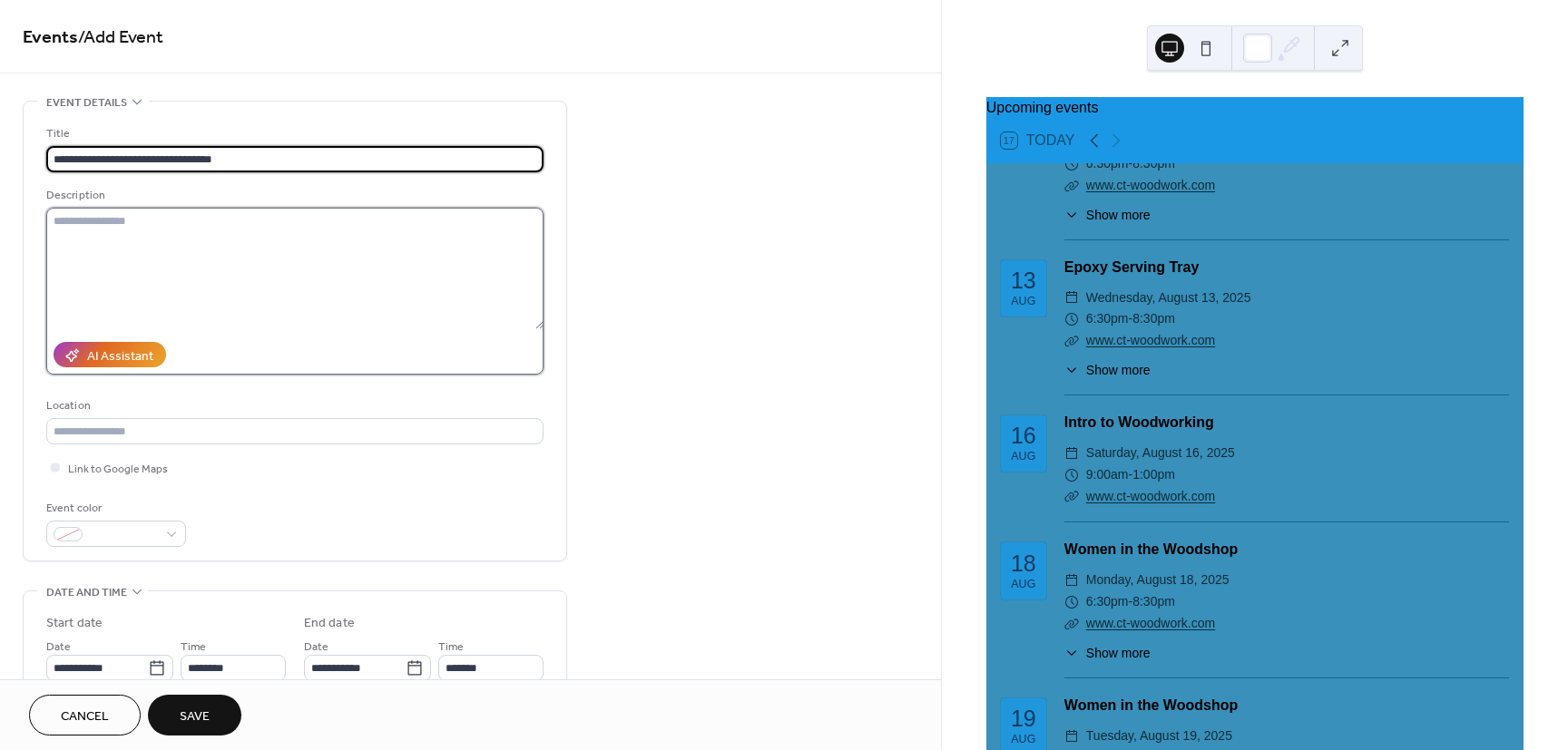 click at bounding box center (295, 268) 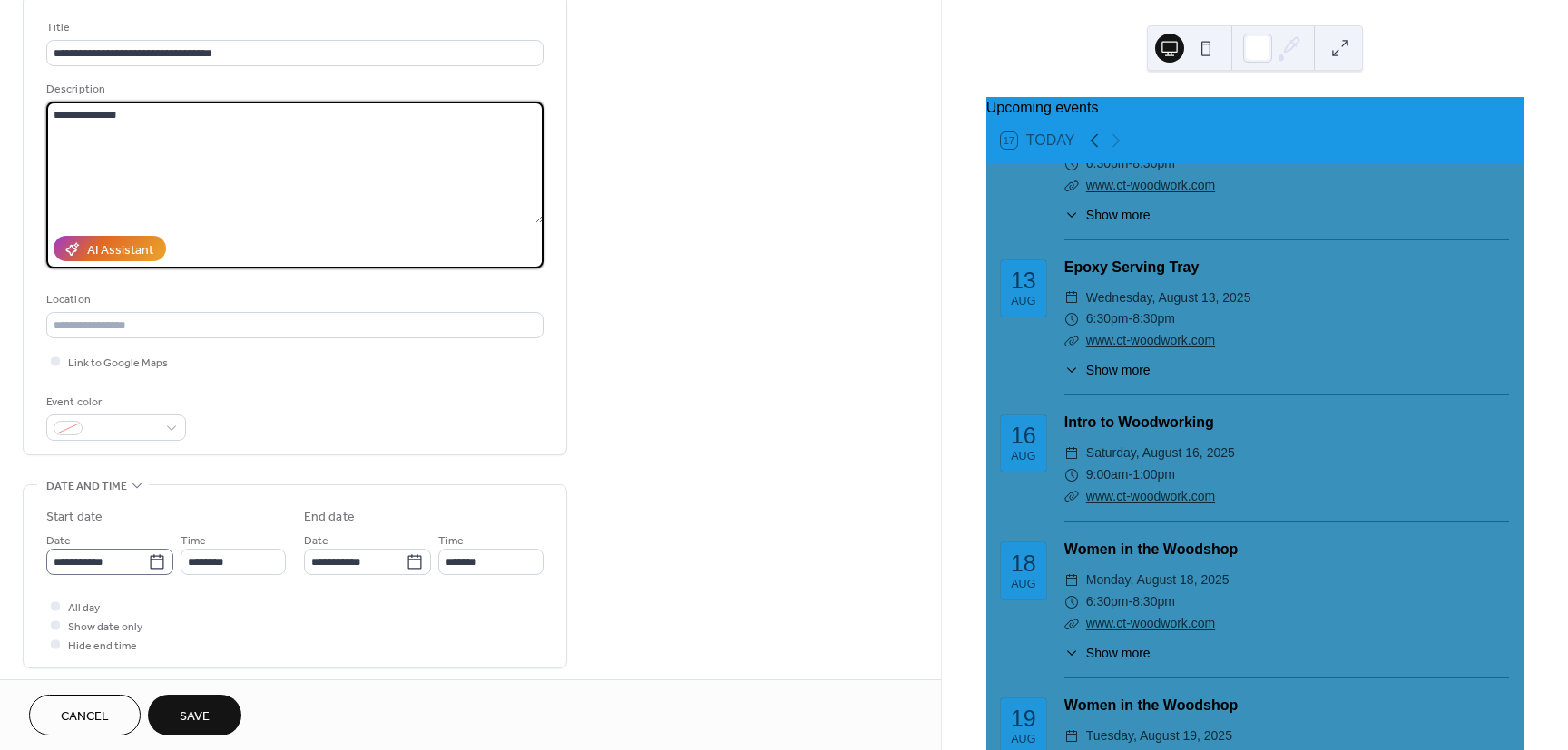 scroll, scrollTop: 109, scrollLeft: 0, axis: vertical 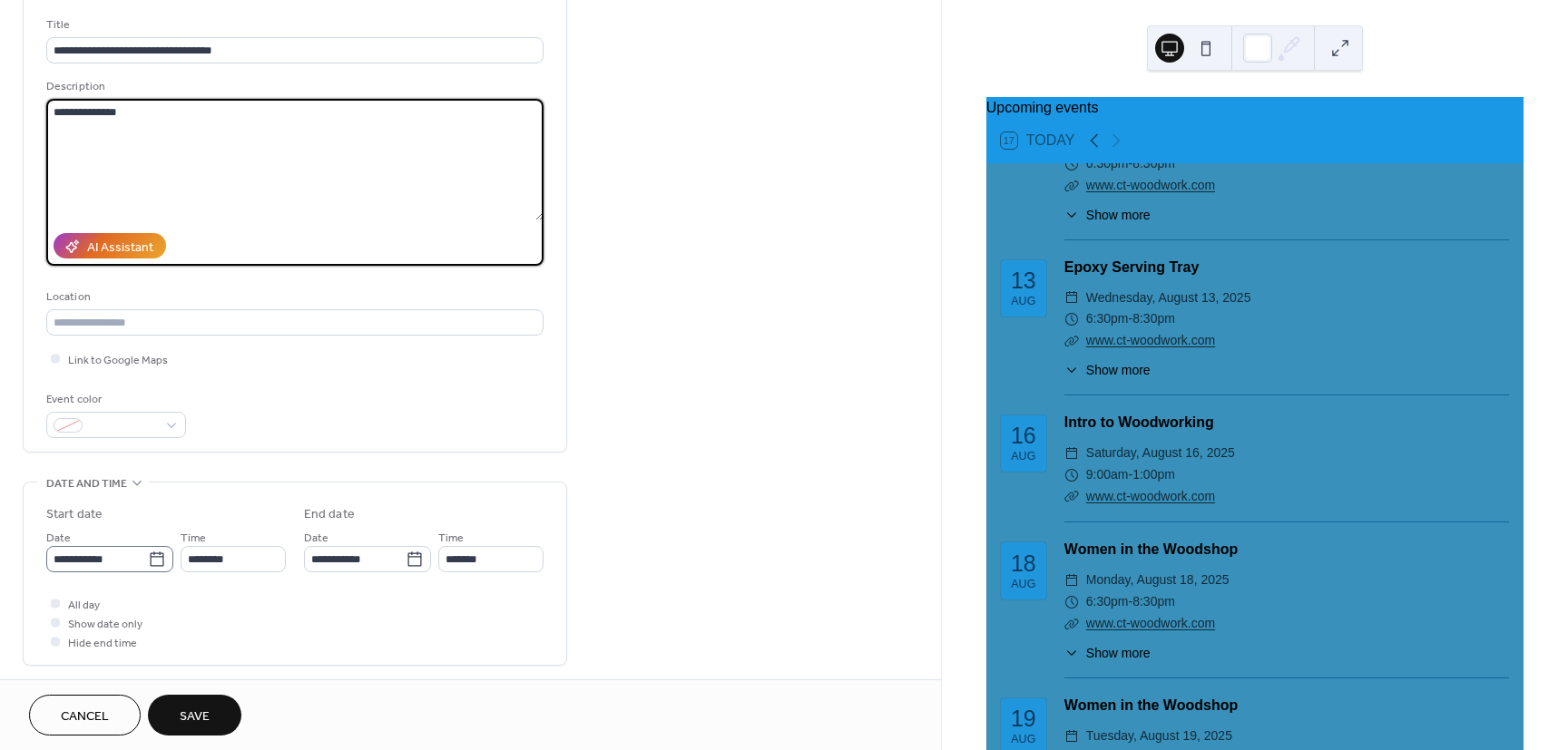 type on "**********" 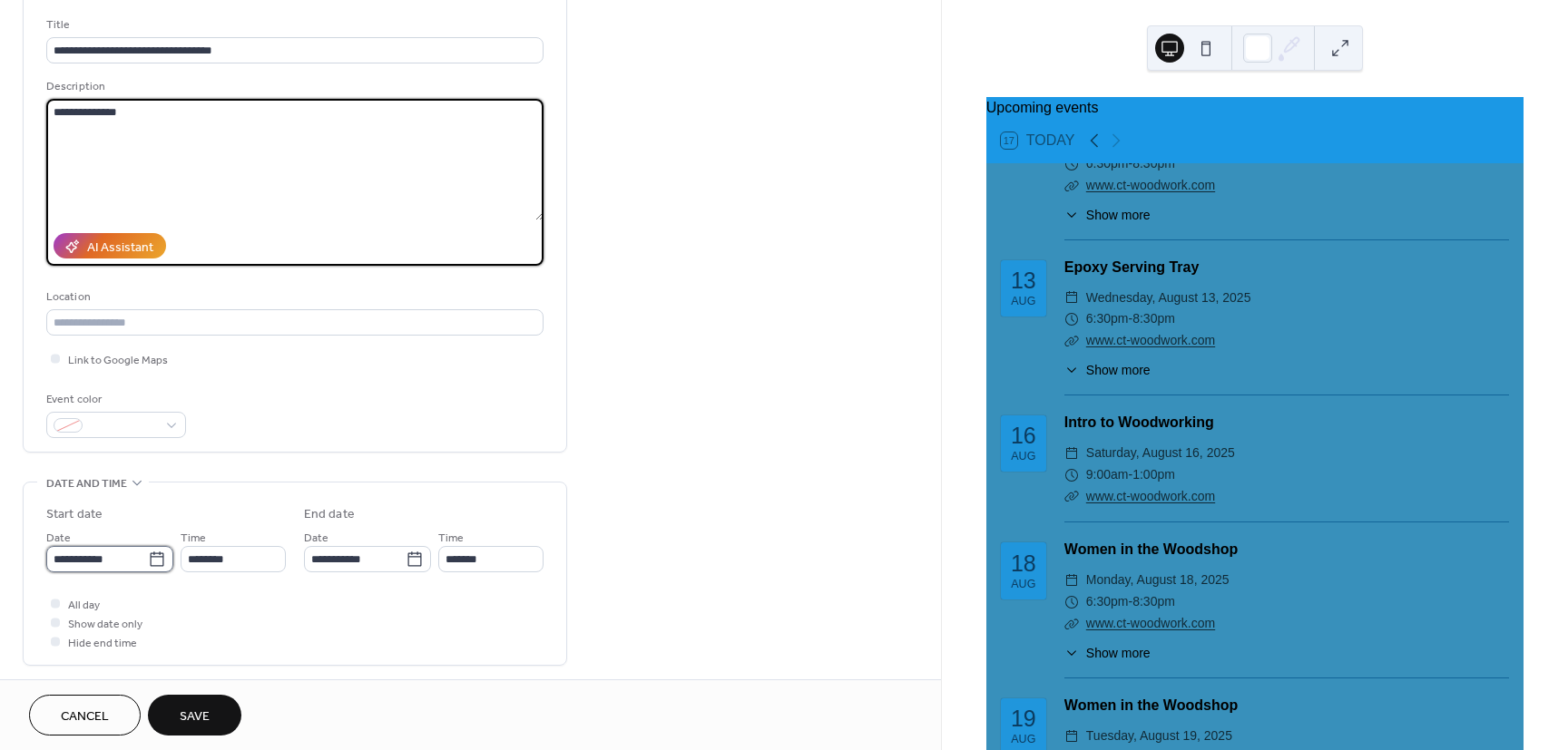 click on "**********" at bounding box center [97, 559] 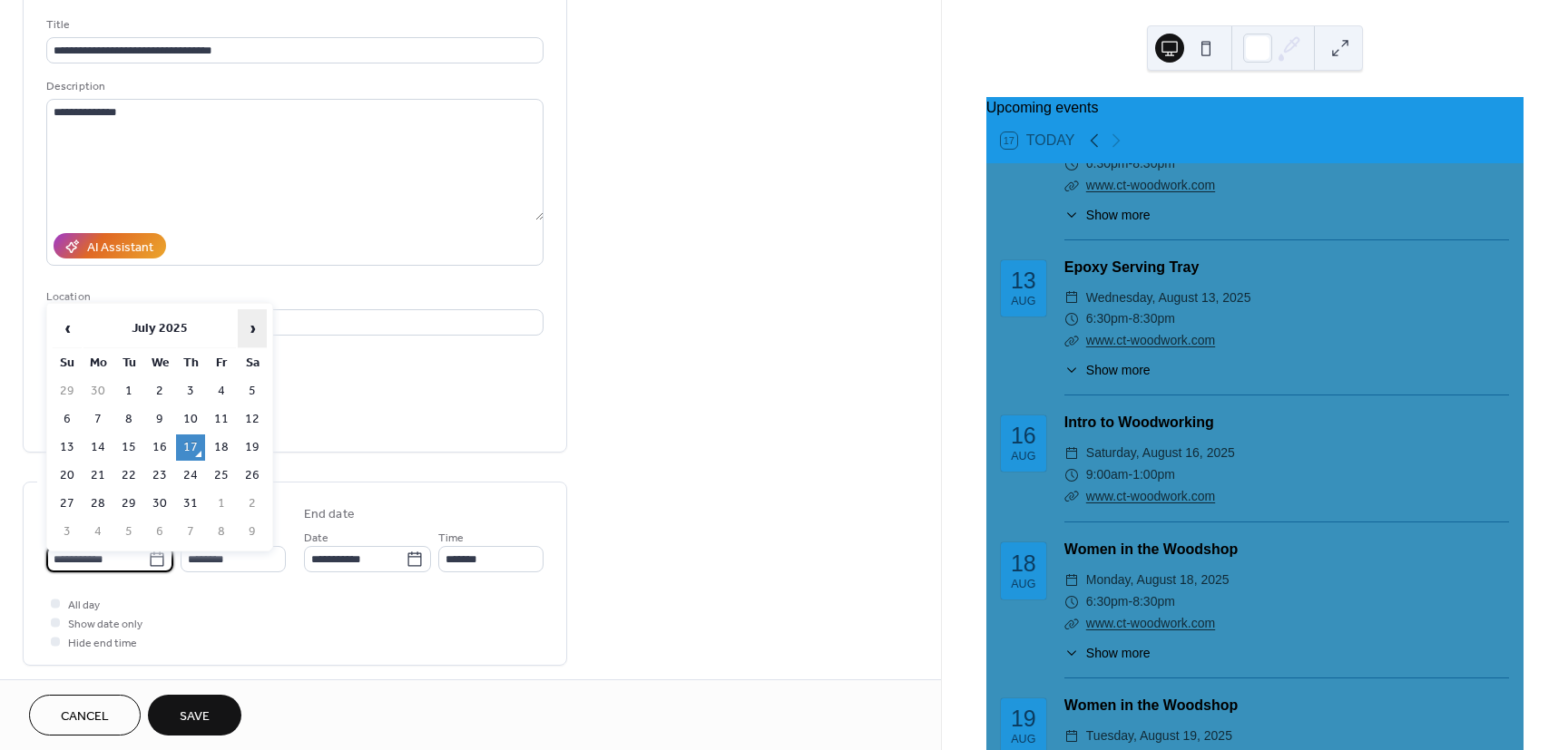 click on "›" at bounding box center [252, 328] 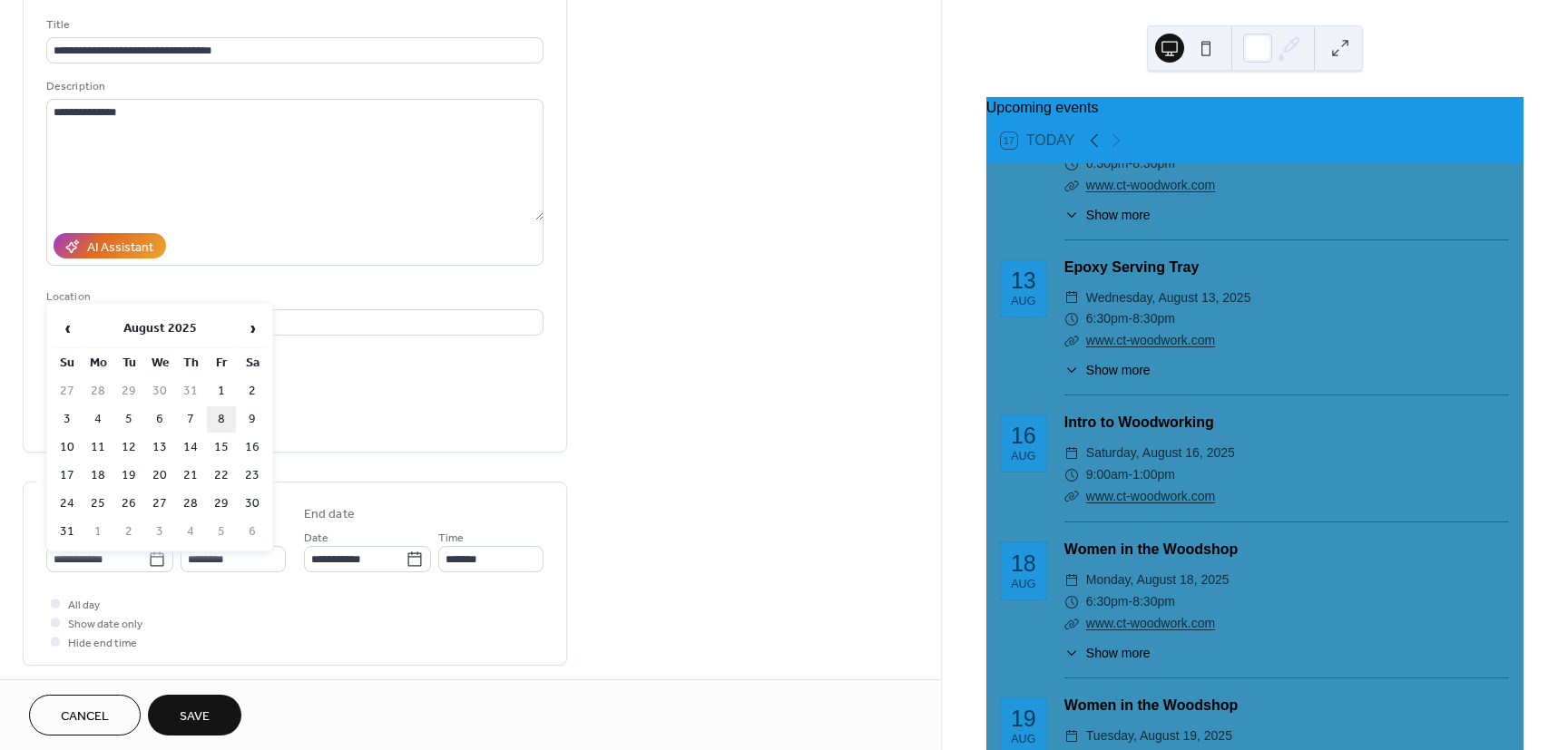click on "8" at bounding box center (221, 419) 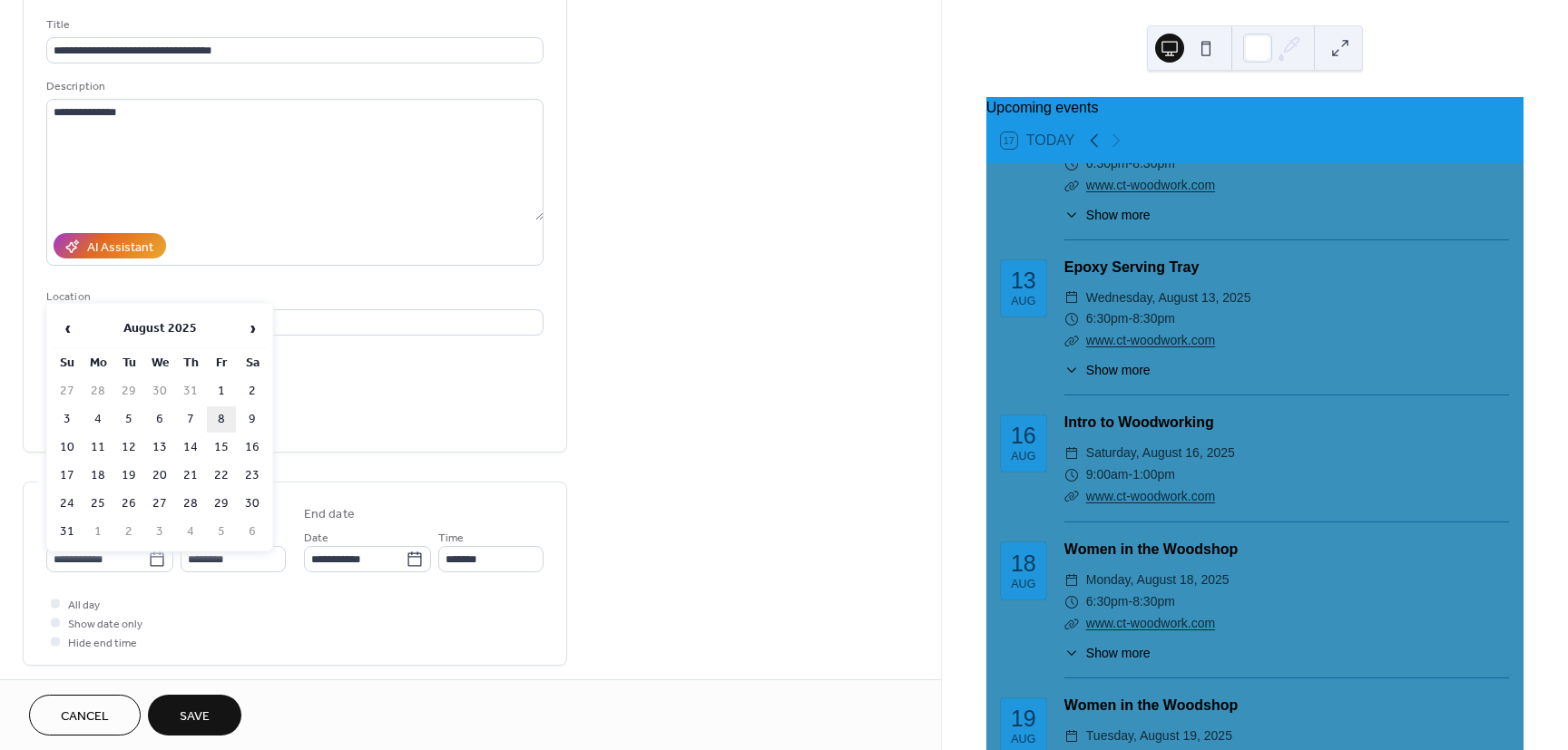 type on "**********" 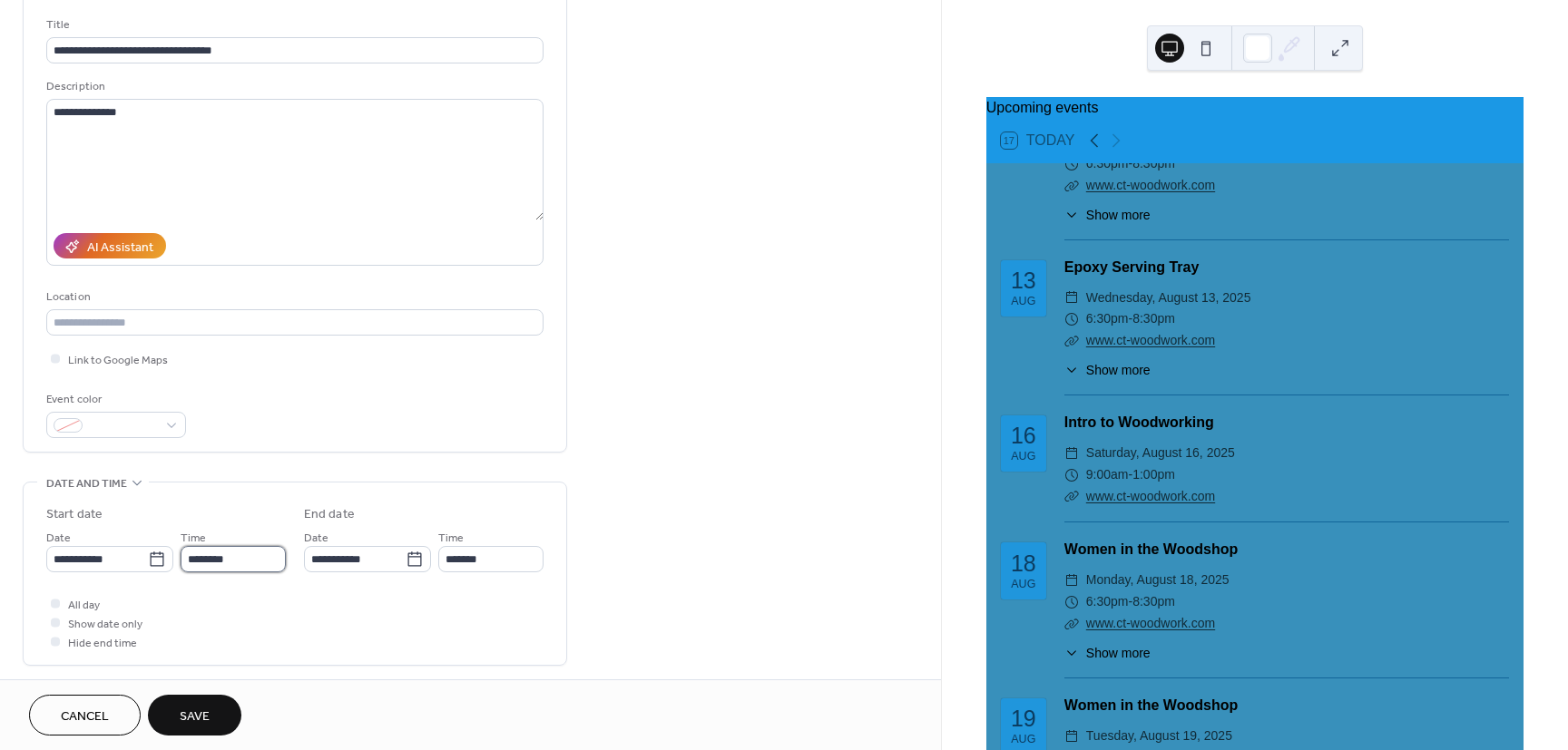 click on "********" at bounding box center (233, 559) 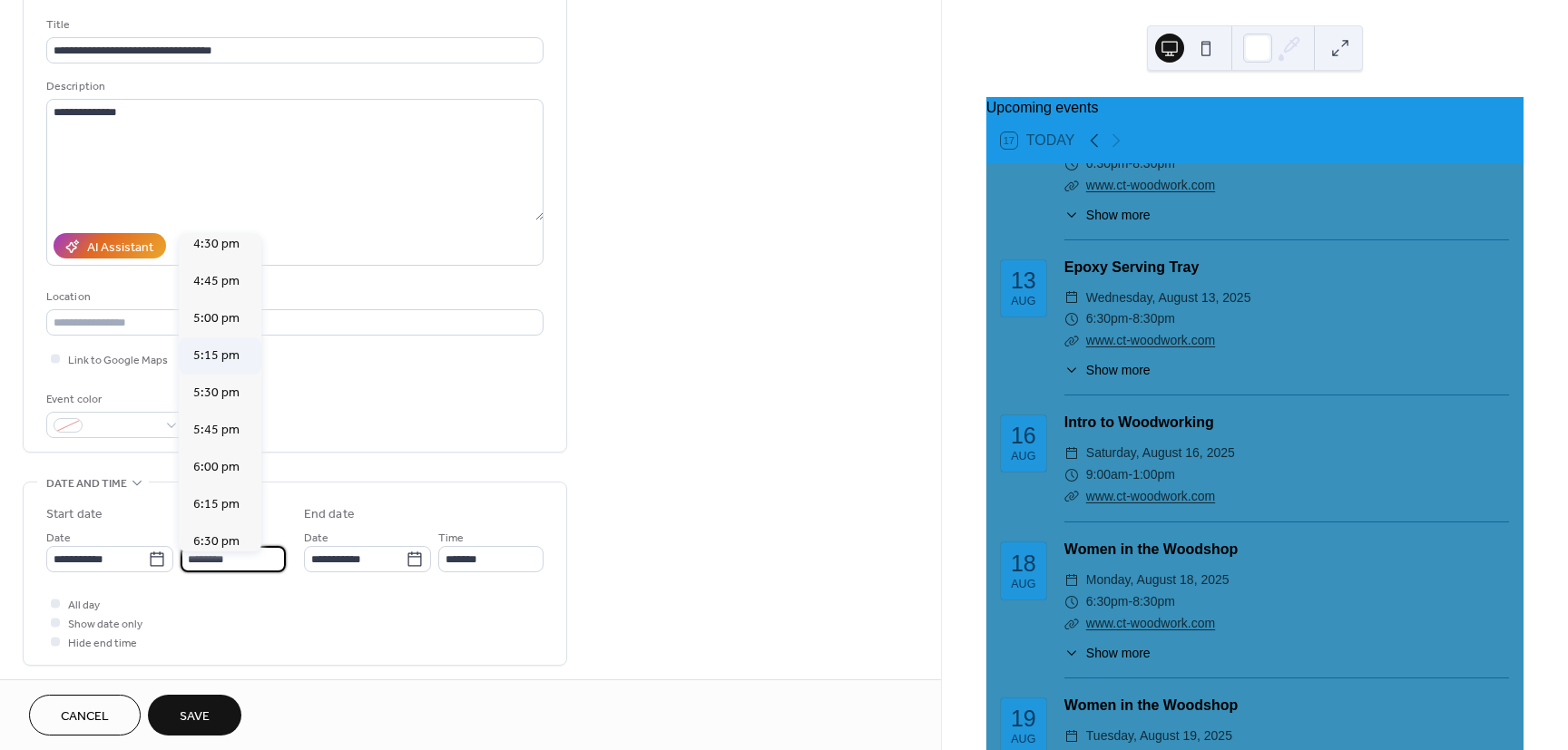 scroll, scrollTop: 2498, scrollLeft: 0, axis: vertical 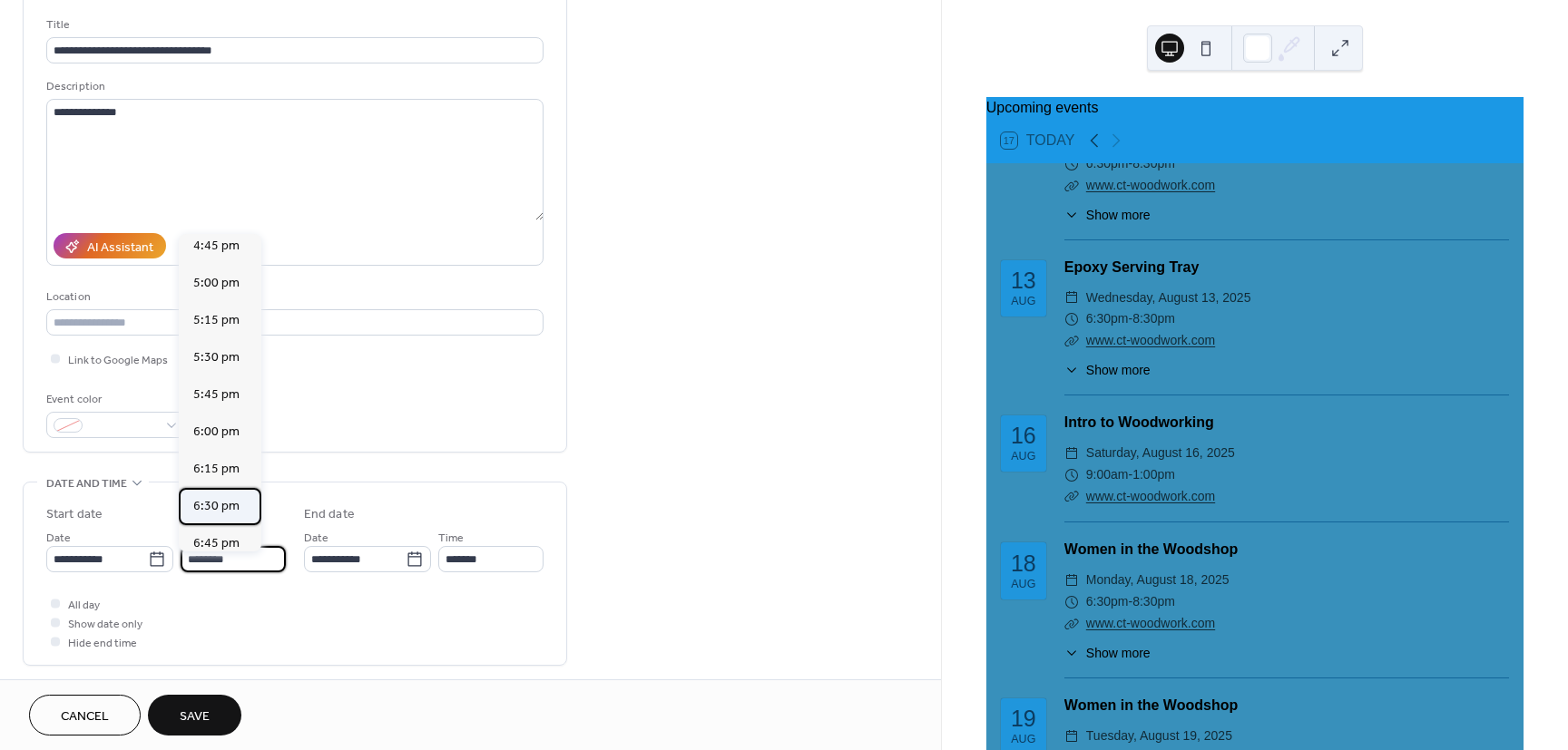 click on "6:30 pm" at bounding box center (216, 506) 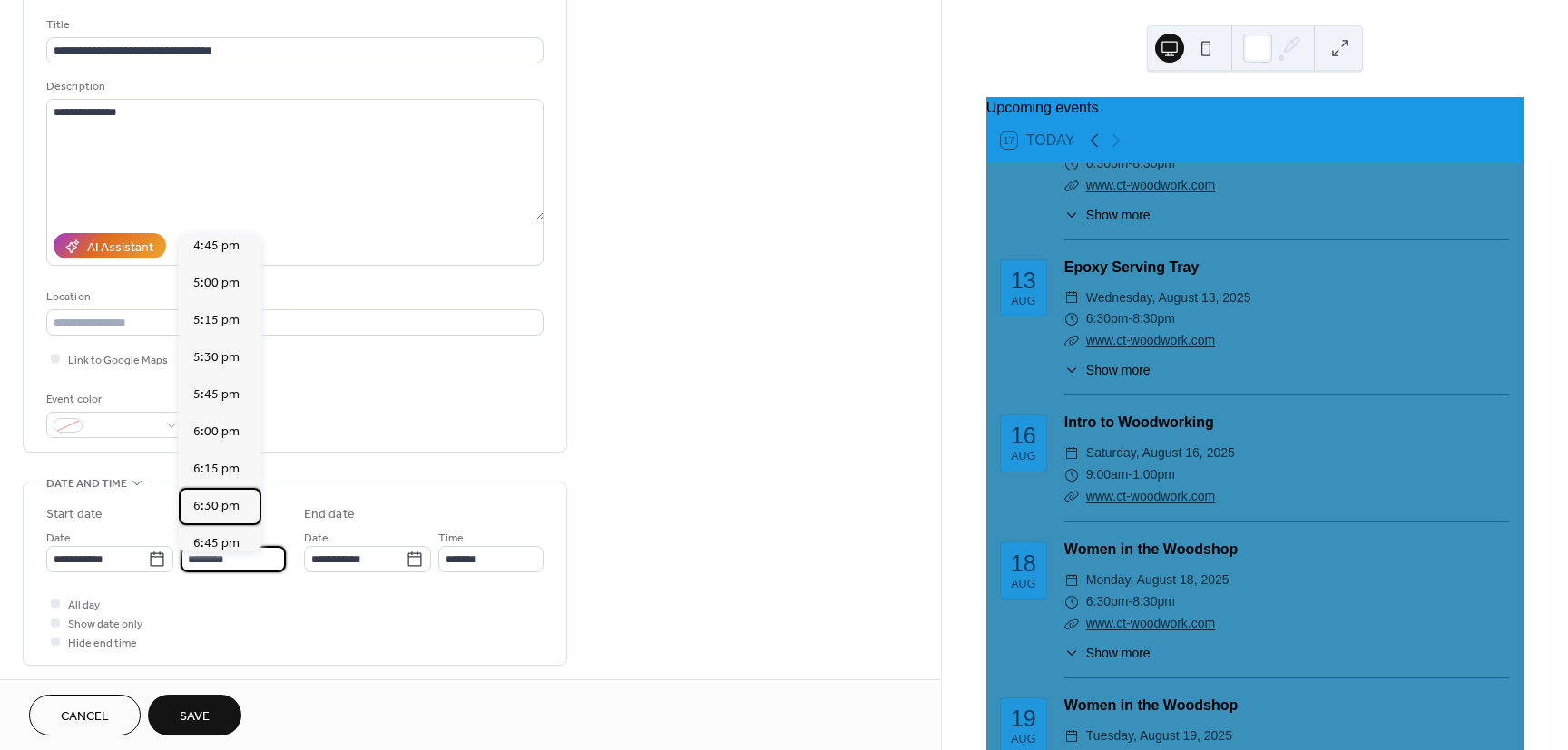type on "*******" 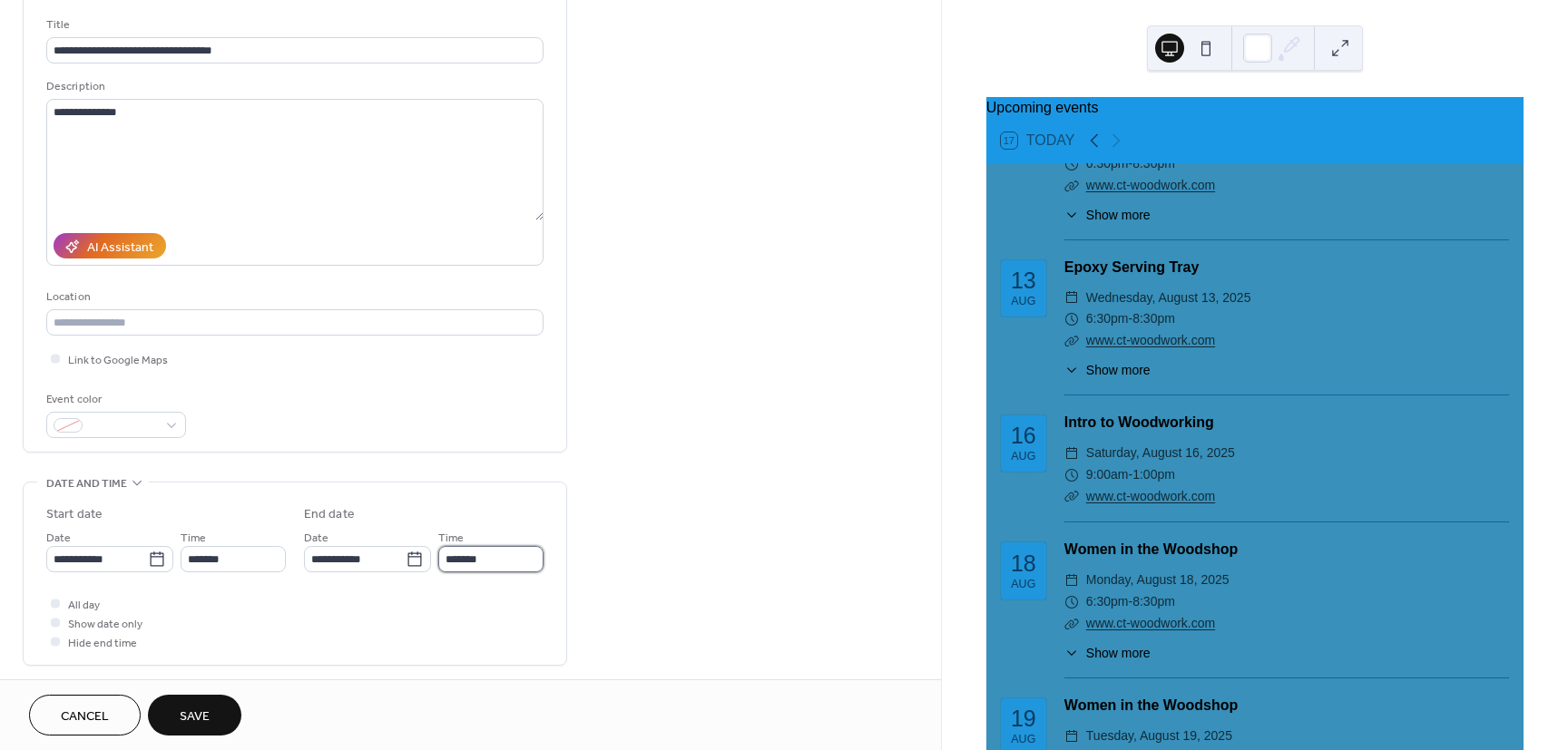 click on "*******" at bounding box center [491, 559] 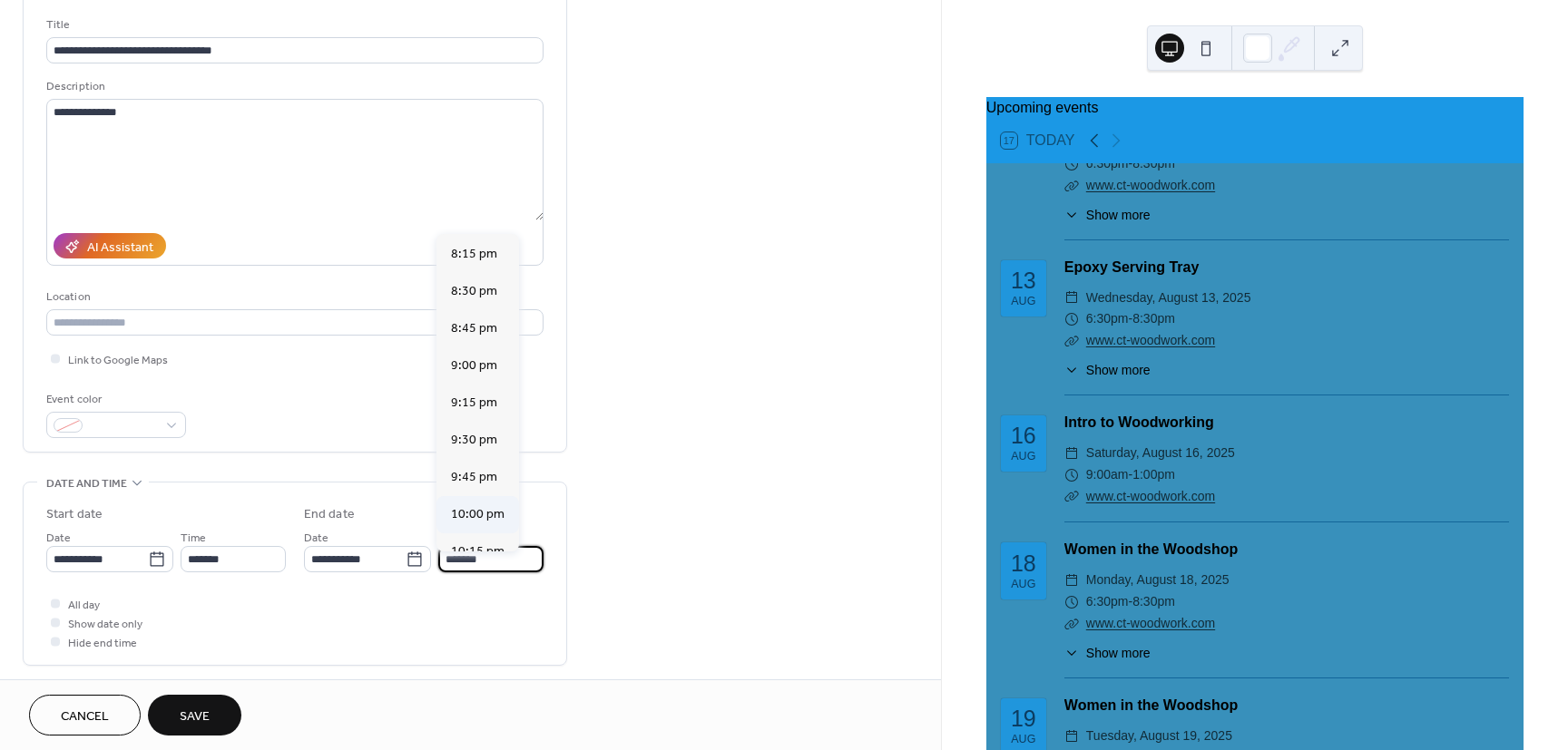 scroll, scrollTop: 245, scrollLeft: 0, axis: vertical 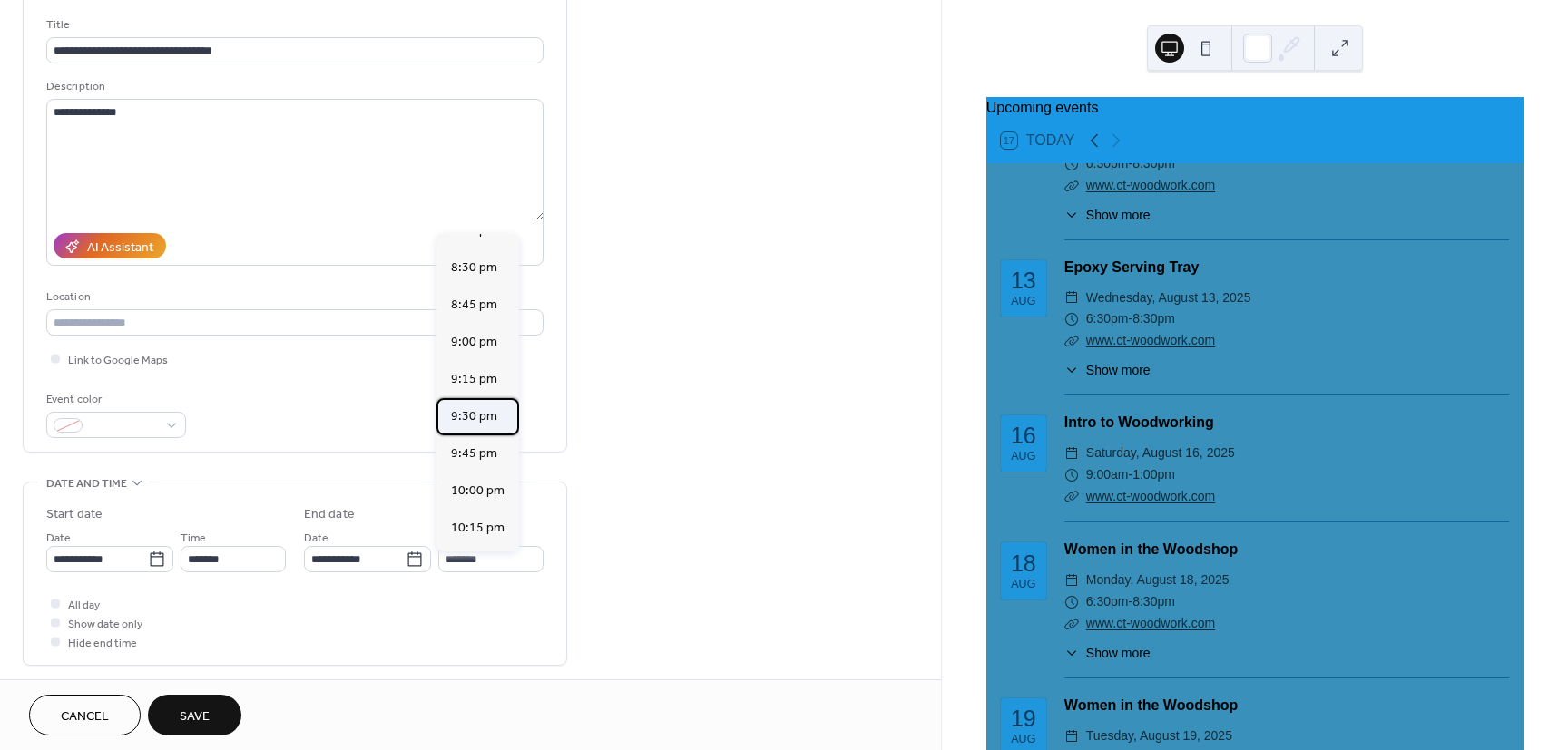 click on "9:30 pm" at bounding box center [474, 416] 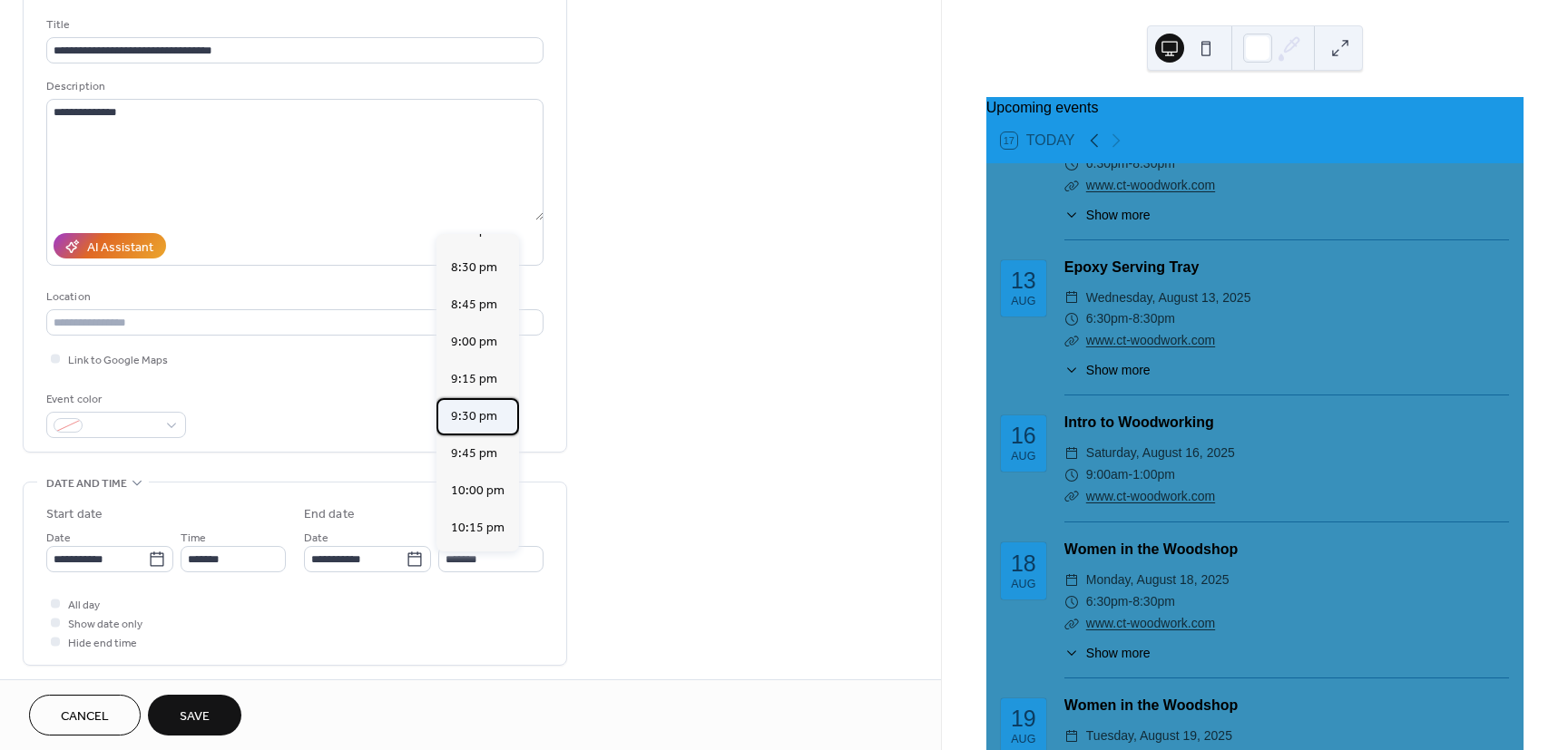 type on "*******" 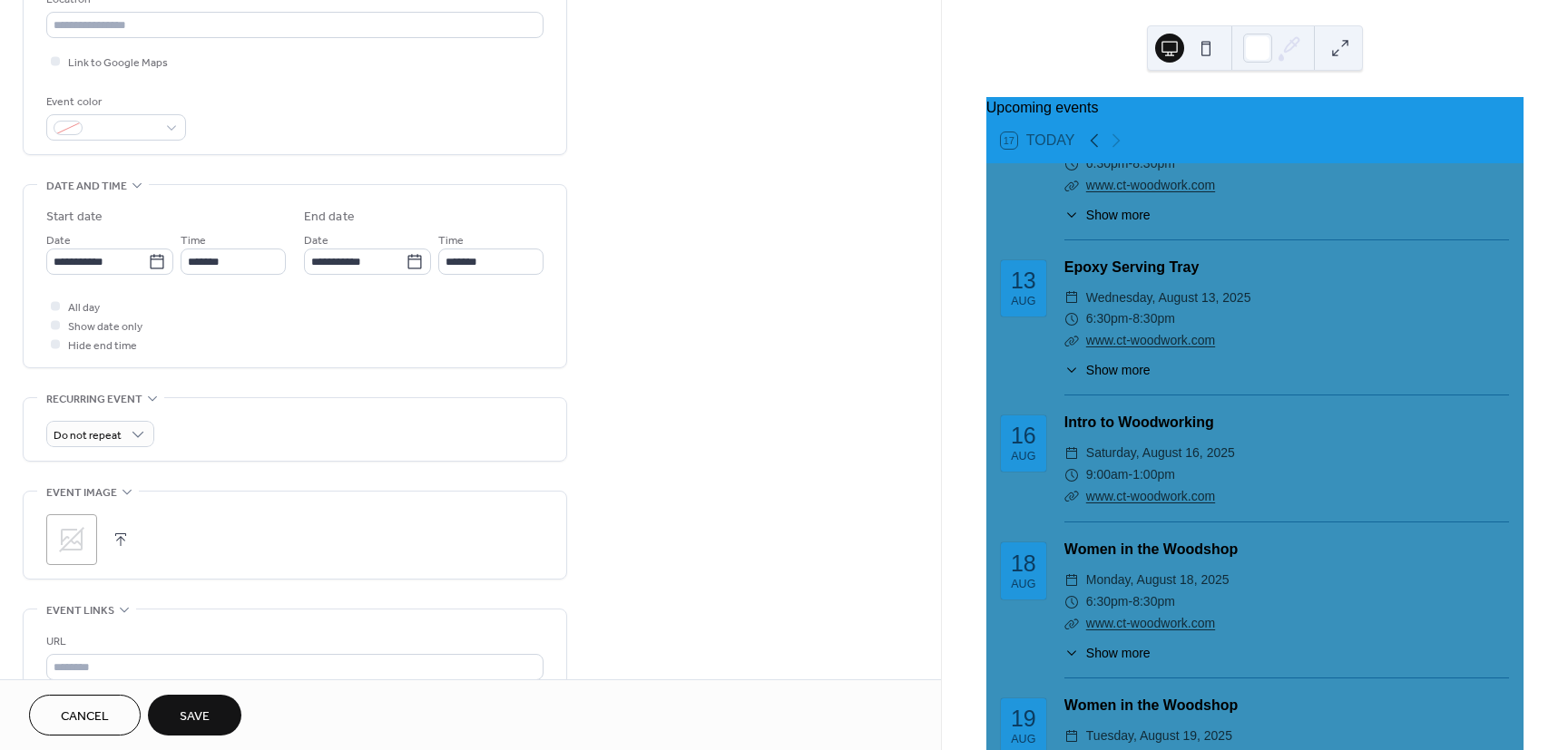 scroll, scrollTop: 435, scrollLeft: 0, axis: vertical 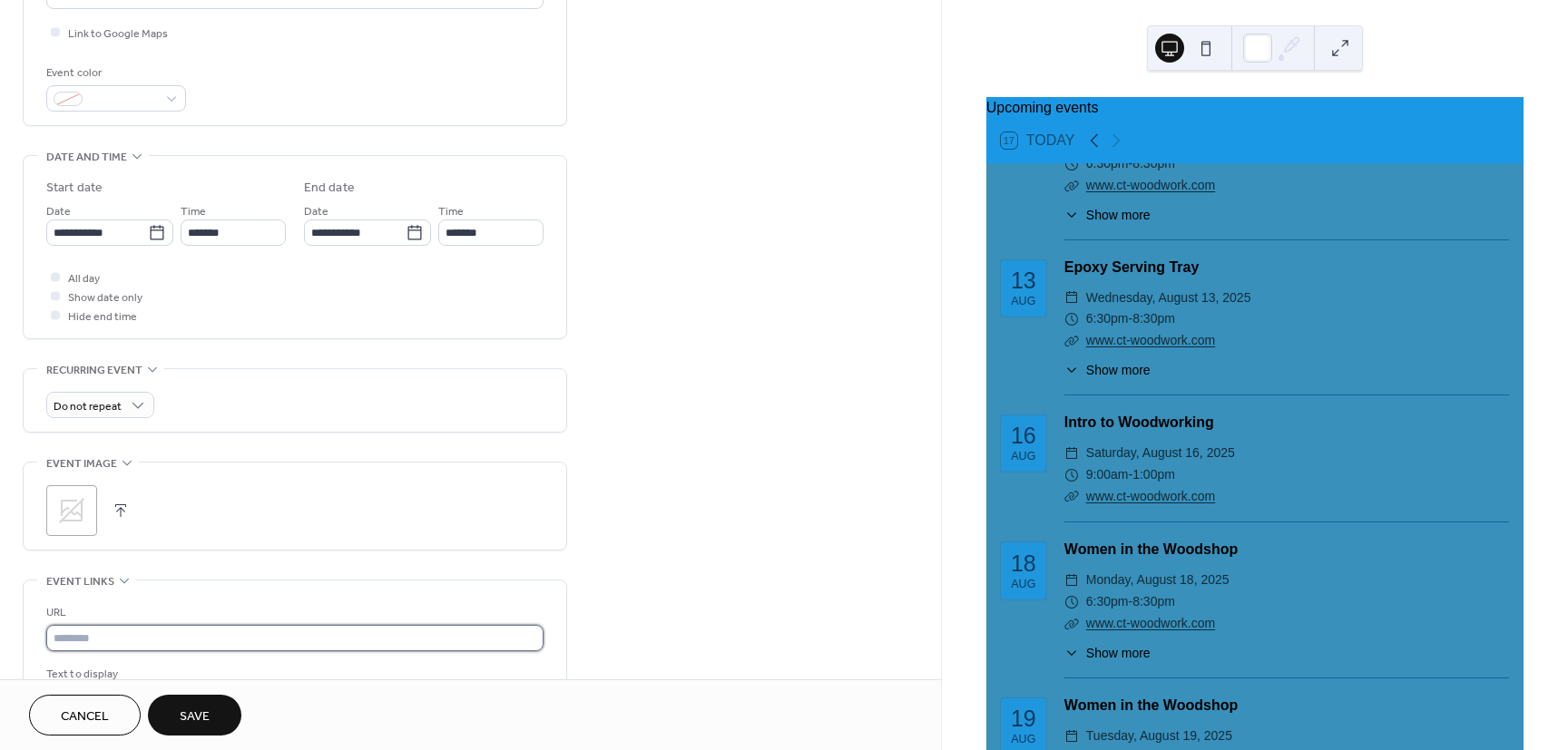 click at bounding box center (295, 638) 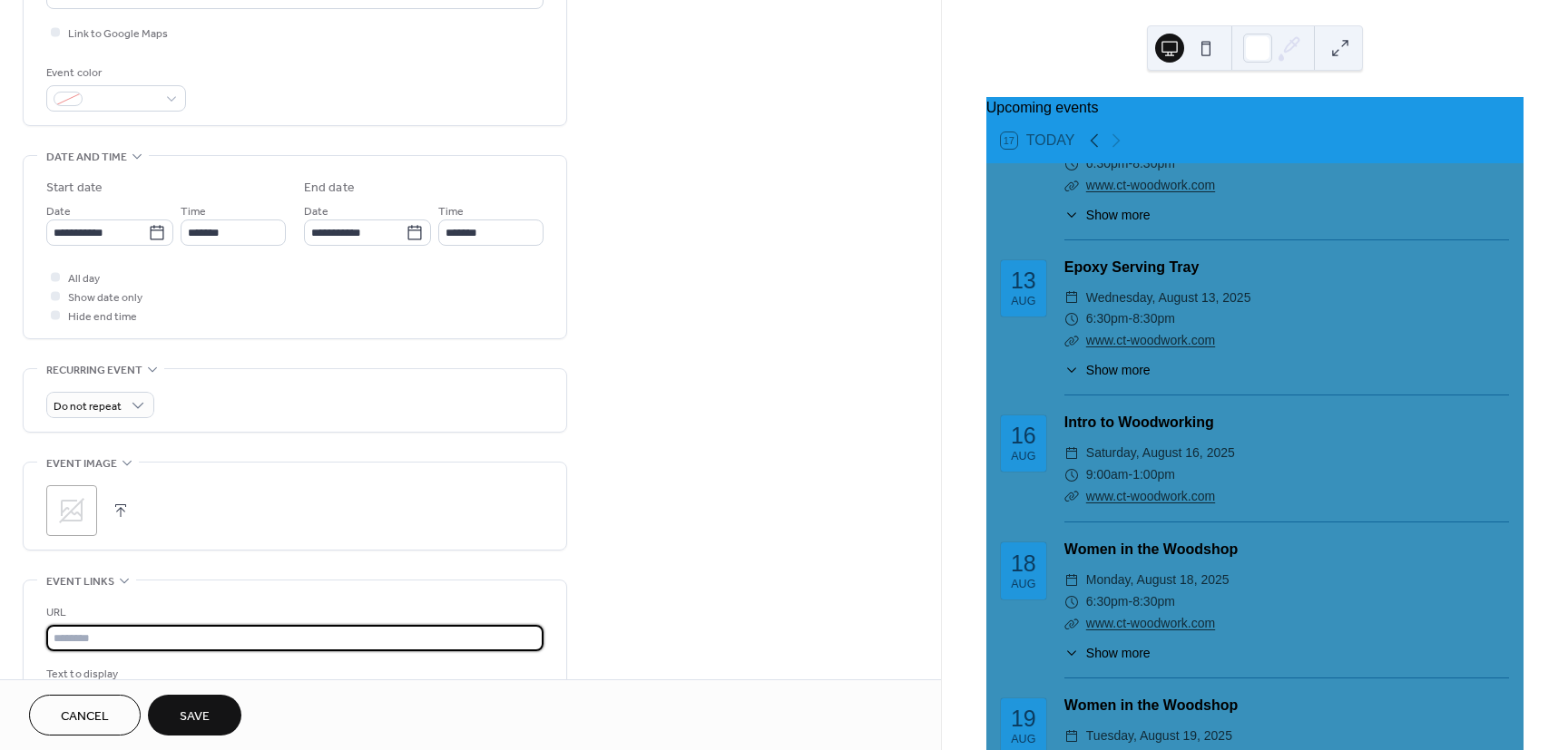 paste on "**********" 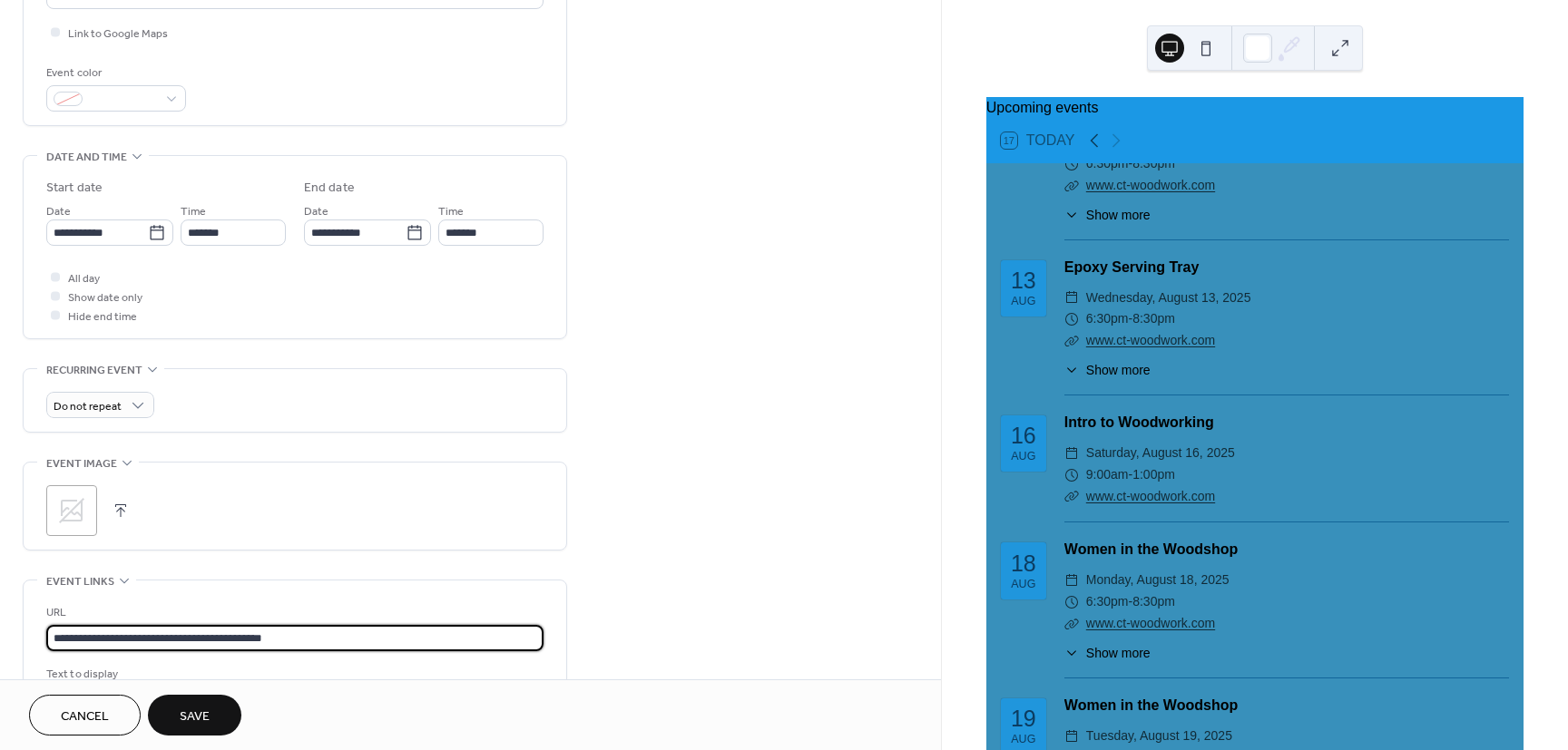 type on "**********" 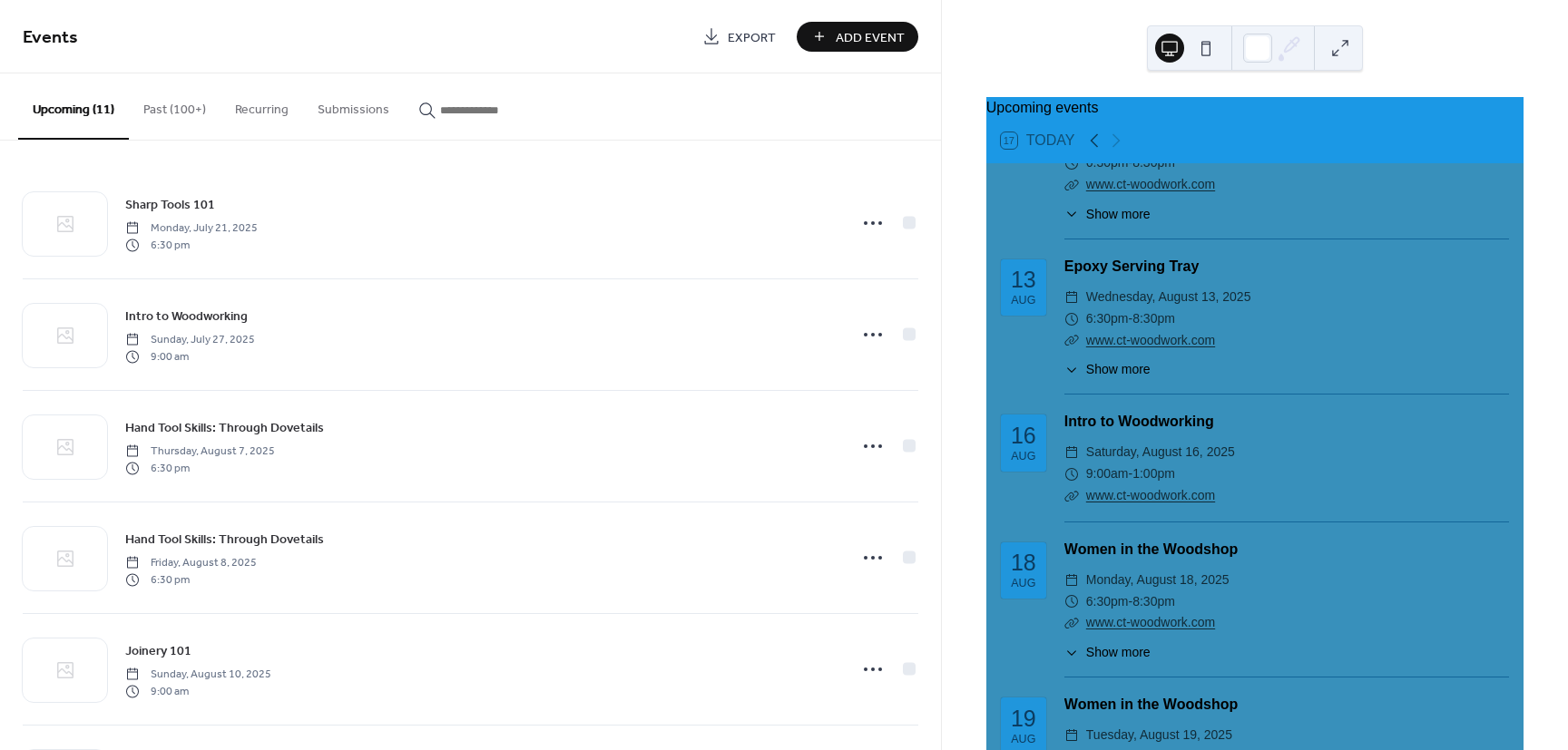 scroll, scrollTop: 911, scrollLeft: 0, axis: vertical 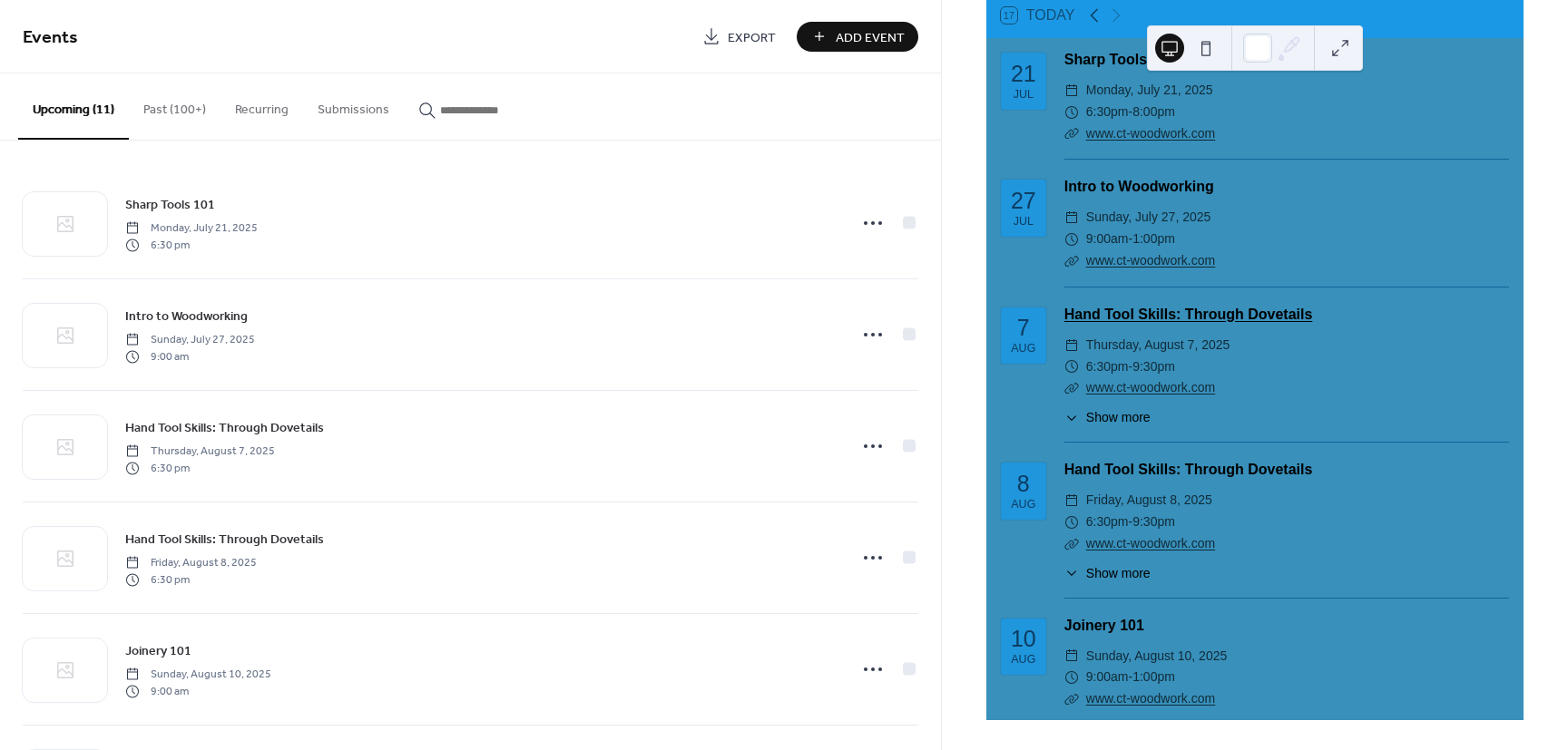 click on "Hand Tool Skills: Through Dovetails" at bounding box center (1189, 314) 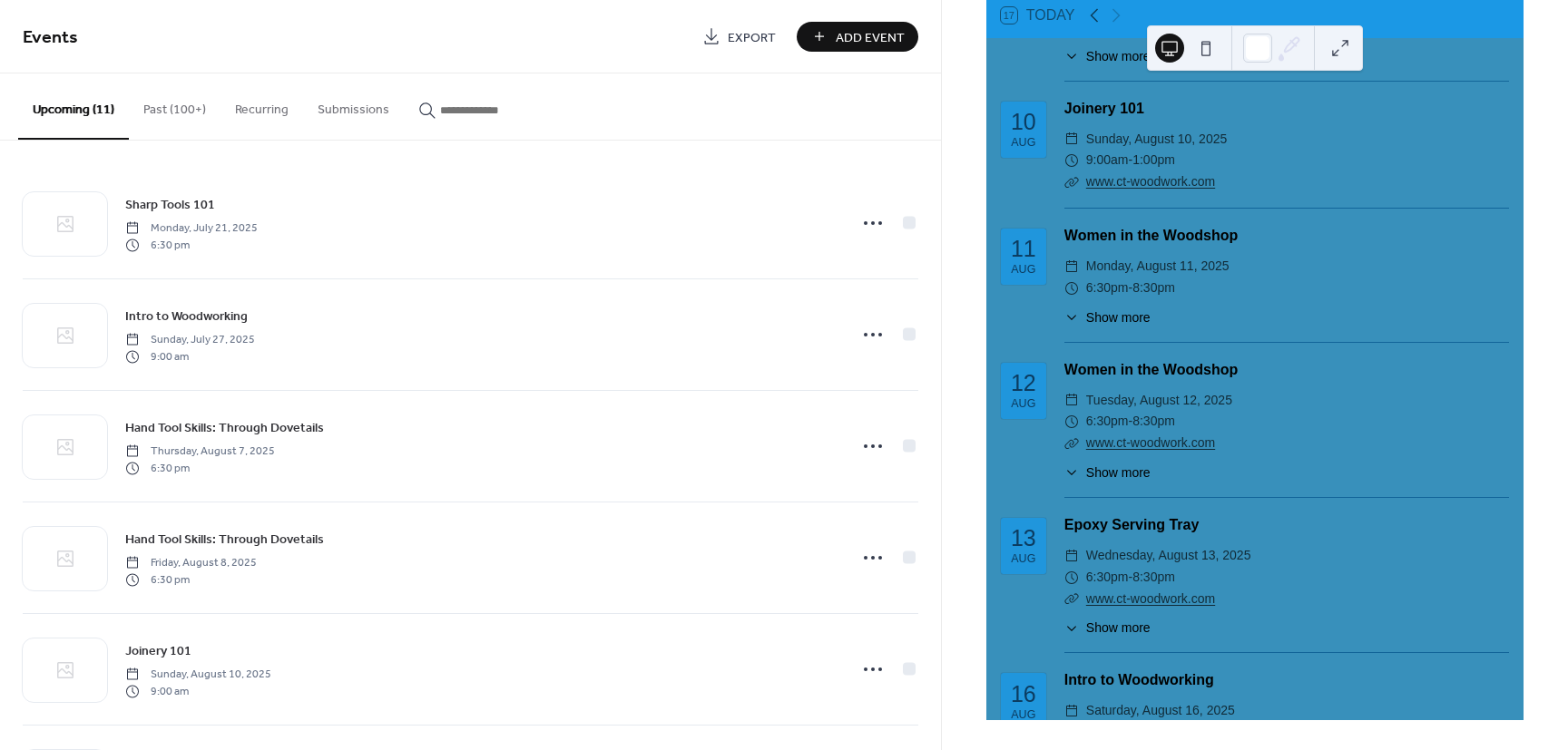 scroll, scrollTop: 0, scrollLeft: 0, axis: both 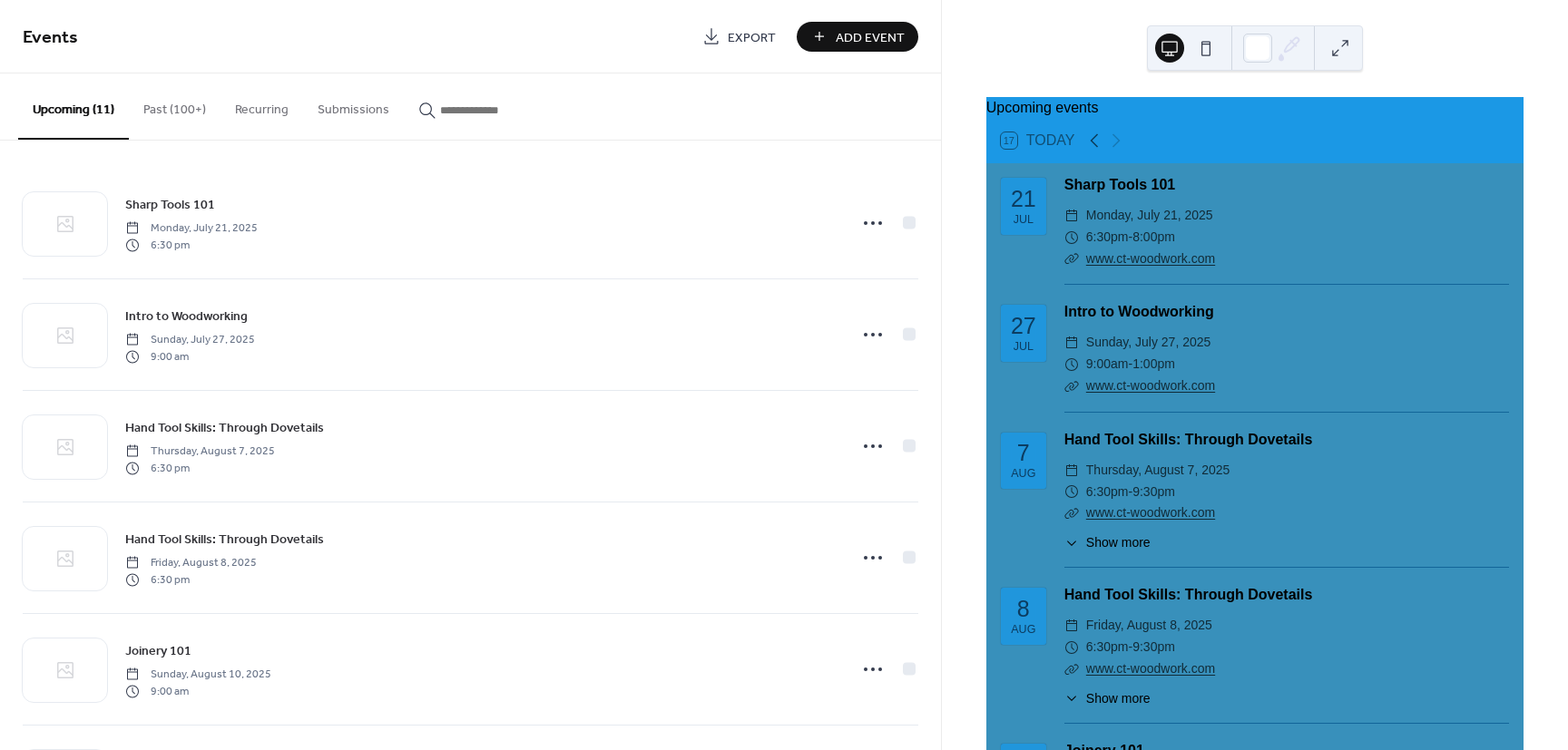 click on "Add Event" at bounding box center (870, 37) 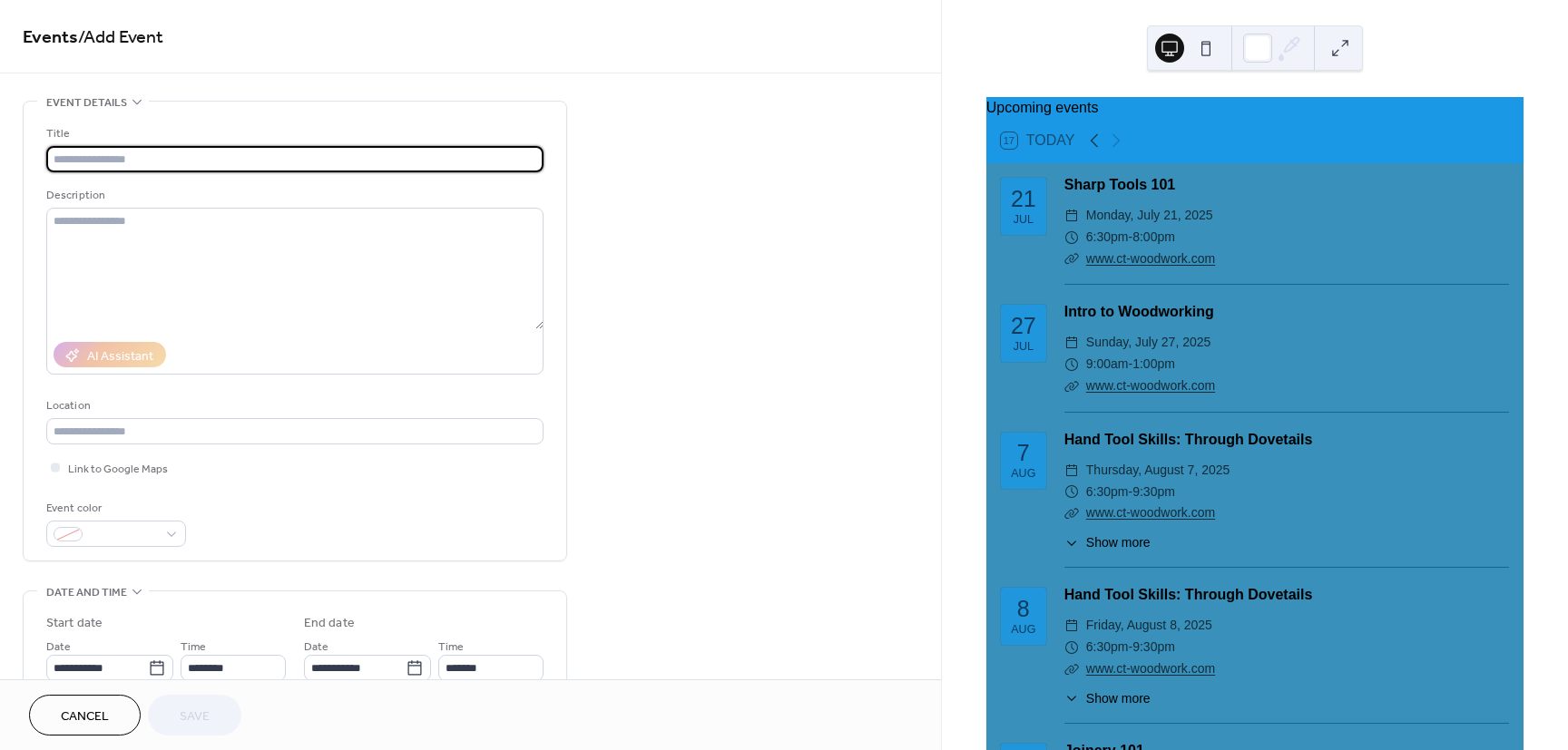 click at bounding box center [295, 159] 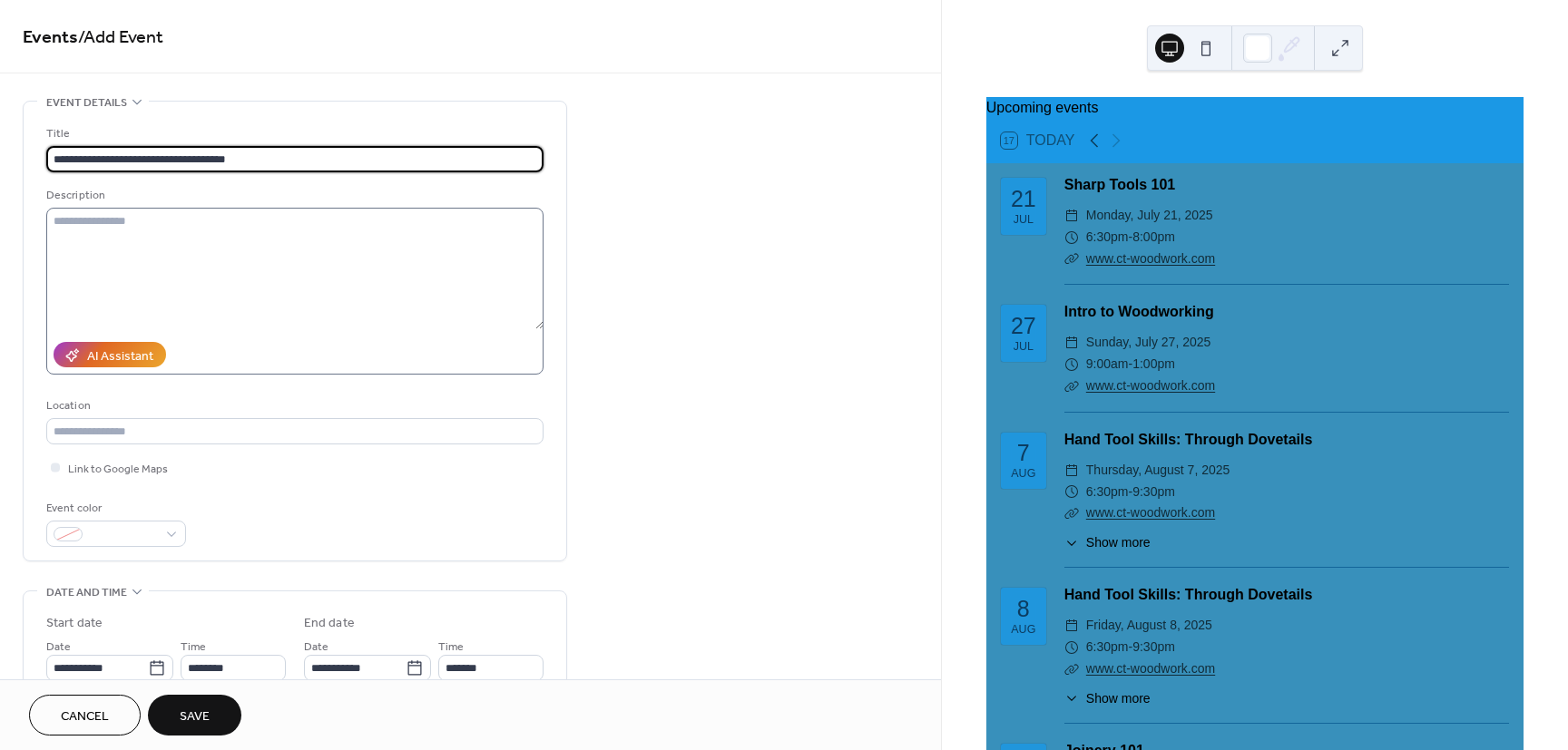 type on "**********" 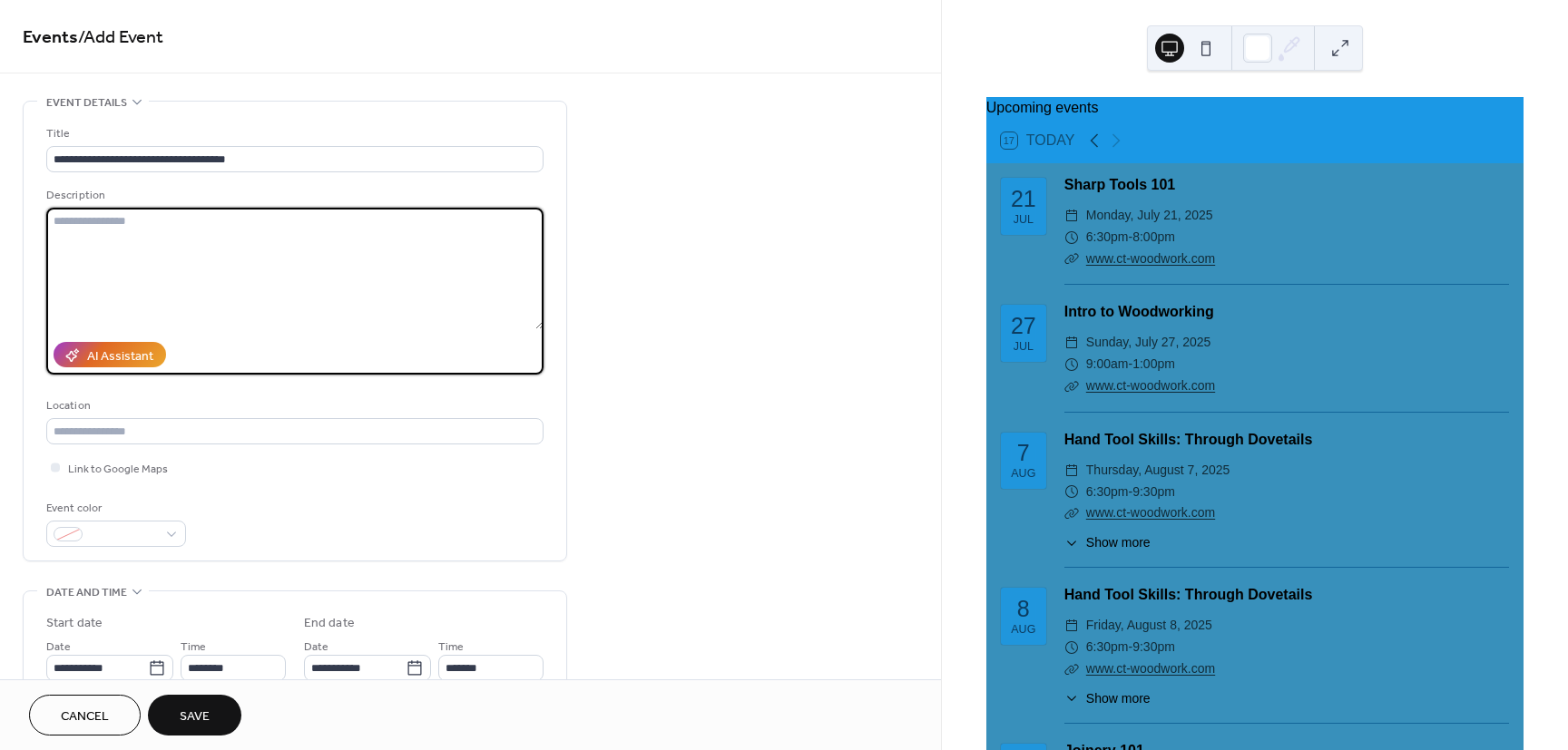 click at bounding box center (295, 268) 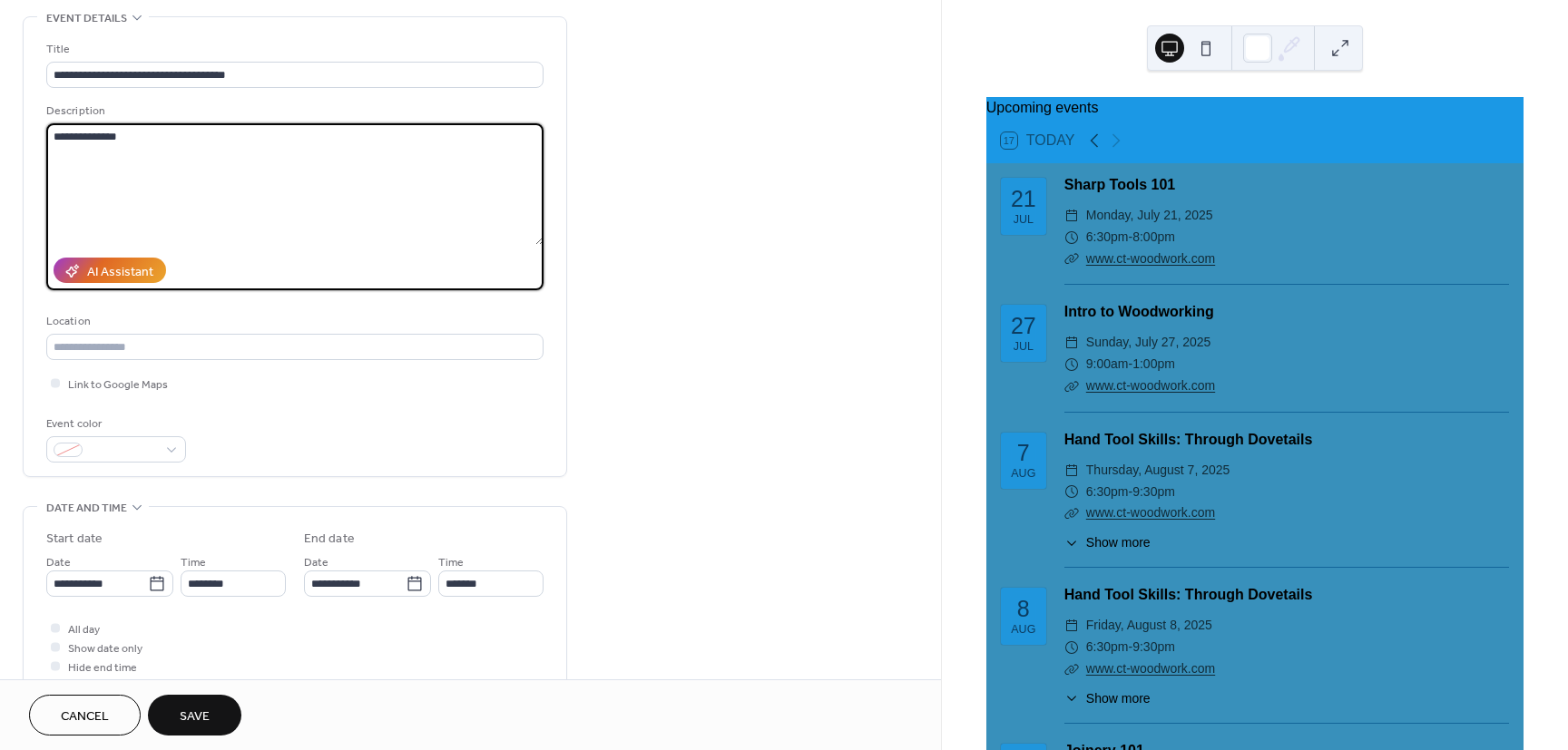 scroll, scrollTop: 109, scrollLeft: 0, axis: vertical 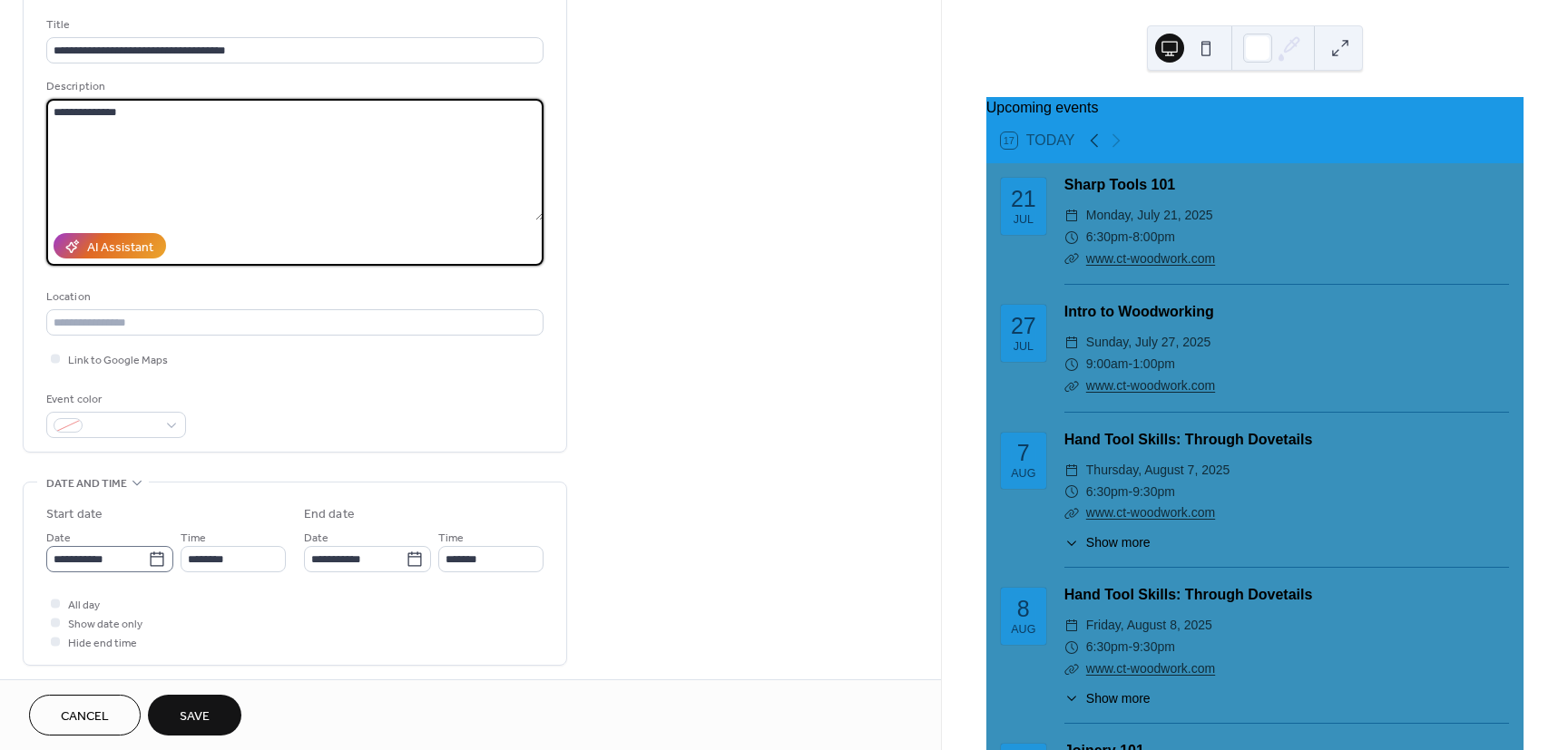 type on "**********" 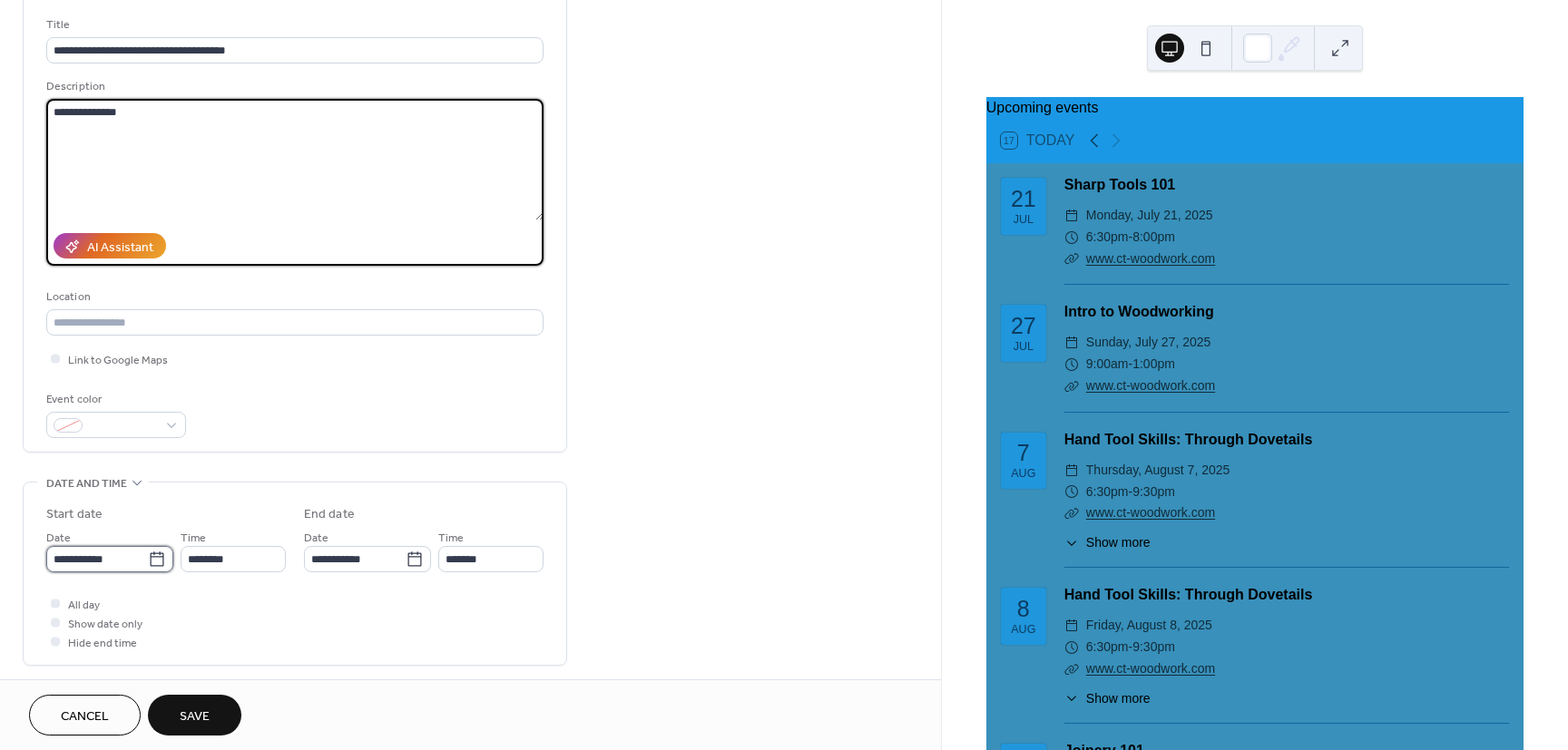 click on "**********" at bounding box center (97, 559) 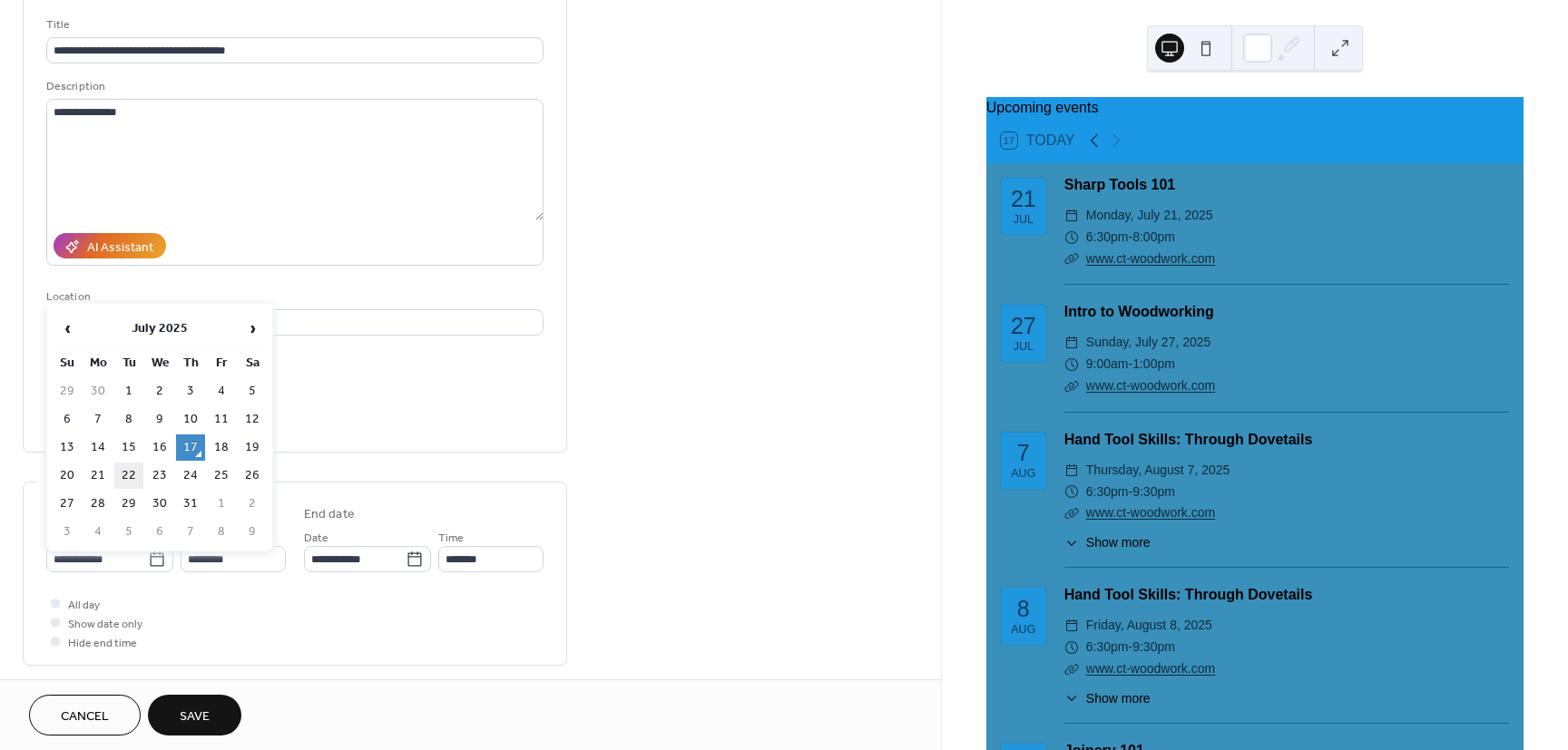click on "22" at bounding box center [129, 475] 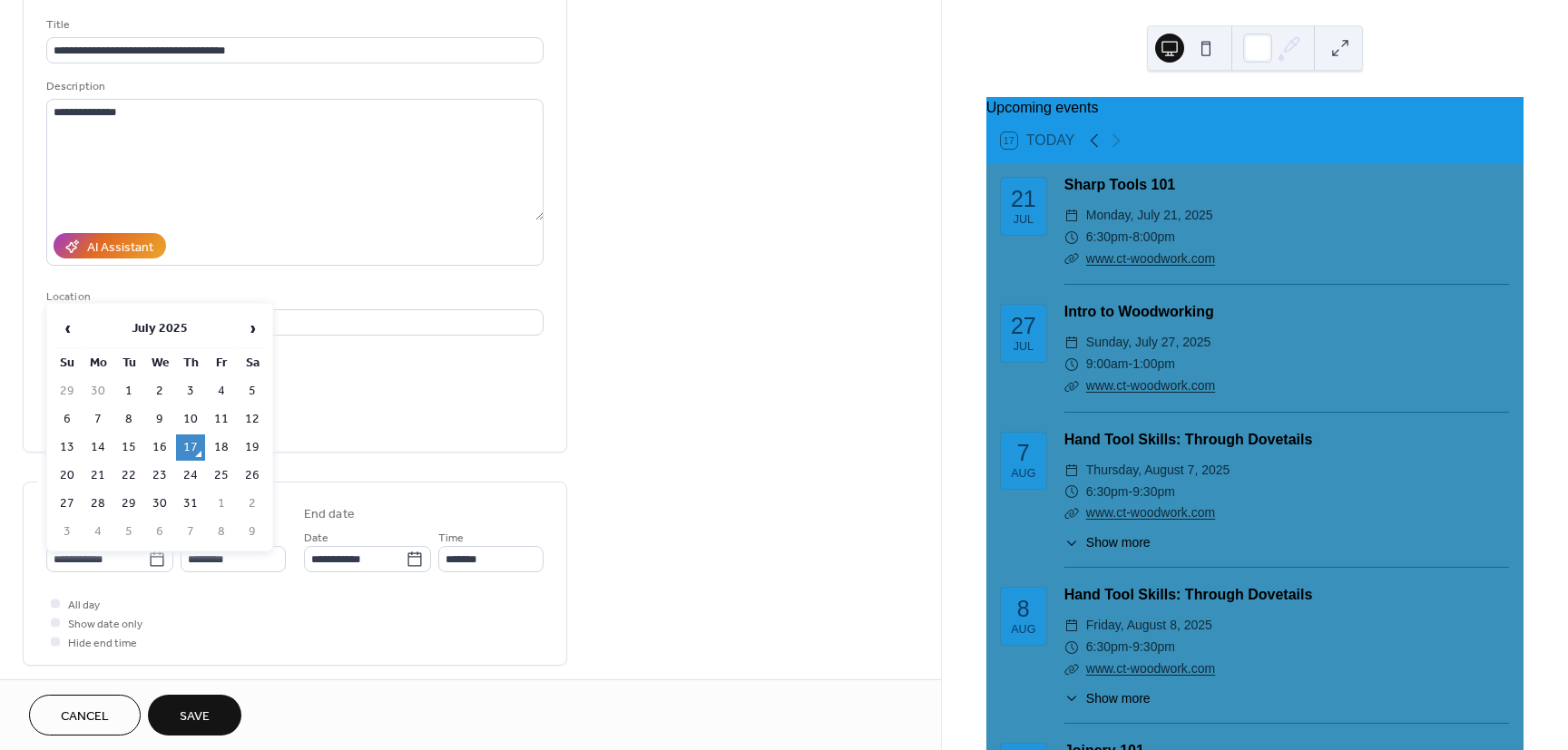 type on "**********" 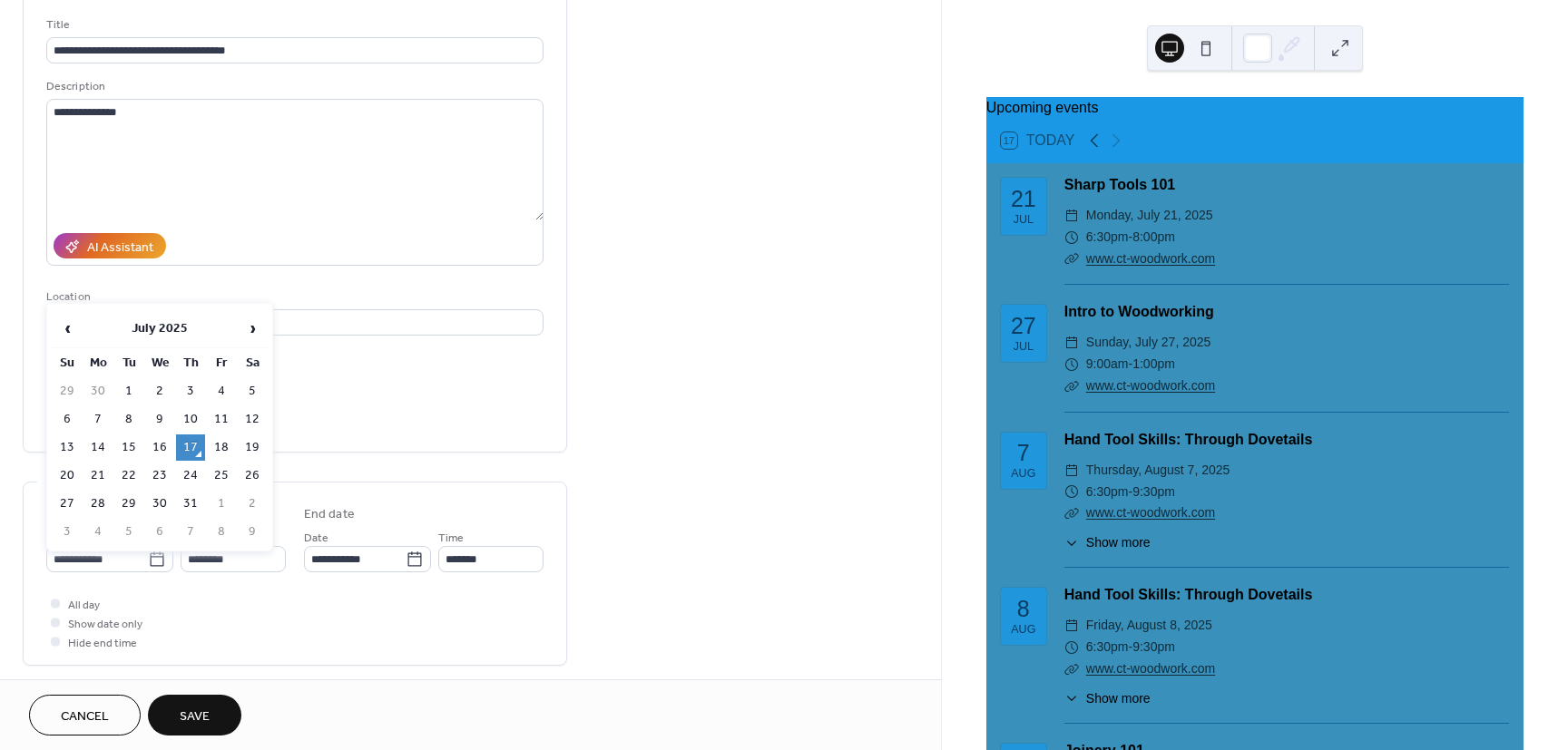 type on "**********" 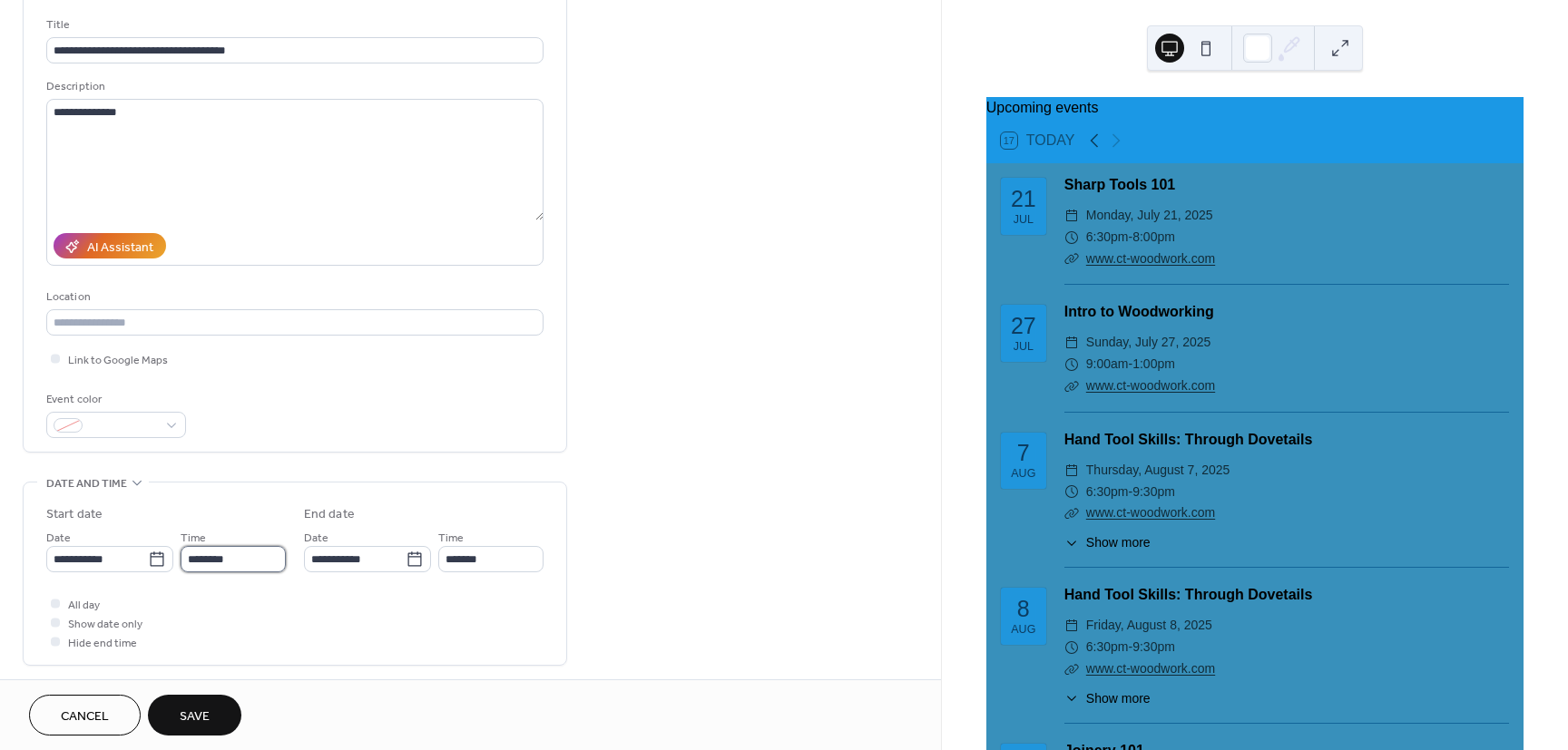 click on "********" at bounding box center [233, 559] 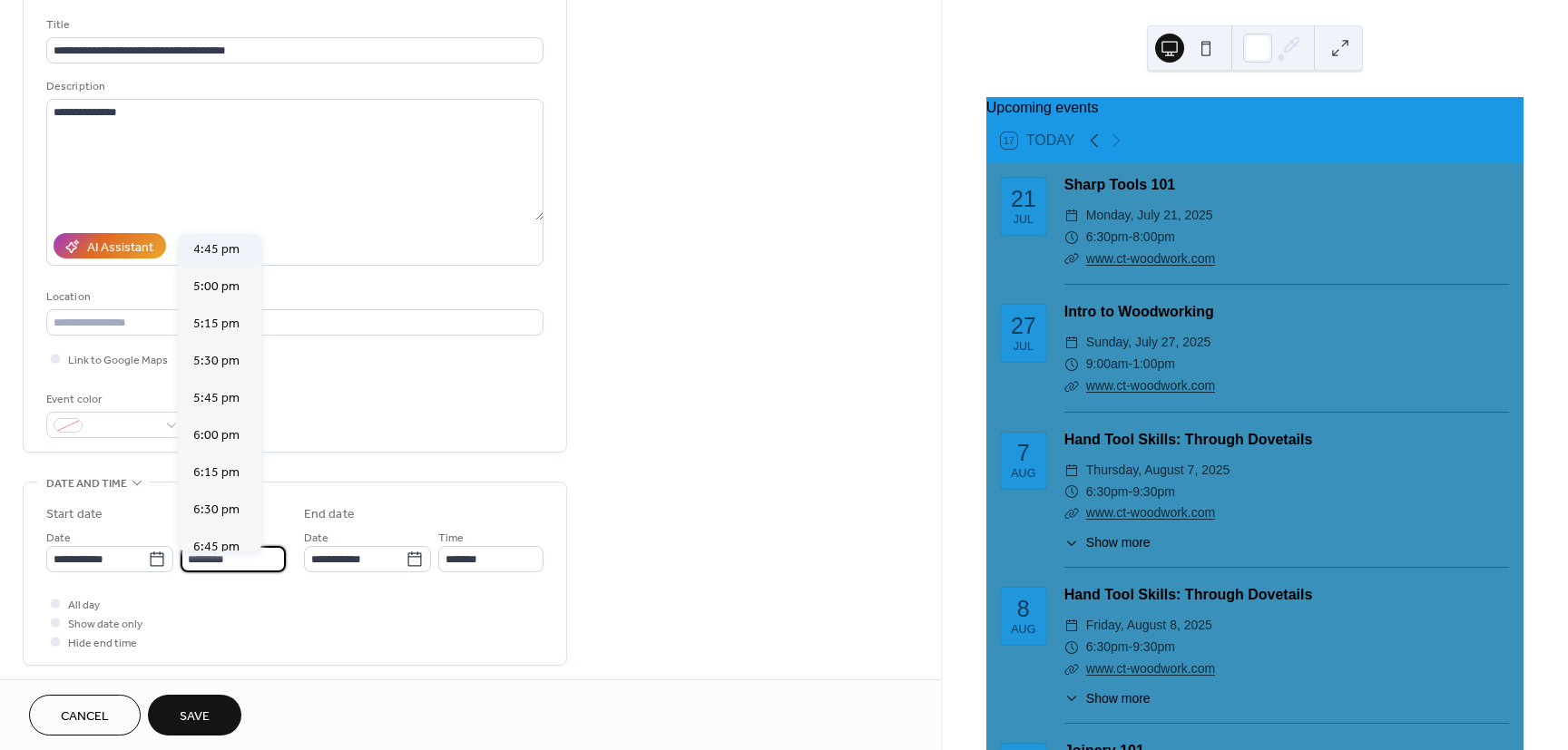 scroll, scrollTop: 2498, scrollLeft: 0, axis: vertical 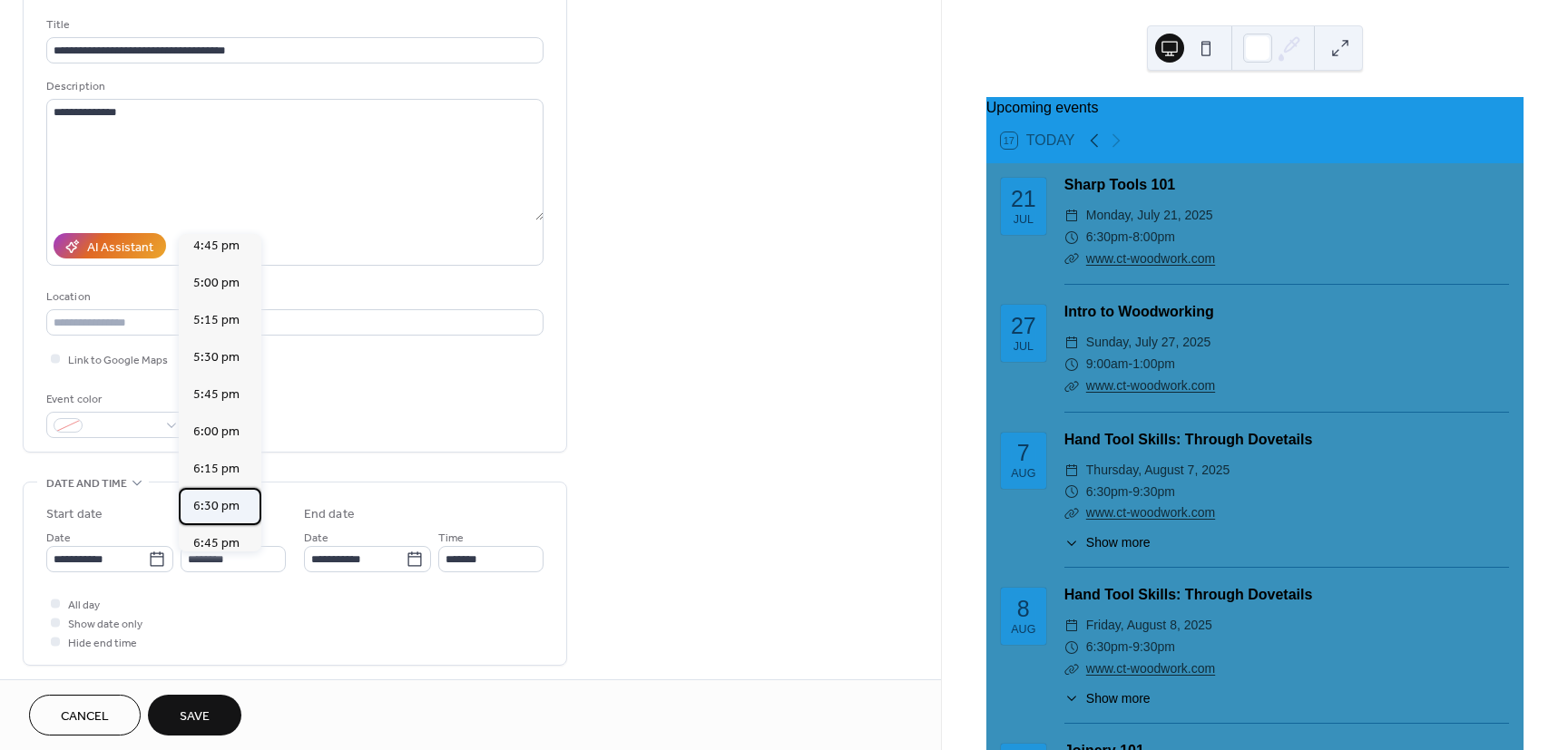 click on "6:30 pm" at bounding box center [216, 506] 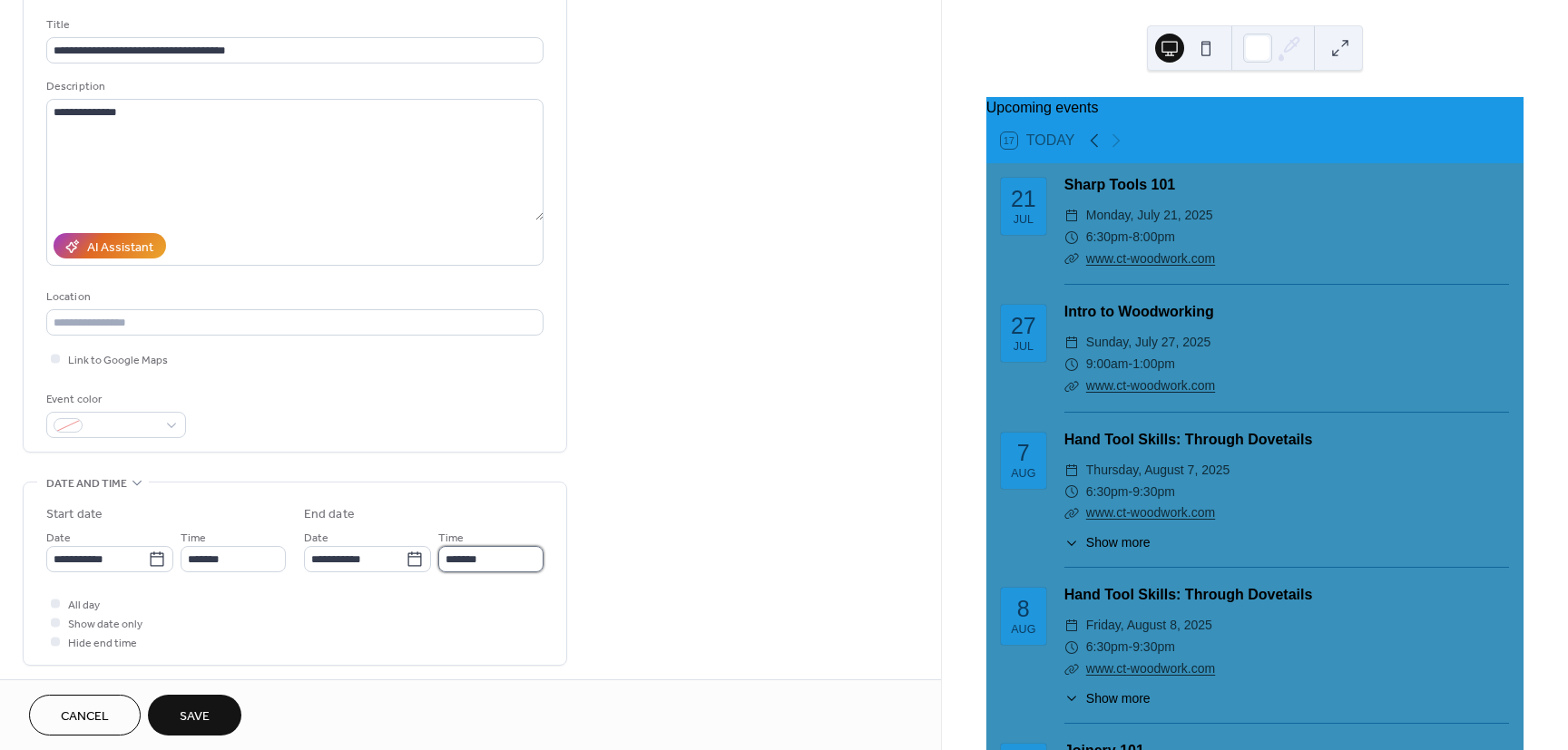 click on "*******" at bounding box center [491, 559] 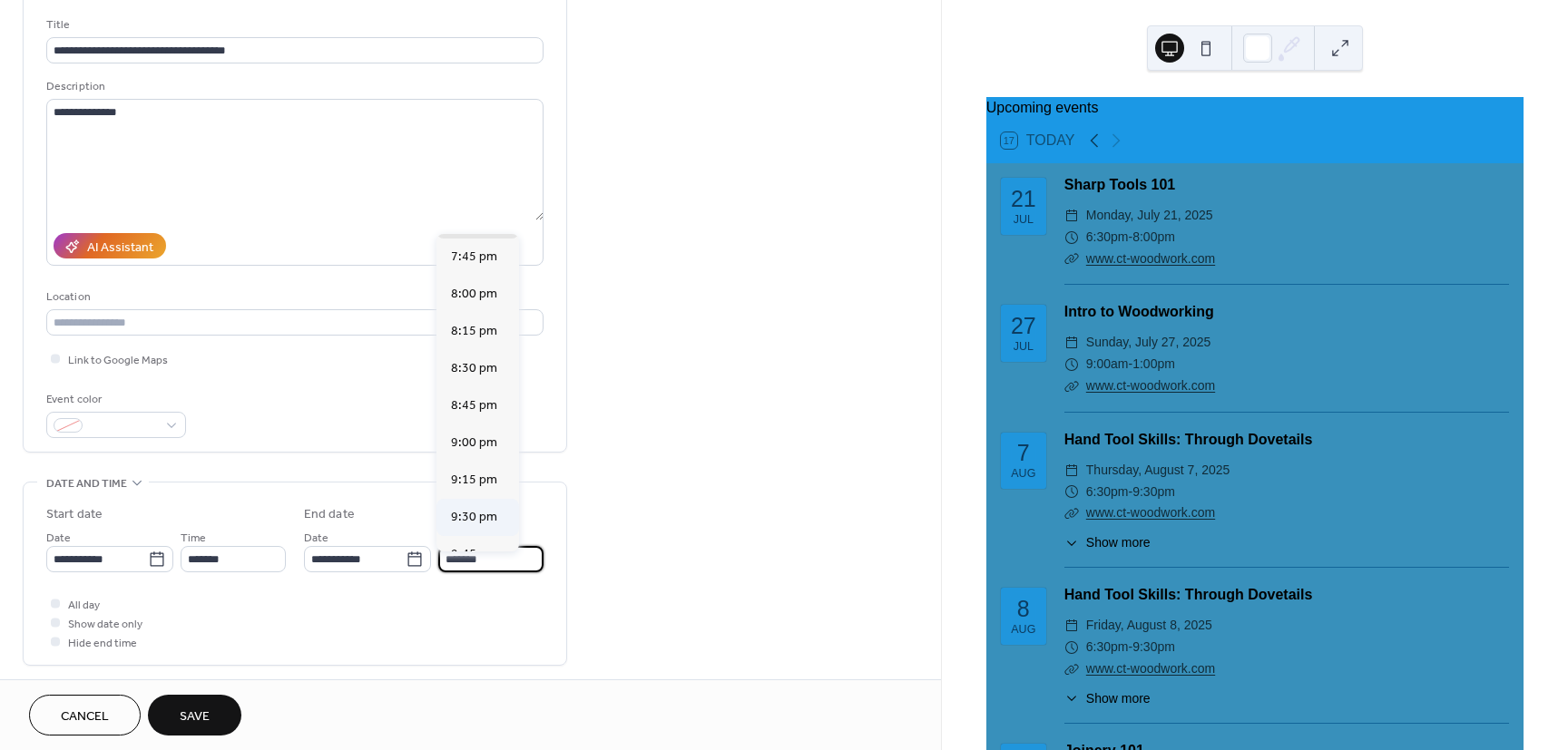 scroll, scrollTop: 163, scrollLeft: 0, axis: vertical 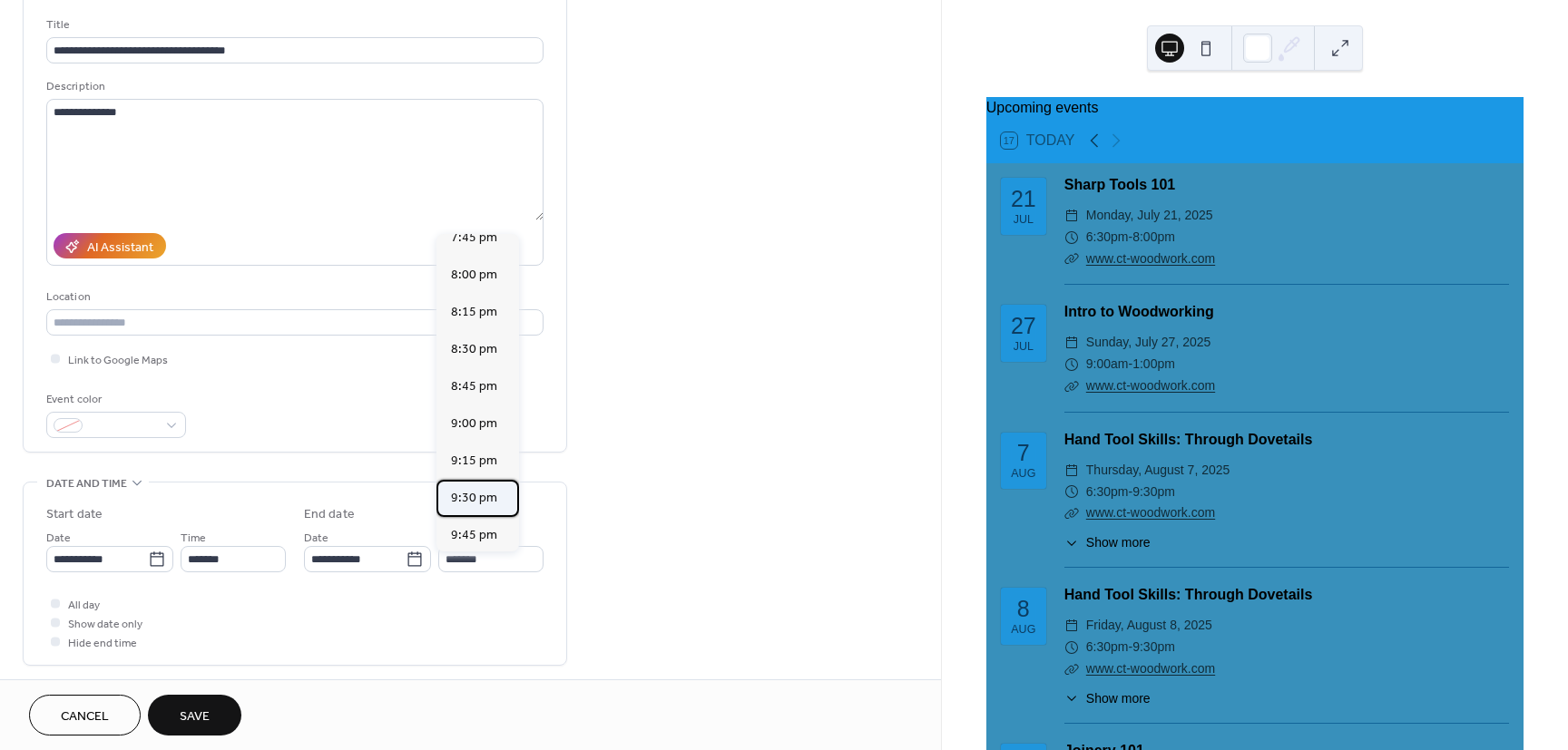 click on "9:30 pm" at bounding box center (474, 498) 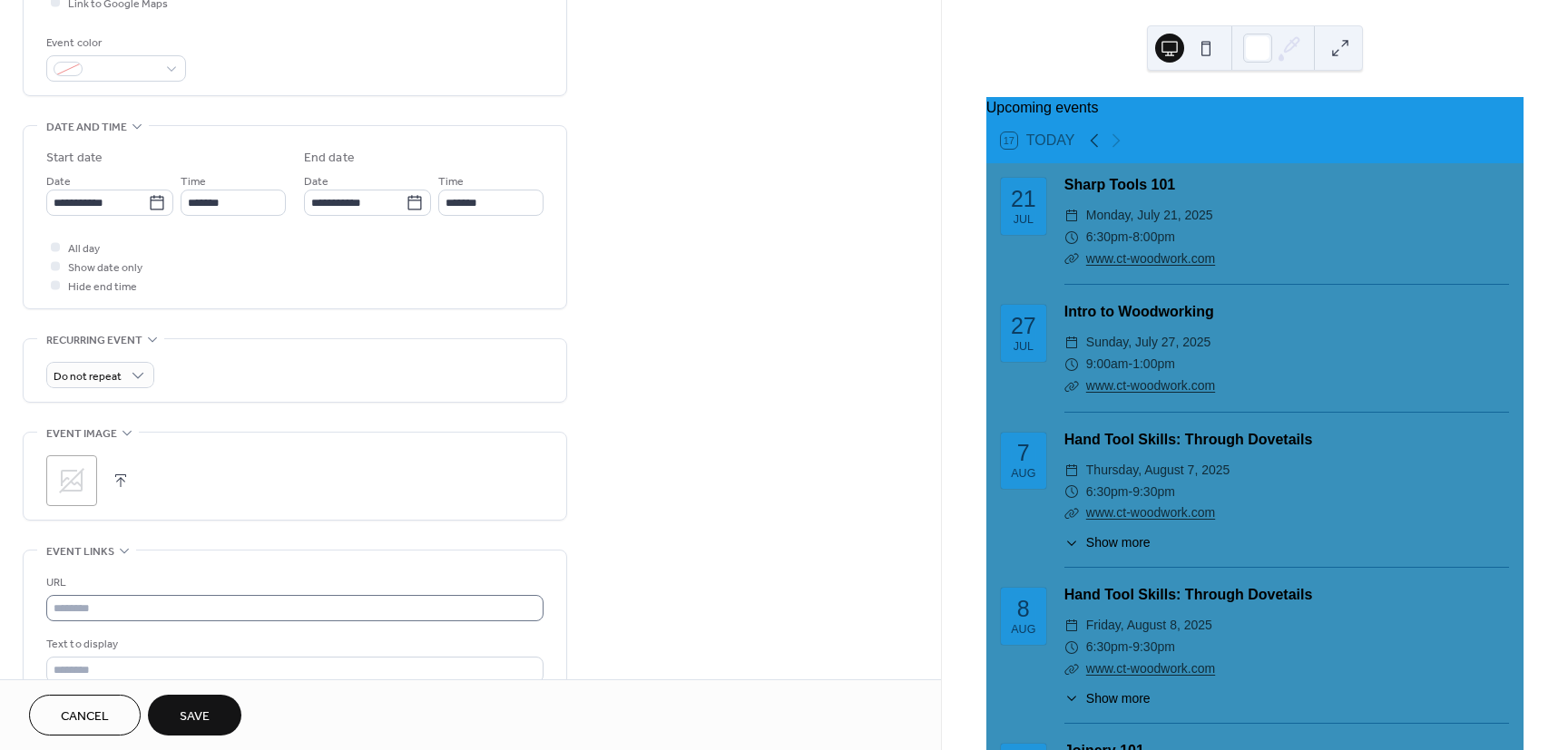 scroll, scrollTop: 490, scrollLeft: 0, axis: vertical 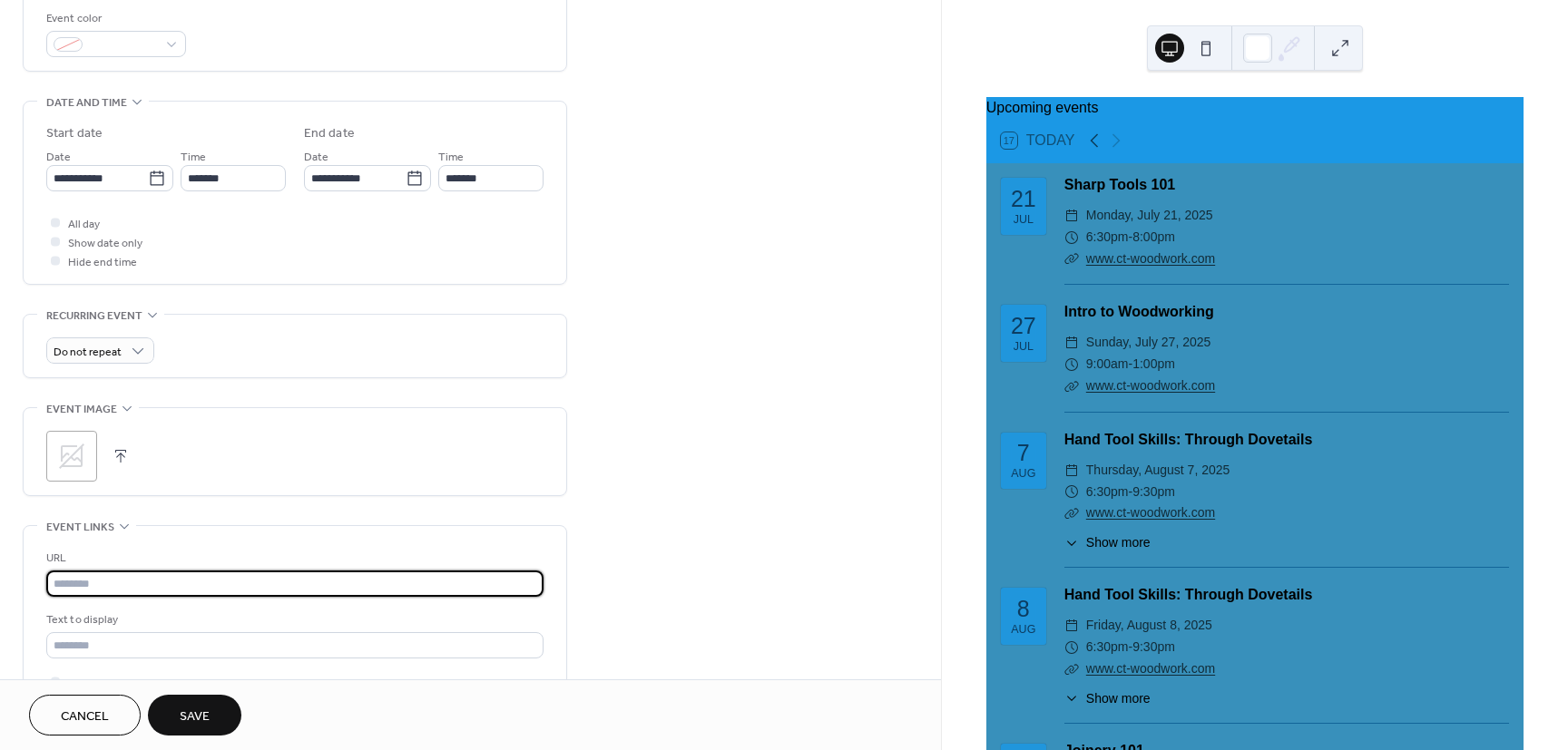 paste on "**********" 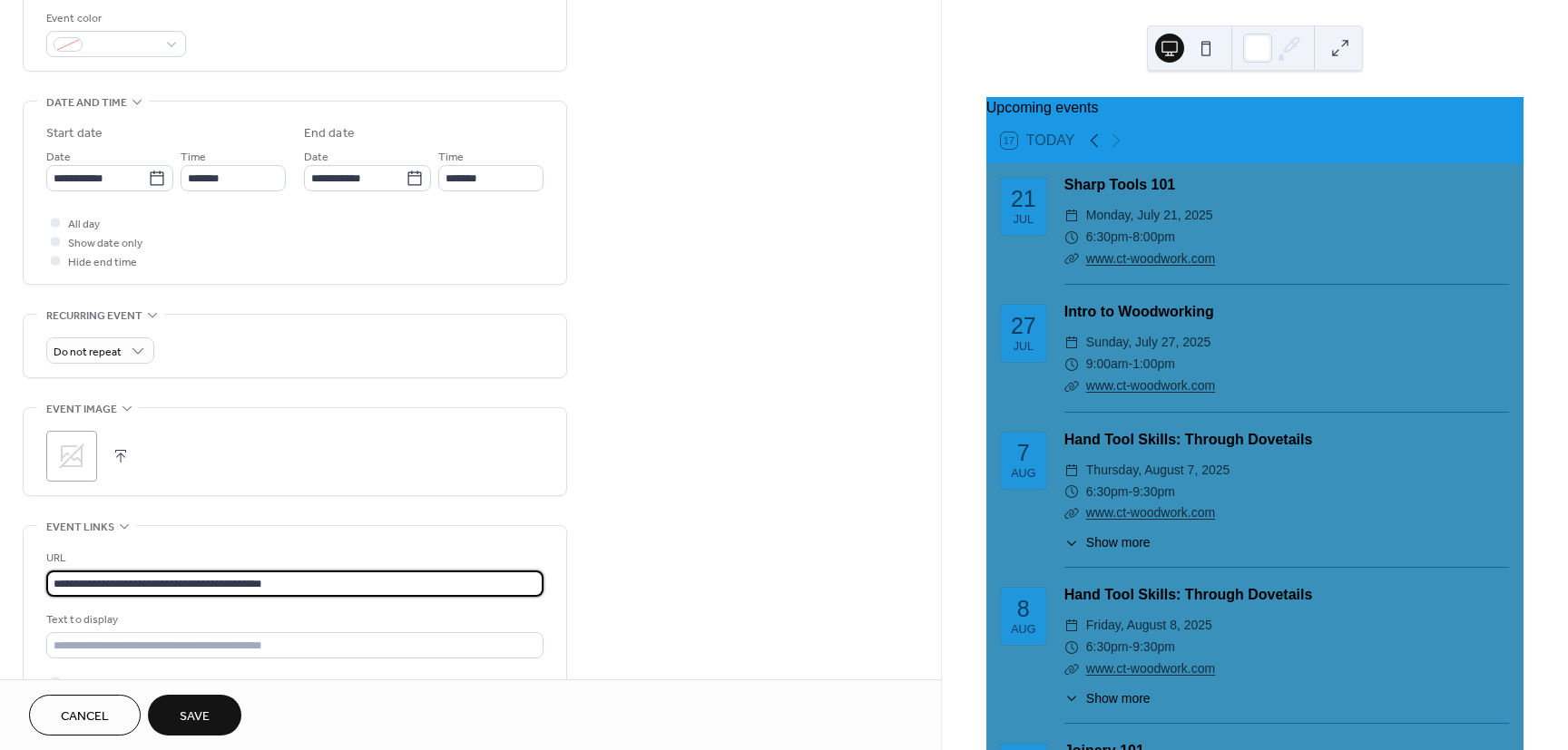 type on "**********" 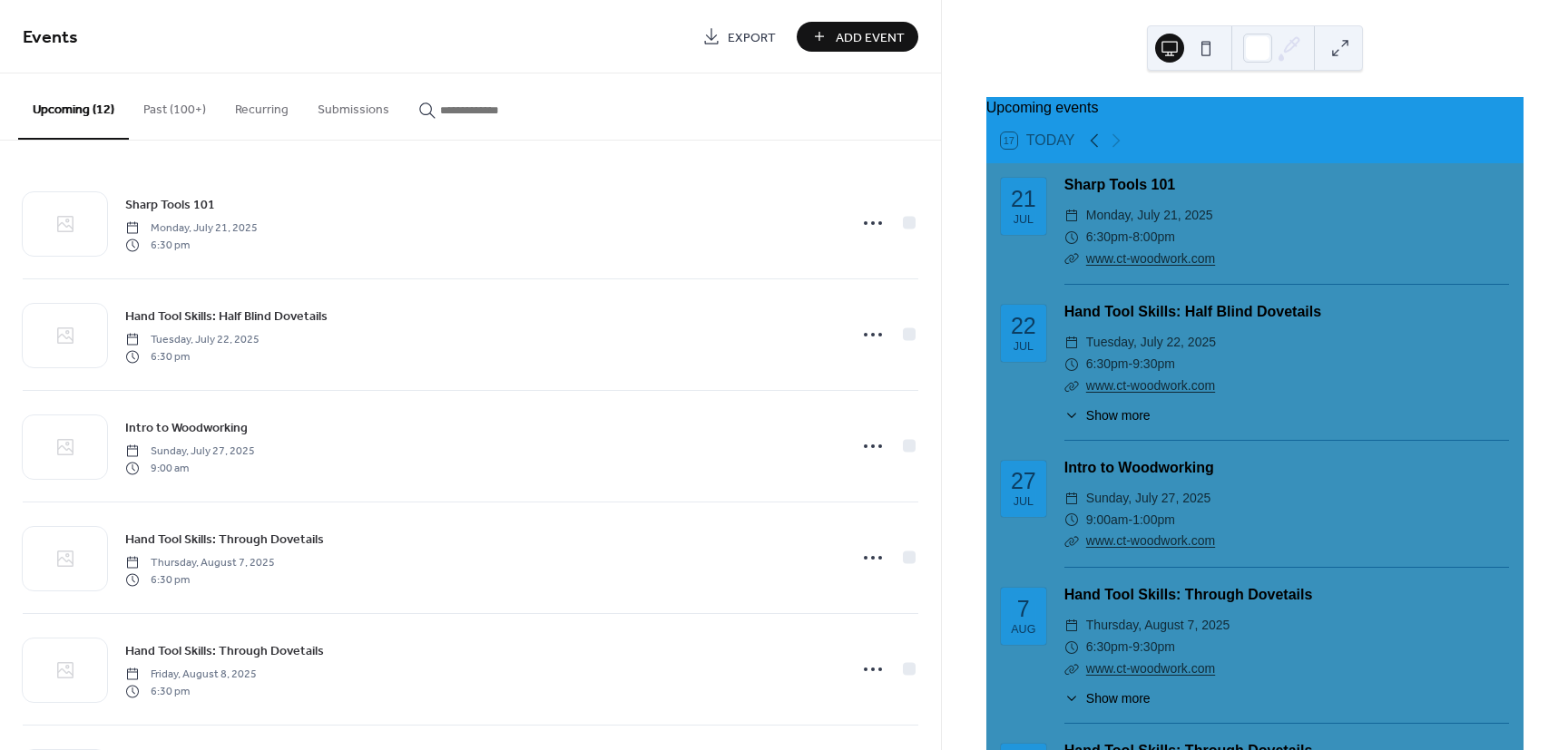drag, startPoint x: 883, startPoint y: 32, endPoint x: 868, endPoint y: 47, distance: 21.213203 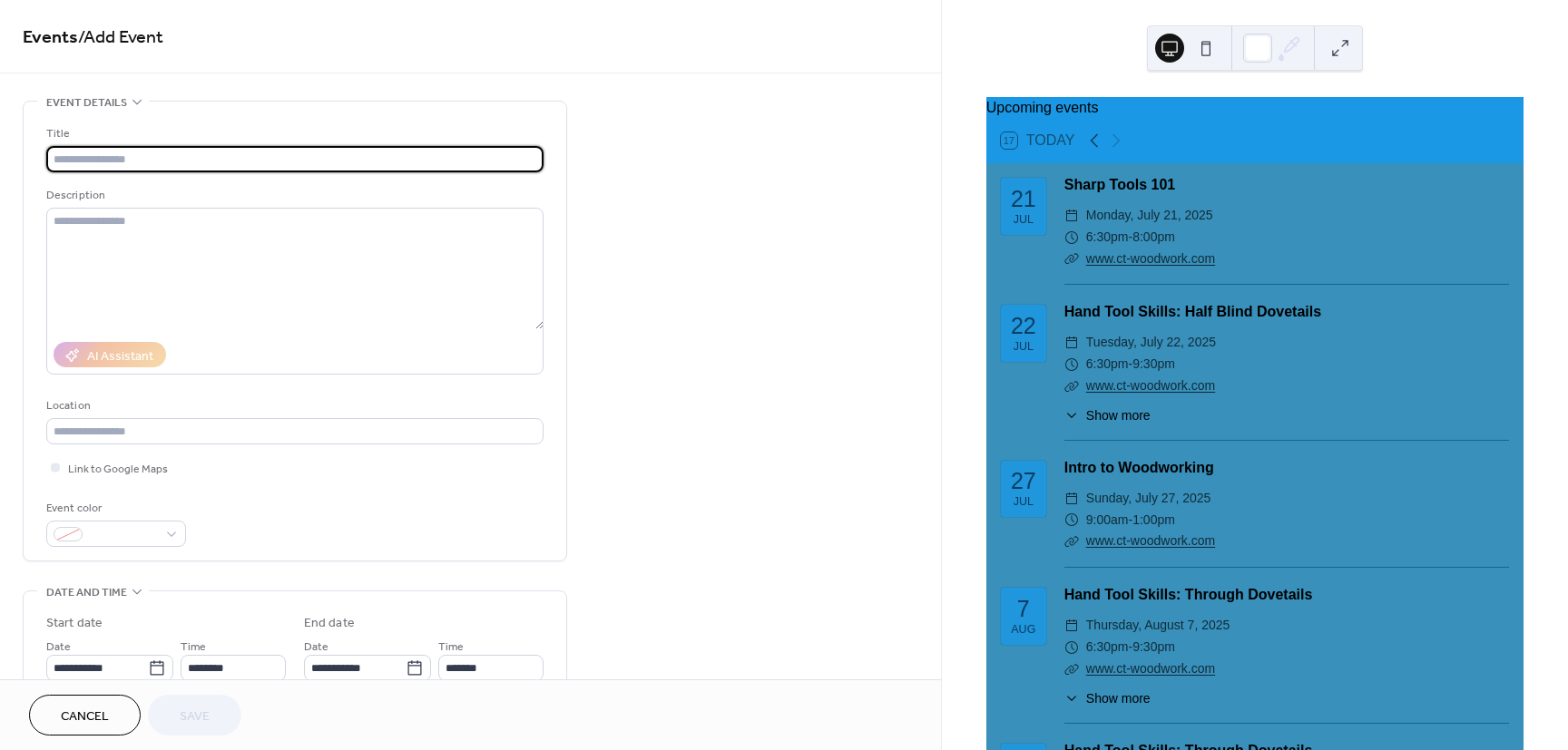 click at bounding box center (295, 159) 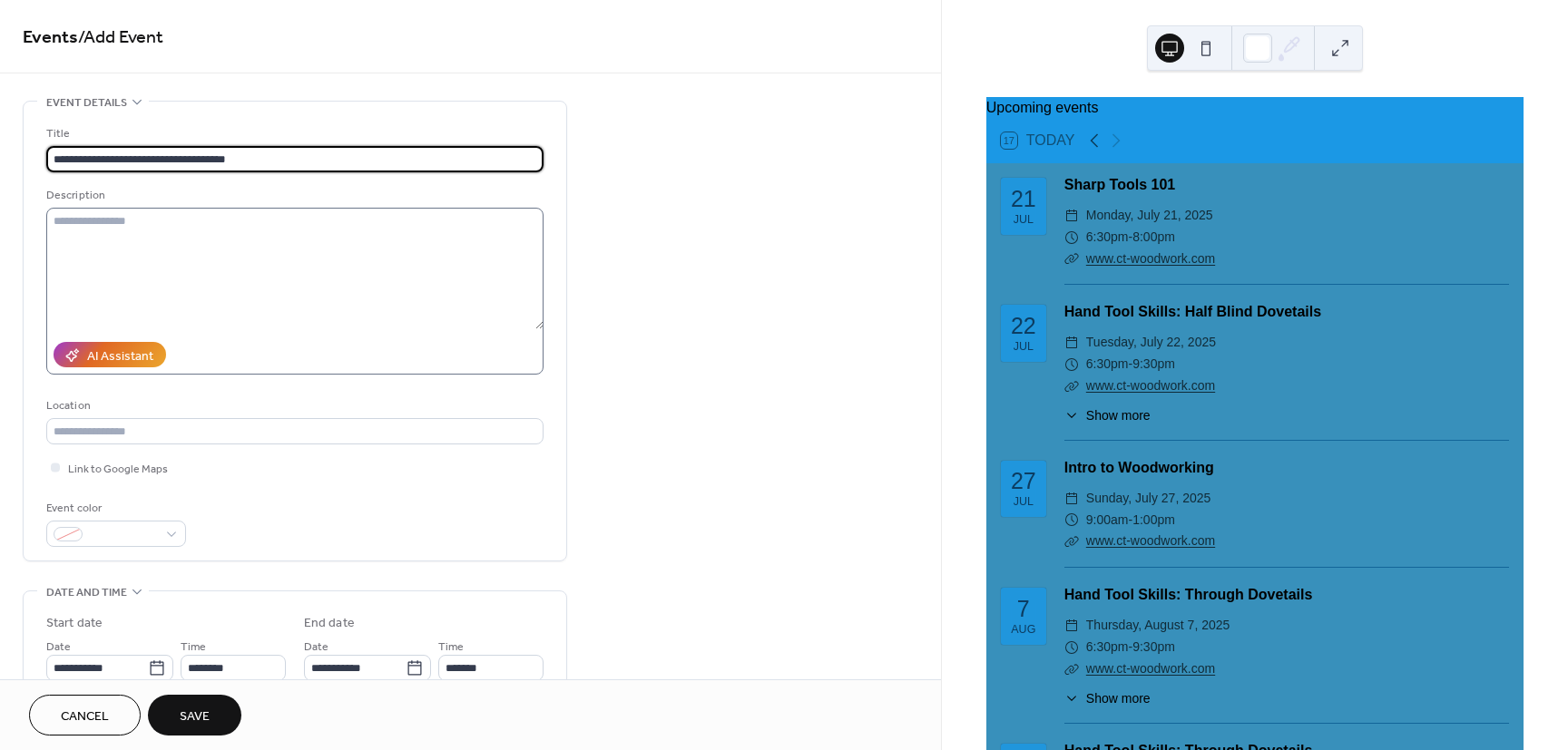 type on "**********" 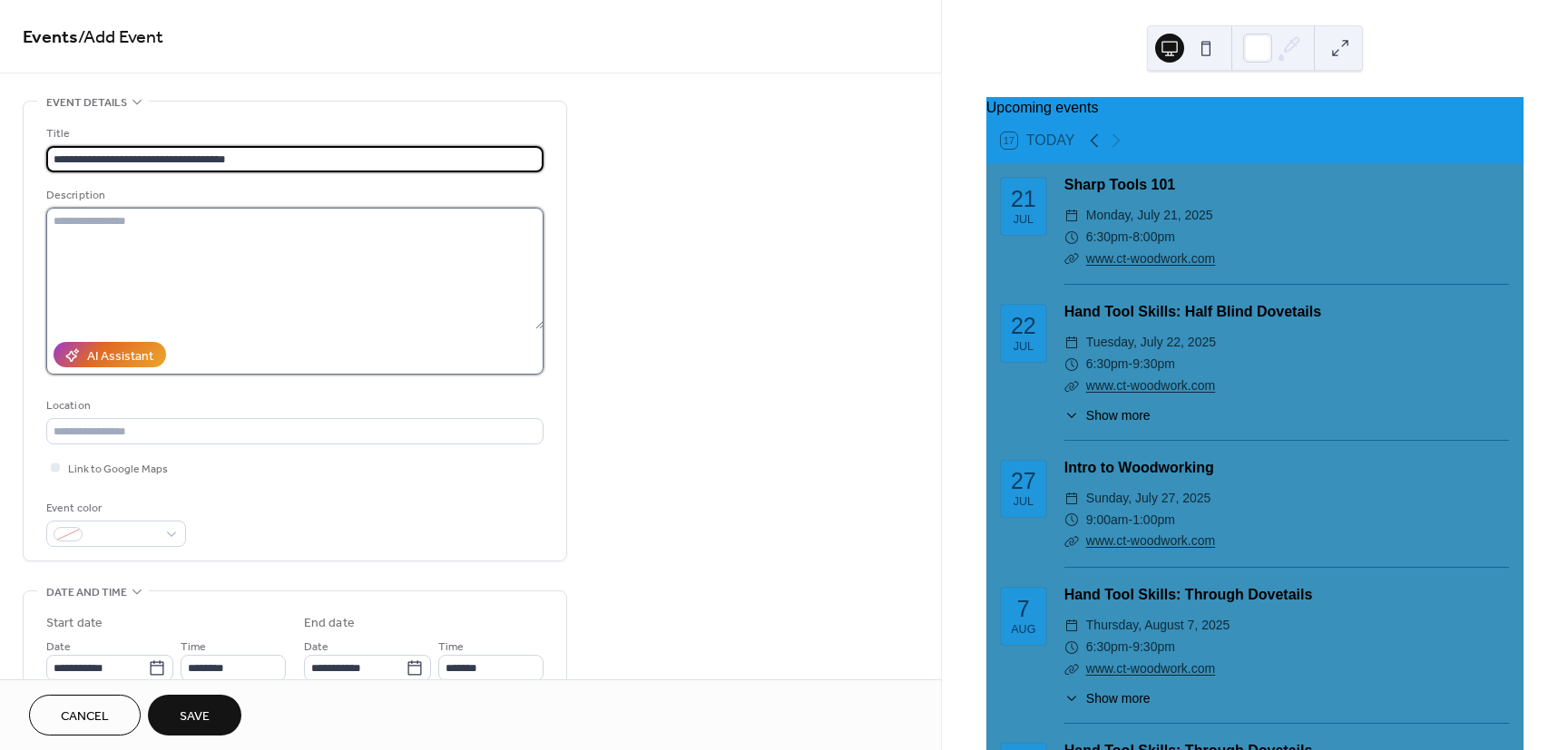 click at bounding box center (295, 268) 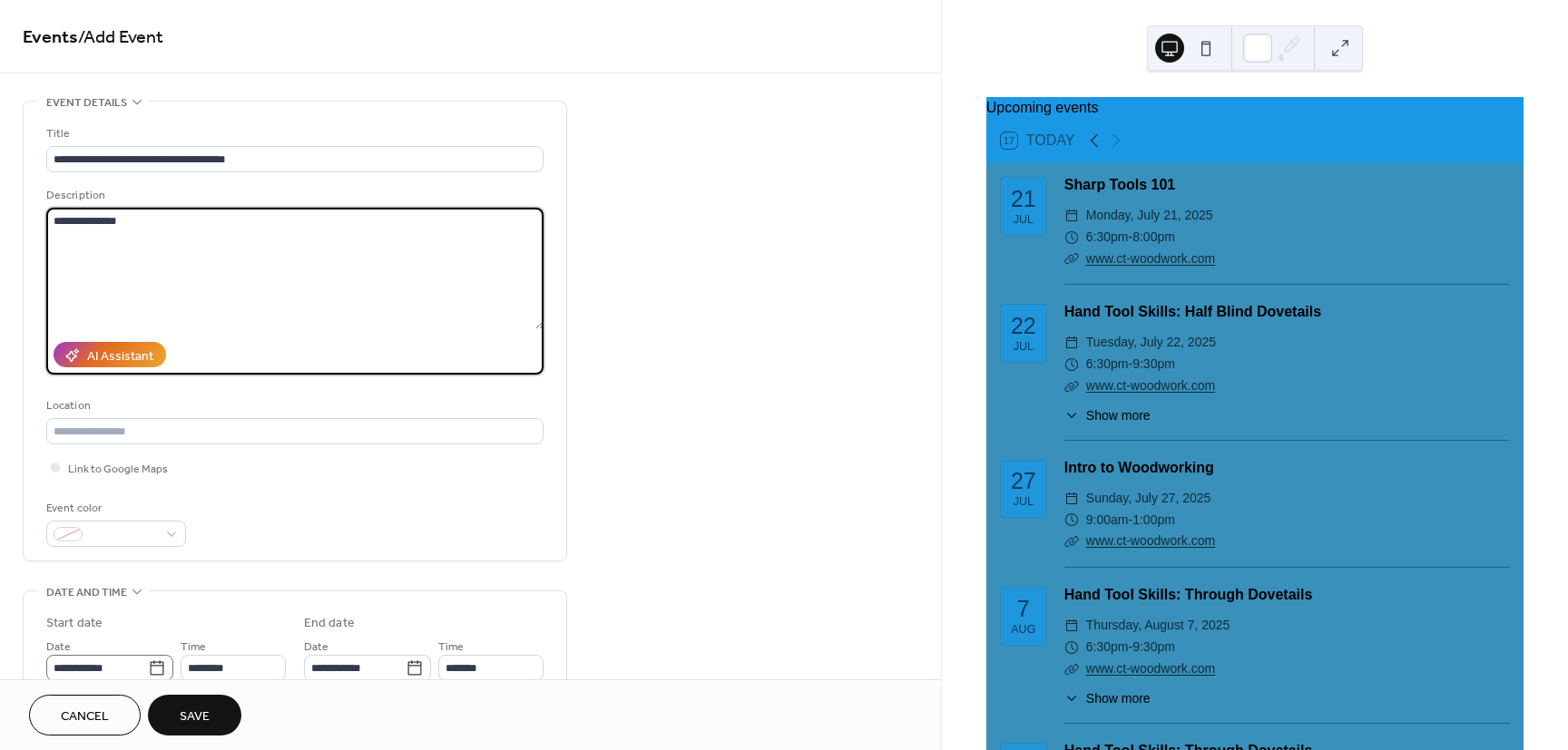 type on "**********" 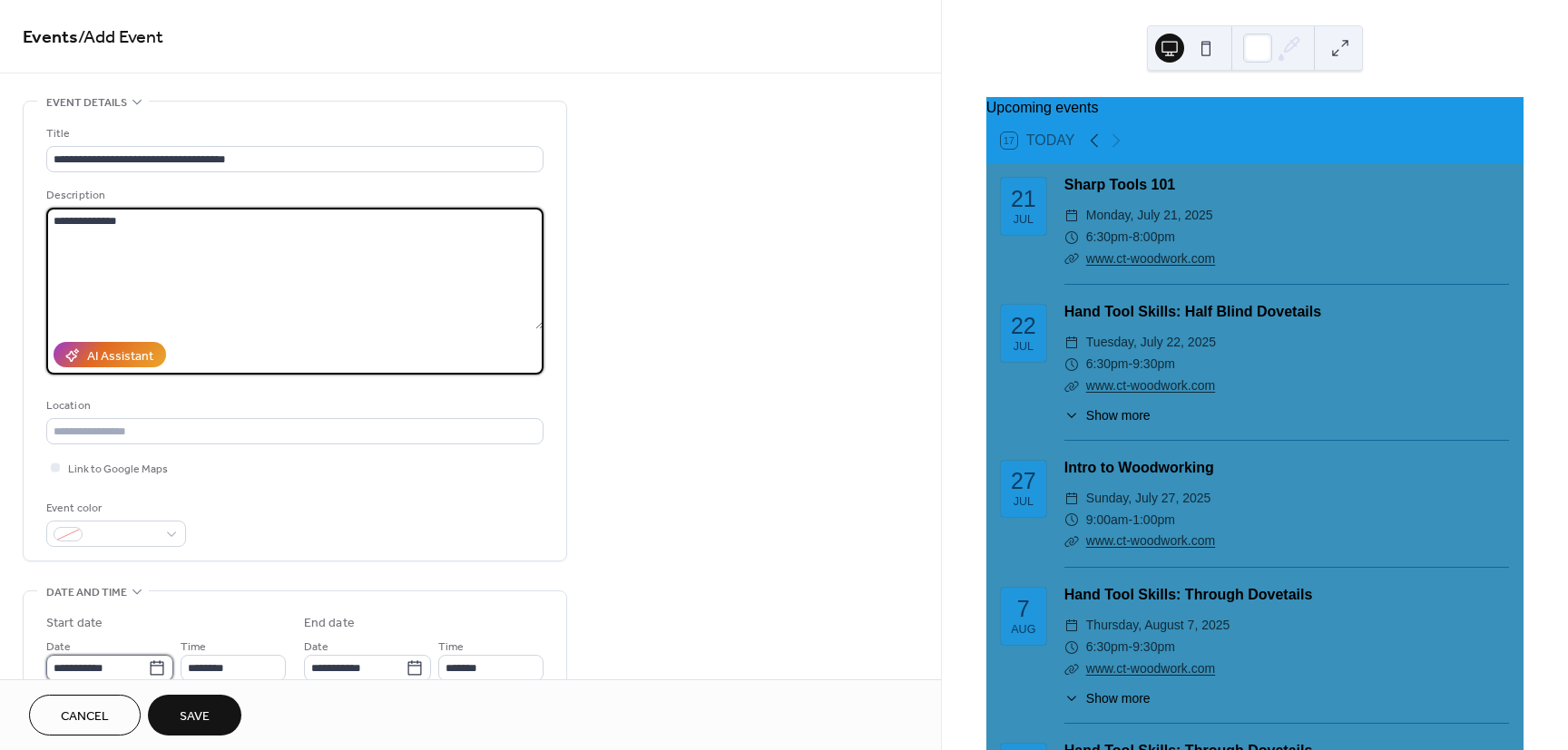 click on "**********" at bounding box center [97, 667] 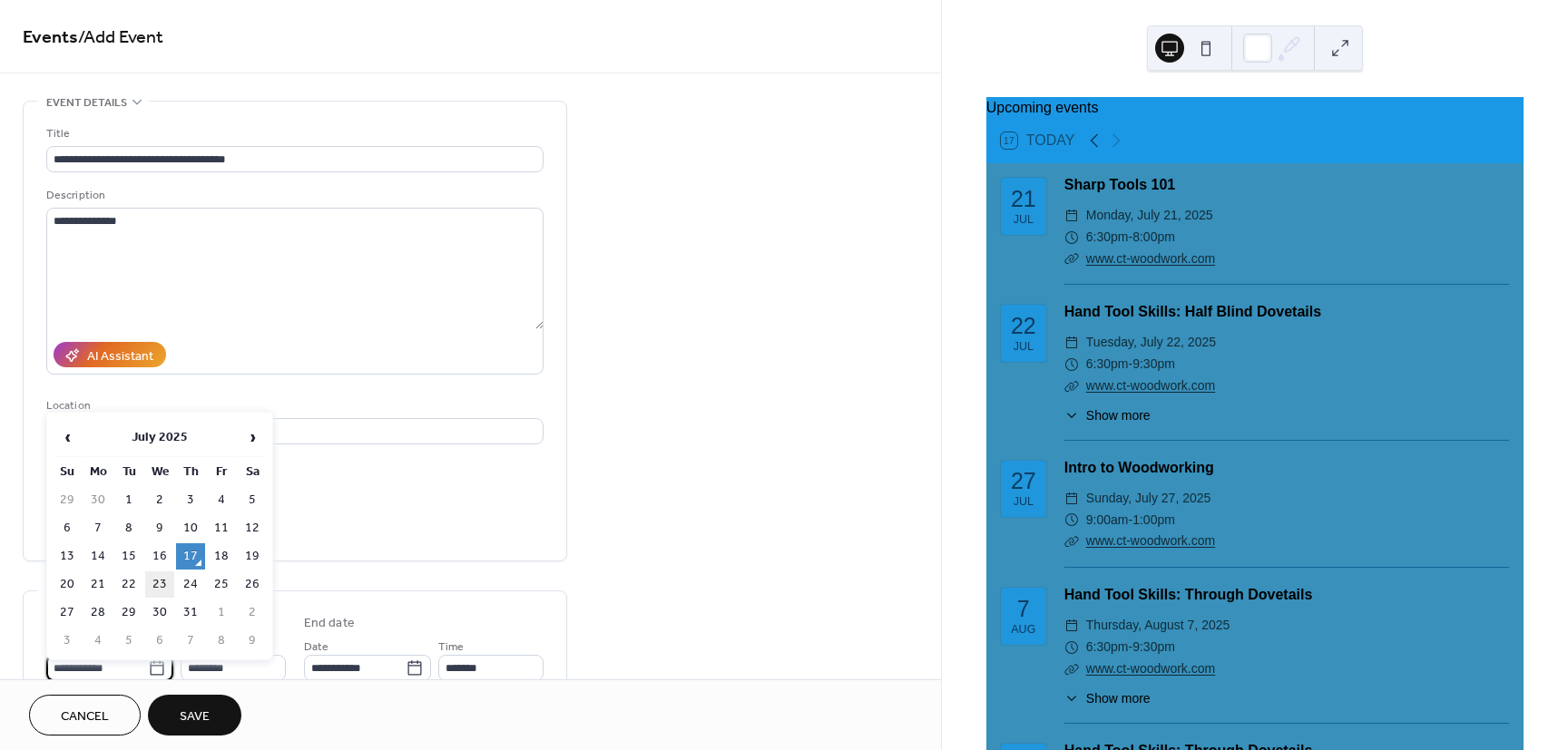 click on "23" at bounding box center (160, 584) 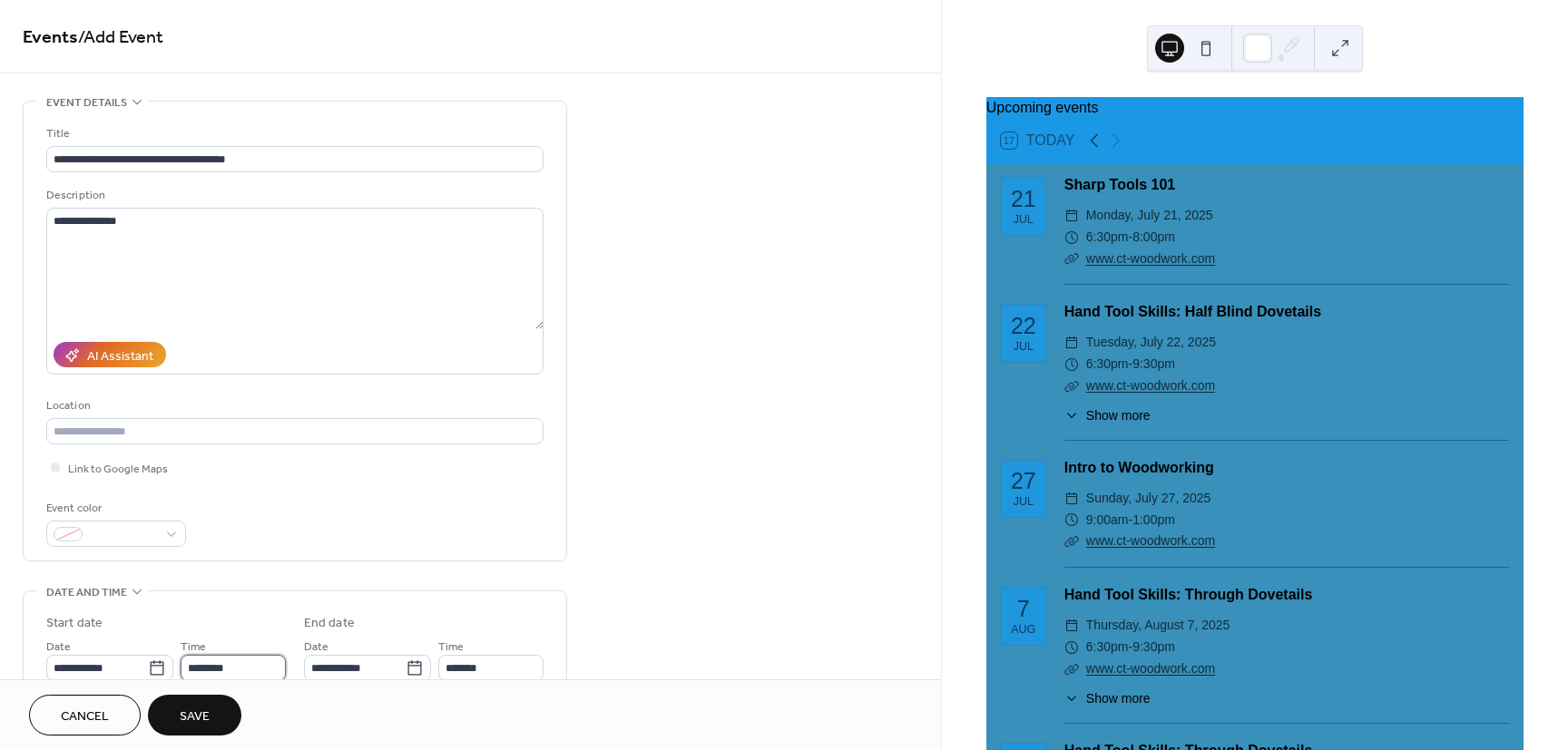 click on "********" at bounding box center [233, 667] 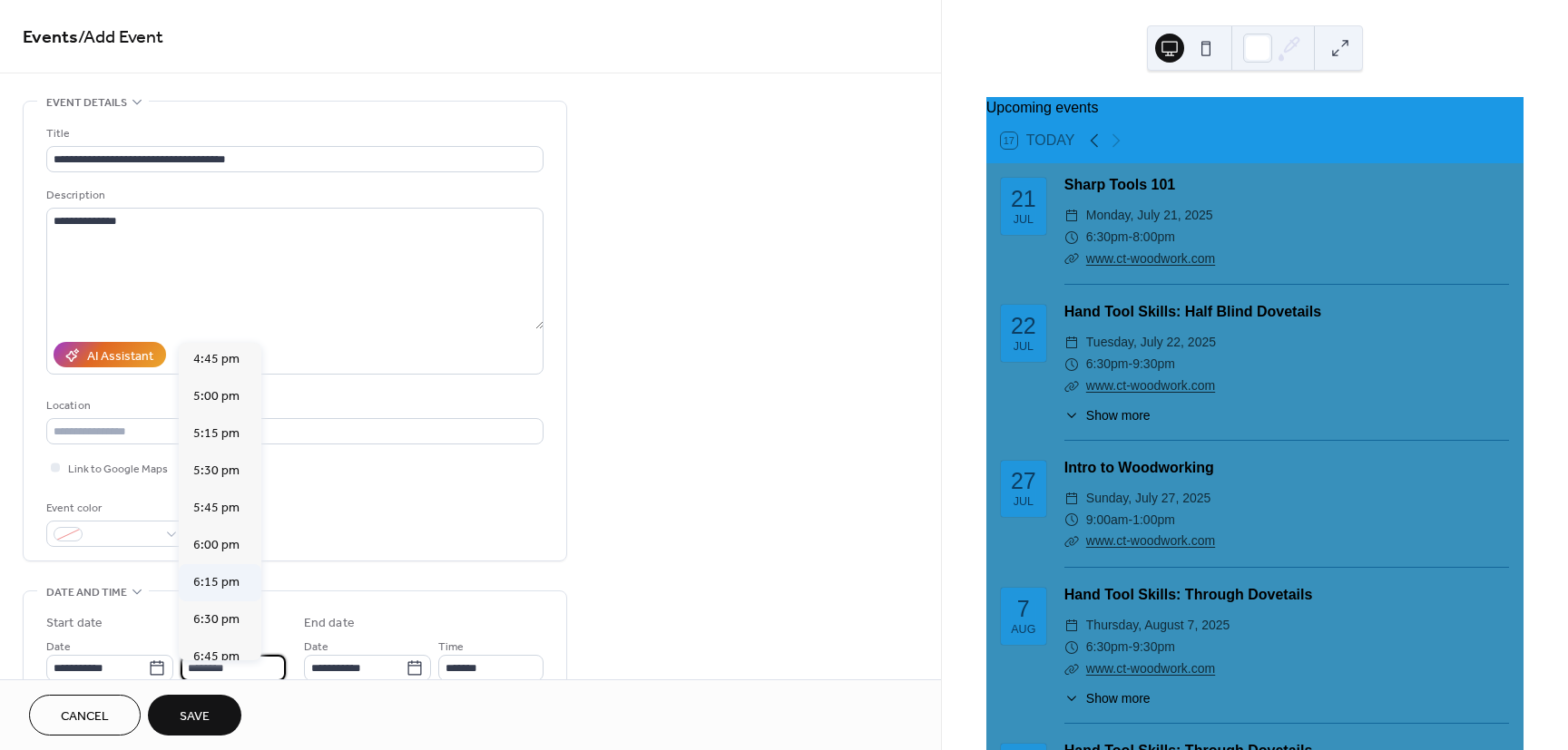 scroll, scrollTop: 2498, scrollLeft: 0, axis: vertical 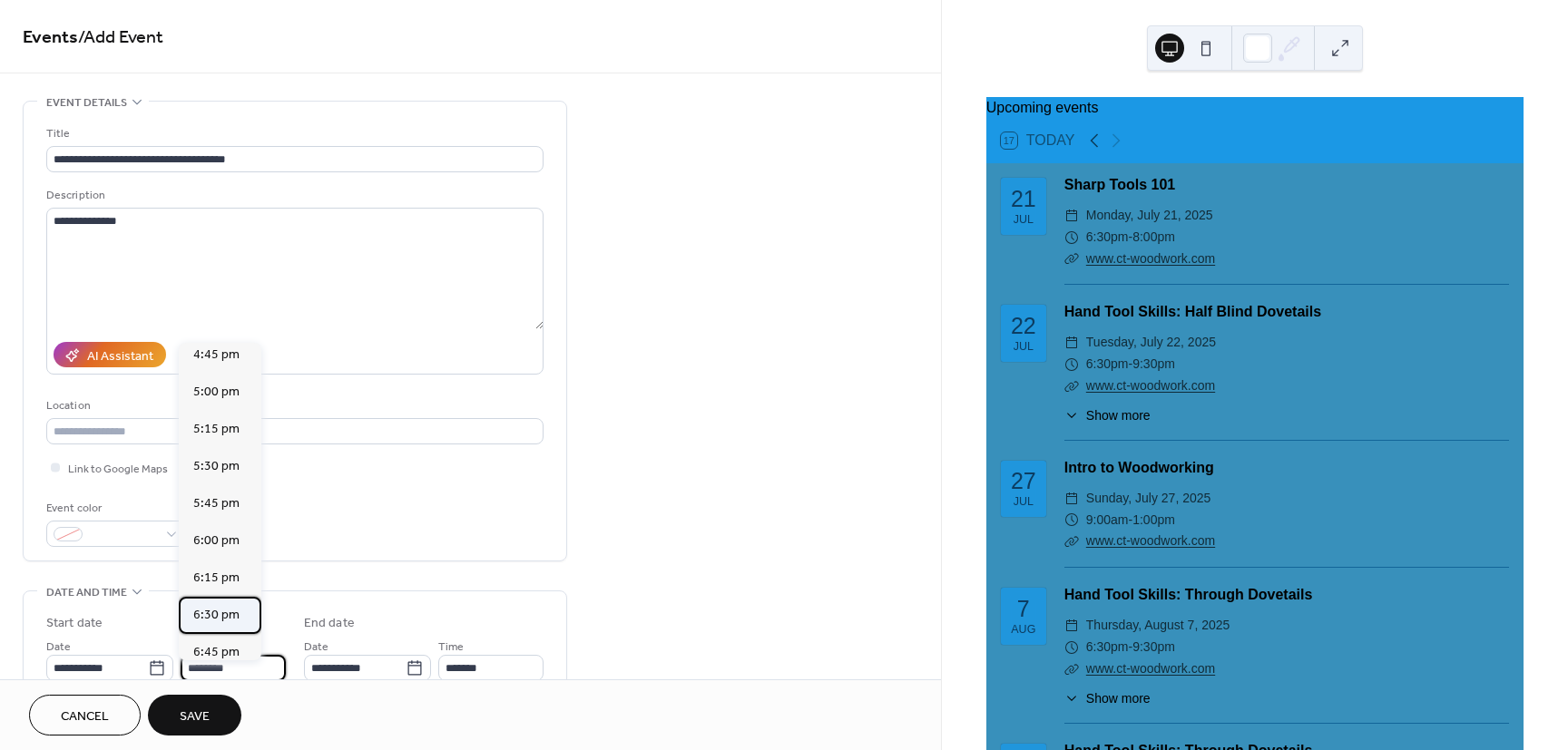 click on "6:30 pm" at bounding box center [216, 615] 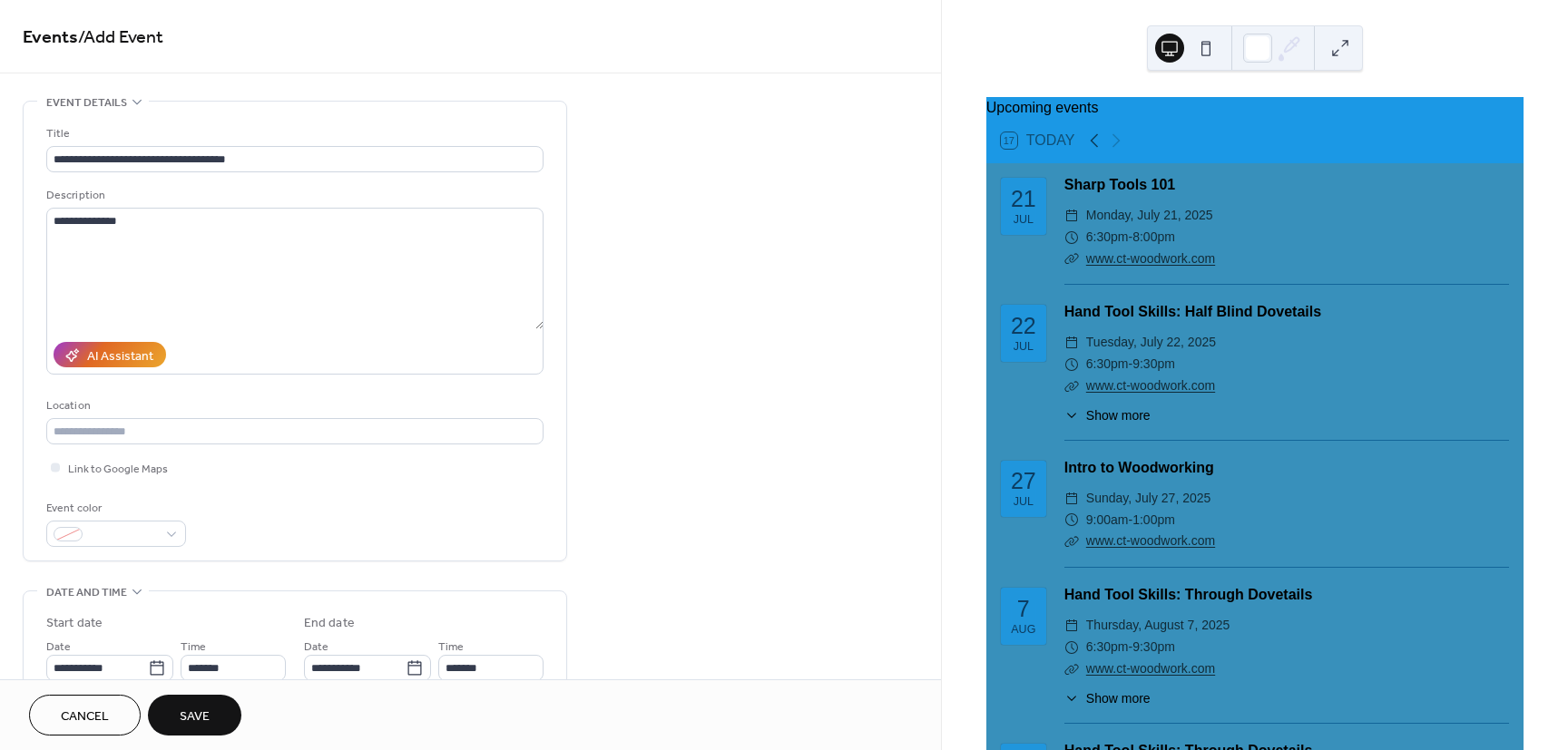 type on "*******" 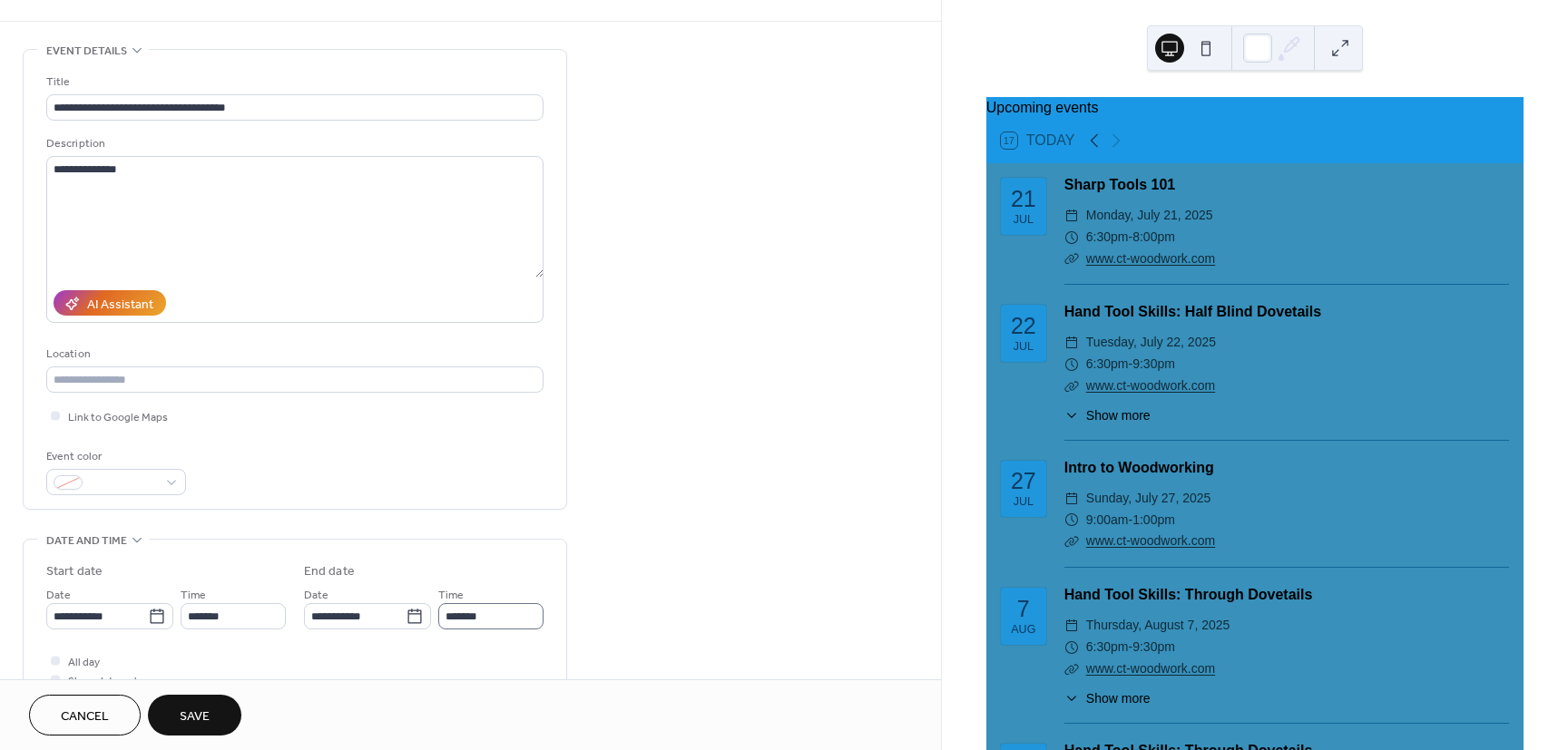 scroll, scrollTop: 163, scrollLeft: 0, axis: vertical 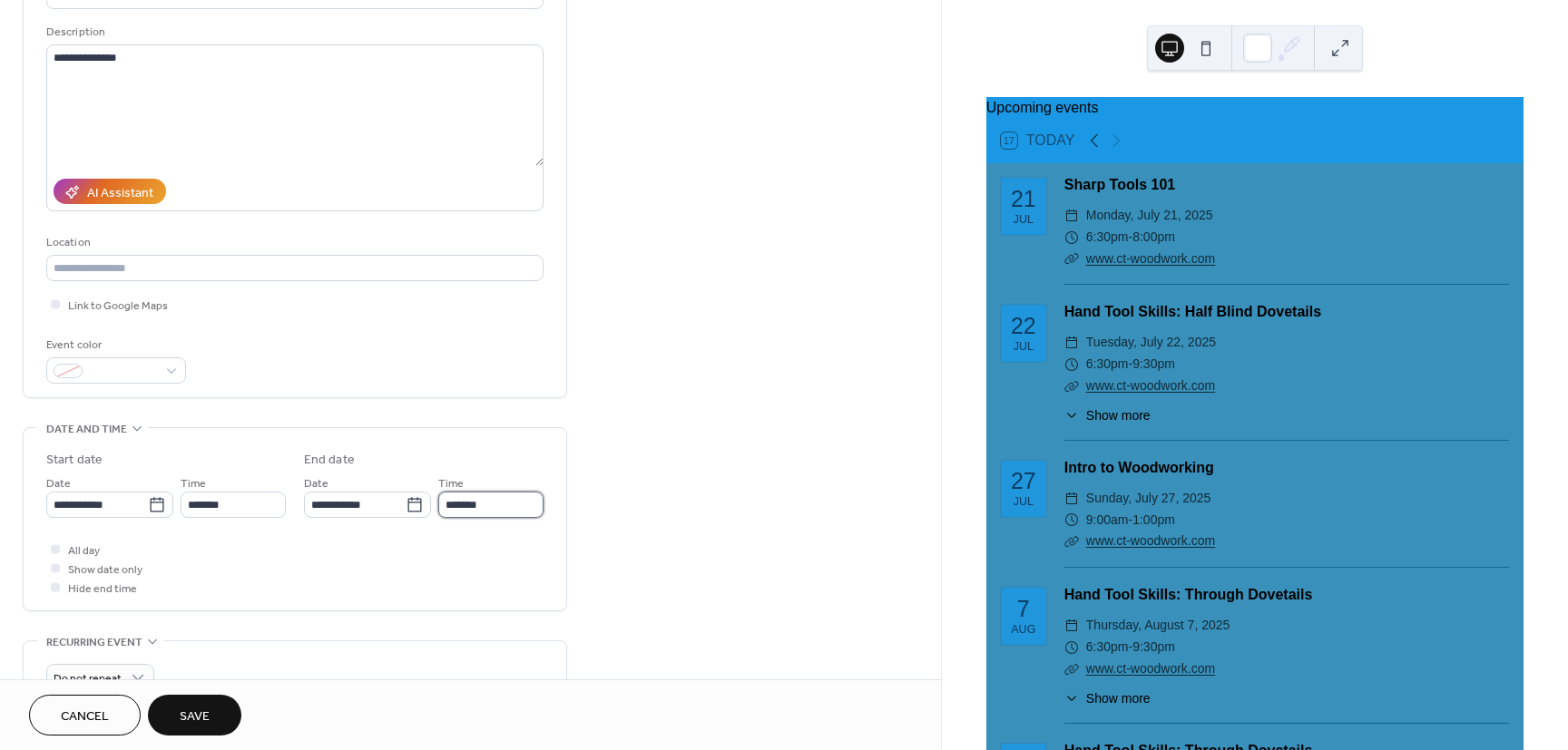 click on "*******" at bounding box center (491, 504) 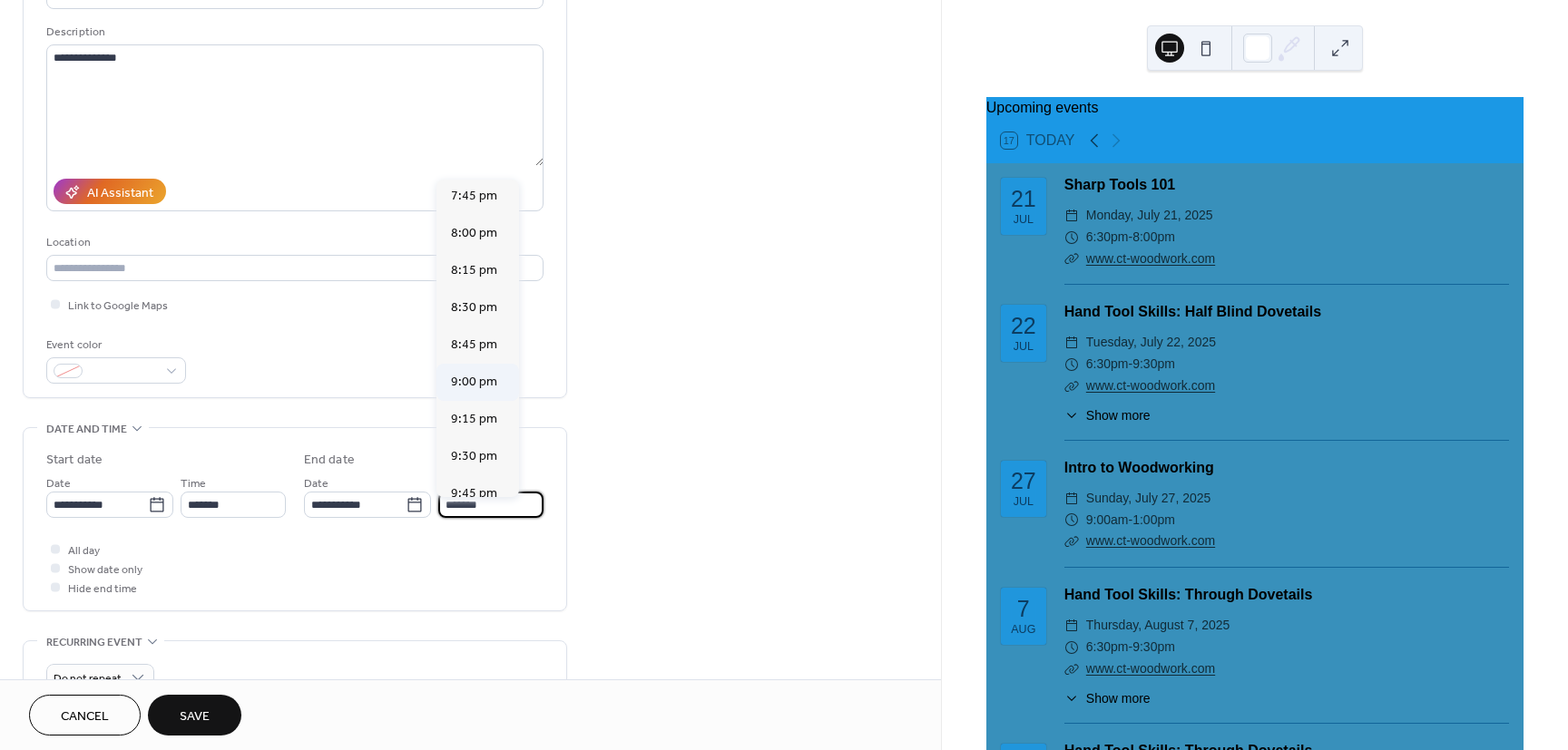 scroll, scrollTop: 163, scrollLeft: 0, axis: vertical 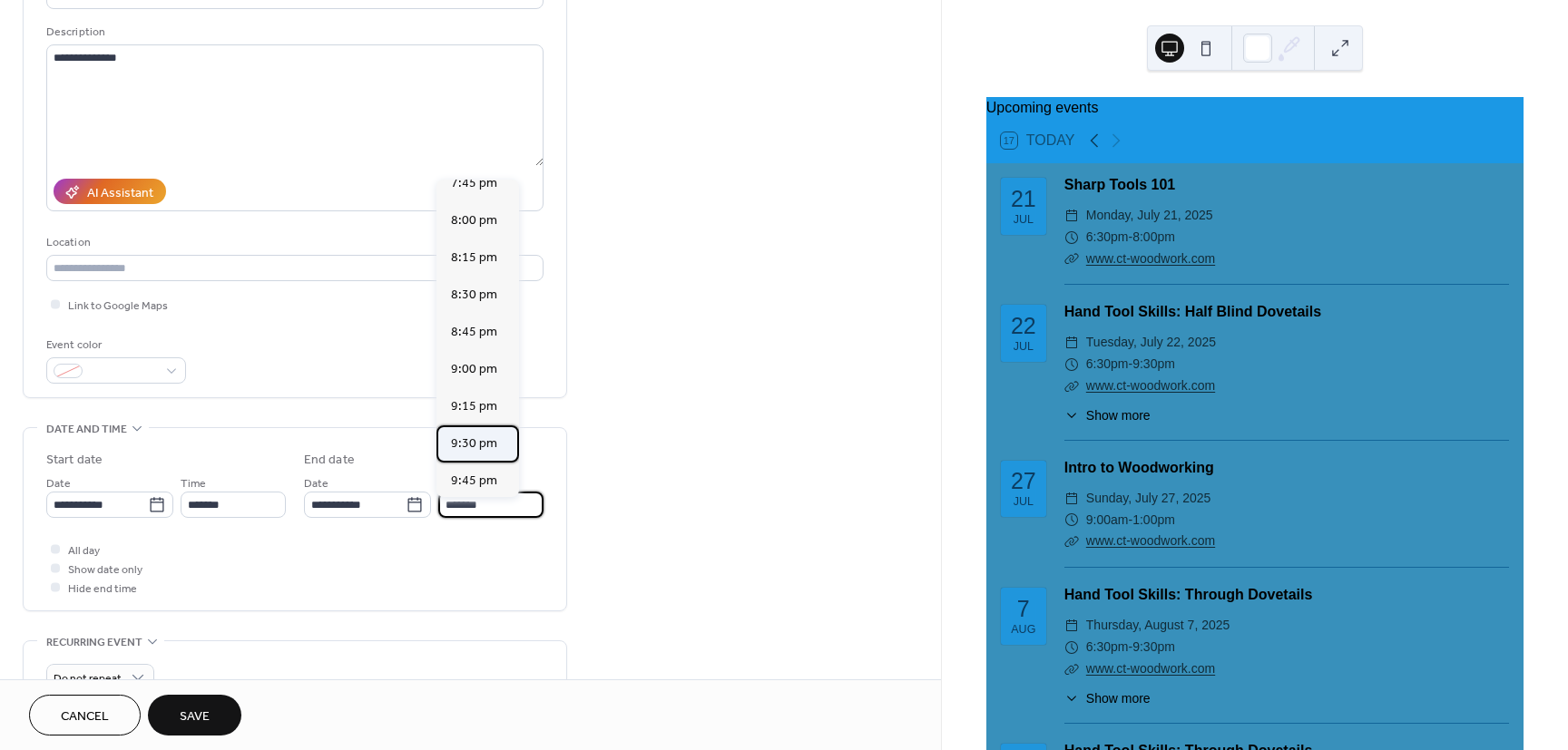click on "9:30 pm" at bounding box center [474, 443] 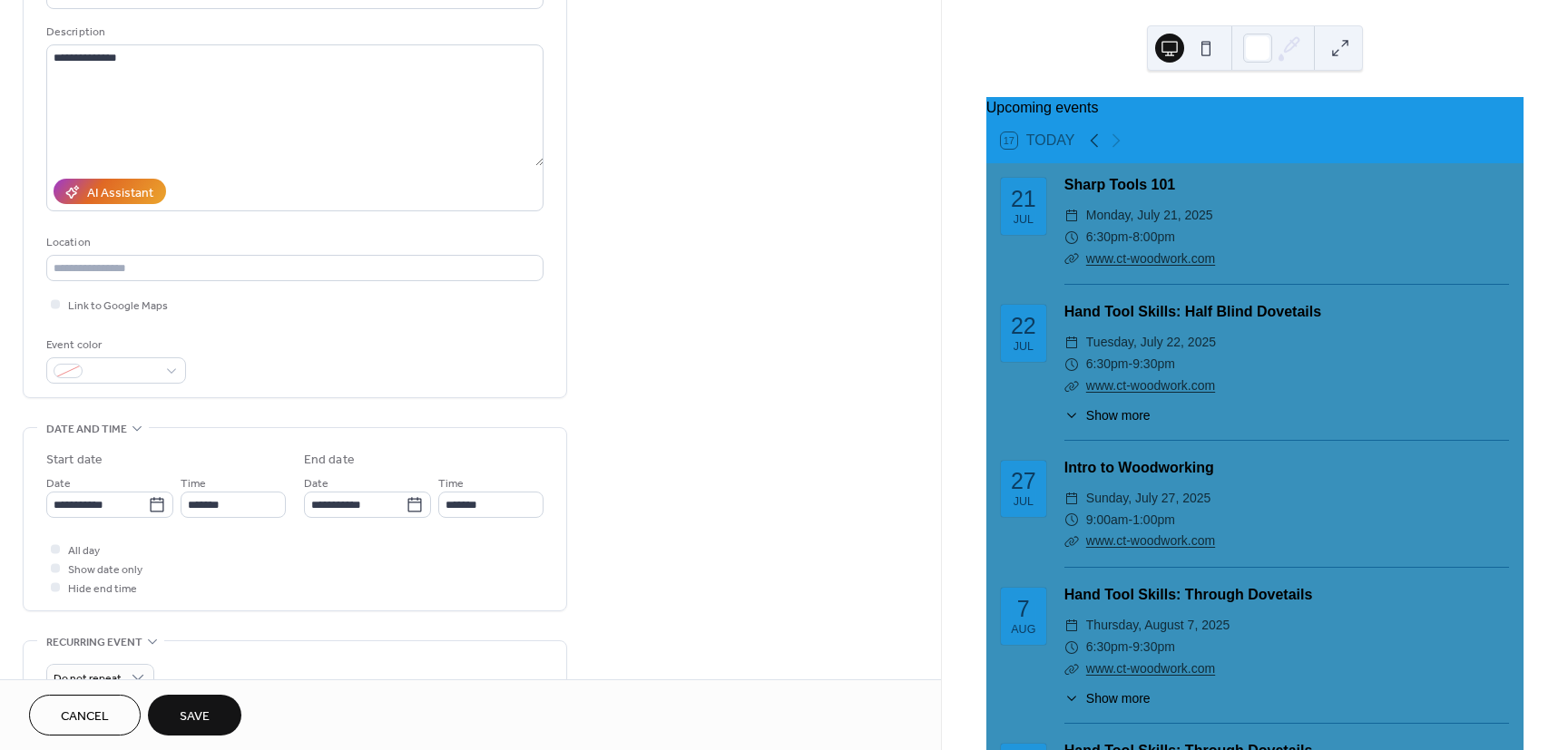 type on "*******" 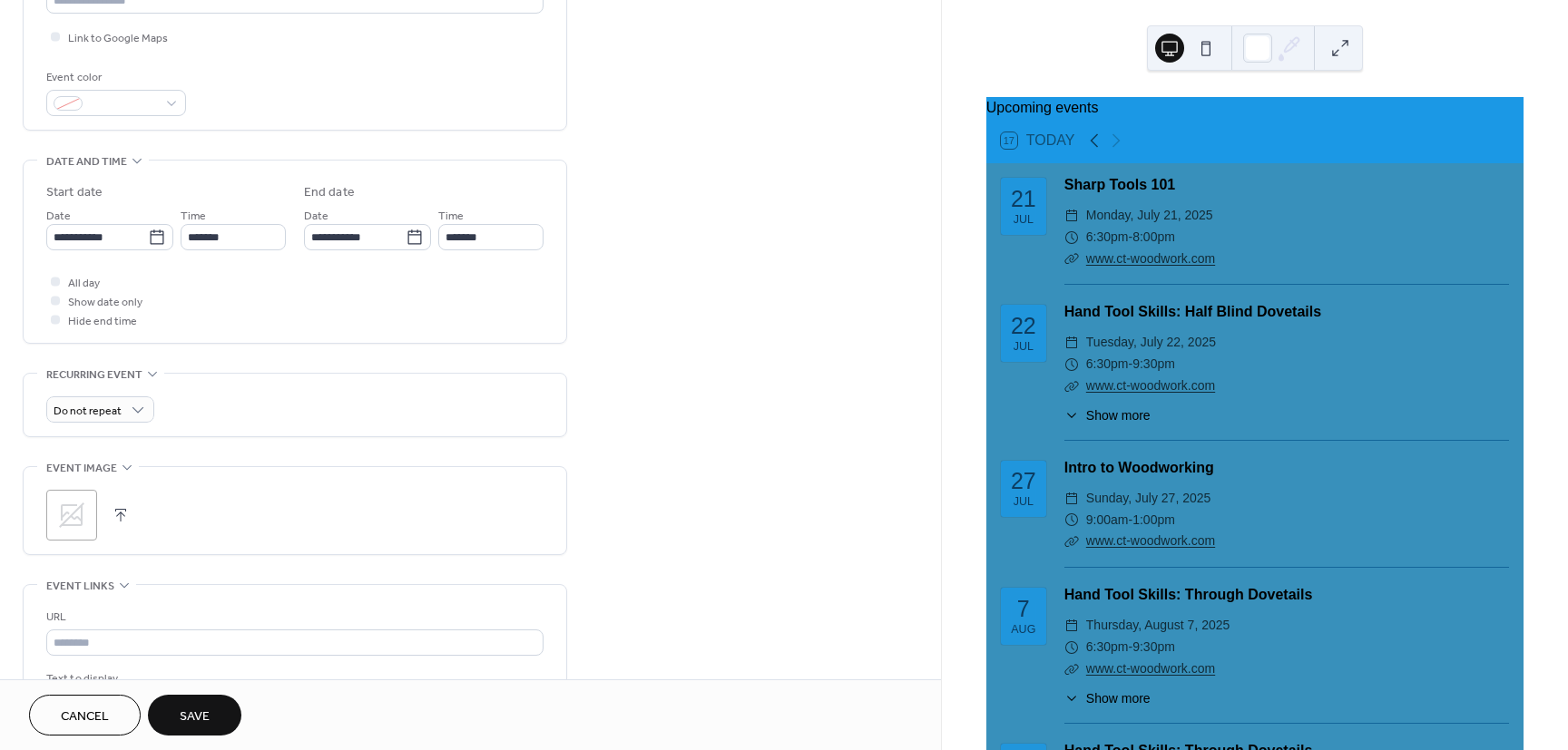 scroll, scrollTop: 435, scrollLeft: 0, axis: vertical 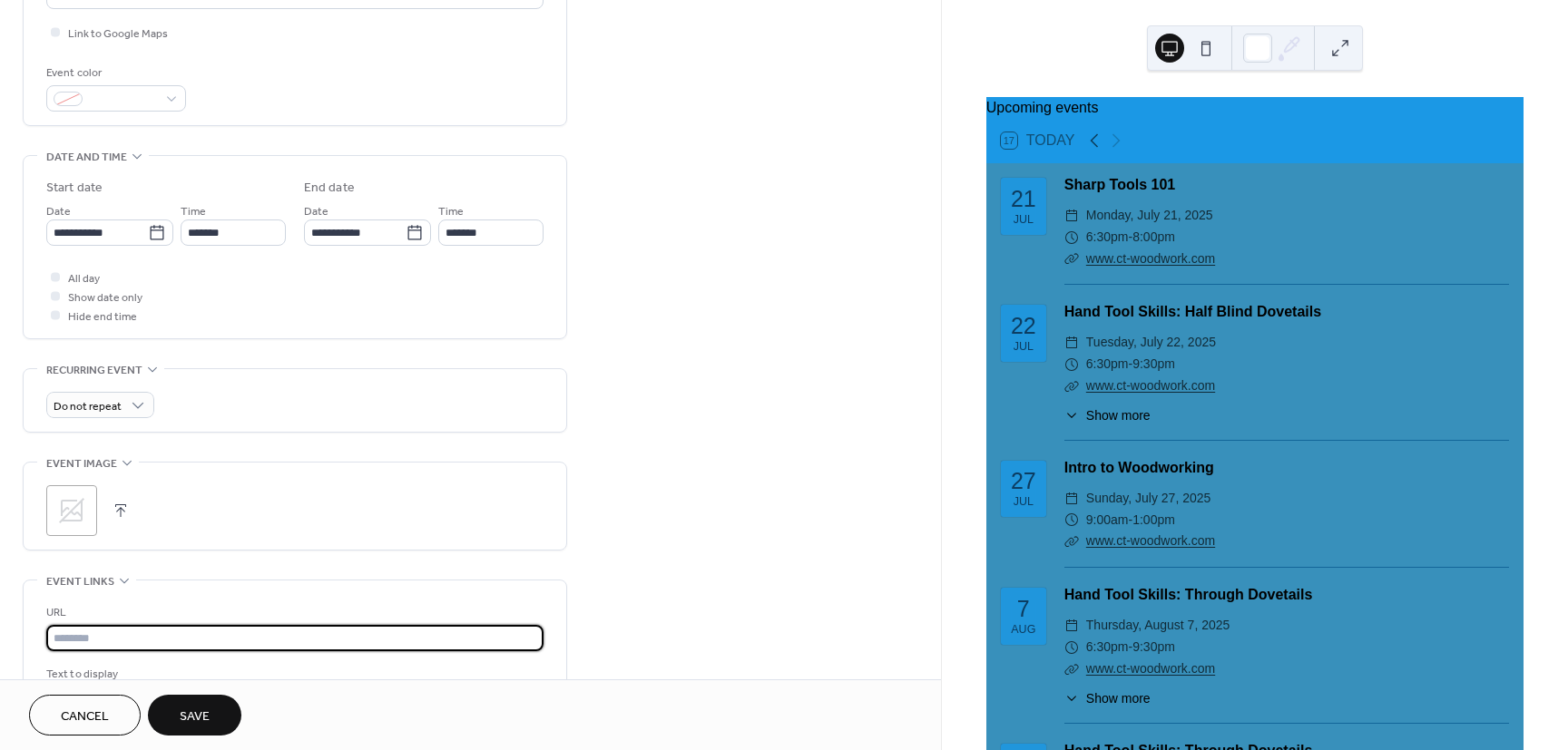 paste on "**********" 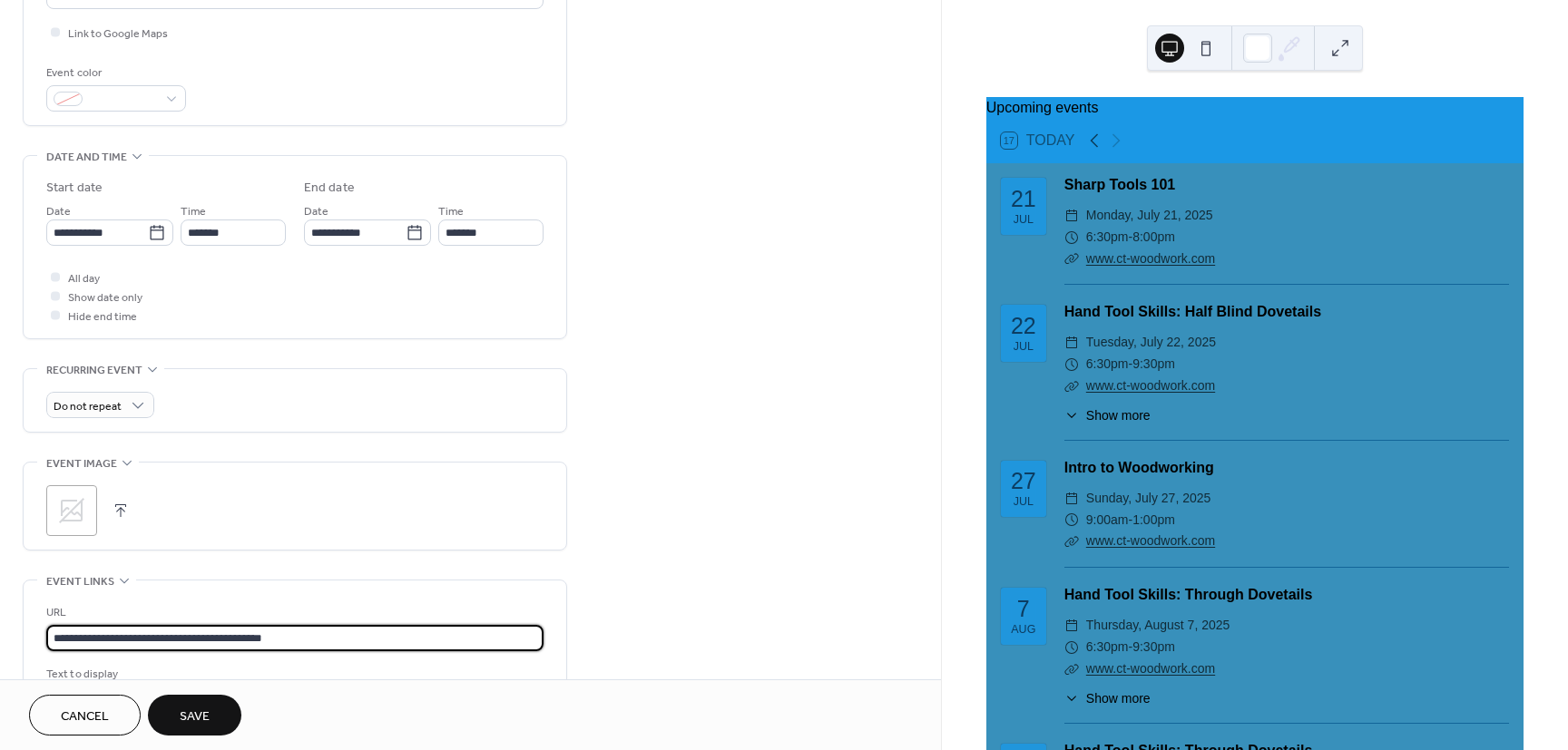 type on "**********" 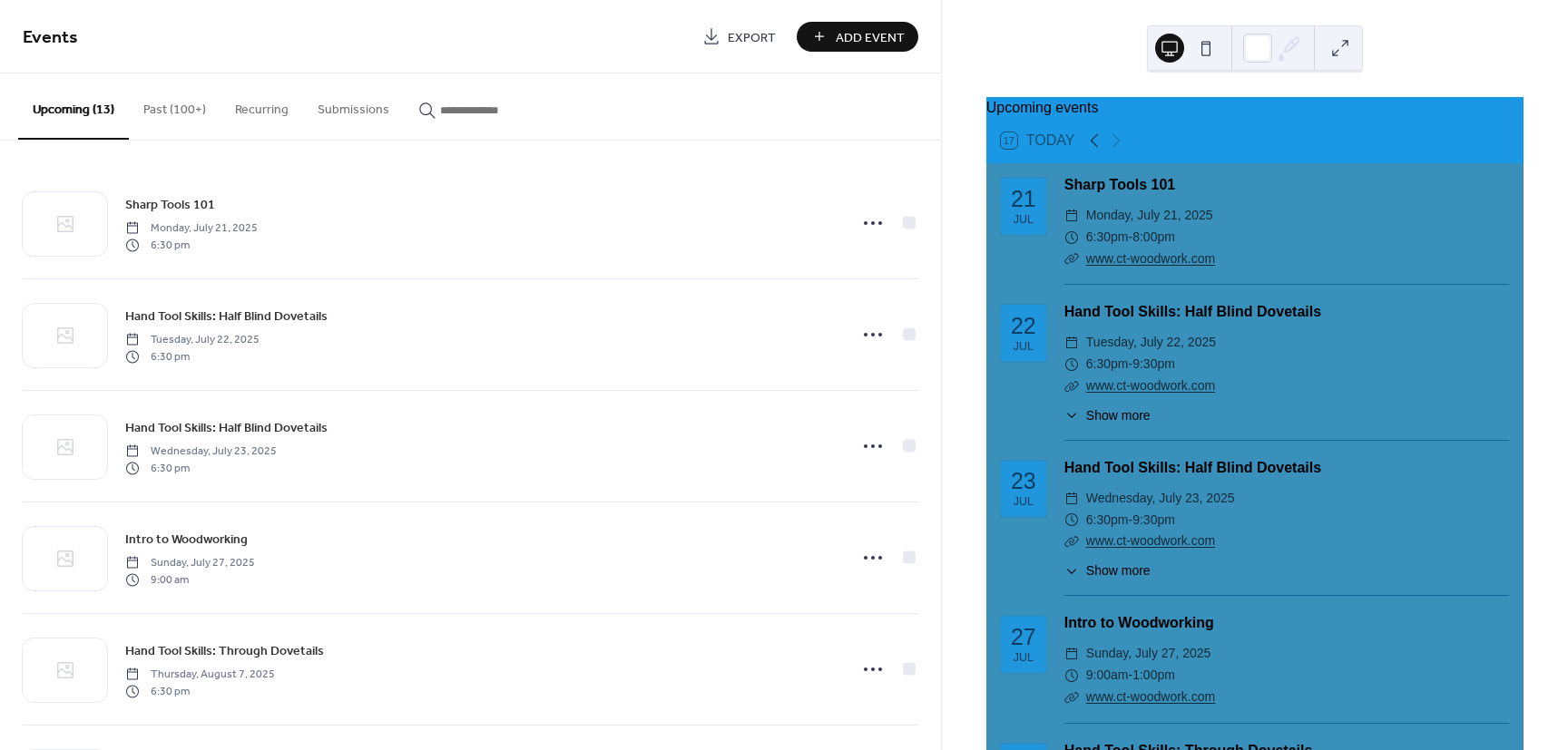 click on "Add Event" at bounding box center (870, 37) 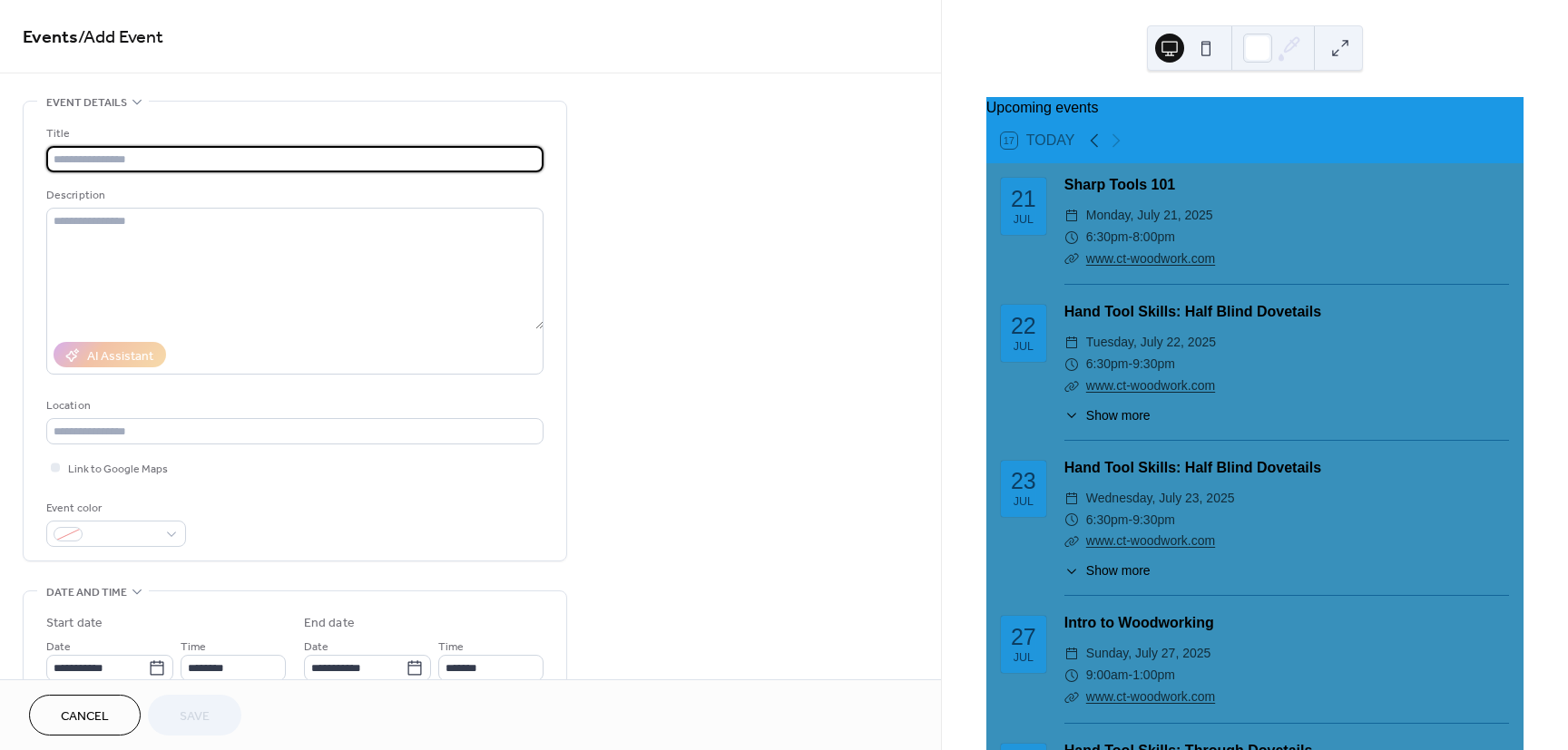 click at bounding box center [295, 159] 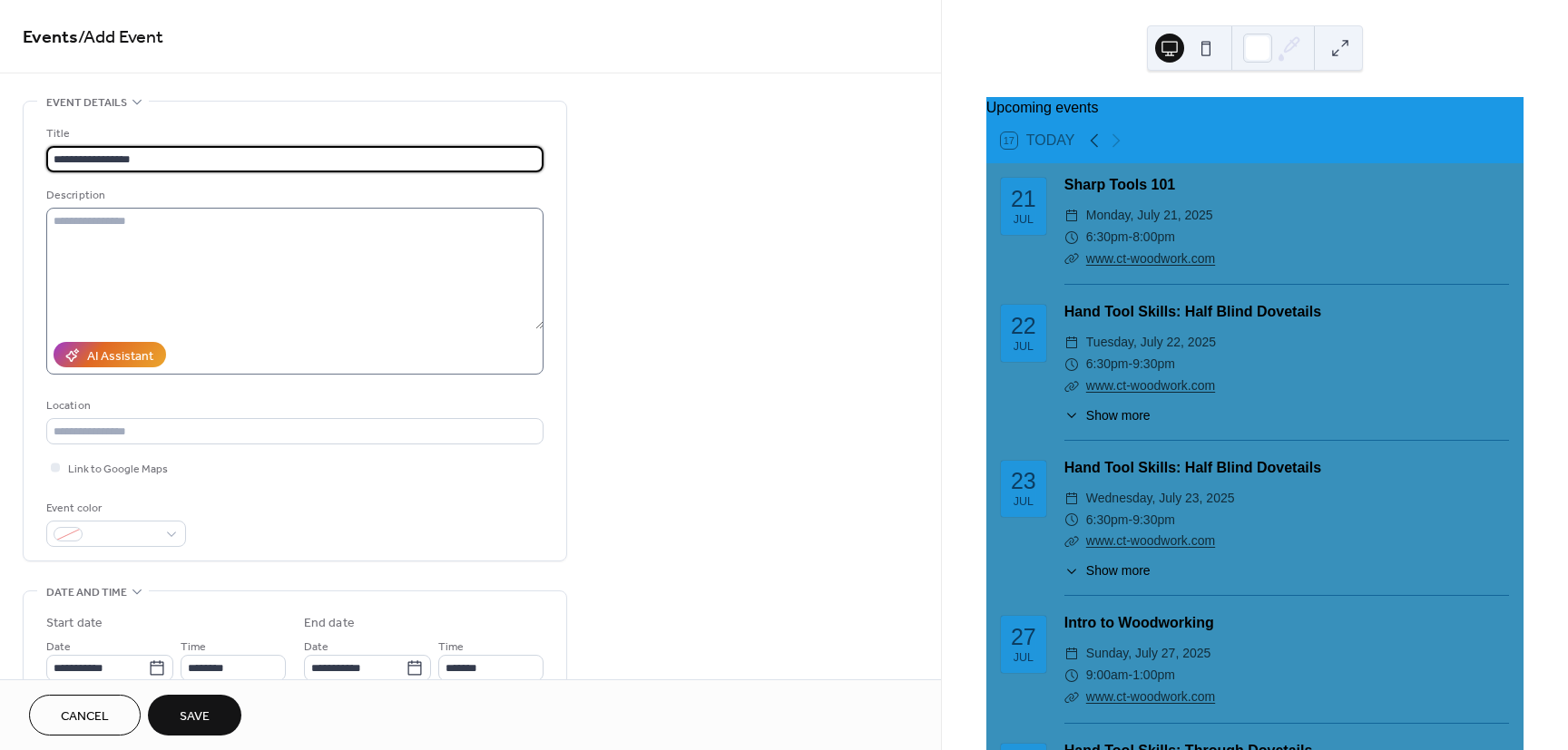 type on "**********" 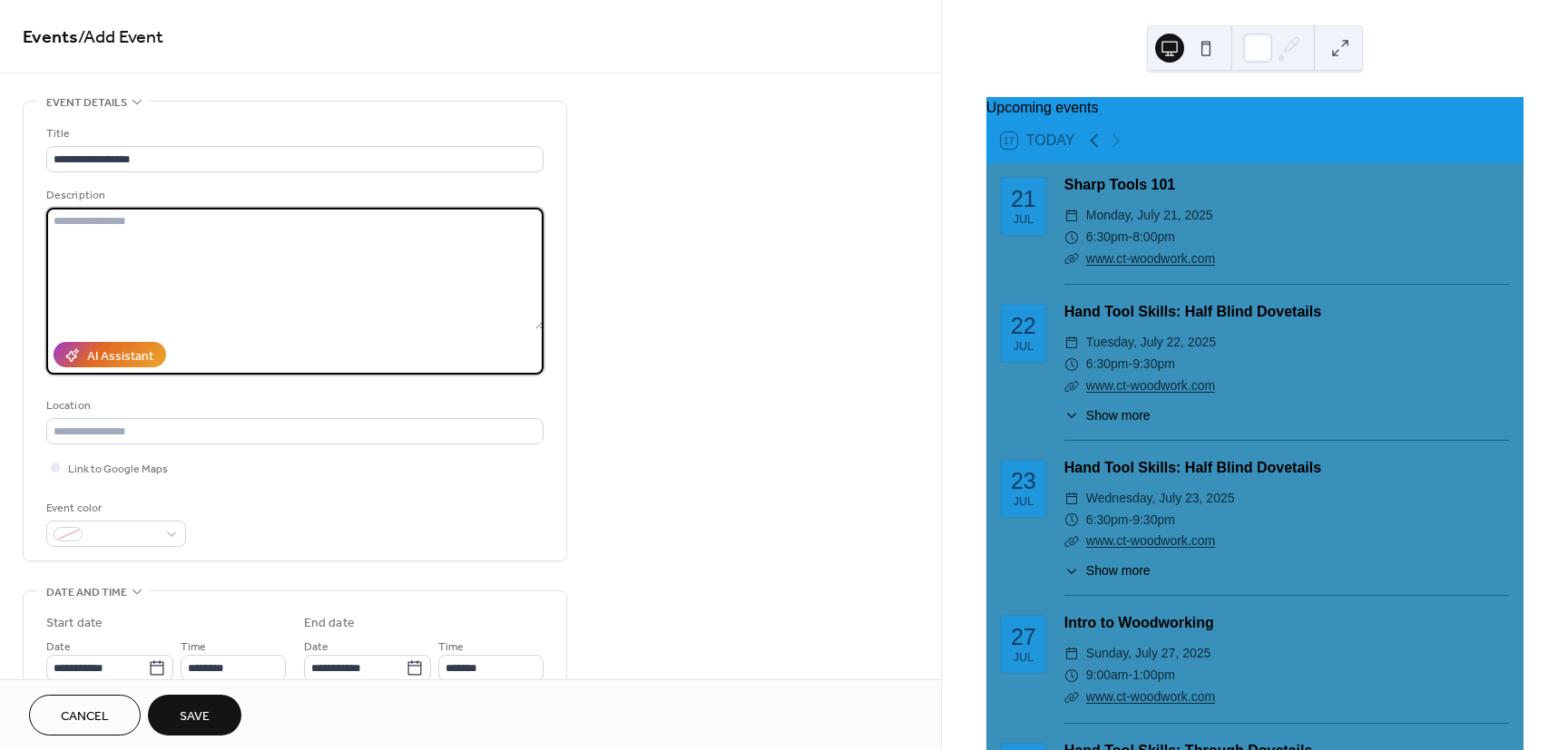 click at bounding box center (295, 268) 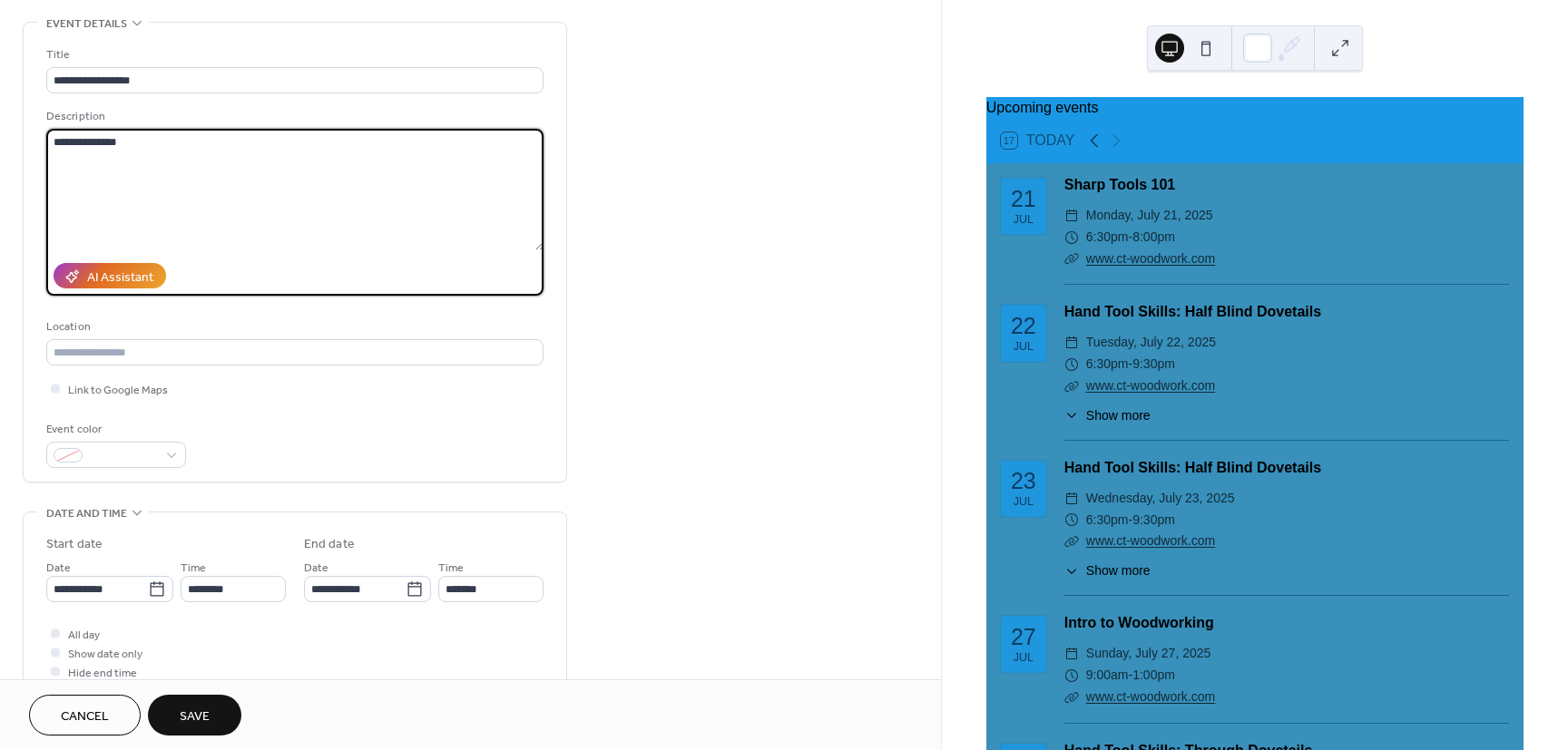 scroll, scrollTop: 109, scrollLeft: 0, axis: vertical 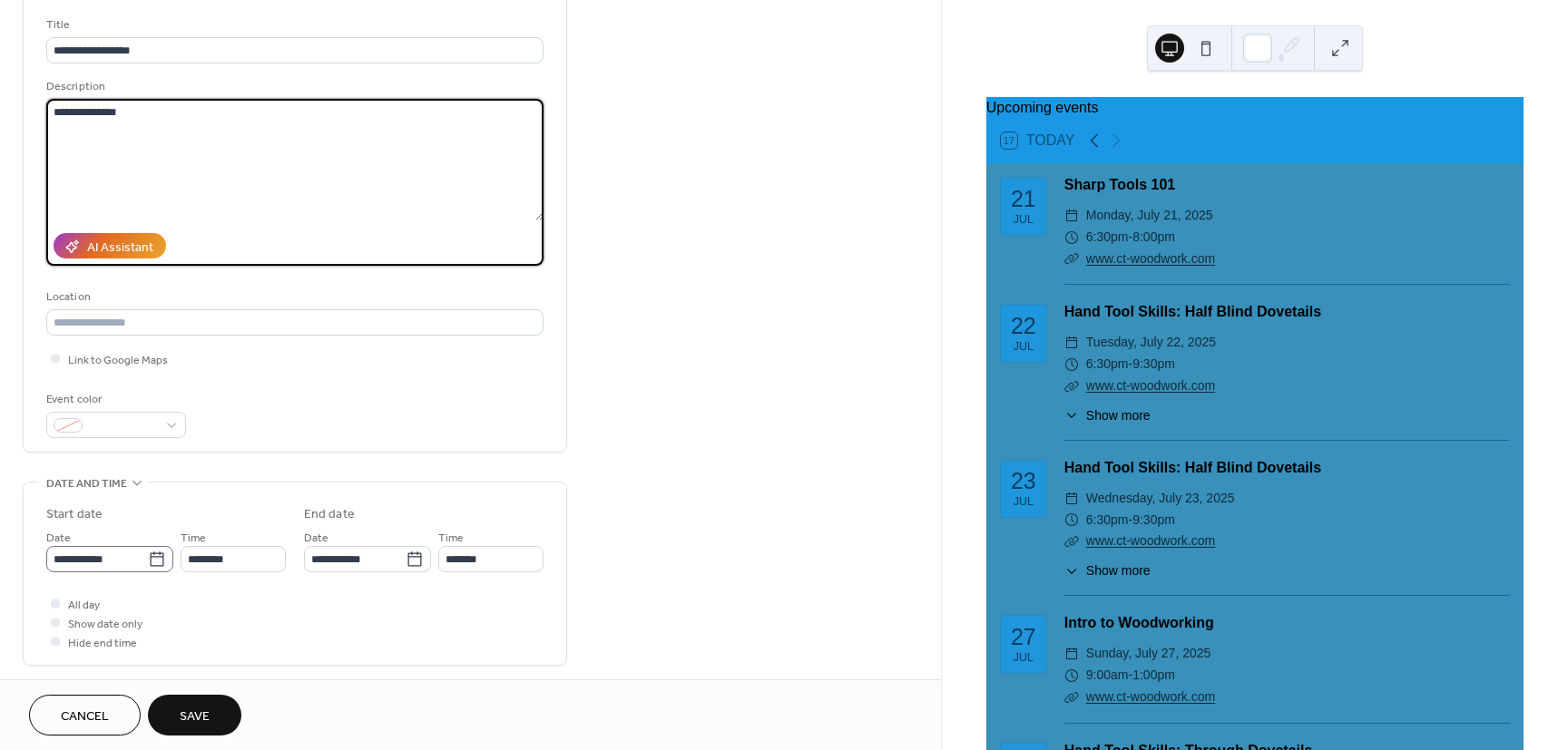 type on "**********" 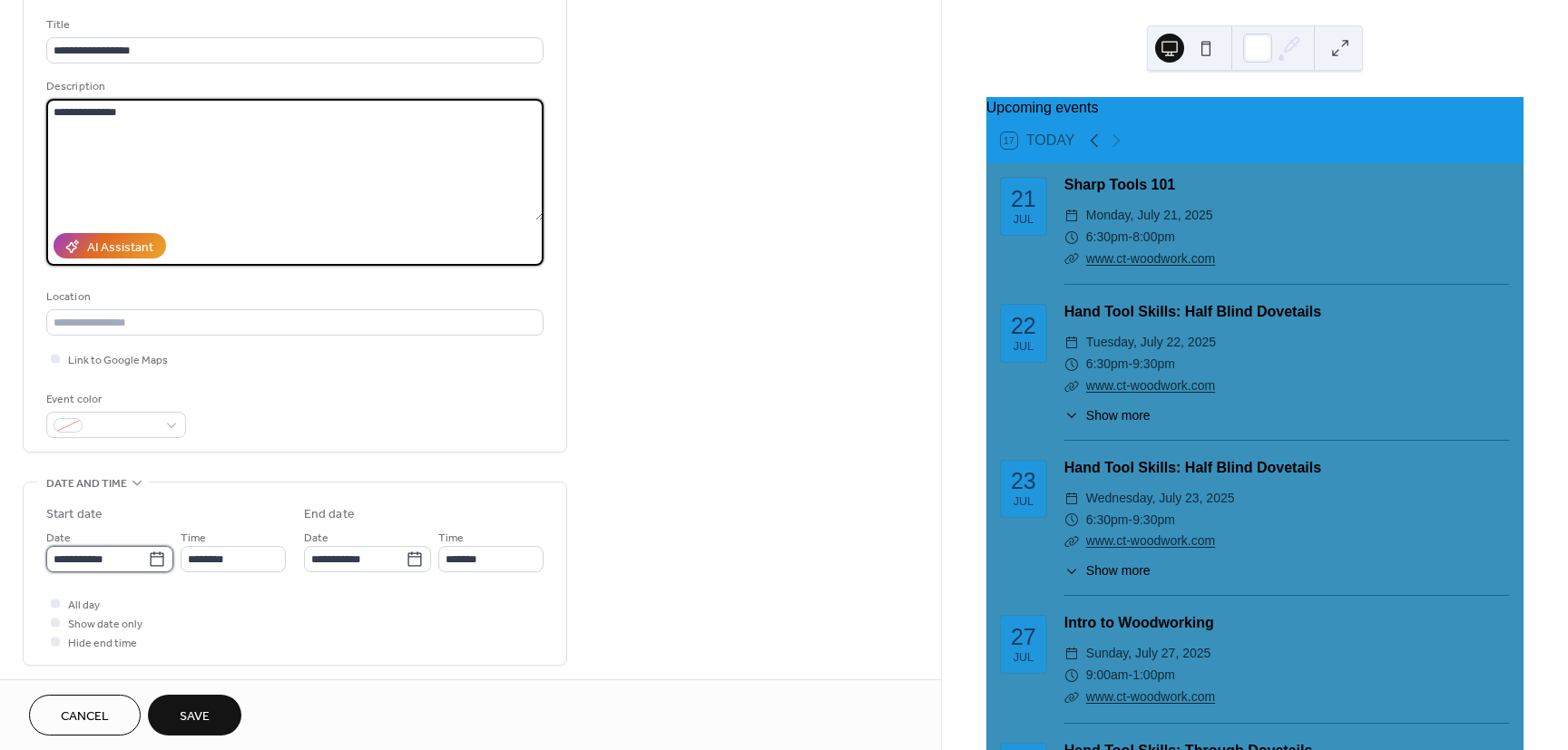 click on "**********" at bounding box center (97, 559) 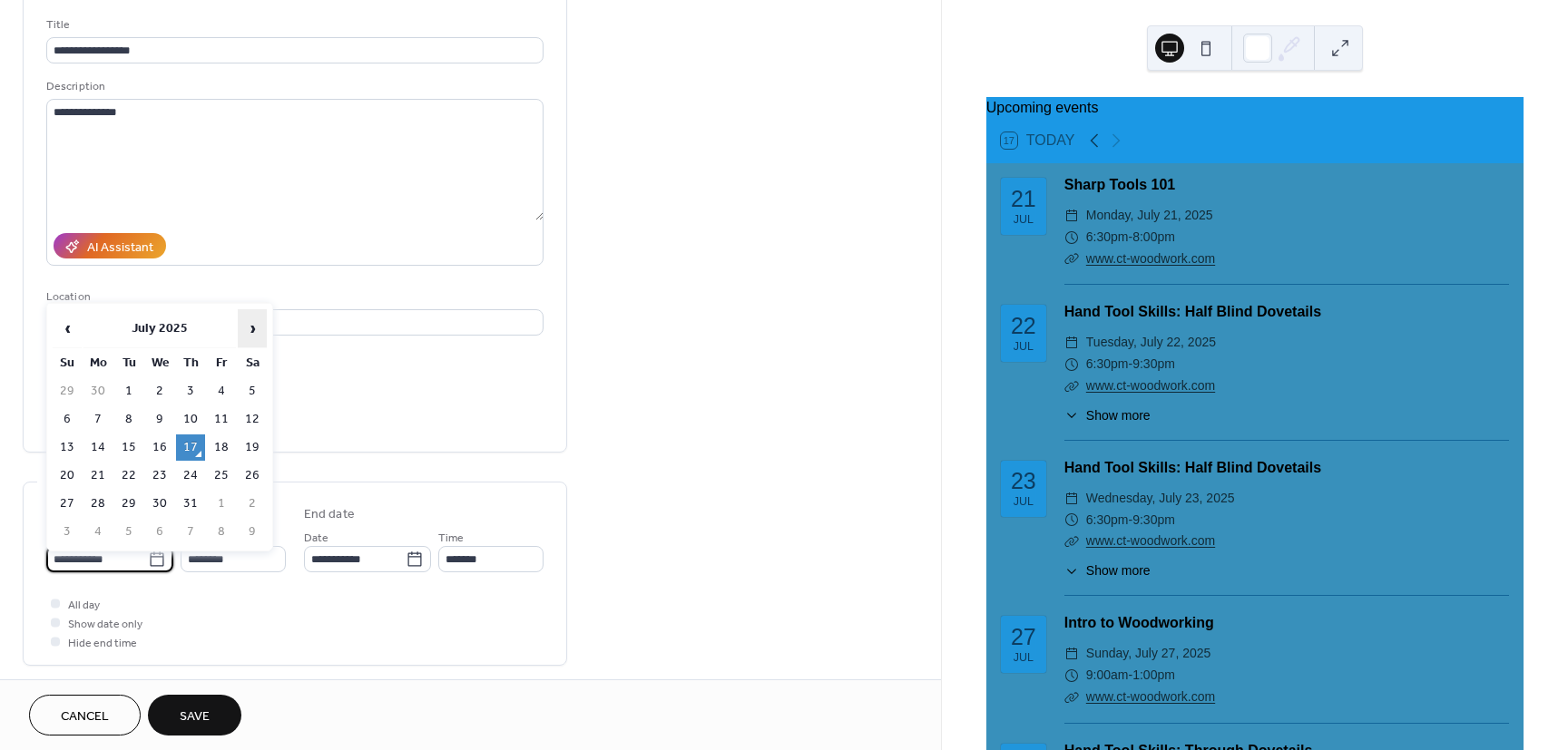 click on "›" at bounding box center (252, 328) 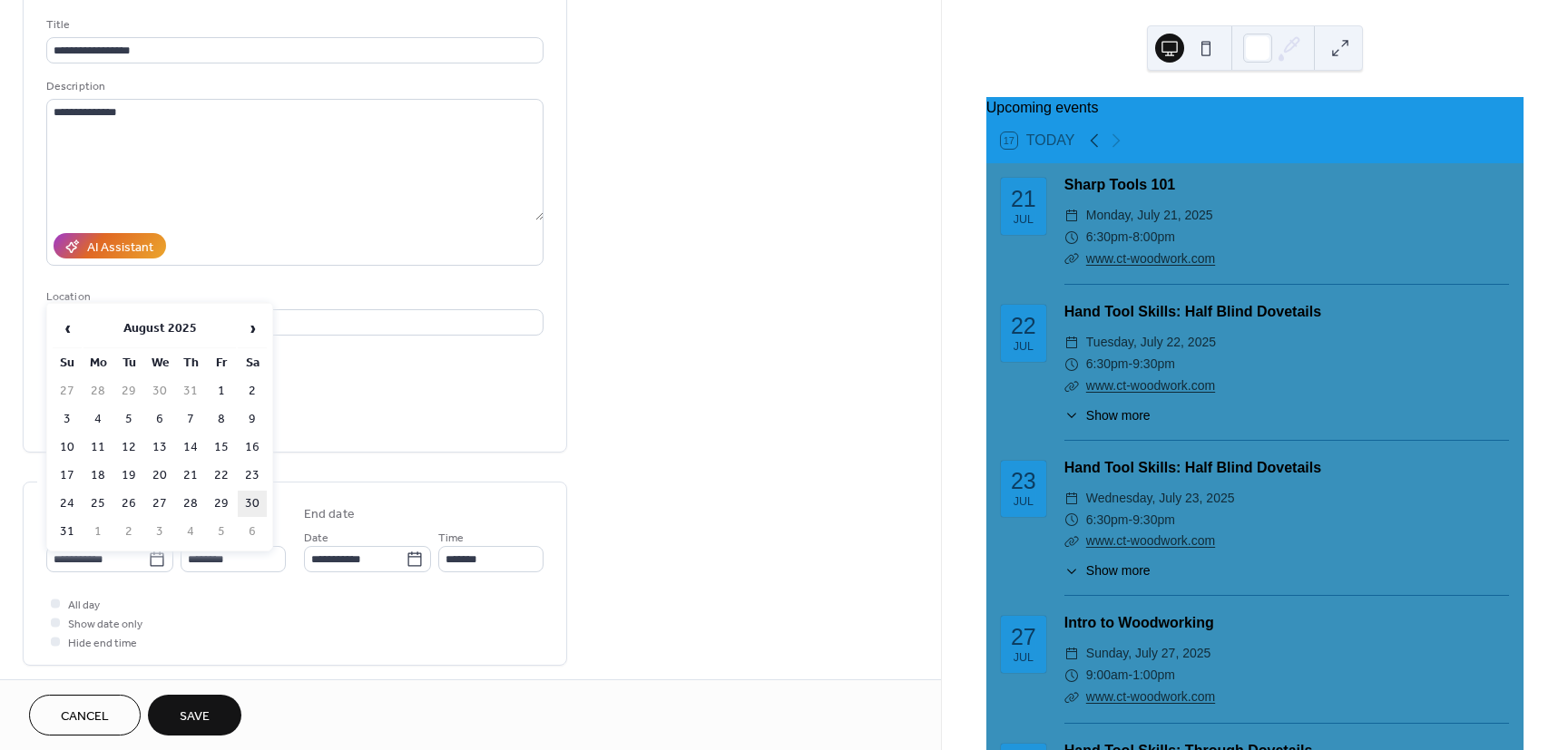 click on "30" at bounding box center [252, 503] 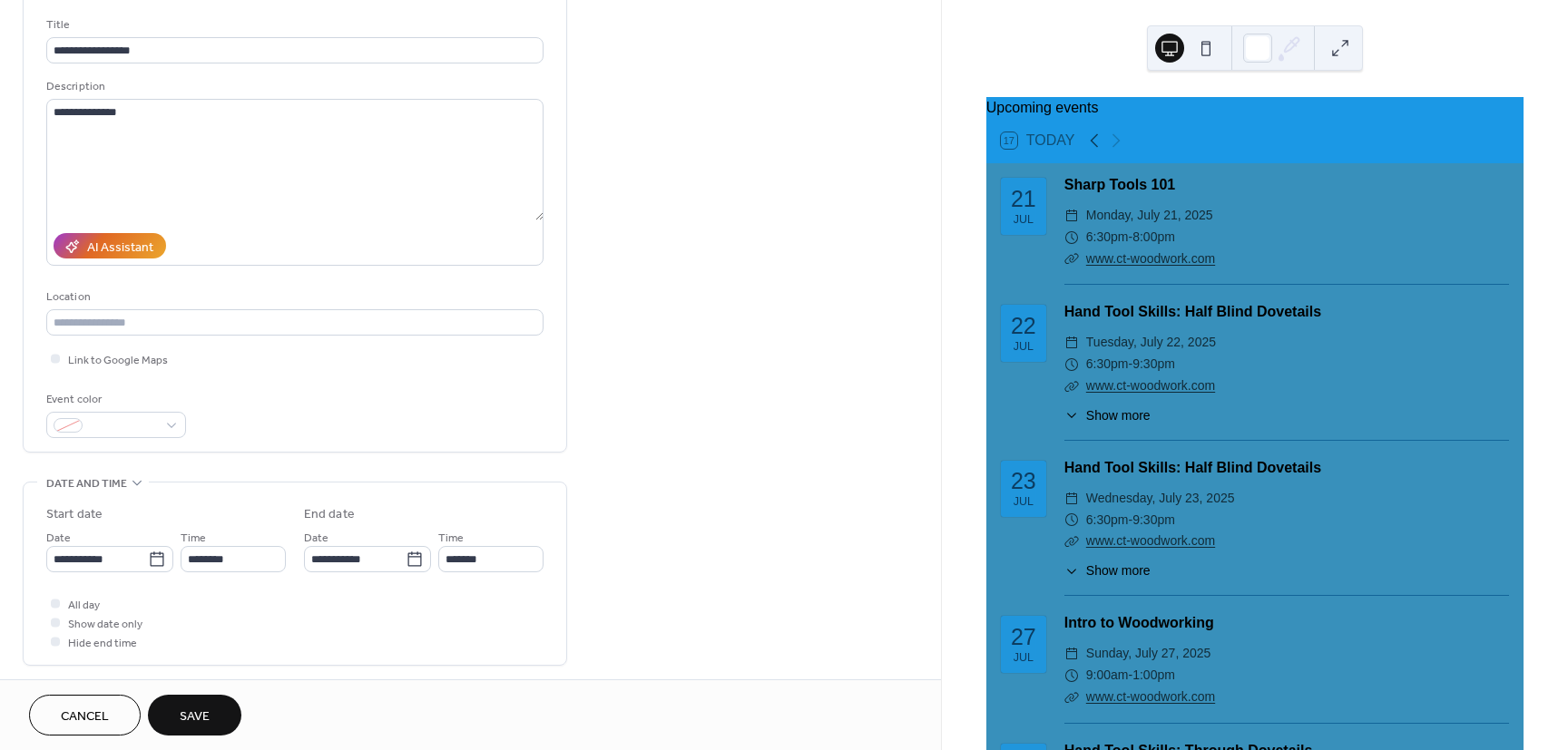 type on "**********" 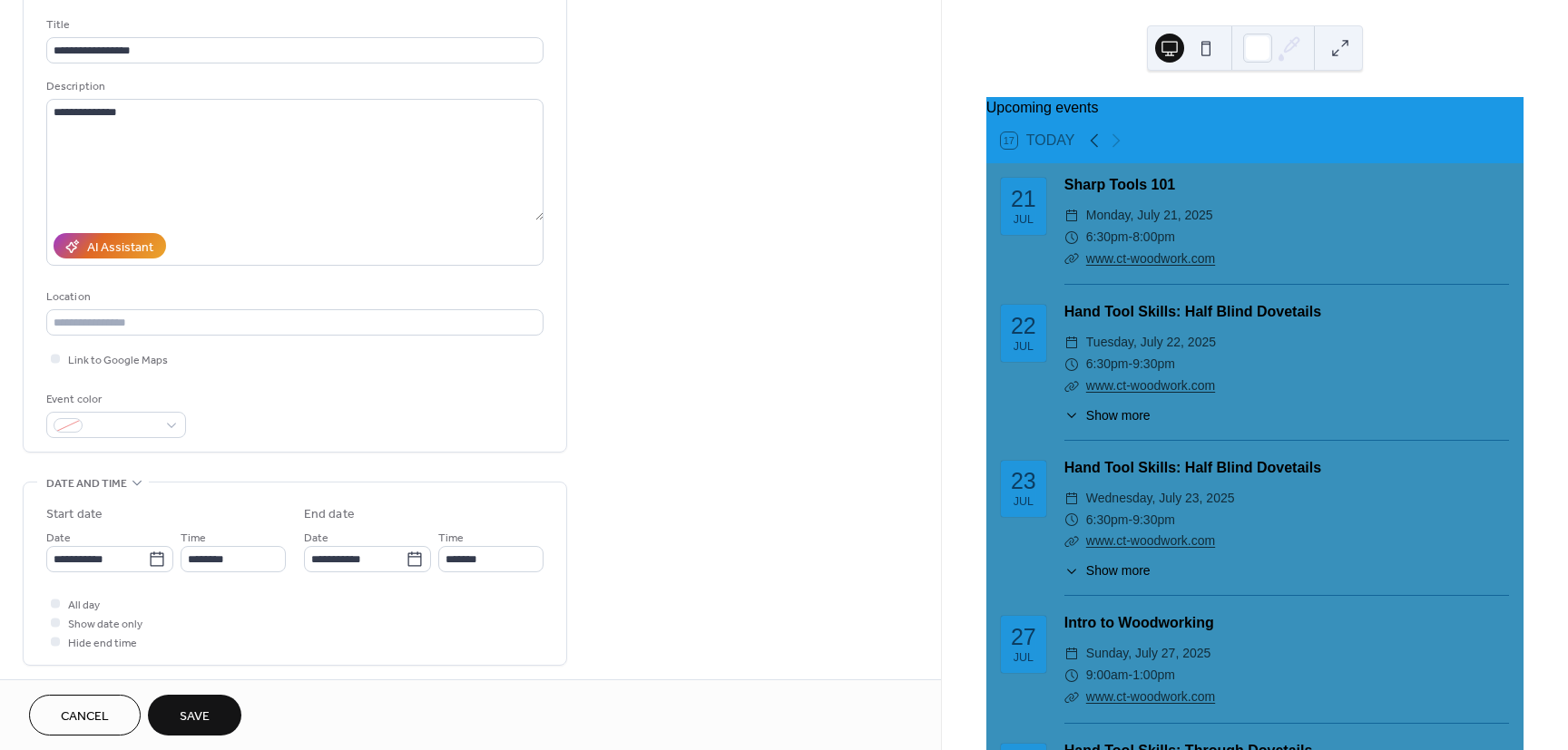 type on "**********" 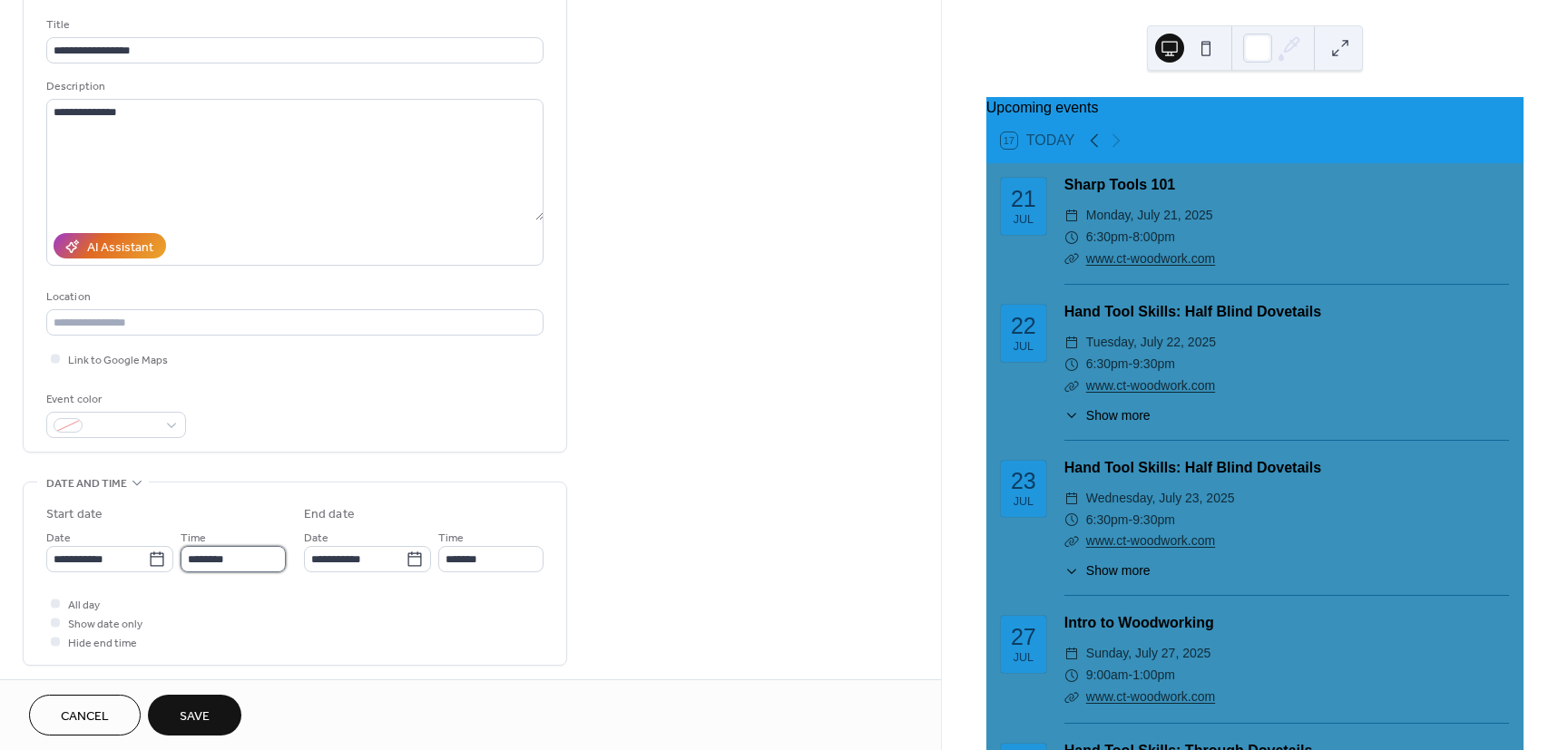 click on "********" at bounding box center (233, 559) 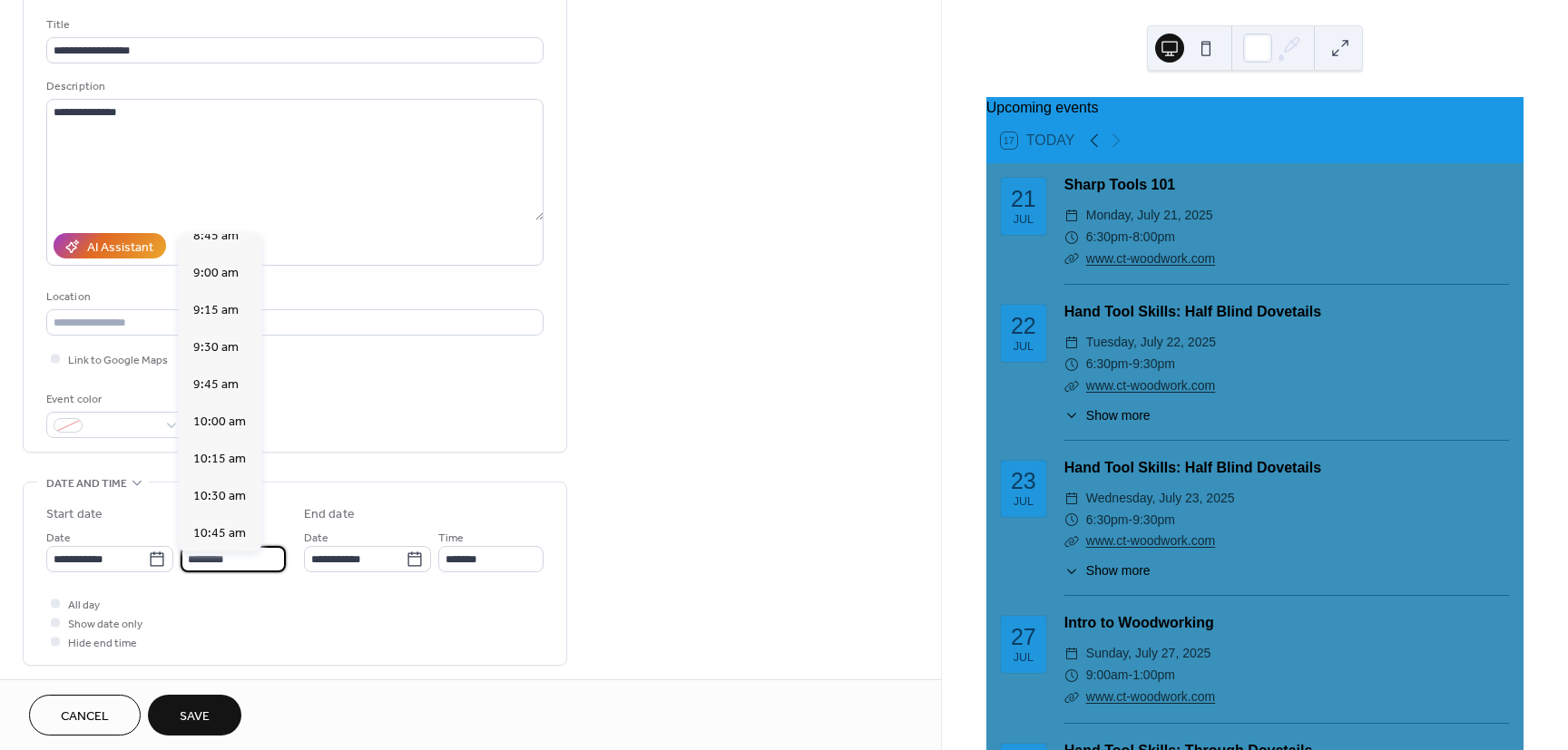 scroll, scrollTop: 1192, scrollLeft: 0, axis: vertical 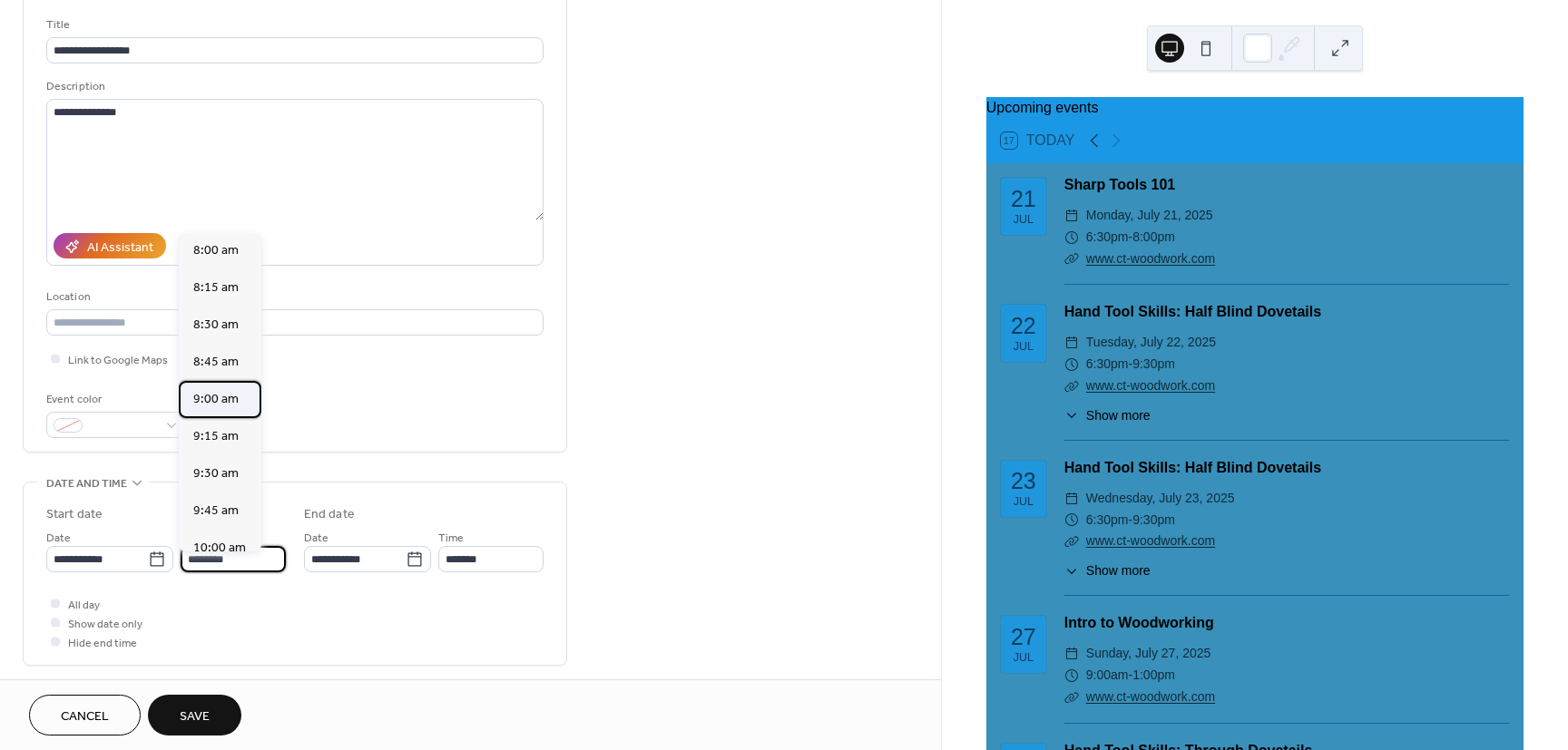 click on "9:00 am" at bounding box center (216, 399) 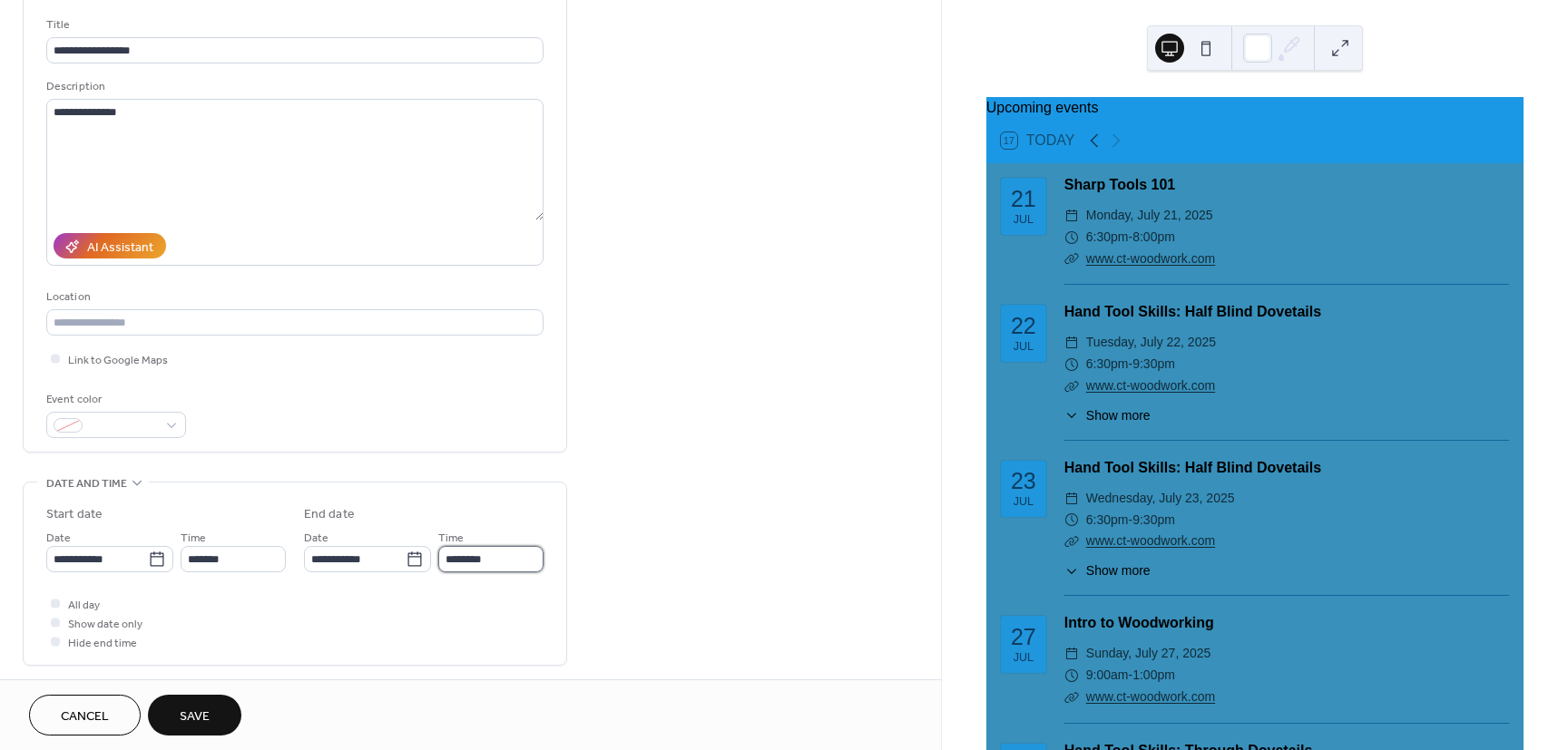 click on "********" at bounding box center (491, 559) 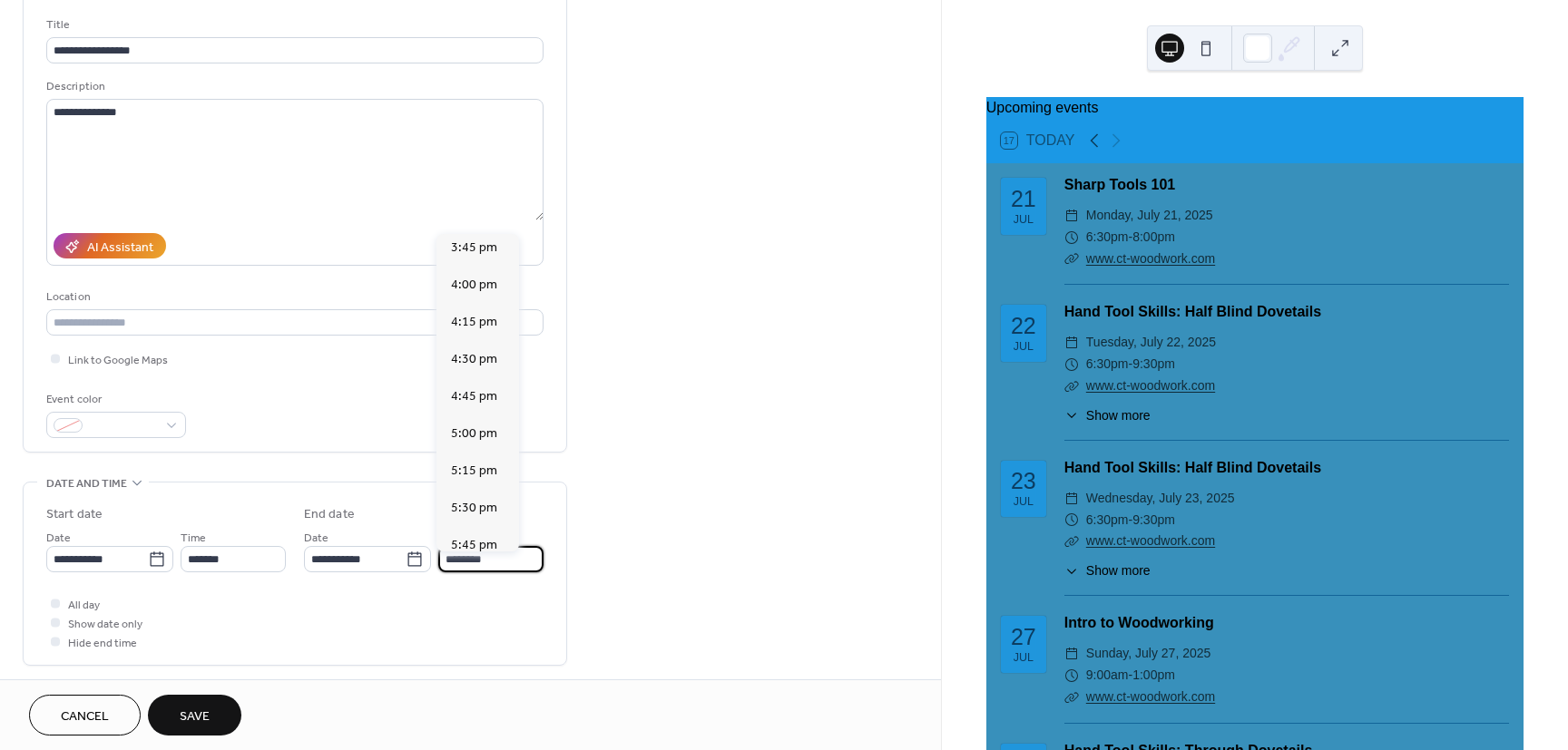 scroll, scrollTop: 979, scrollLeft: 0, axis: vertical 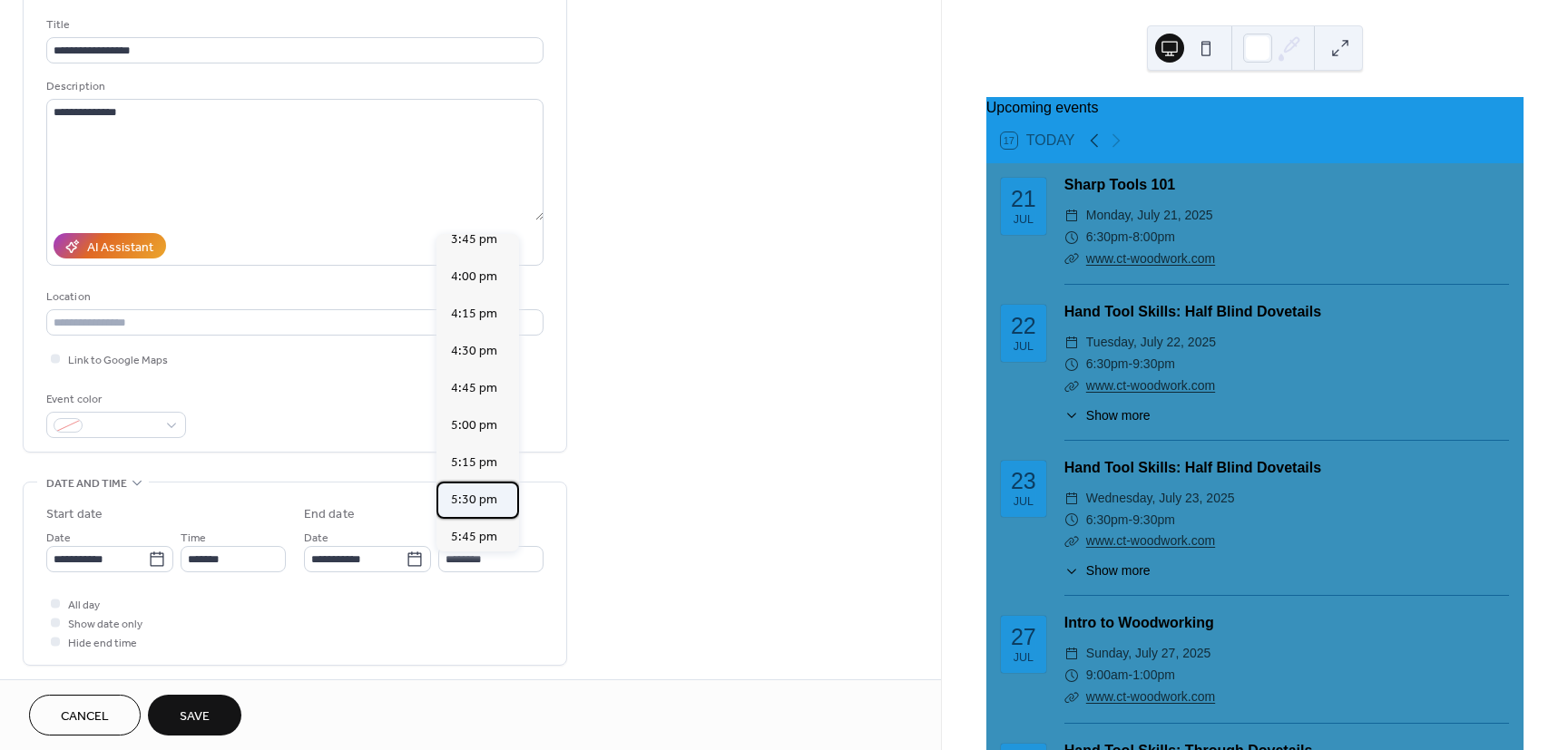 click on "5:30 pm" at bounding box center (474, 500) 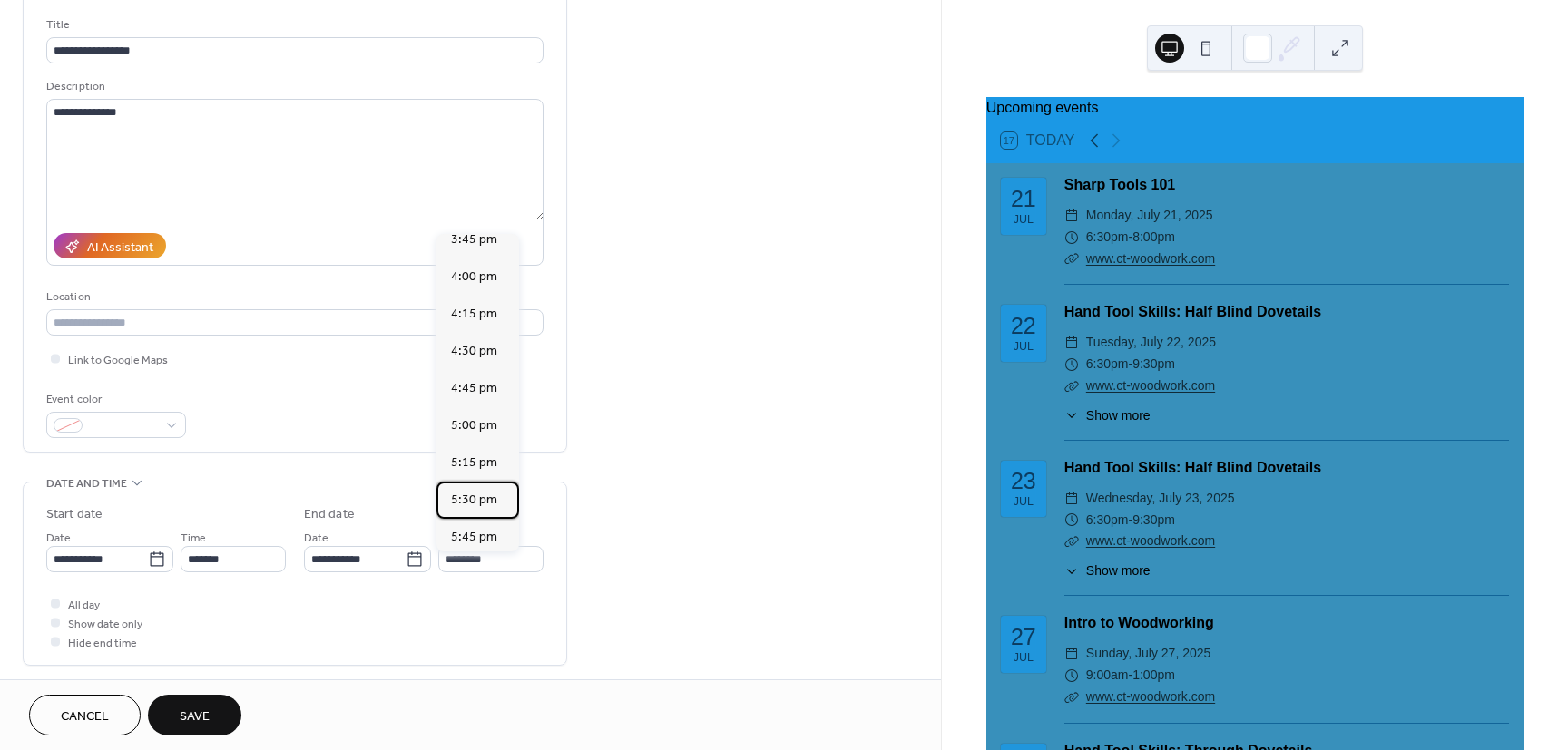 type on "*******" 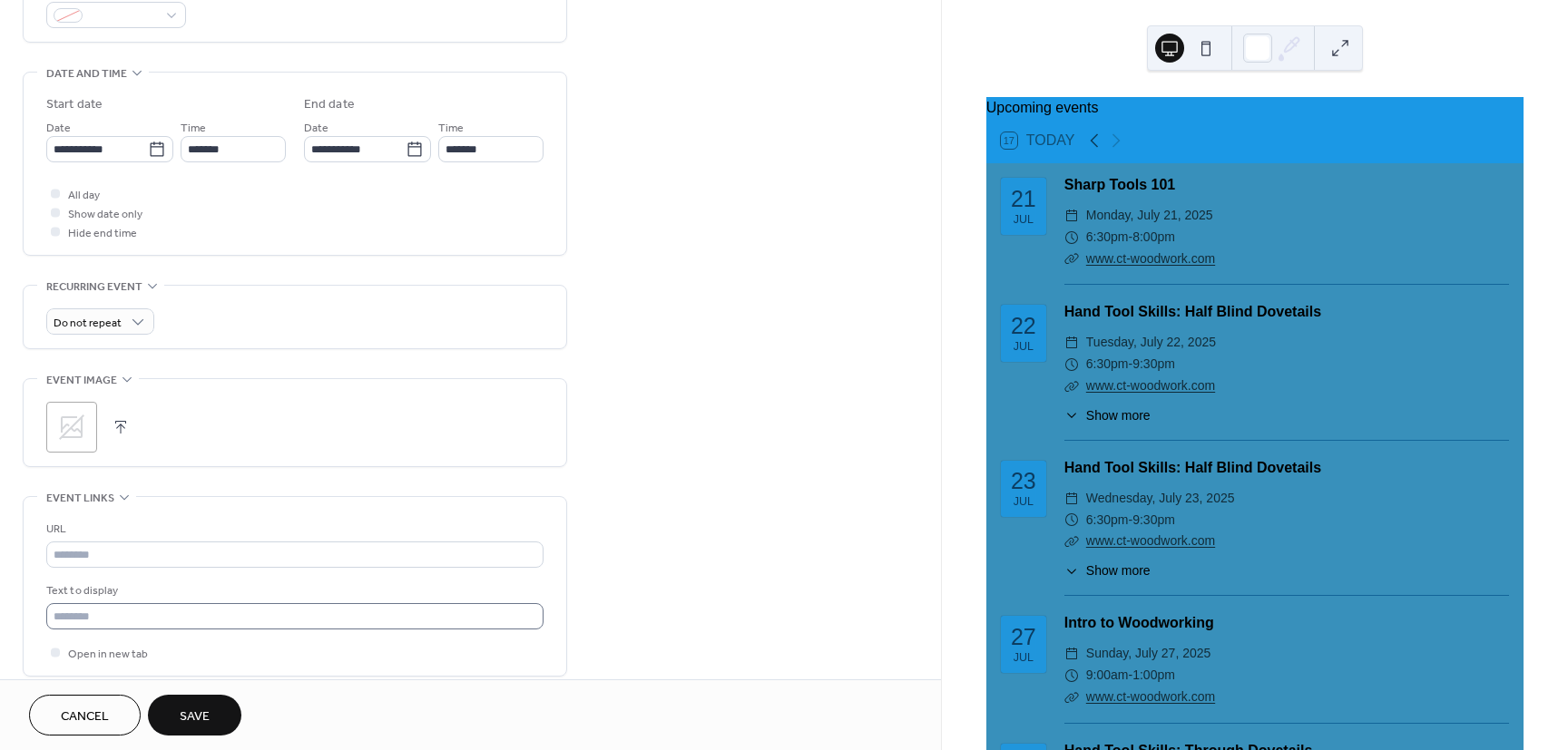 scroll, scrollTop: 544, scrollLeft: 0, axis: vertical 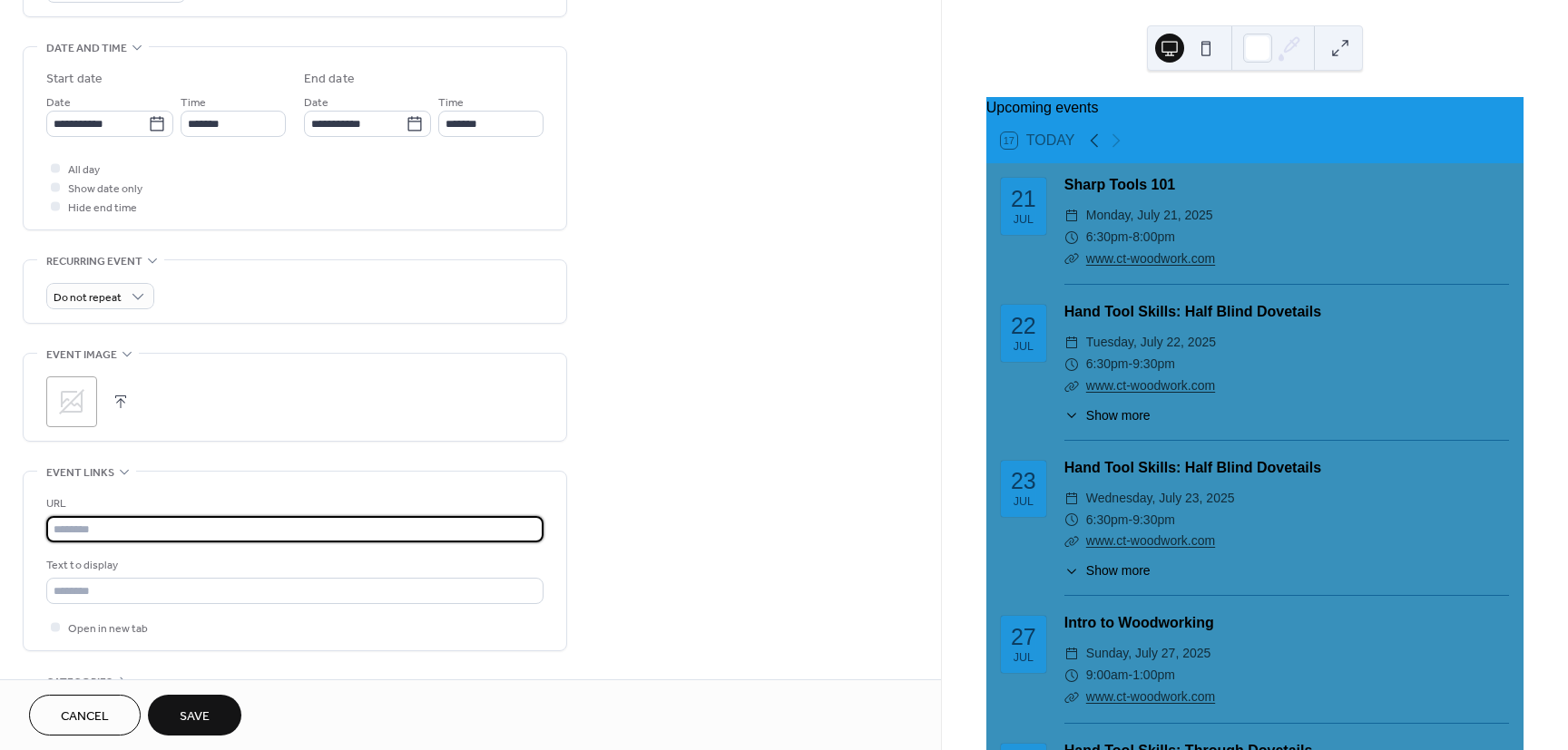 paste on "**********" 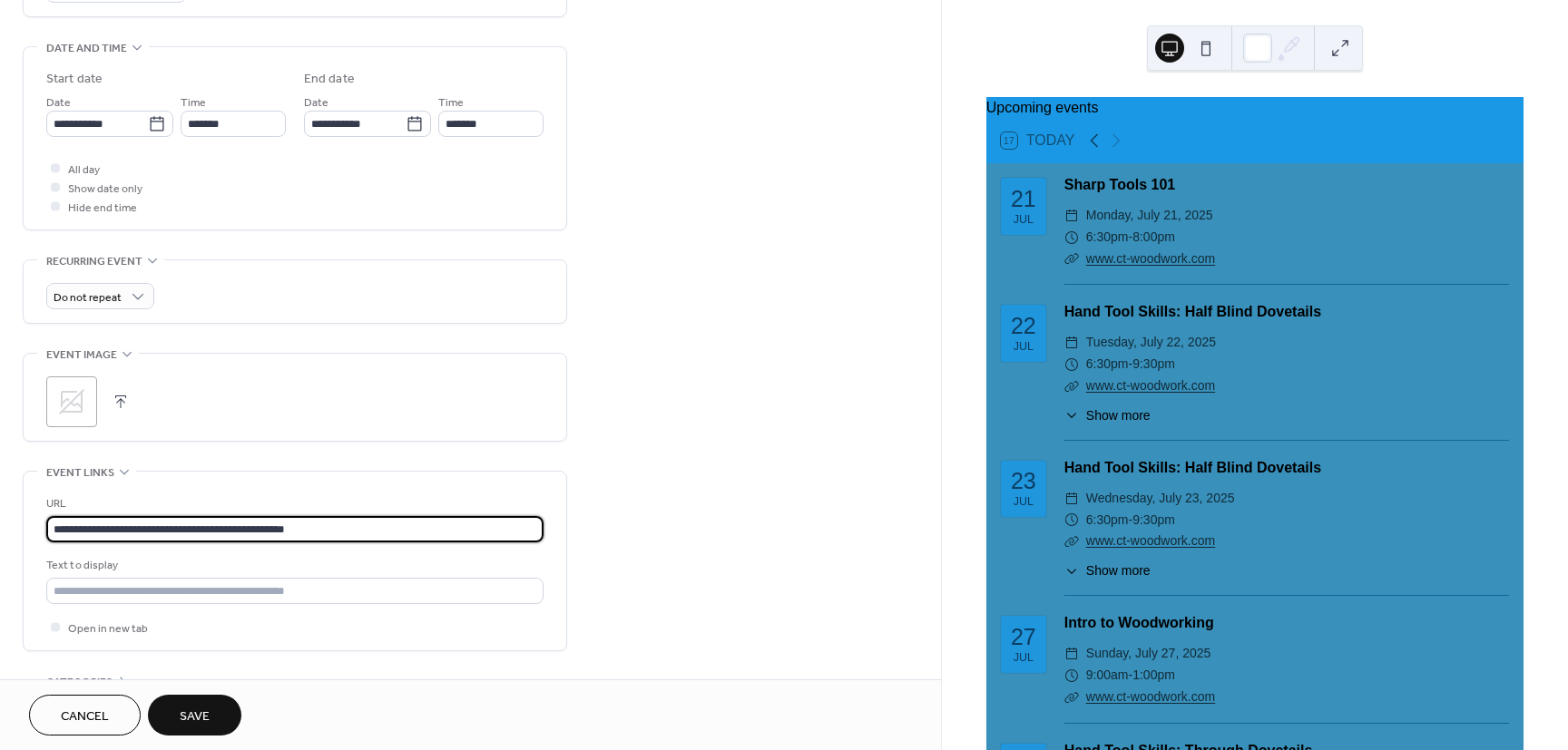 type on "**********" 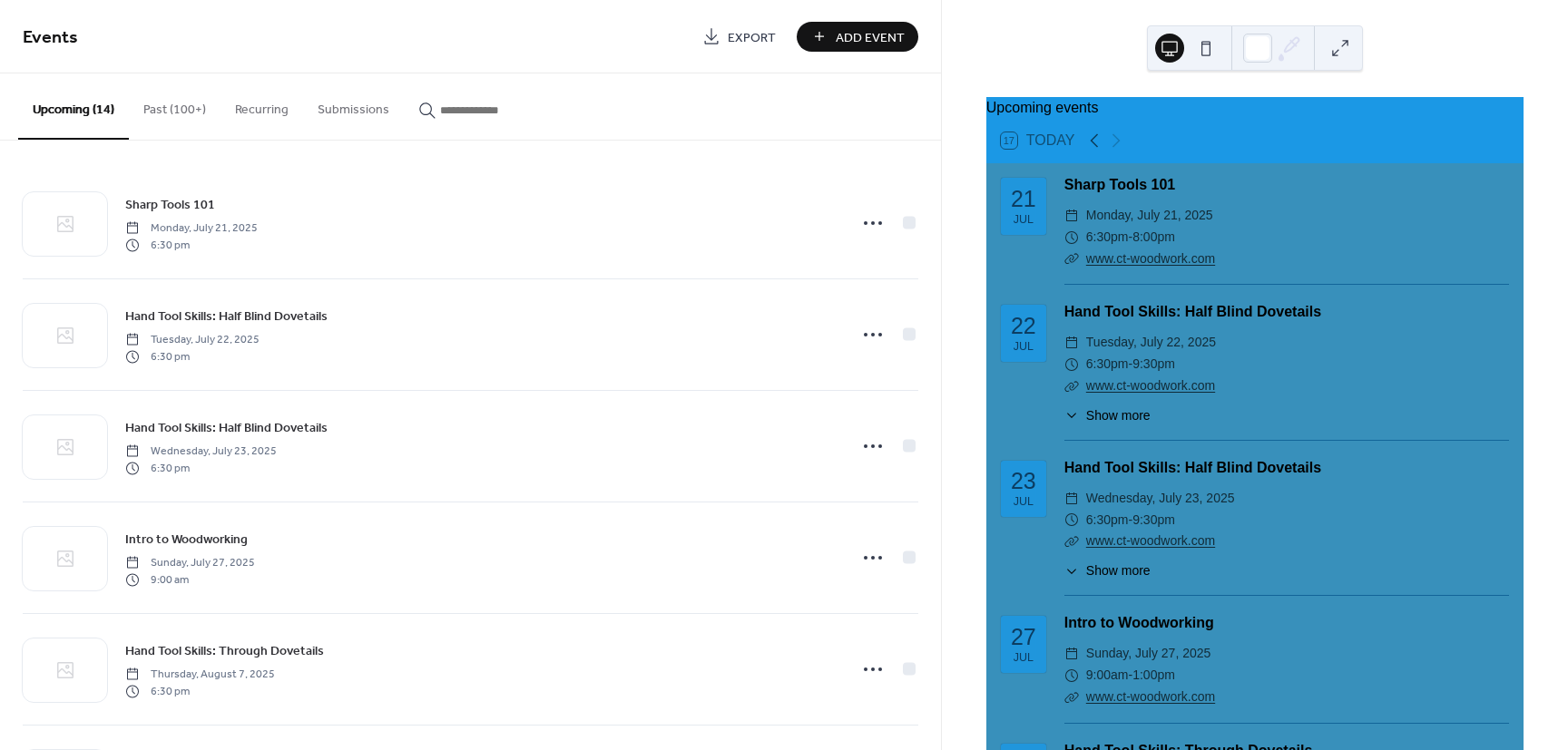 click on "Add Event" at bounding box center (858, 36) 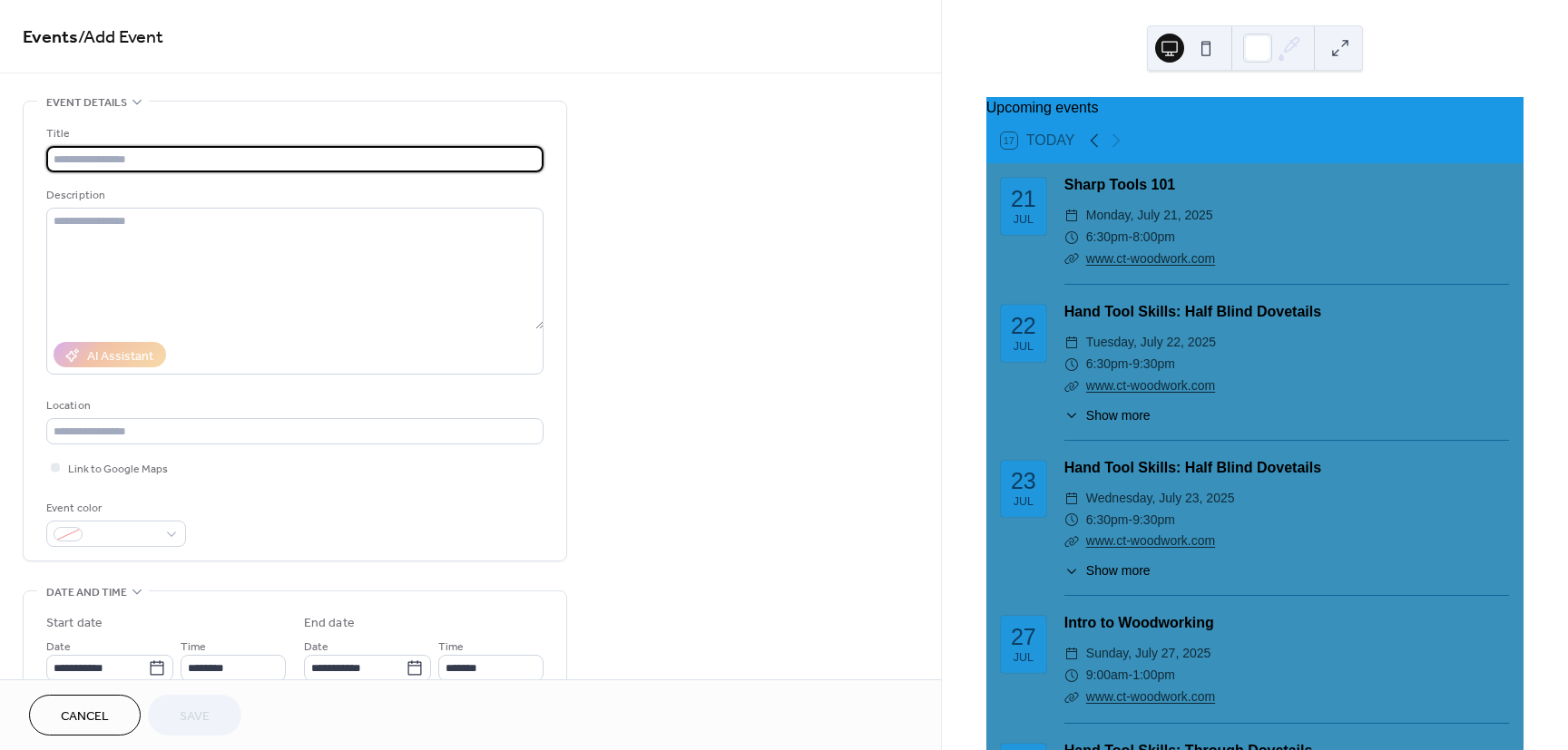 click at bounding box center [295, 159] 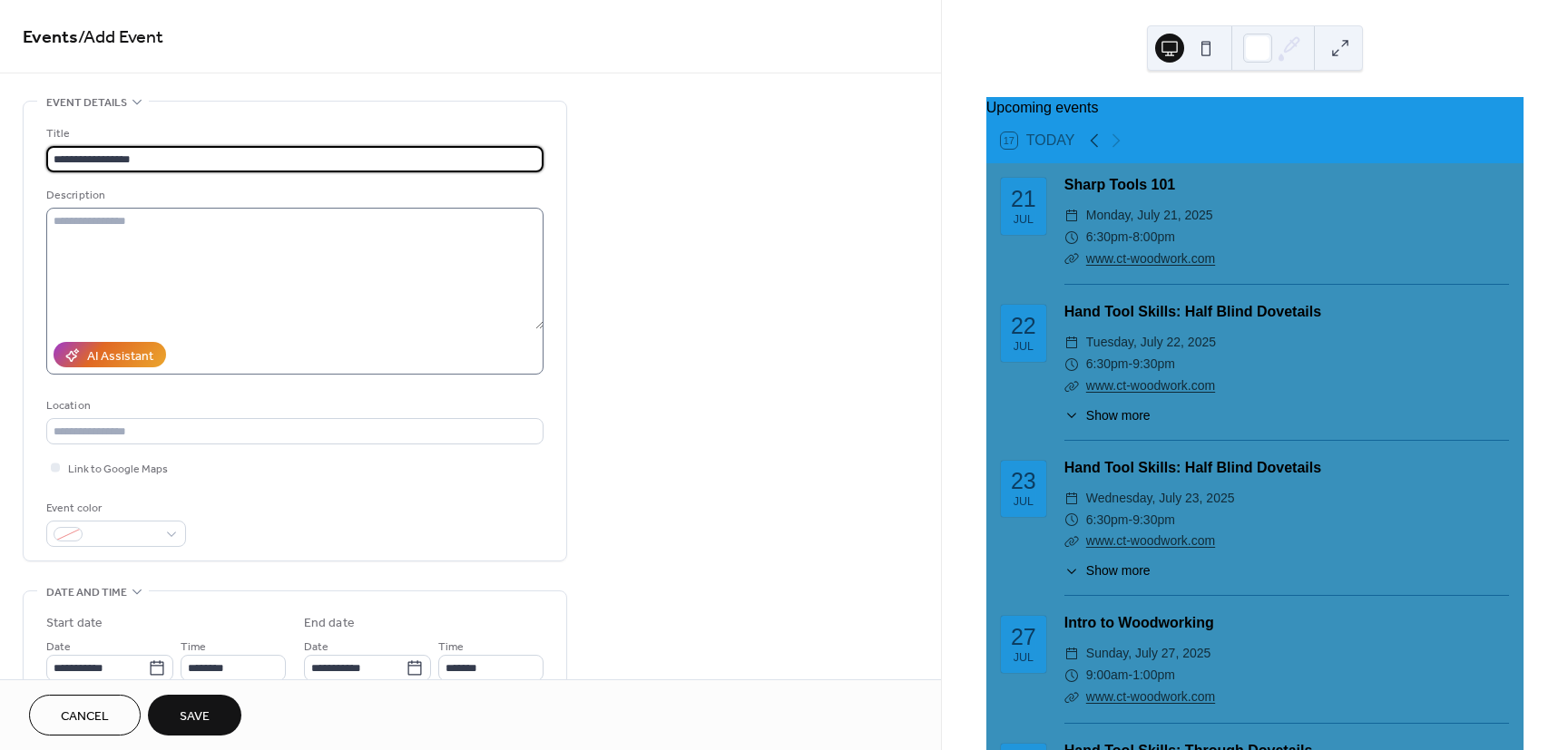 type on "**********" 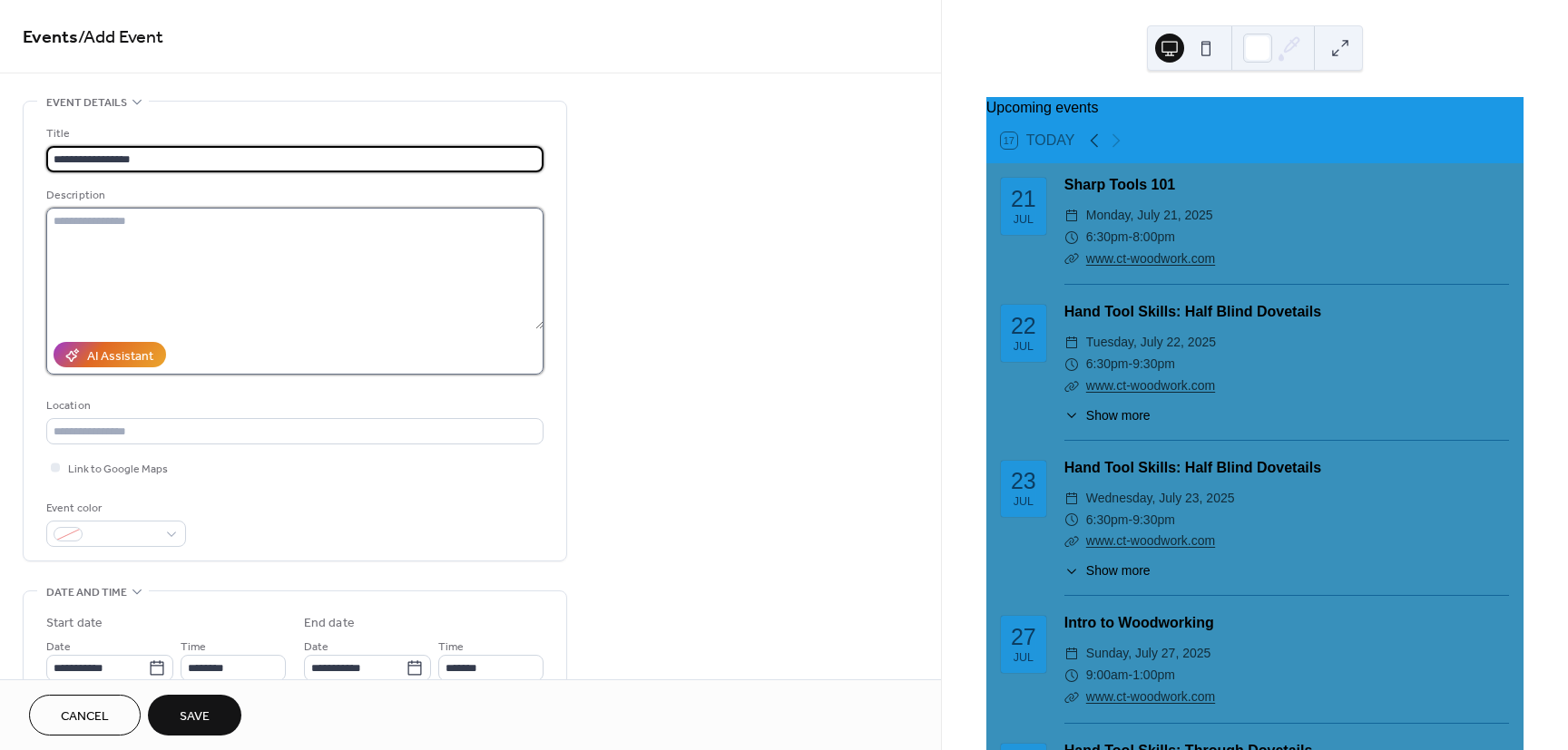 click at bounding box center [295, 268] 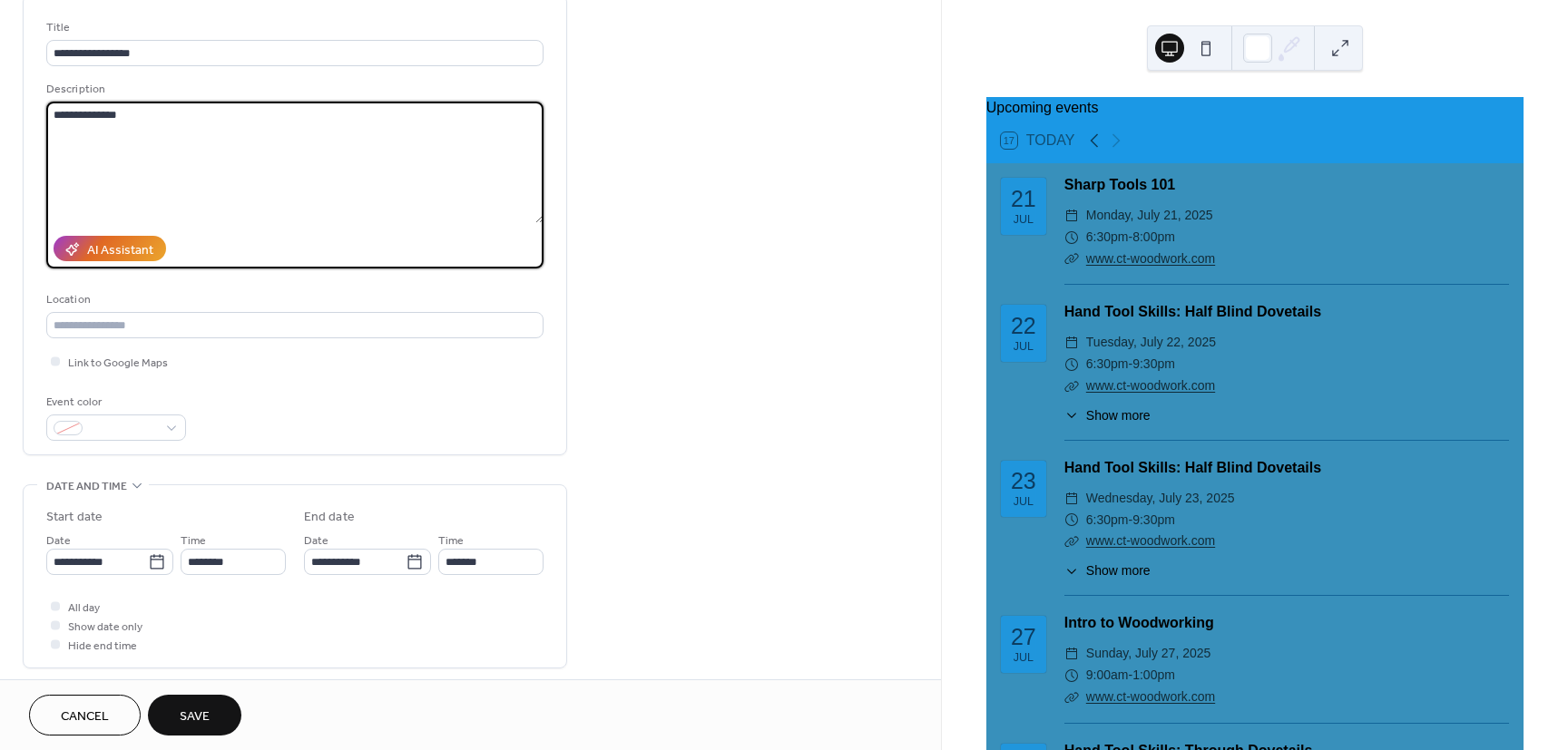 scroll, scrollTop: 109, scrollLeft: 0, axis: vertical 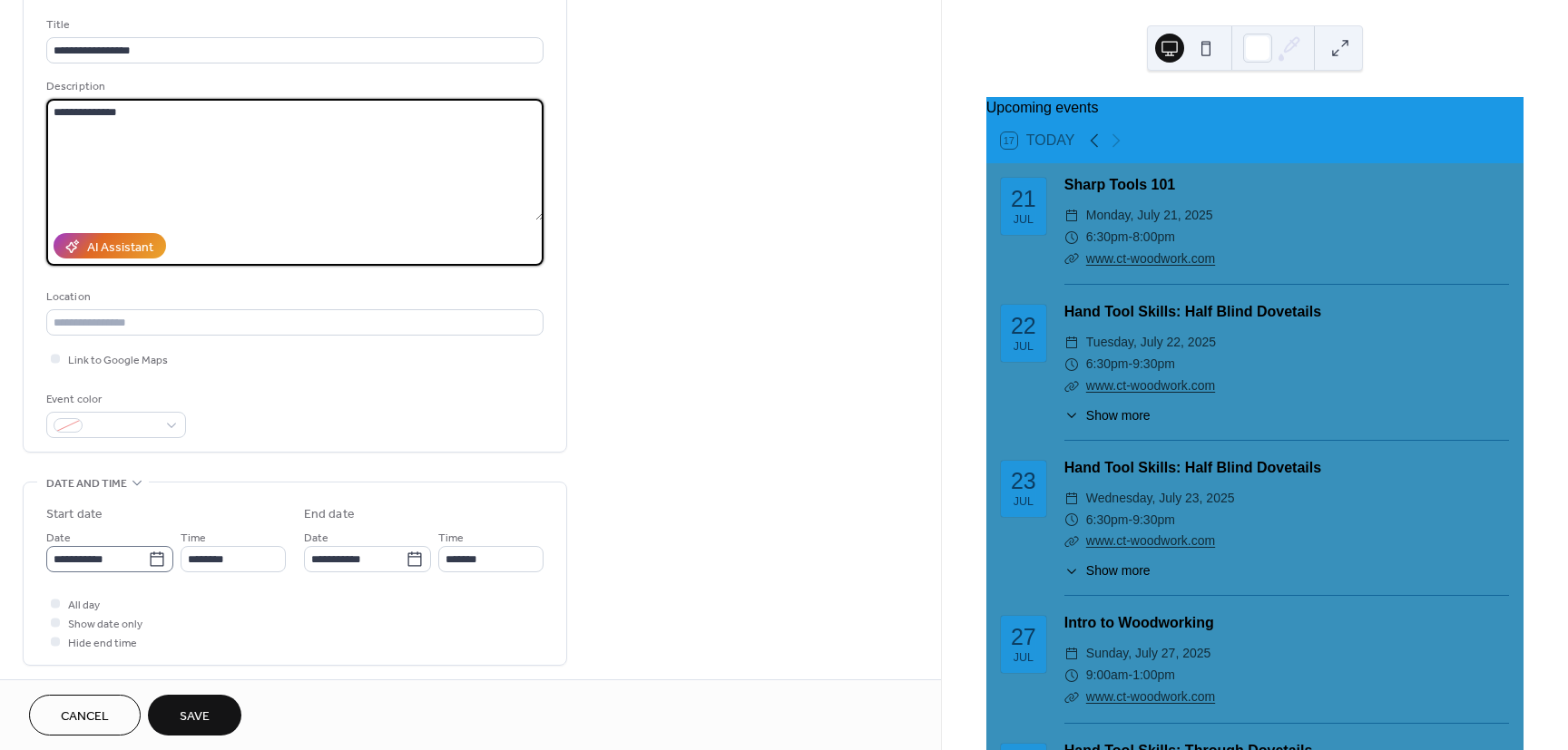 type on "**********" 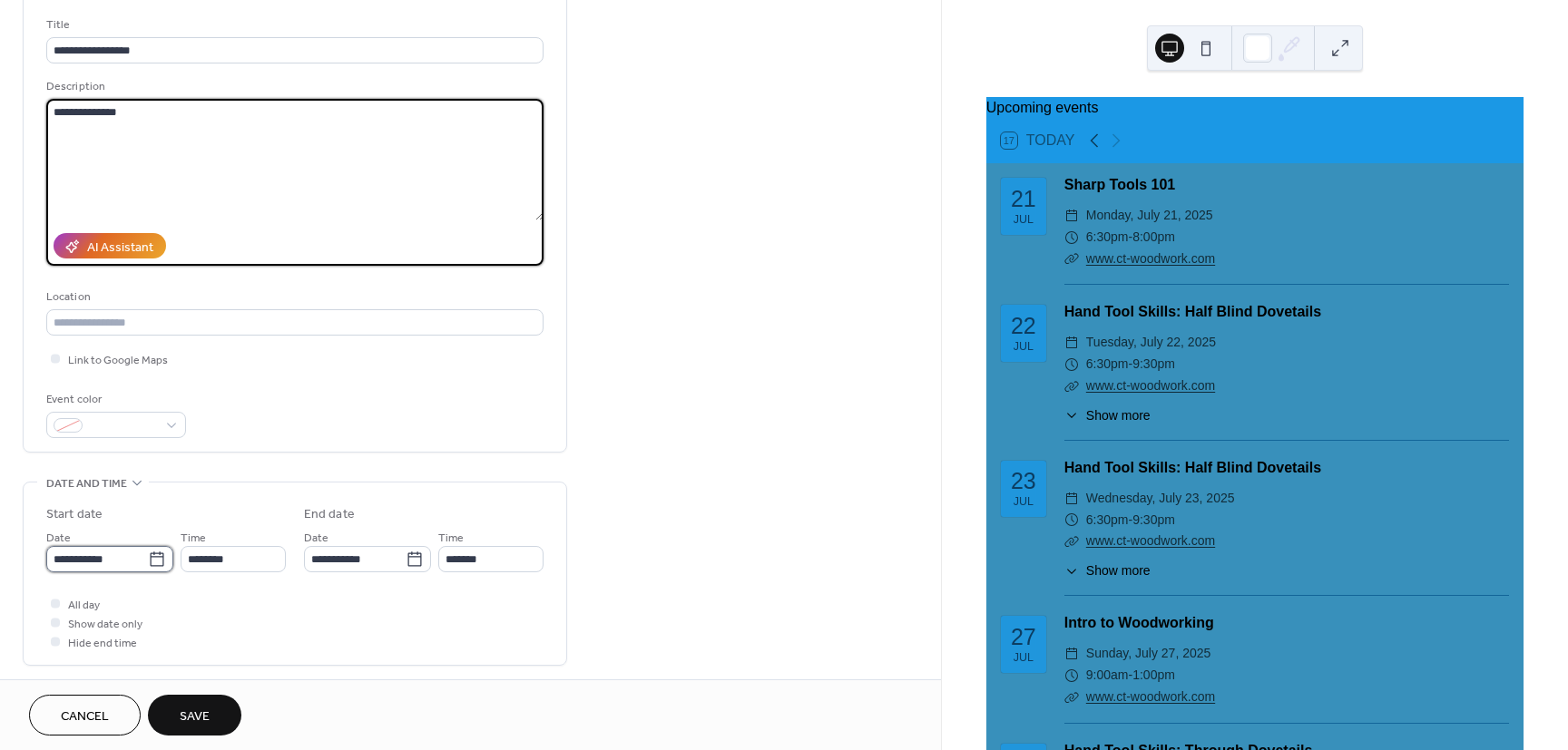 click on "**********" at bounding box center (97, 559) 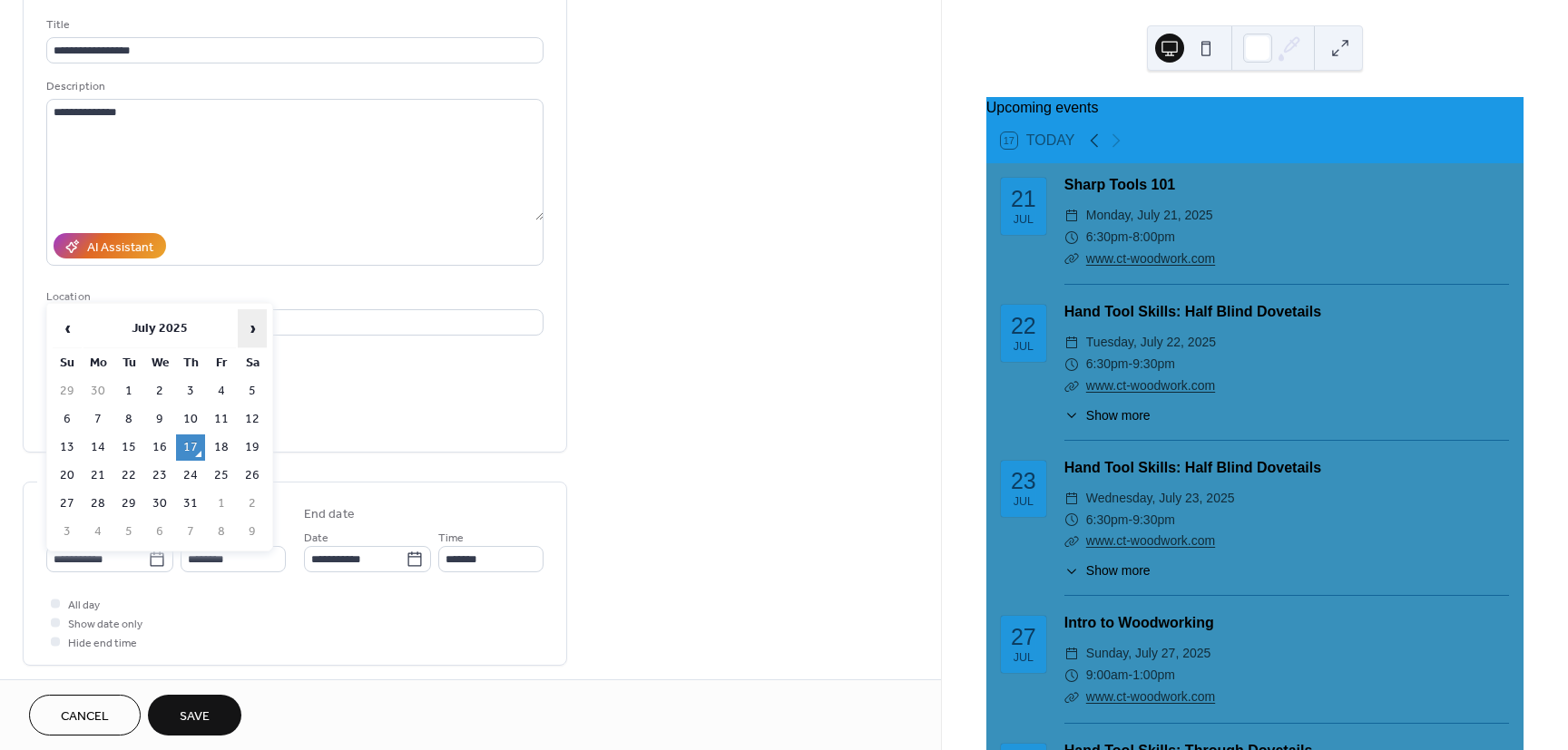 click on "›" at bounding box center (252, 328) 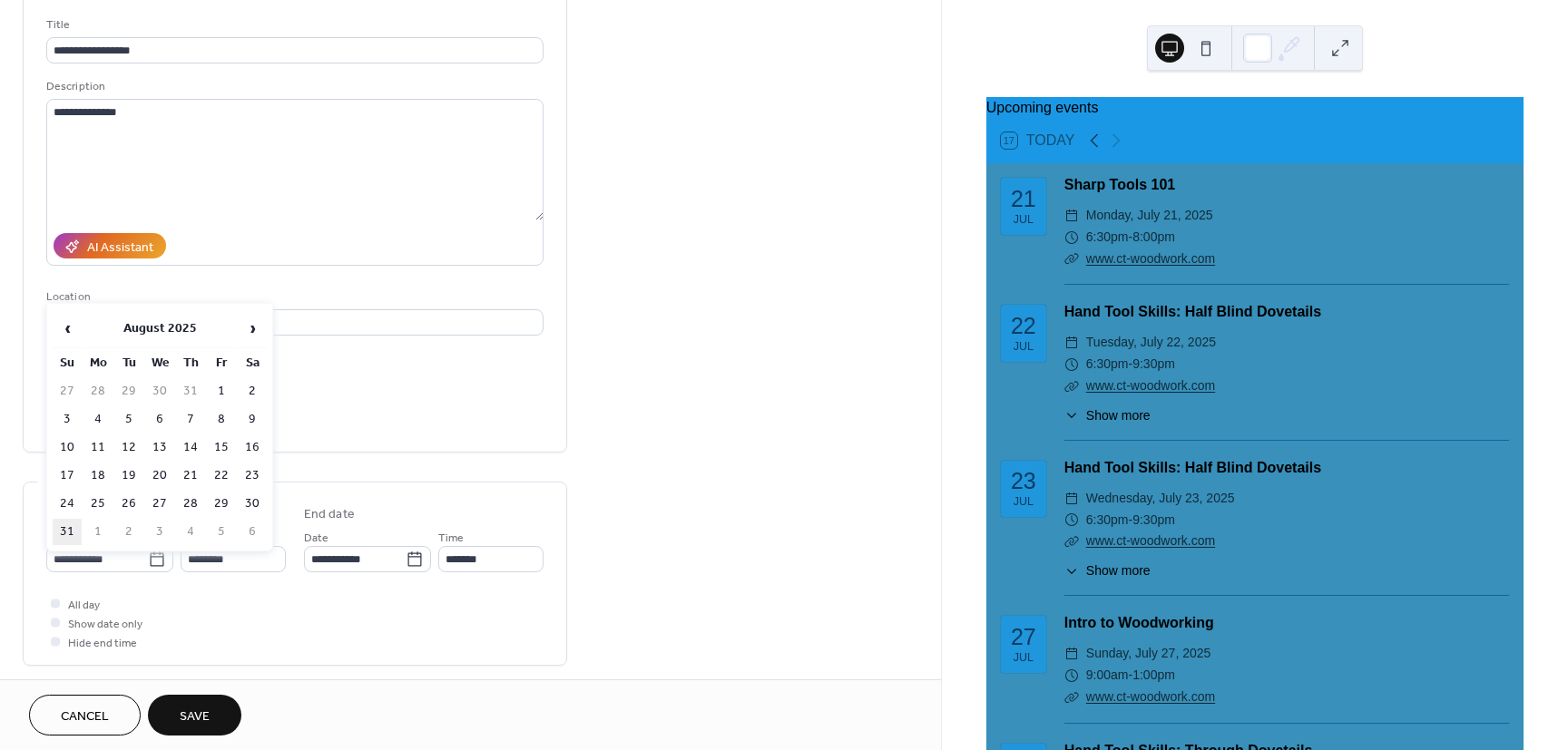 click on "31" at bounding box center (67, 531) 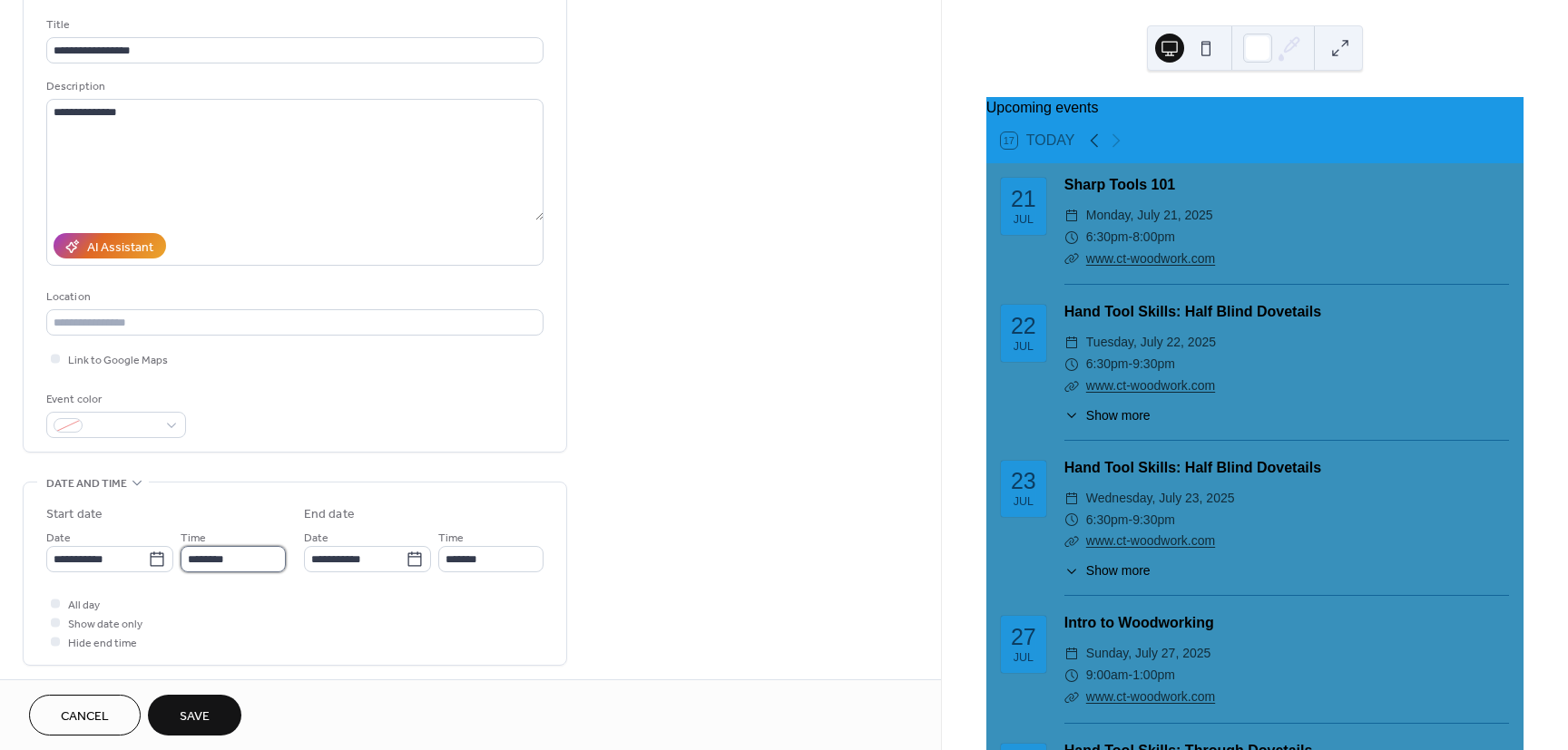 click on "********" at bounding box center [233, 559] 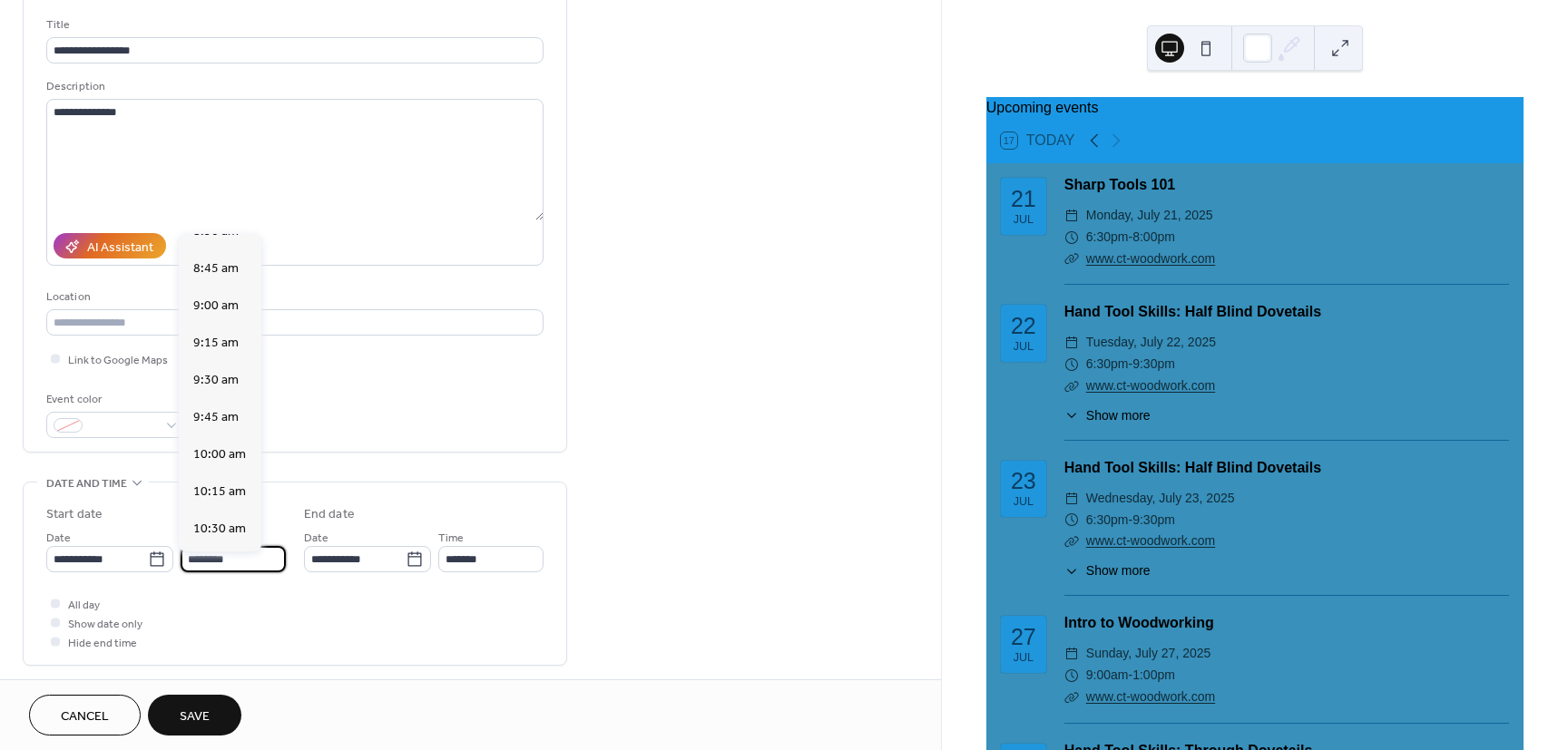 scroll, scrollTop: 1192, scrollLeft: 0, axis: vertical 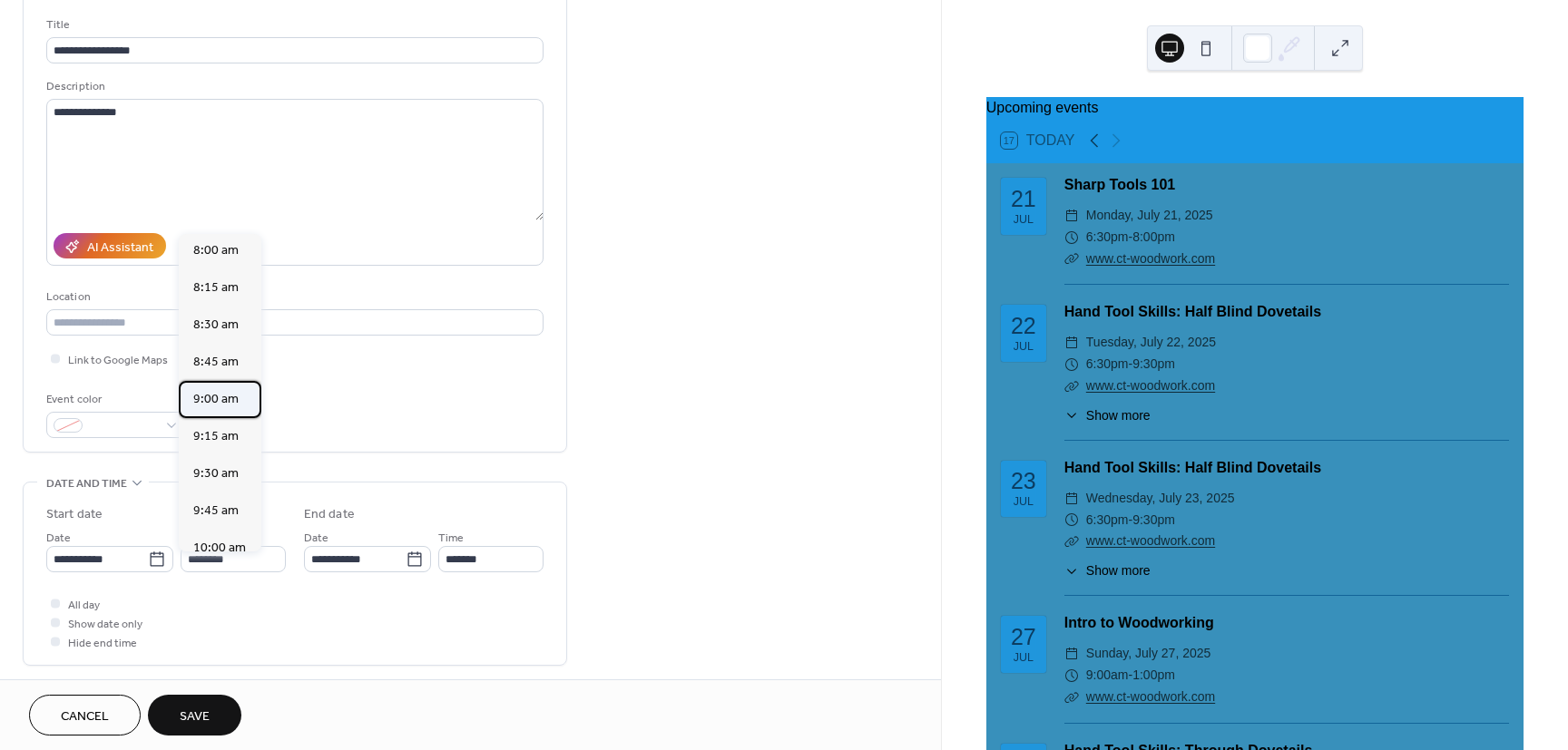 click on "9:00 am" at bounding box center [216, 399] 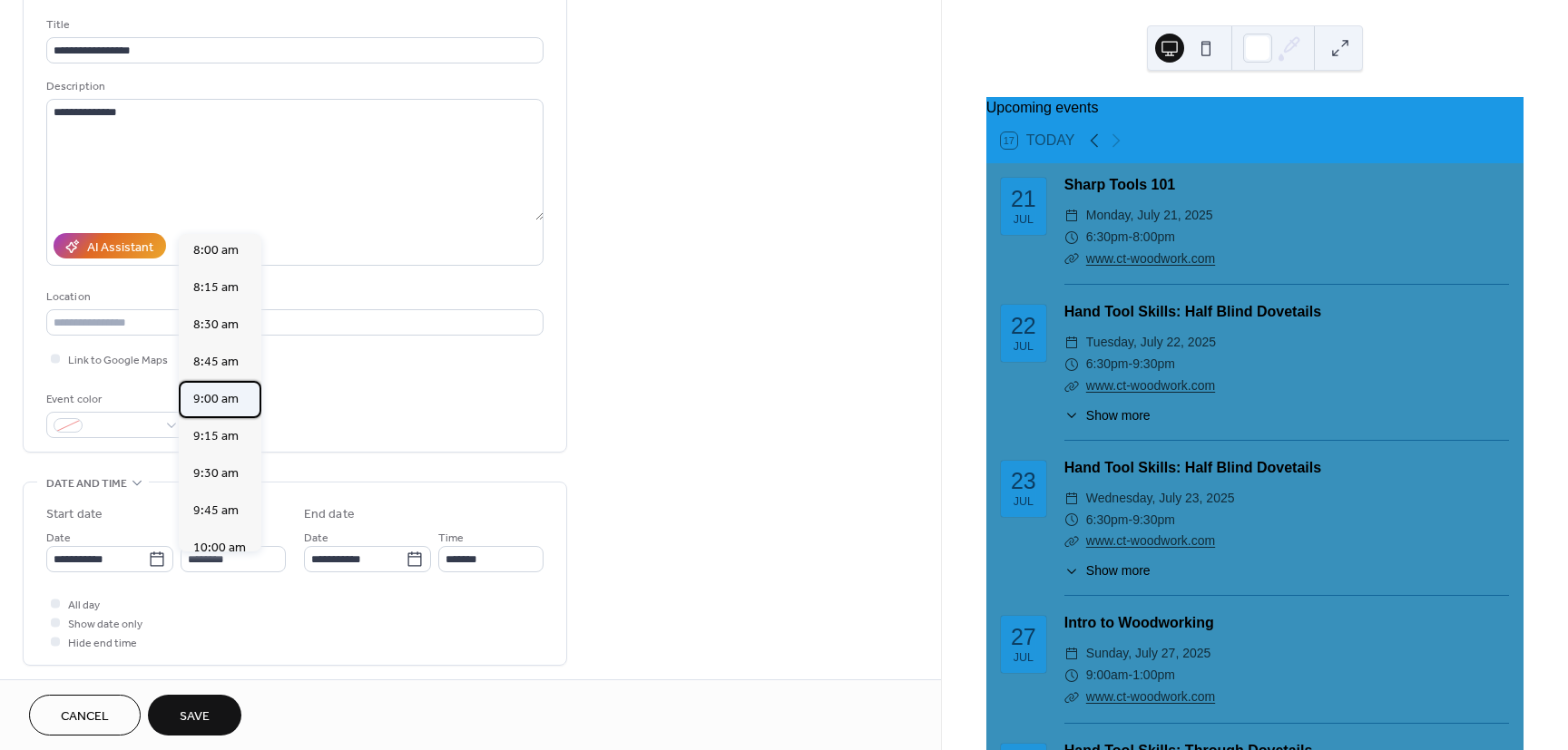 type on "*******" 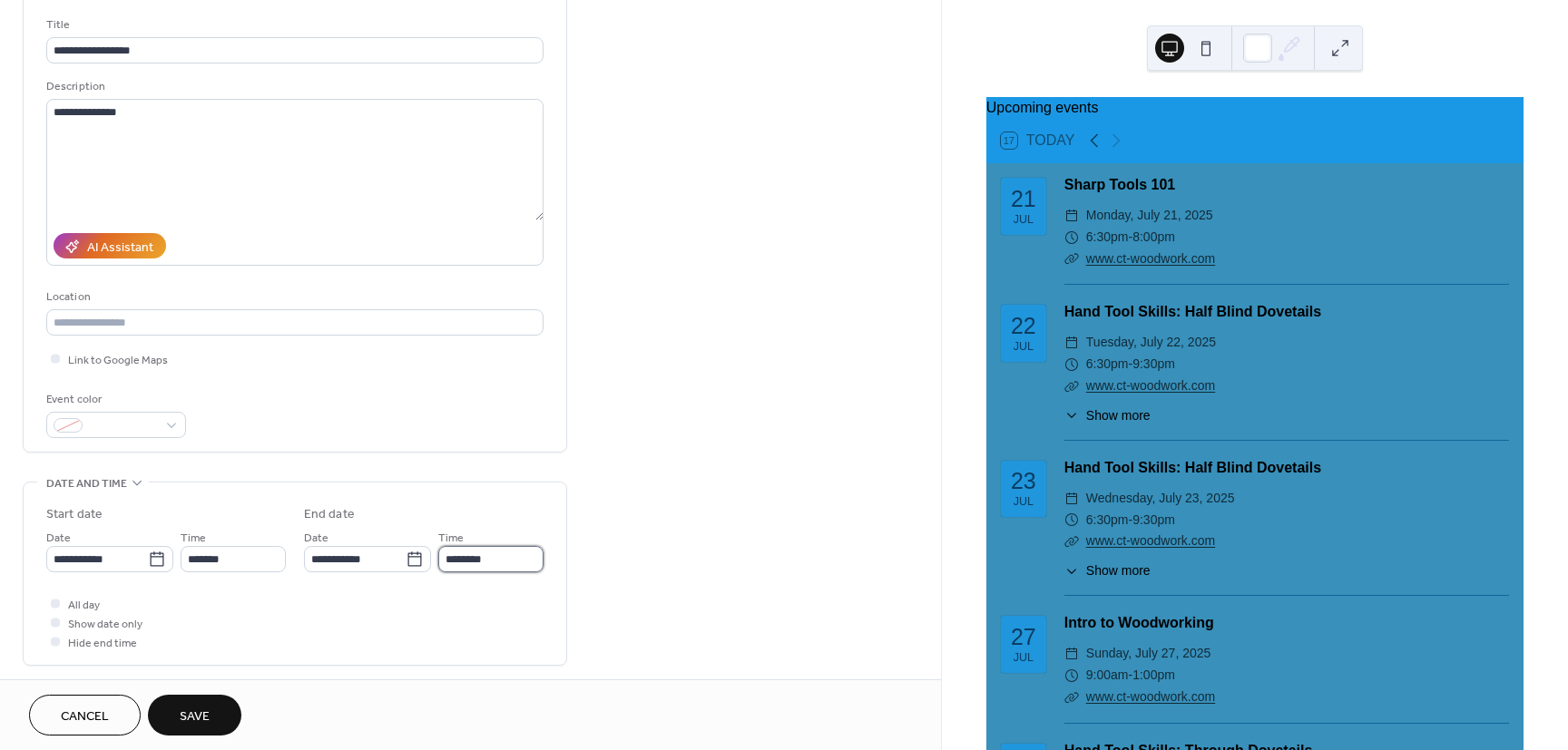 click on "********" at bounding box center [491, 559] 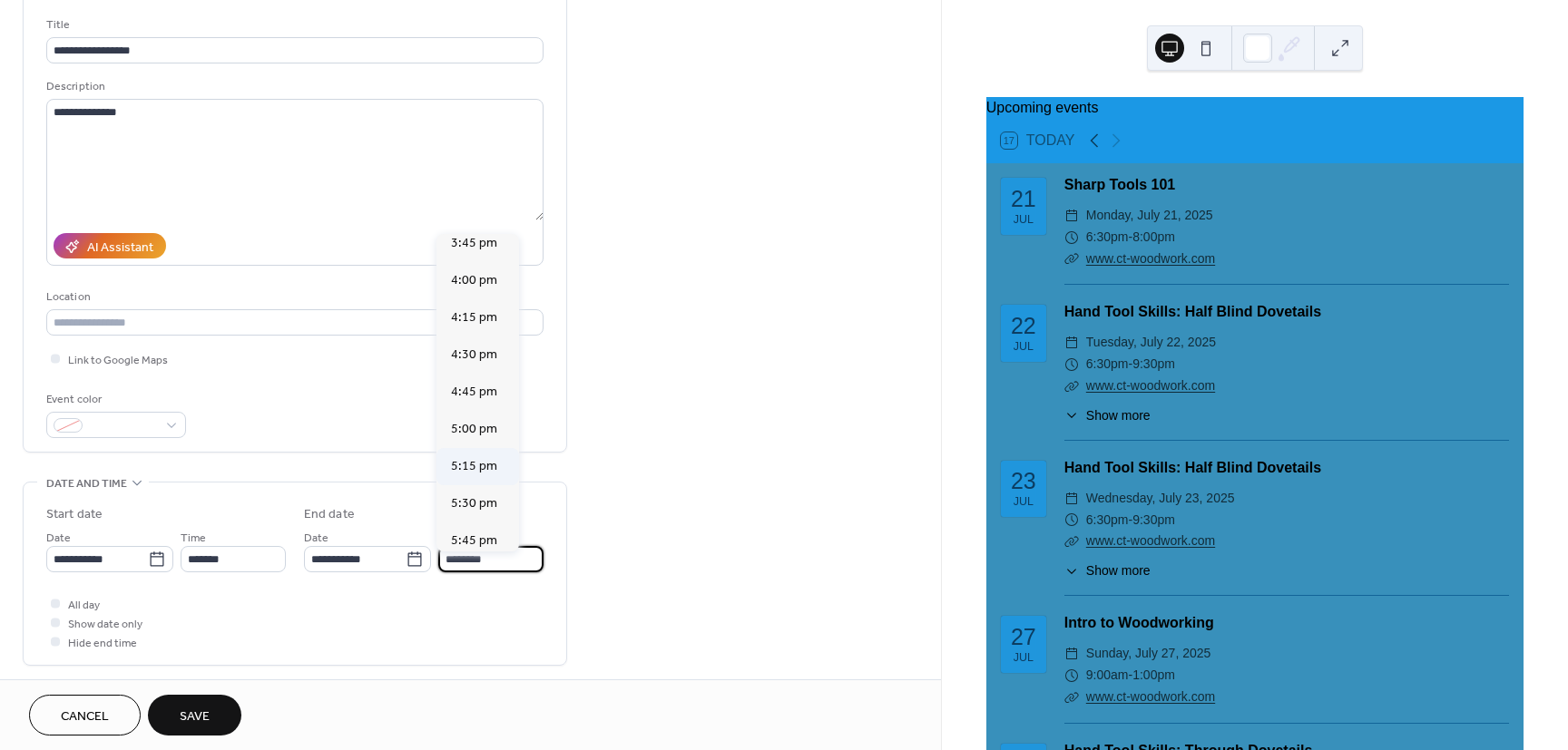 scroll, scrollTop: 979, scrollLeft: 0, axis: vertical 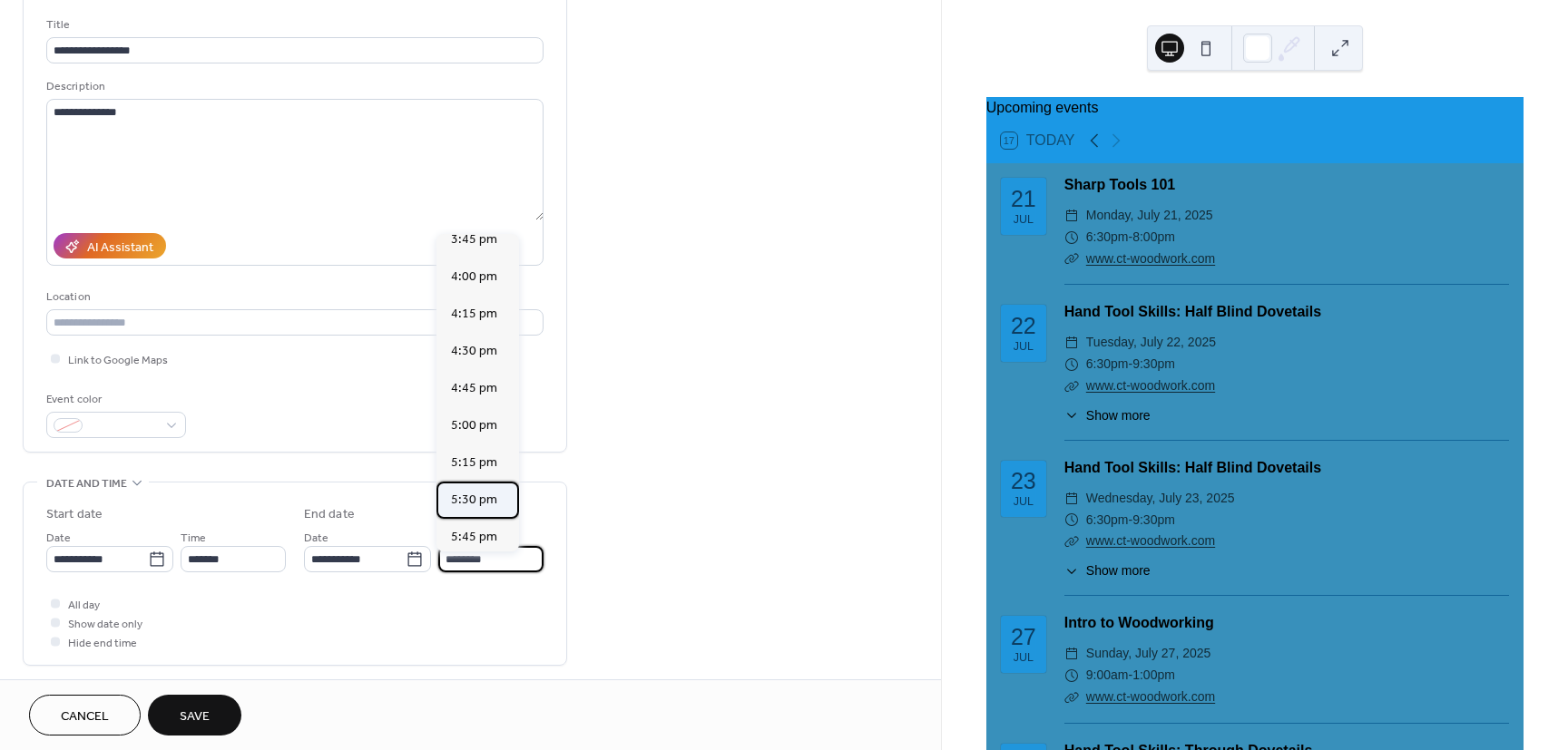 click on "5:30 pm" at bounding box center [474, 500] 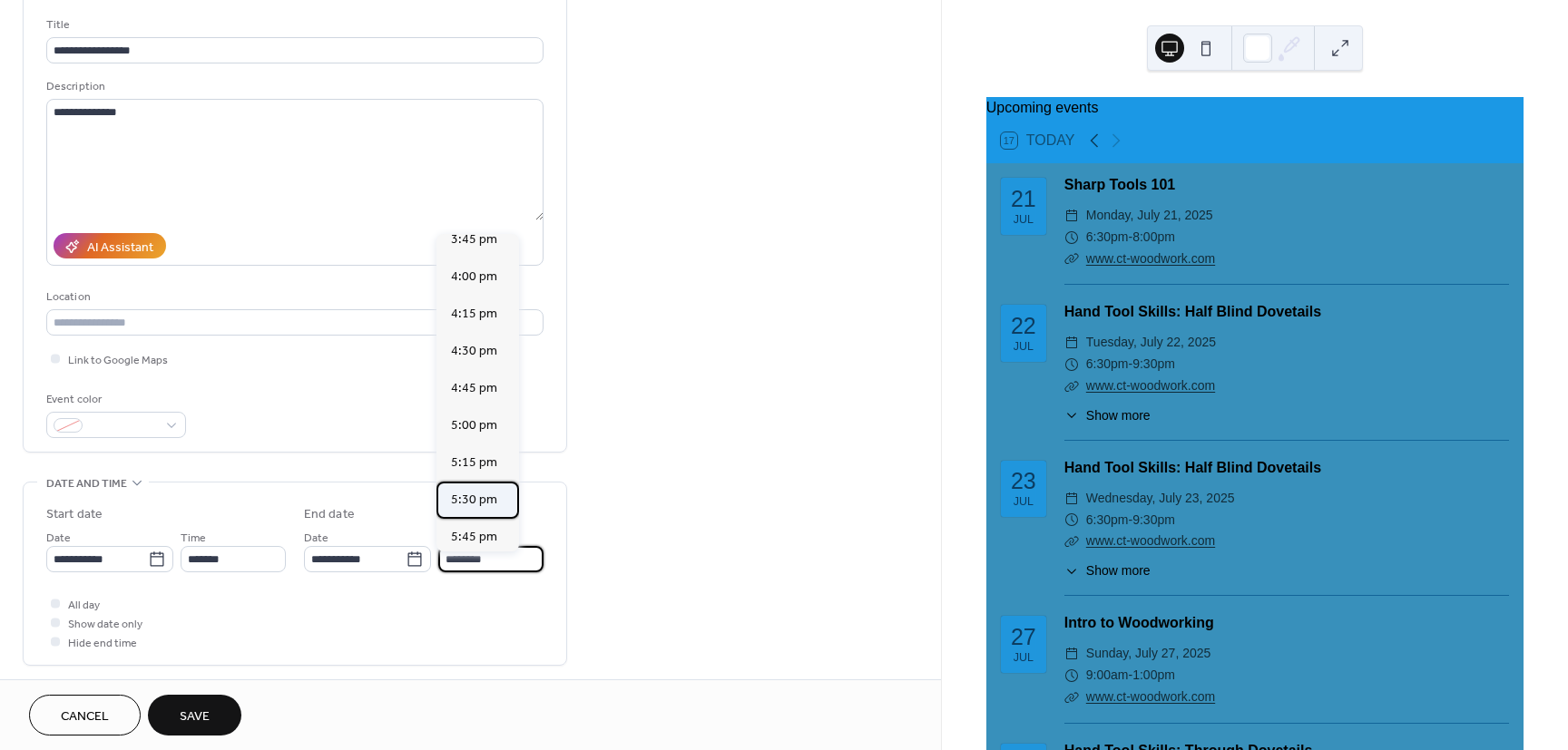 type on "*******" 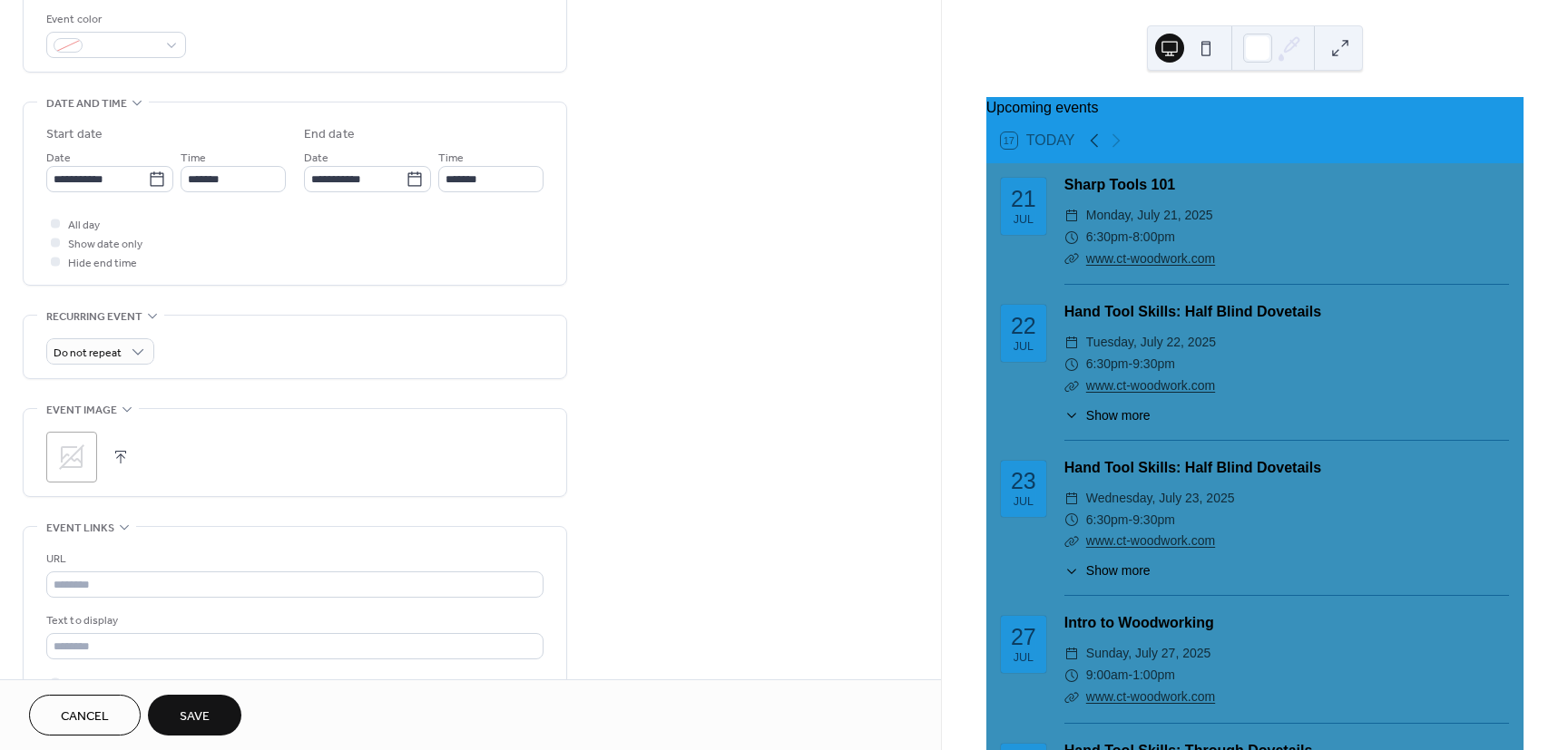 scroll, scrollTop: 490, scrollLeft: 0, axis: vertical 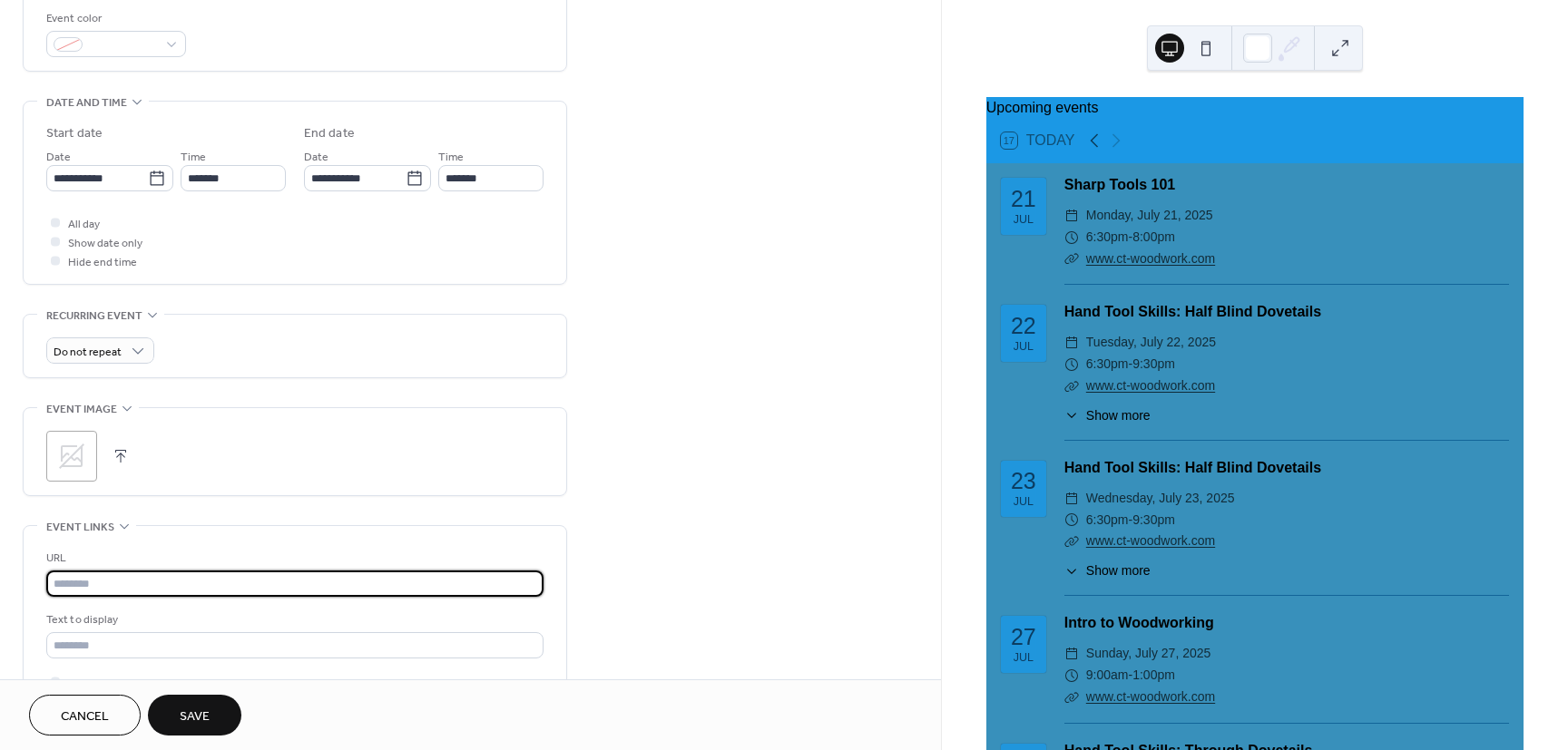 paste on "**********" 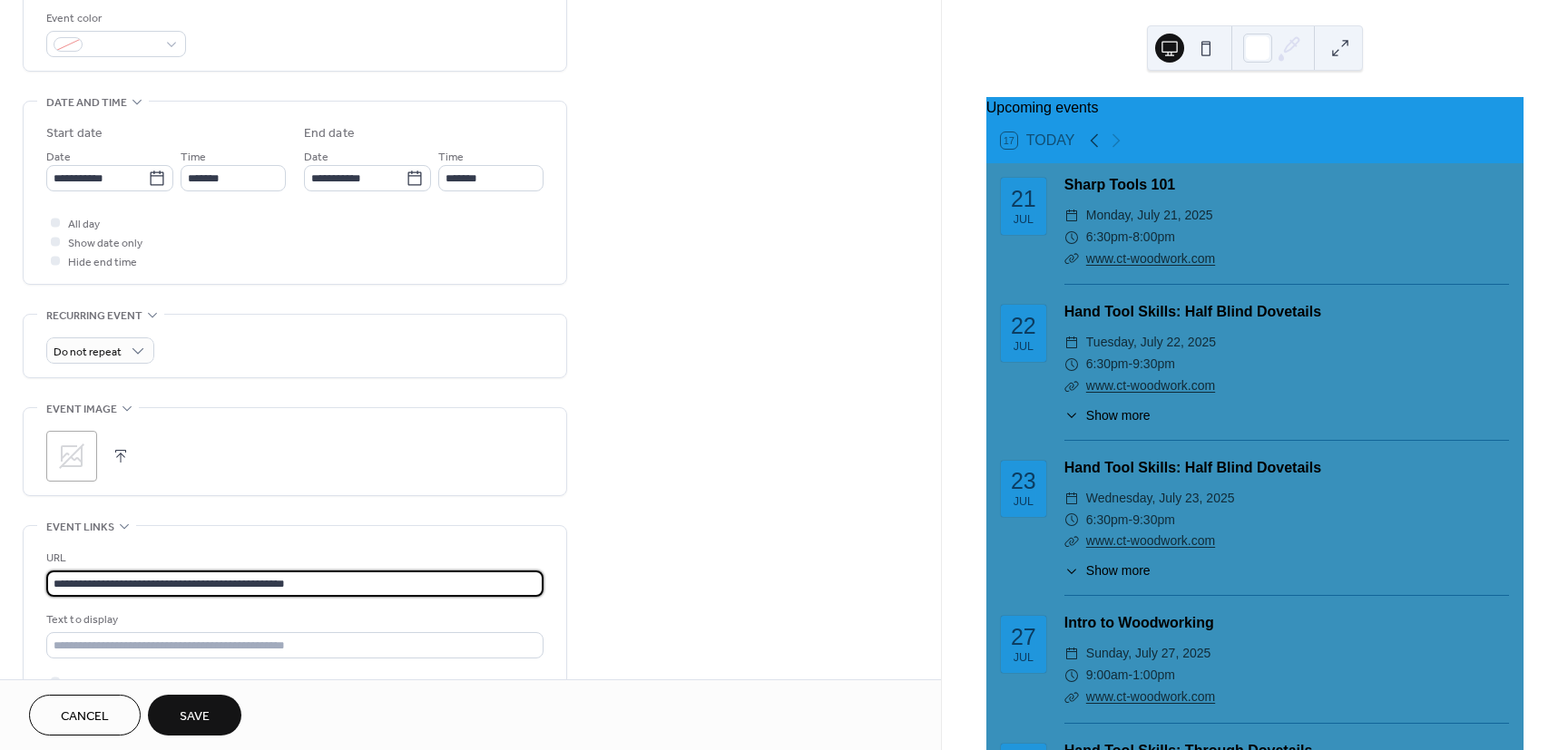 type on "**********" 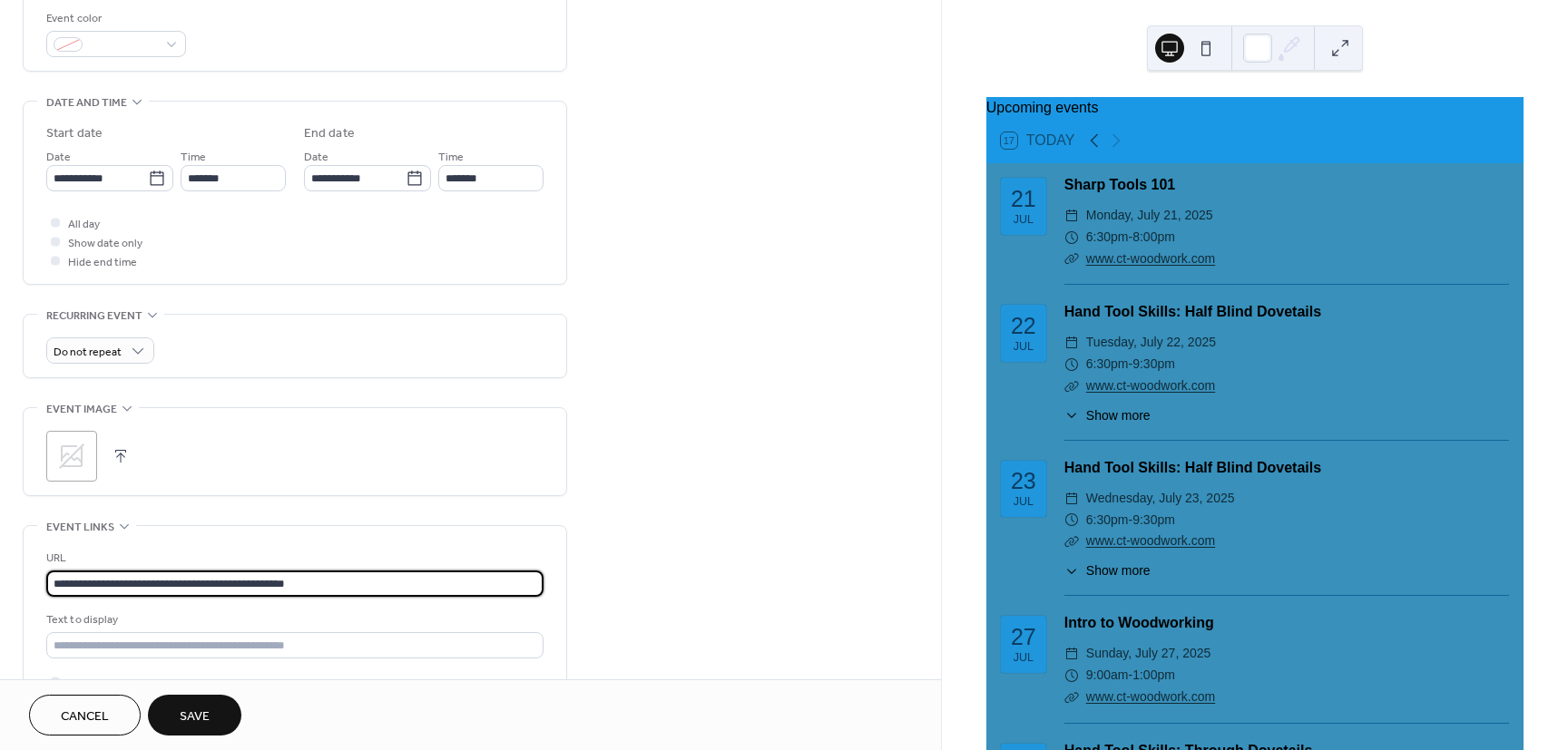 click on "Save" at bounding box center [194, 715] 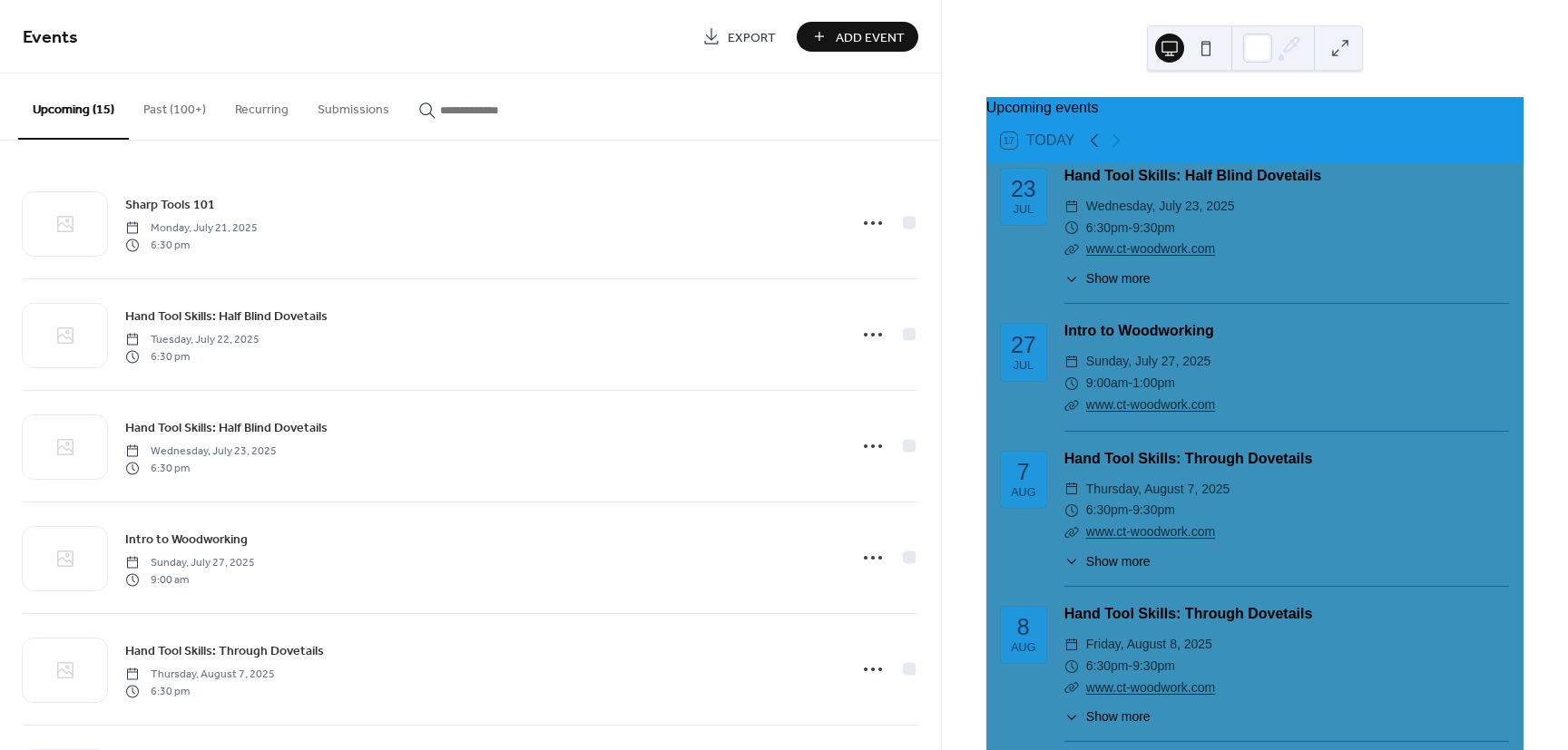 scroll, scrollTop: 0, scrollLeft: 0, axis: both 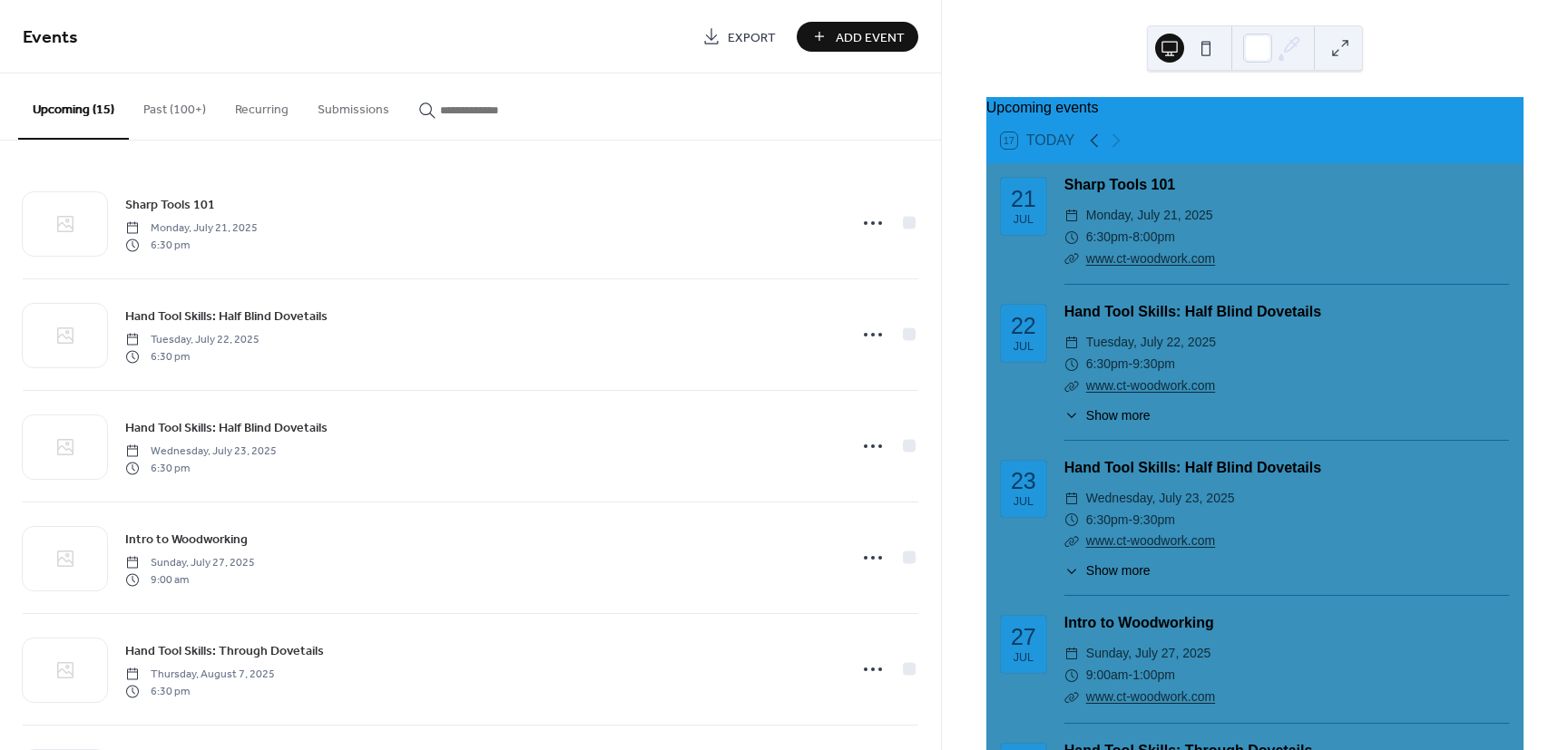 drag, startPoint x: 817, startPoint y: 40, endPoint x: 1328, endPoint y: 209, distance: 538.22114 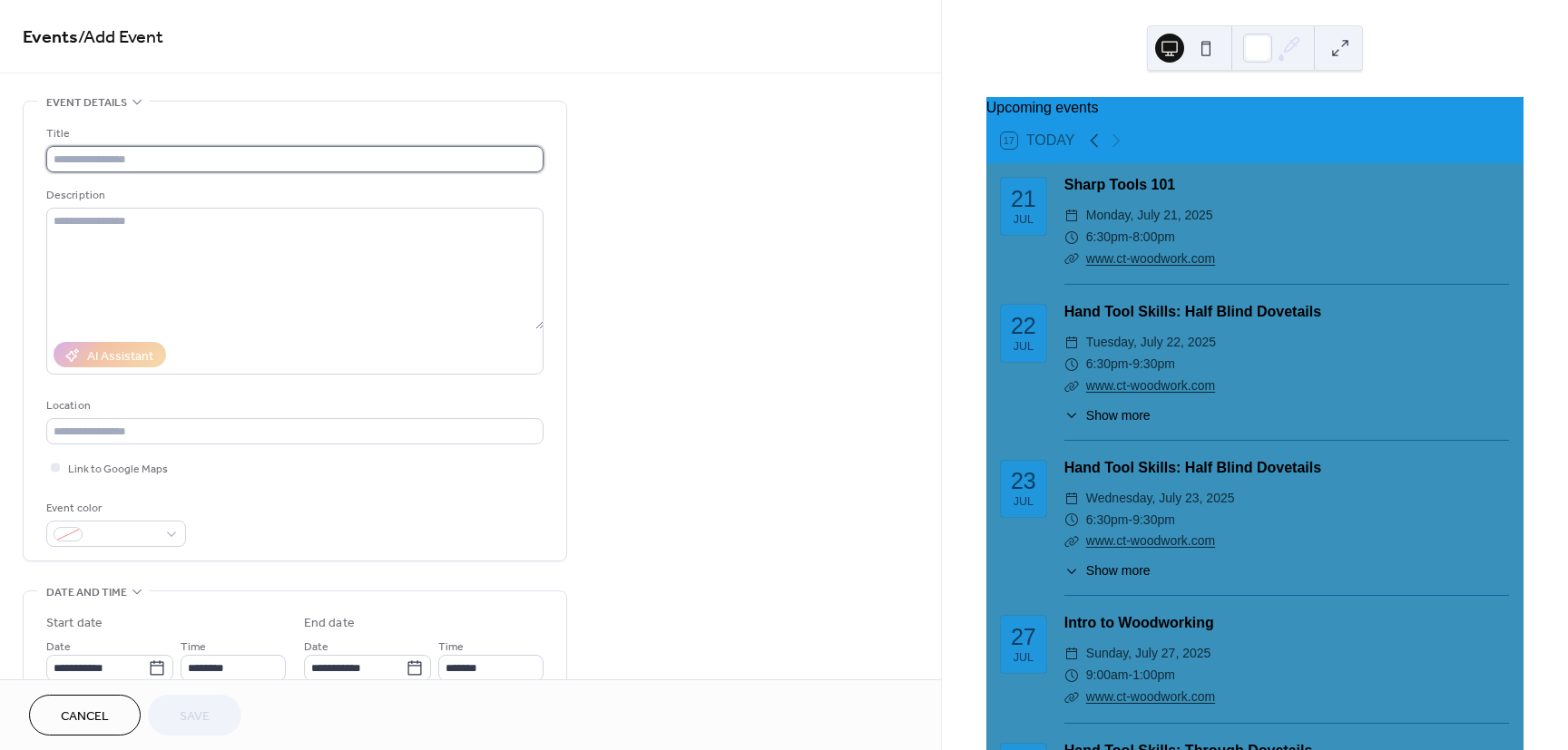 click at bounding box center (295, 159) 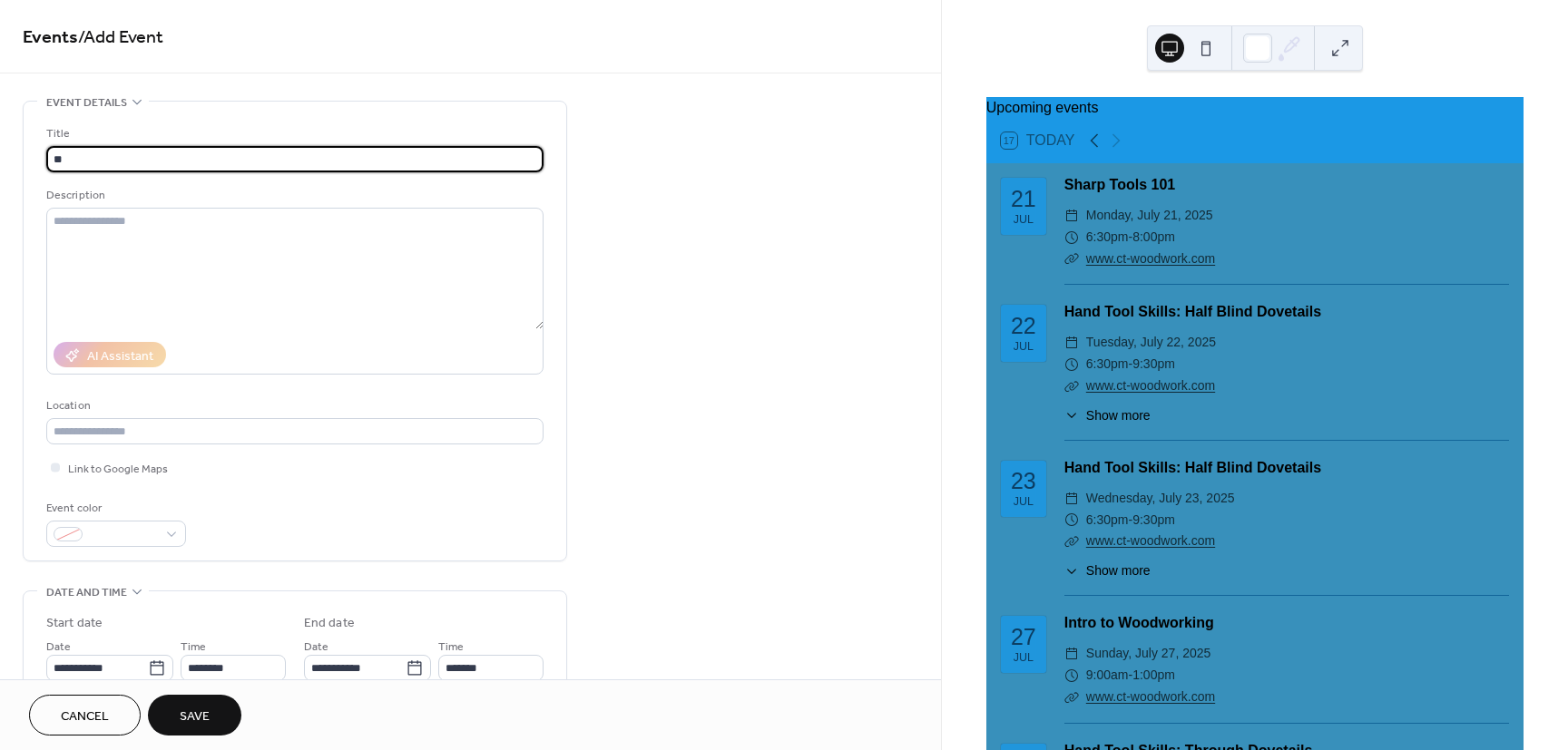 type on "**********" 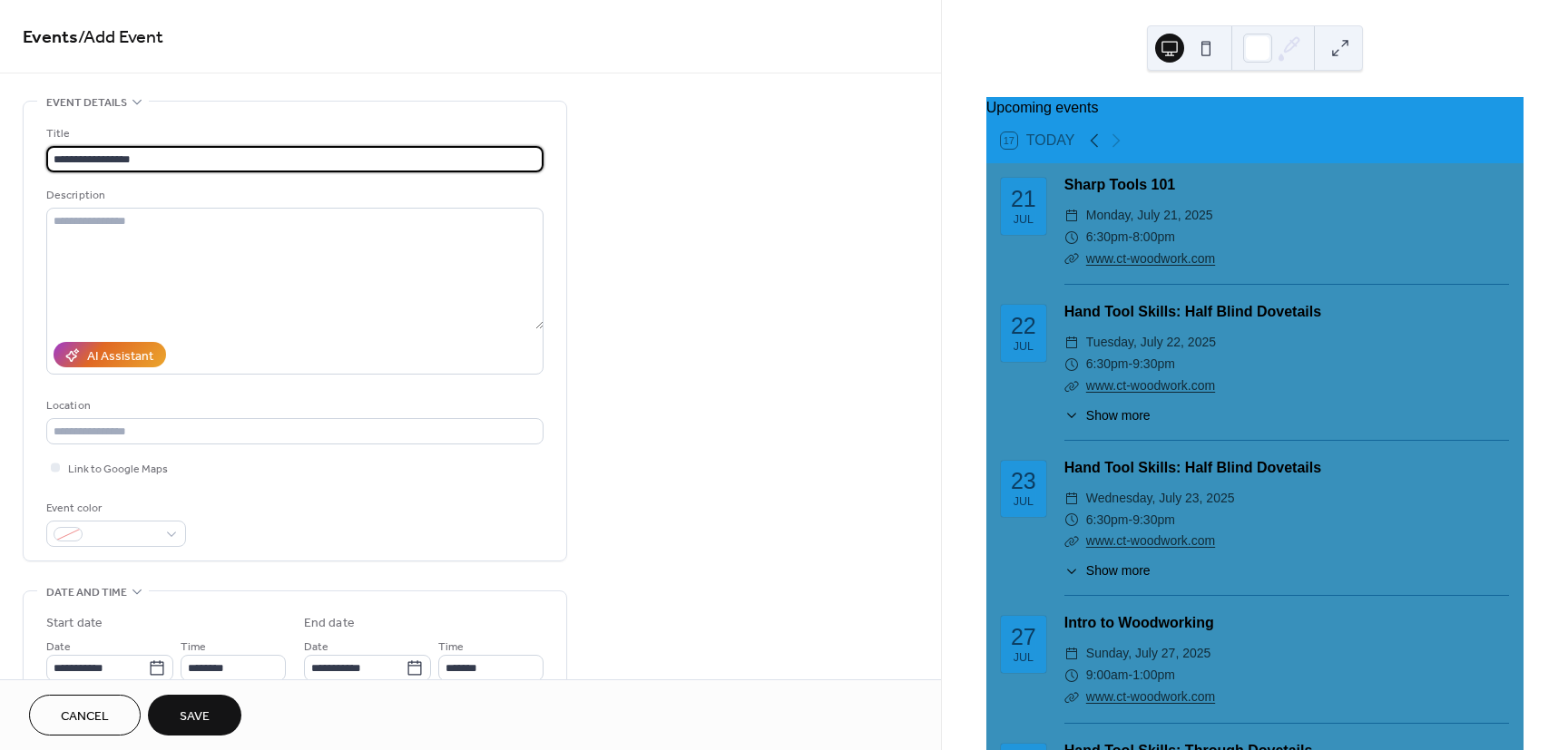 drag, startPoint x: 176, startPoint y: 162, endPoint x: -52, endPoint y: 187, distance: 229.36652 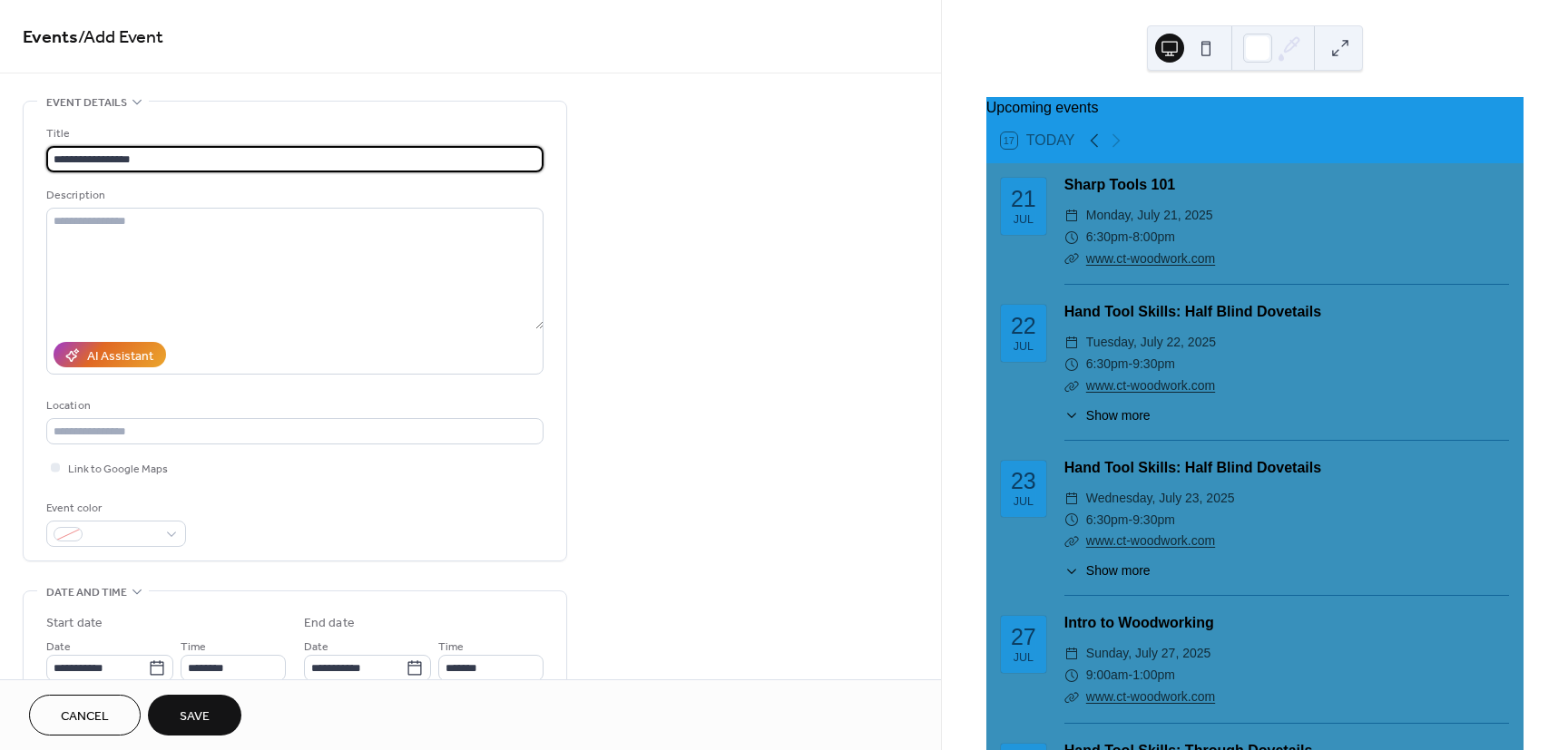 click on "**********" at bounding box center (295, 159) 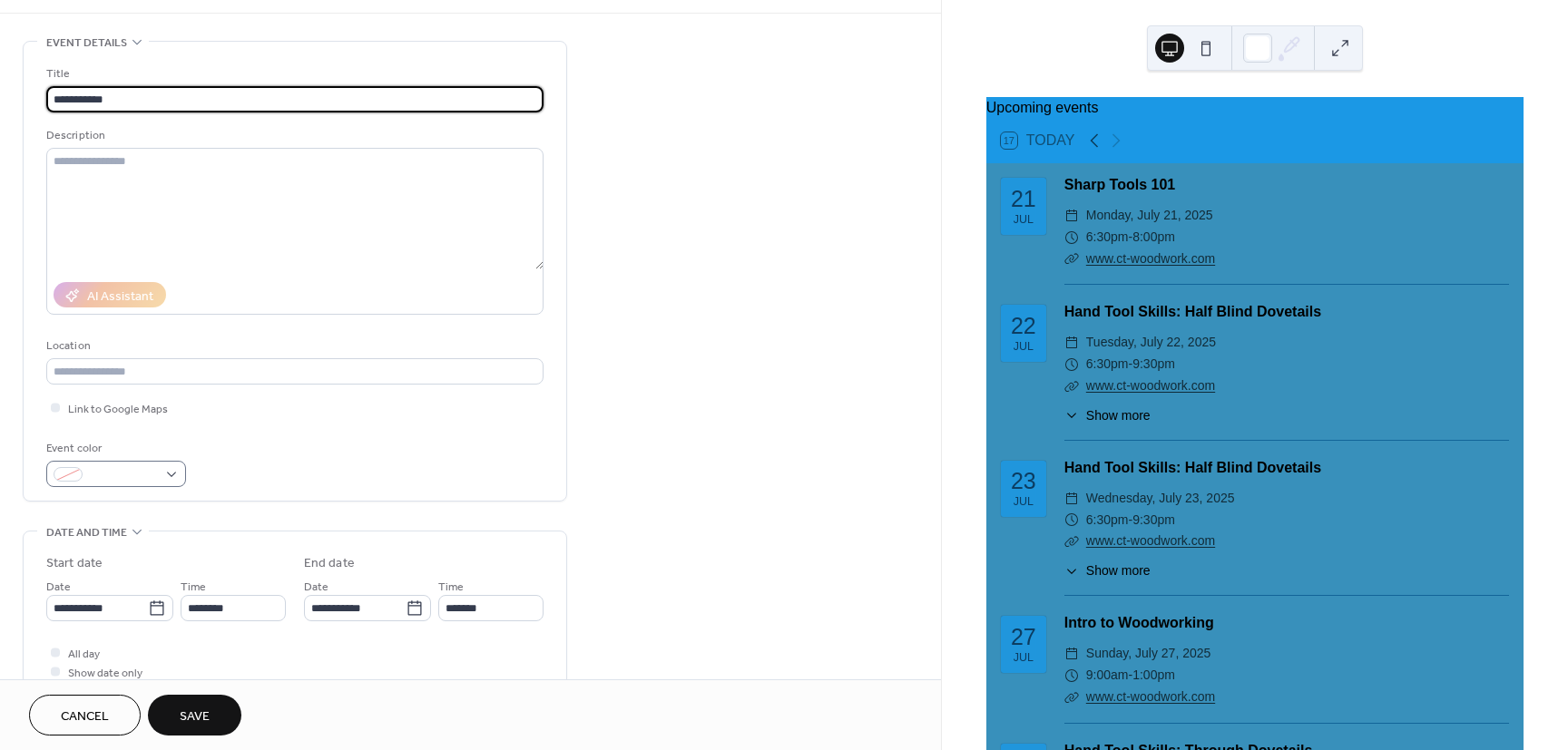 scroll, scrollTop: 163, scrollLeft: 0, axis: vertical 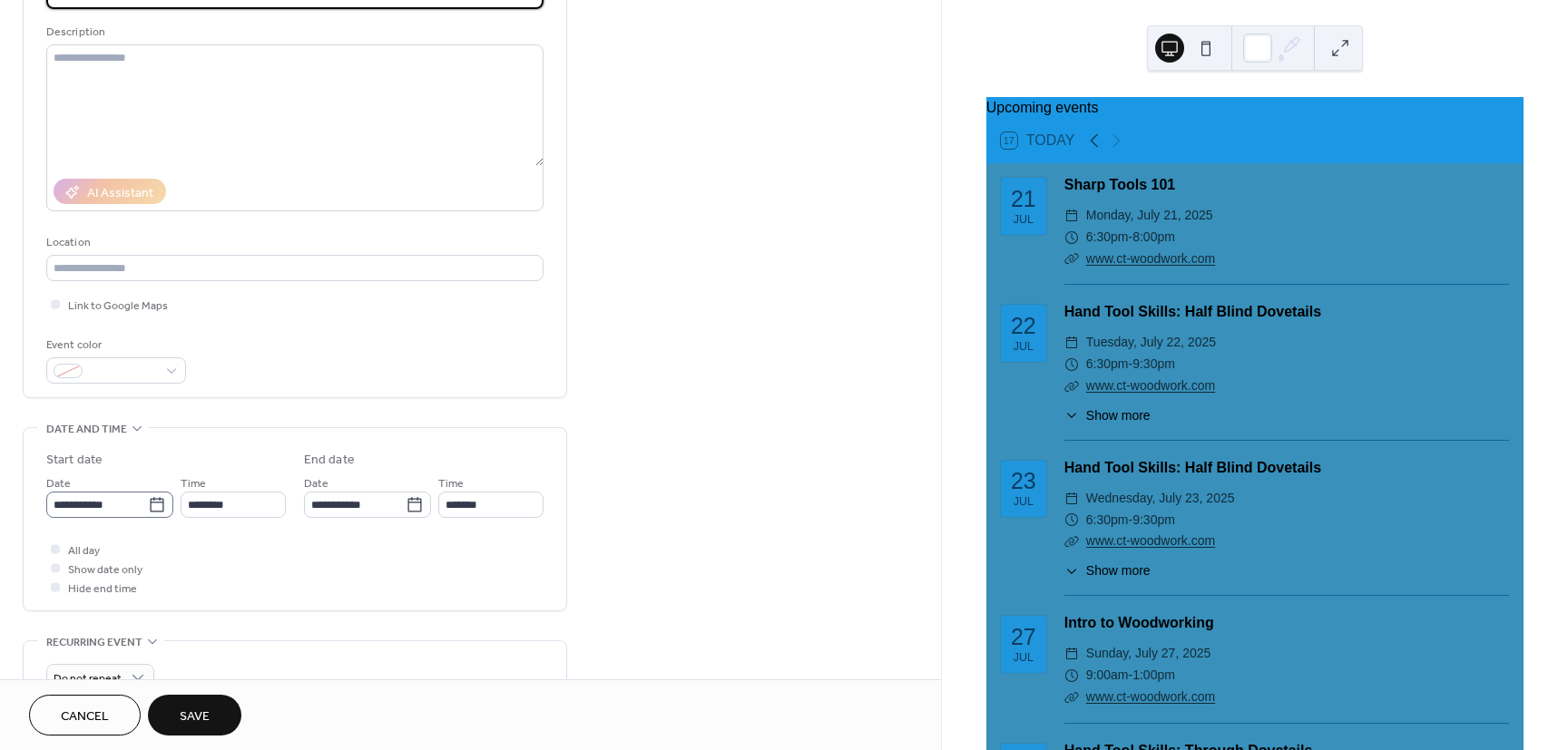 type on "**********" 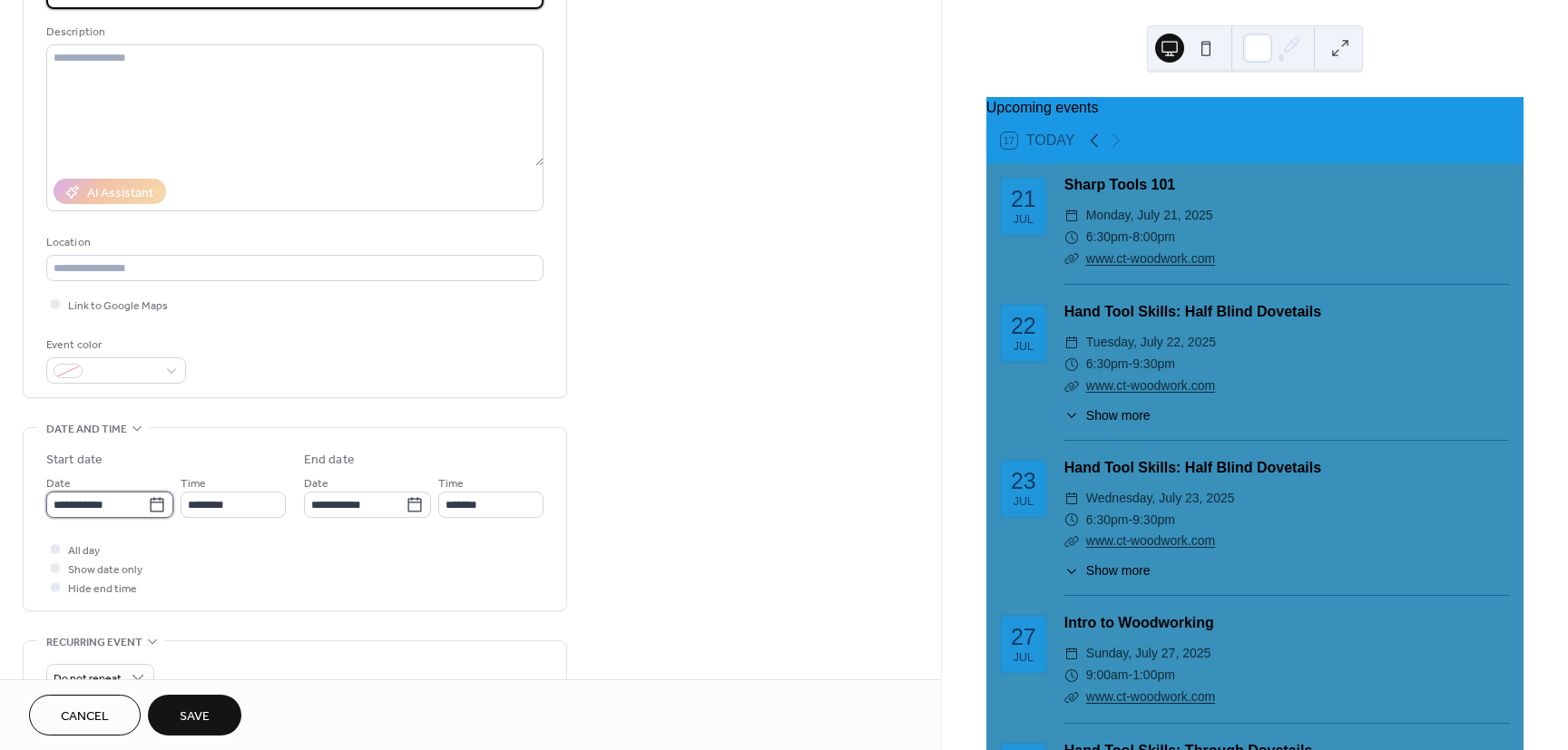 click on "**********" at bounding box center (97, 504) 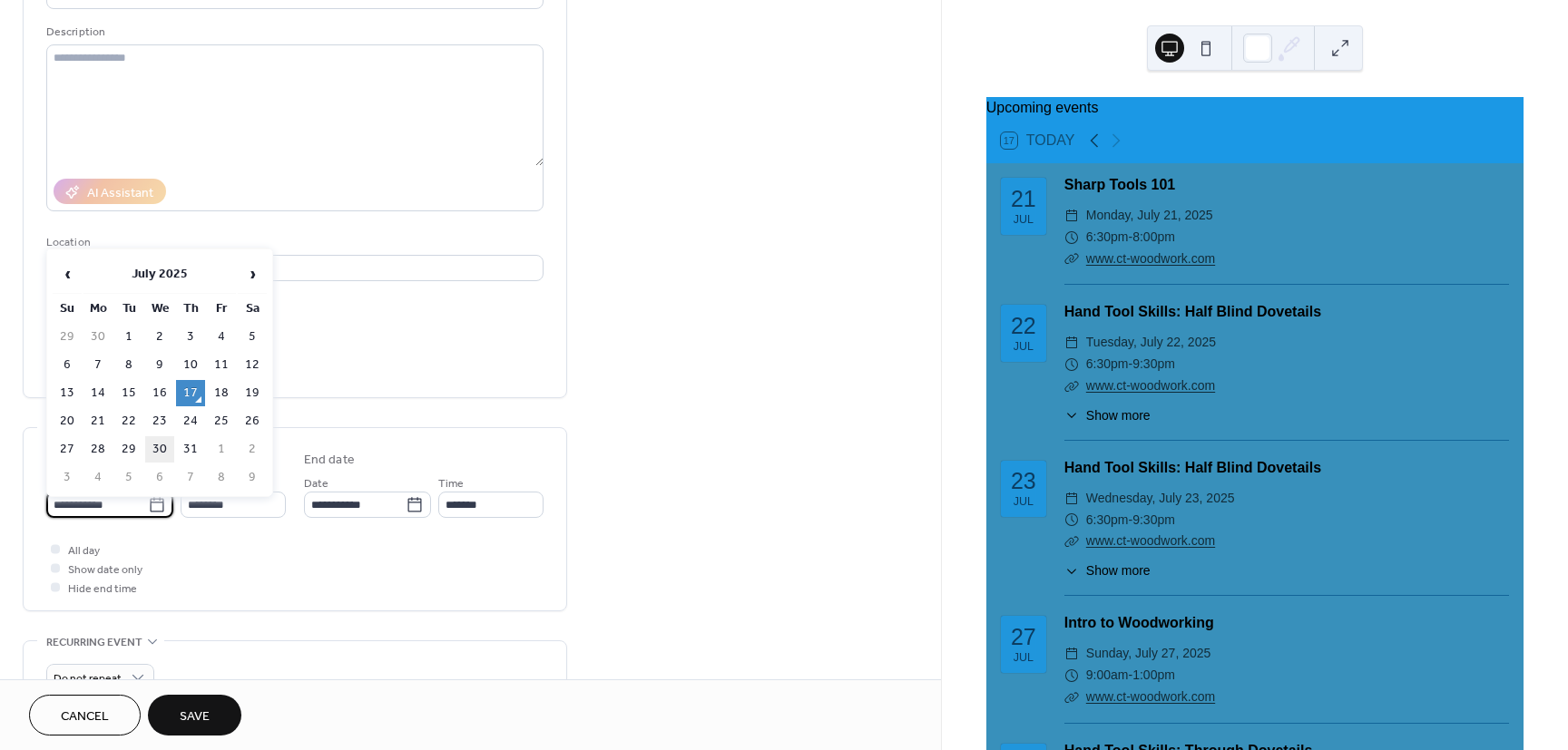 click on "30" at bounding box center [160, 449] 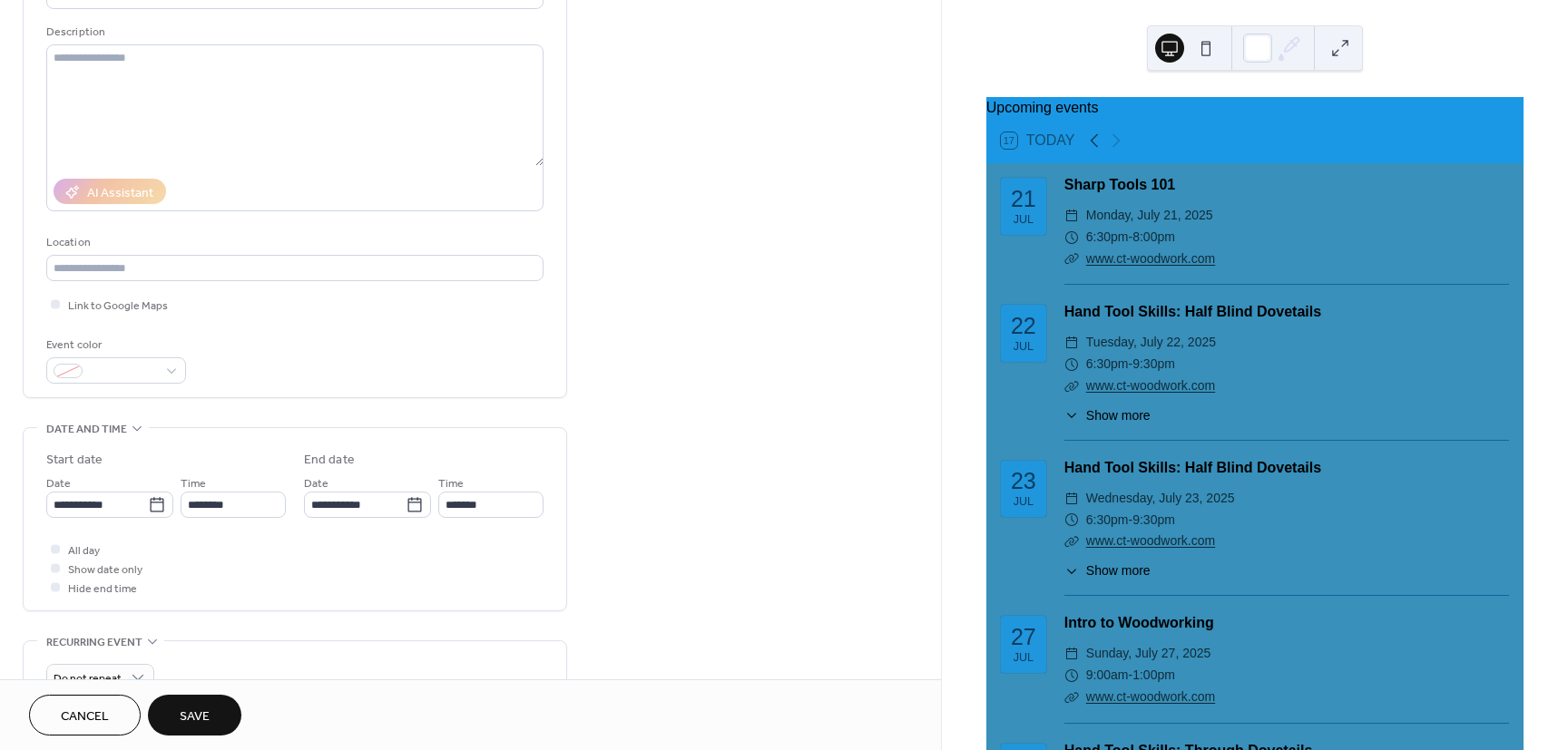type on "**********" 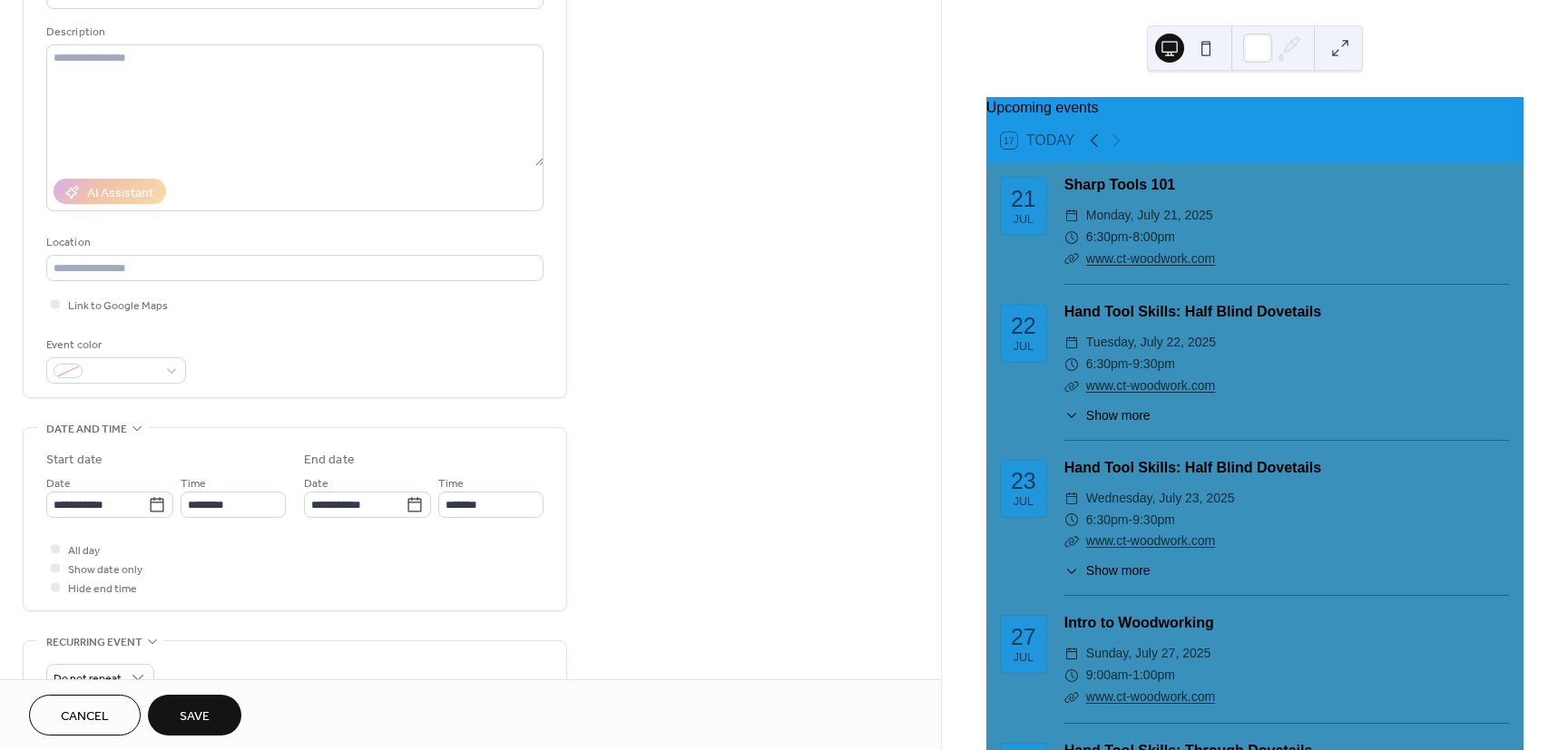 type on "**********" 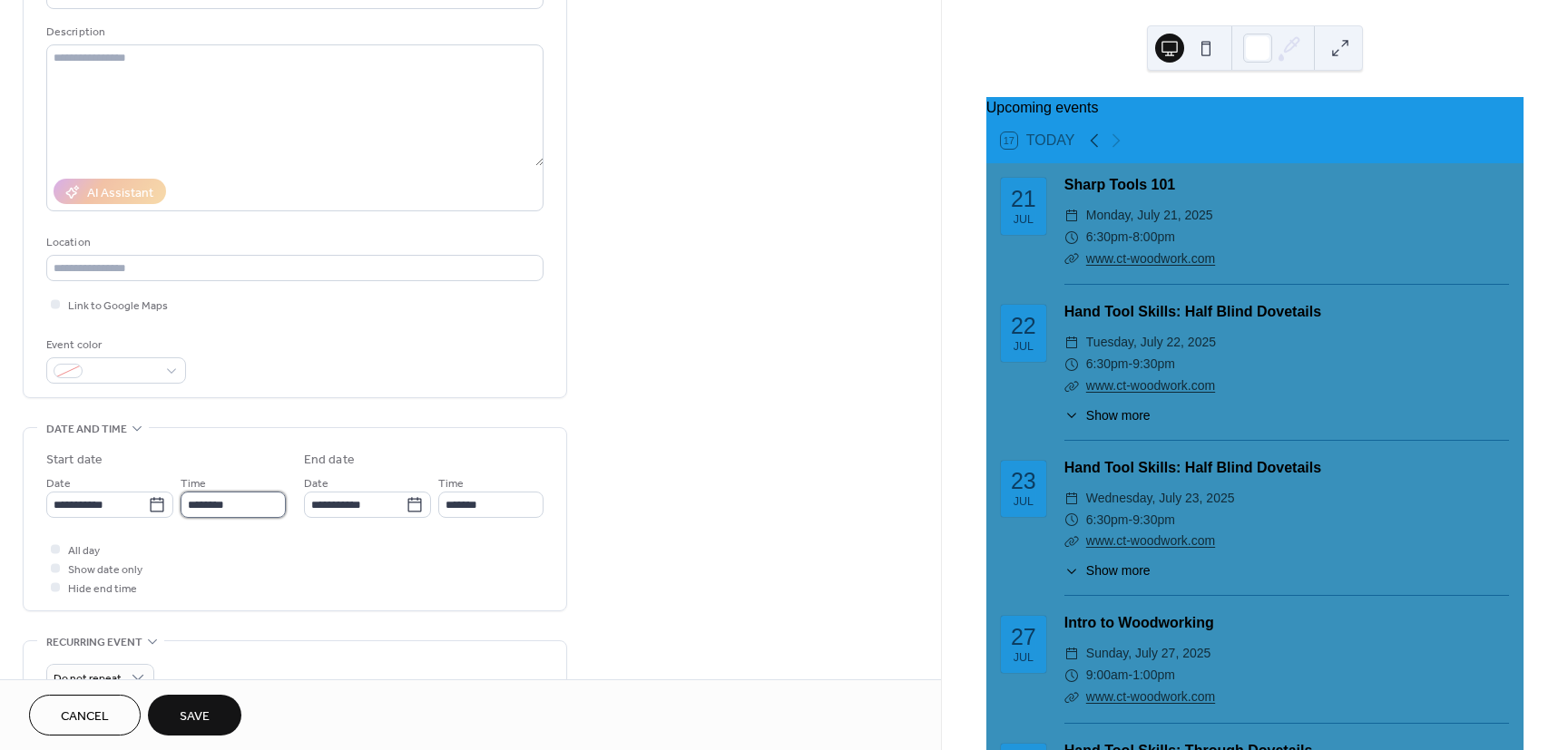 click on "********" at bounding box center (233, 504) 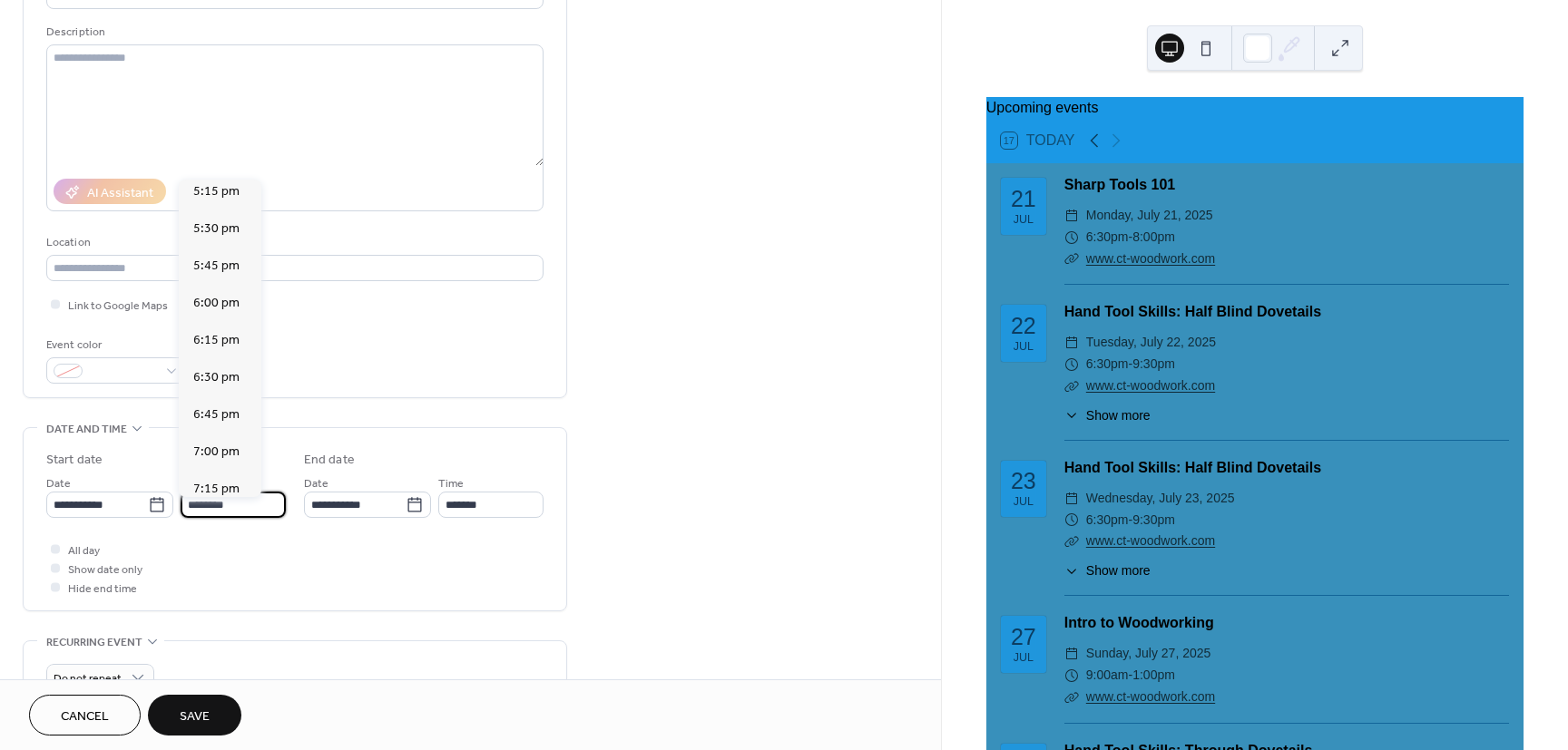 scroll, scrollTop: 2579, scrollLeft: 0, axis: vertical 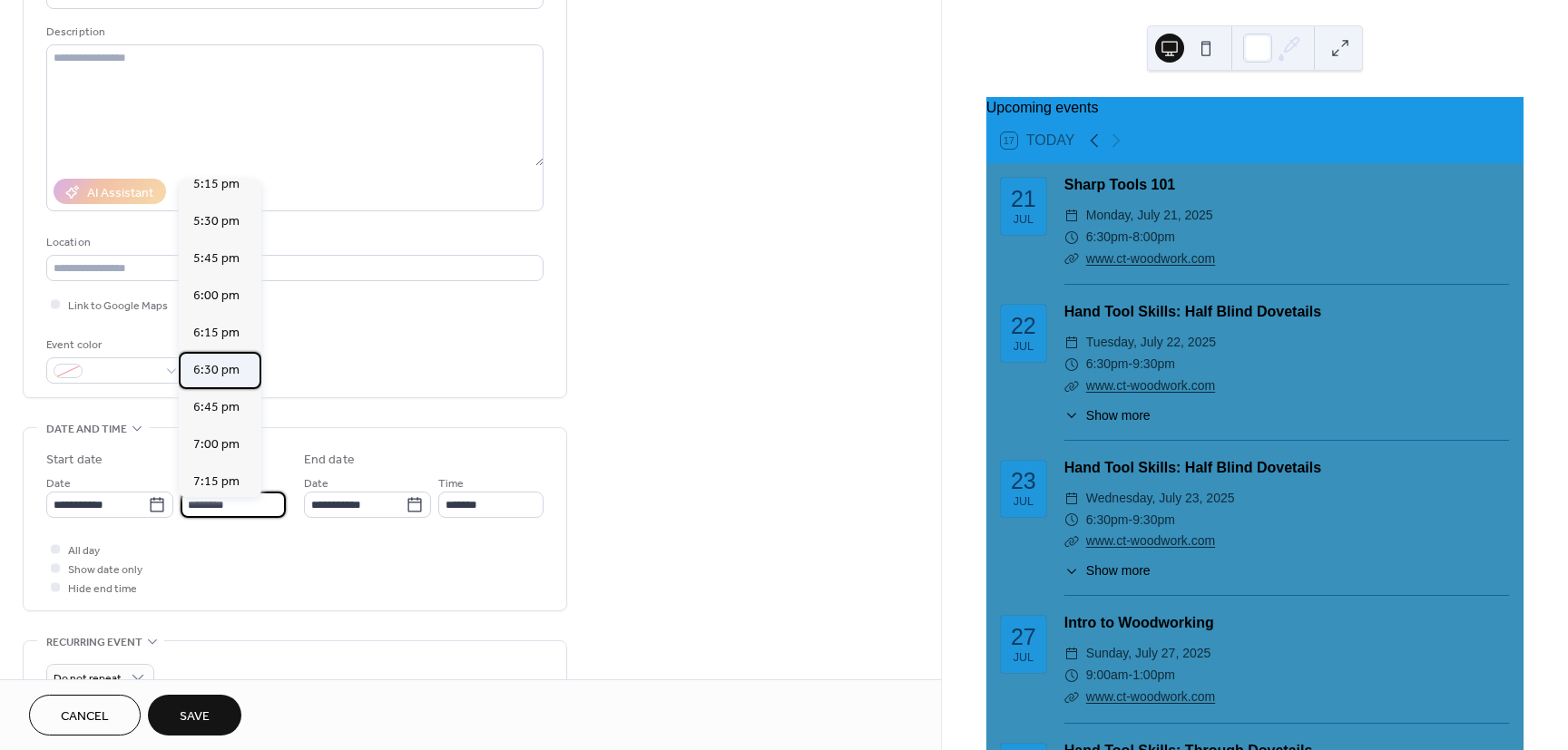 click on "6:30 pm" at bounding box center (216, 370) 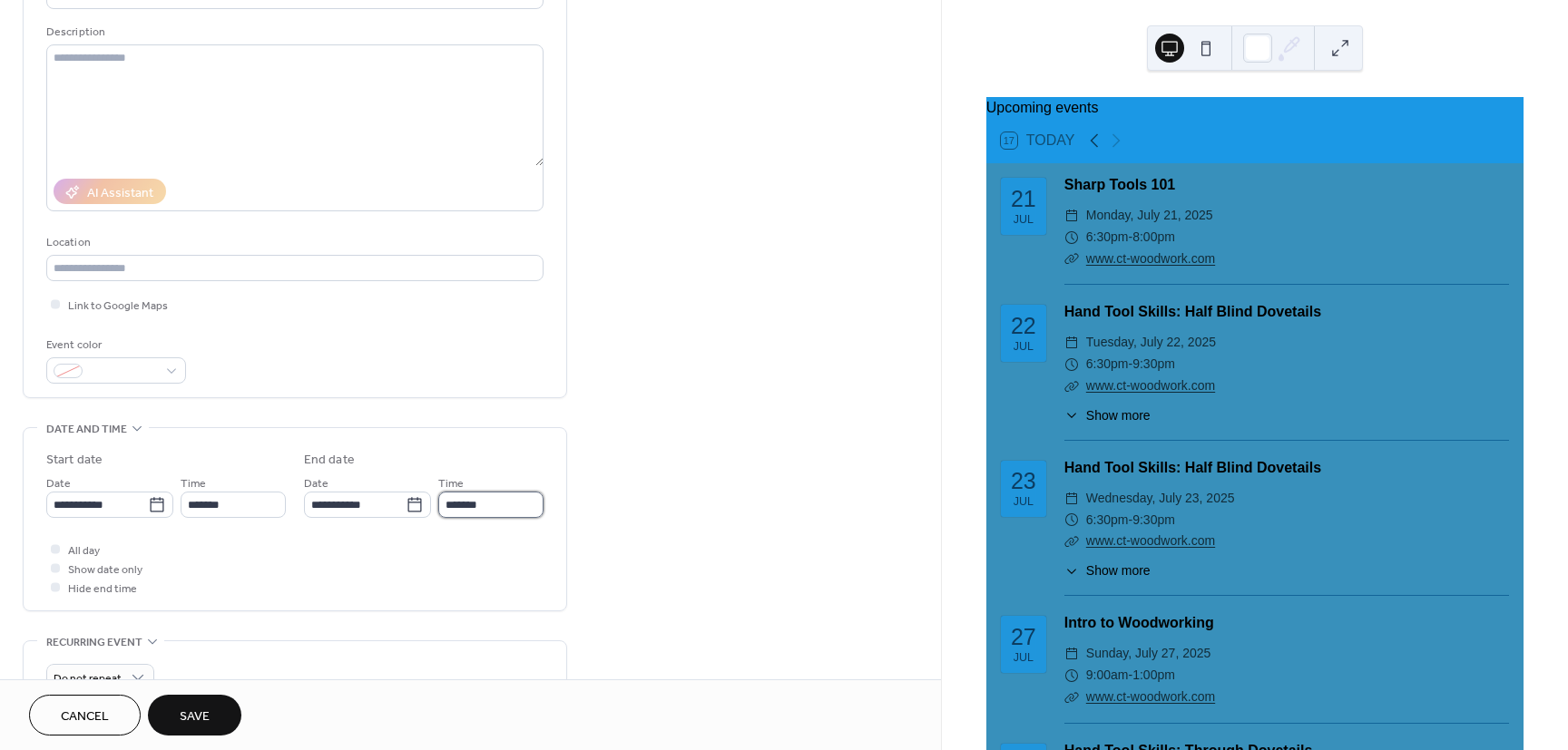 click on "*******" at bounding box center (491, 504) 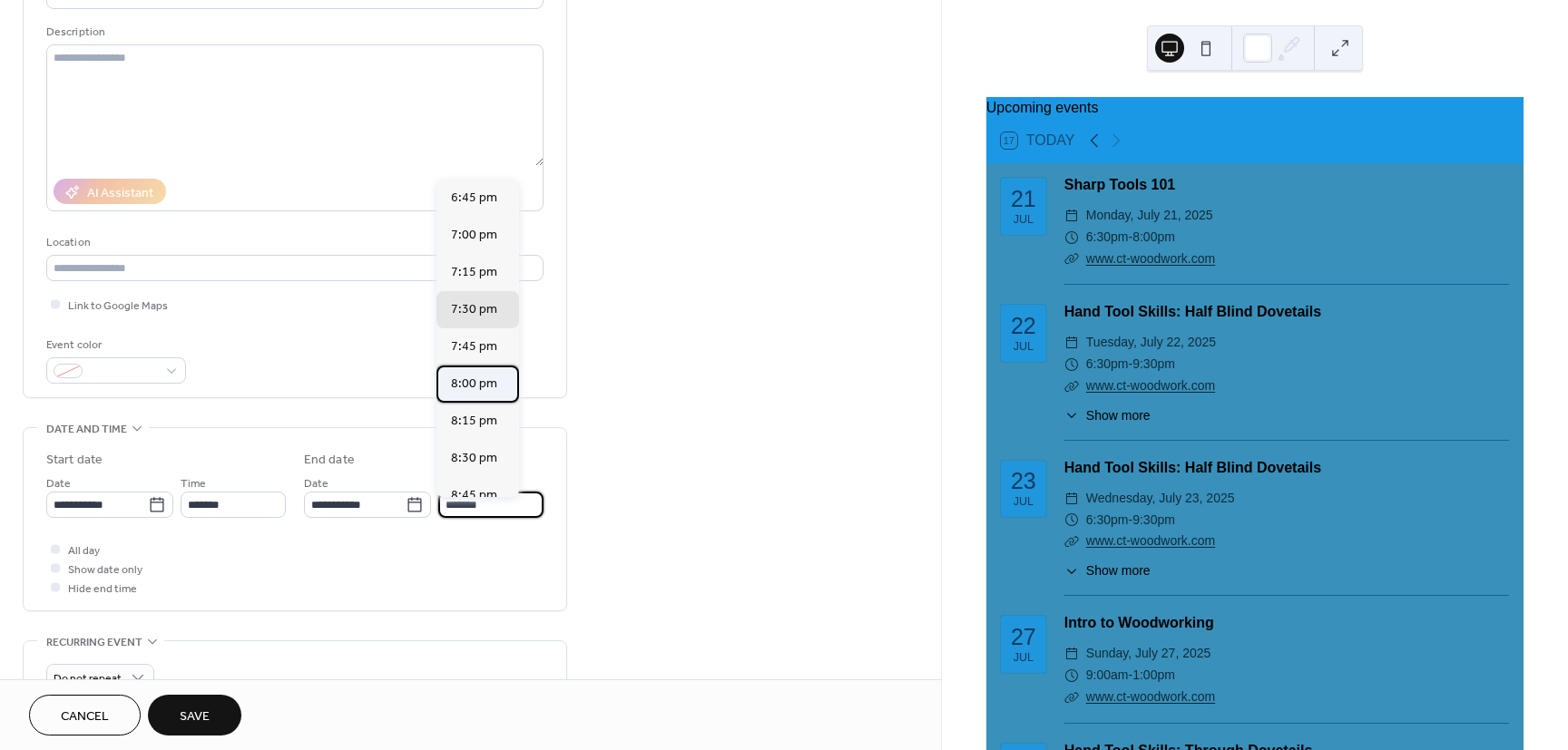 click on "8:00 pm" at bounding box center [474, 384] 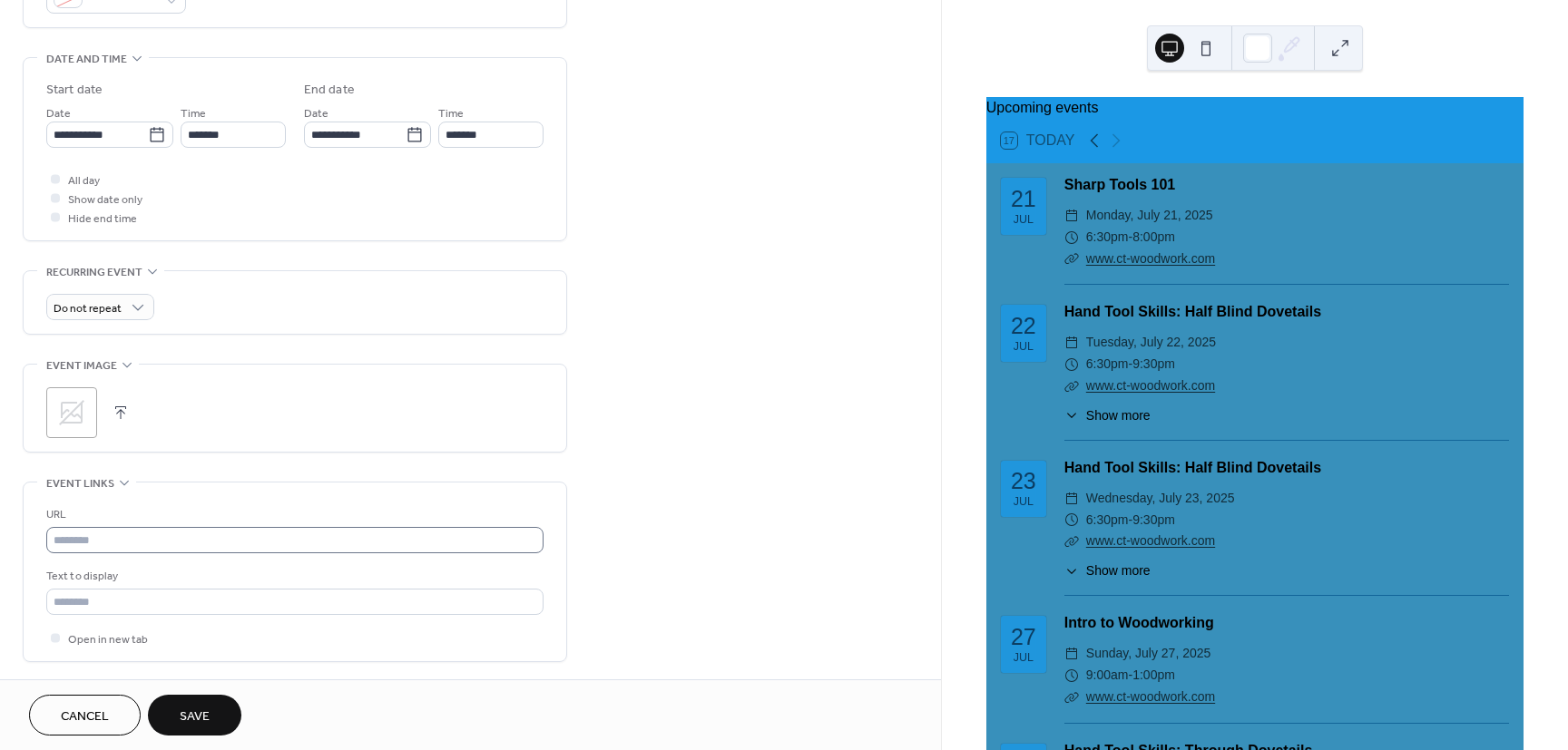 scroll, scrollTop: 544, scrollLeft: 0, axis: vertical 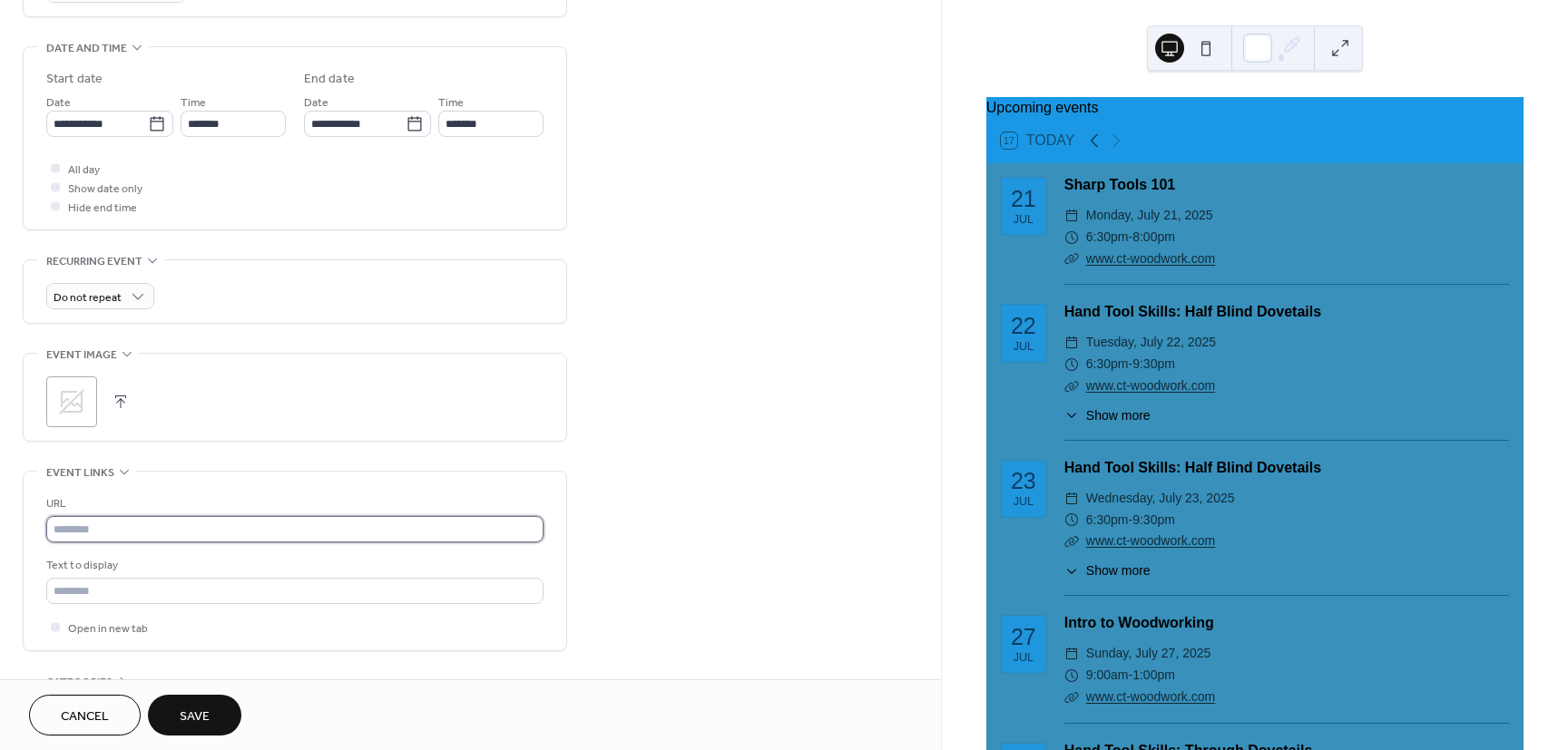 click at bounding box center [295, 529] 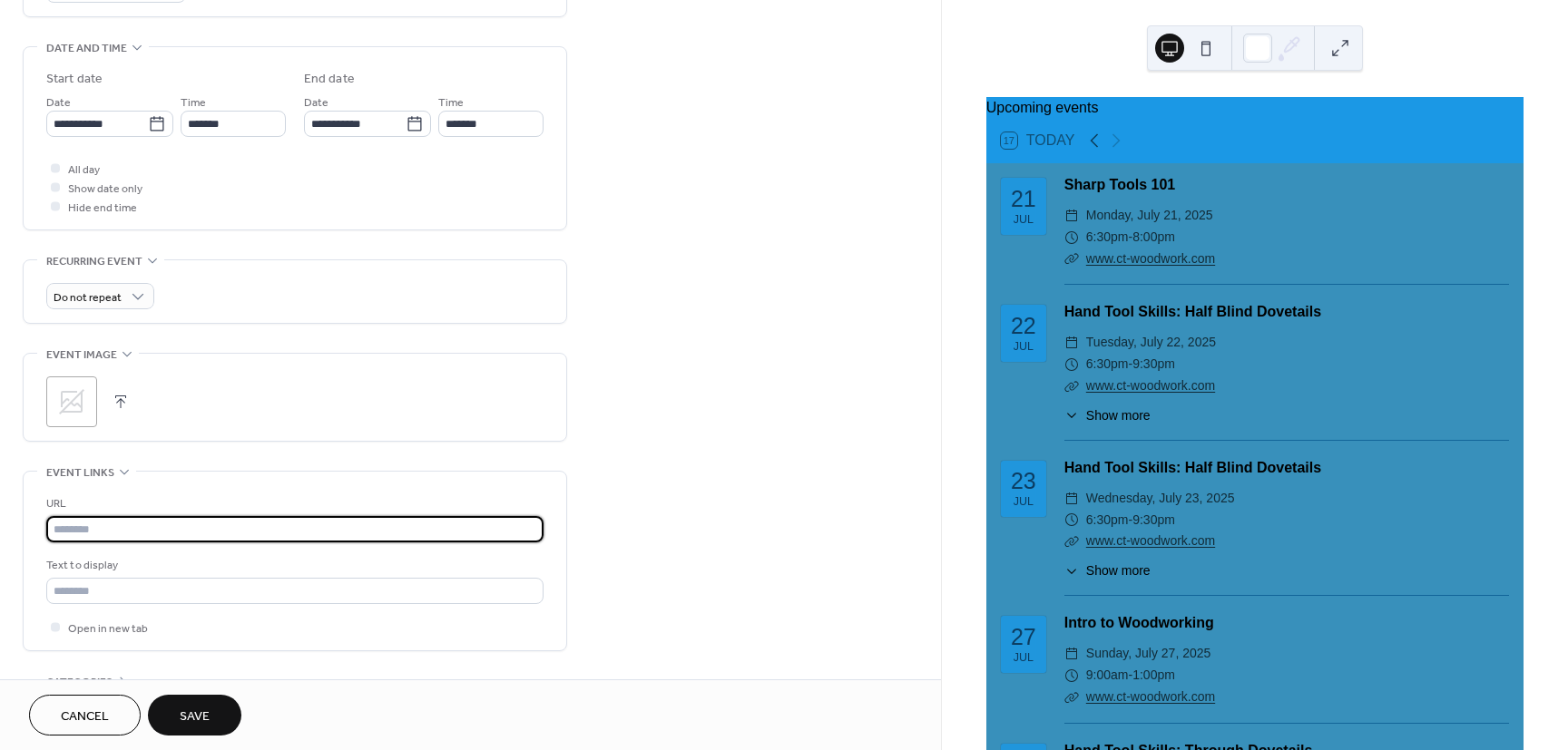 paste on "**********" 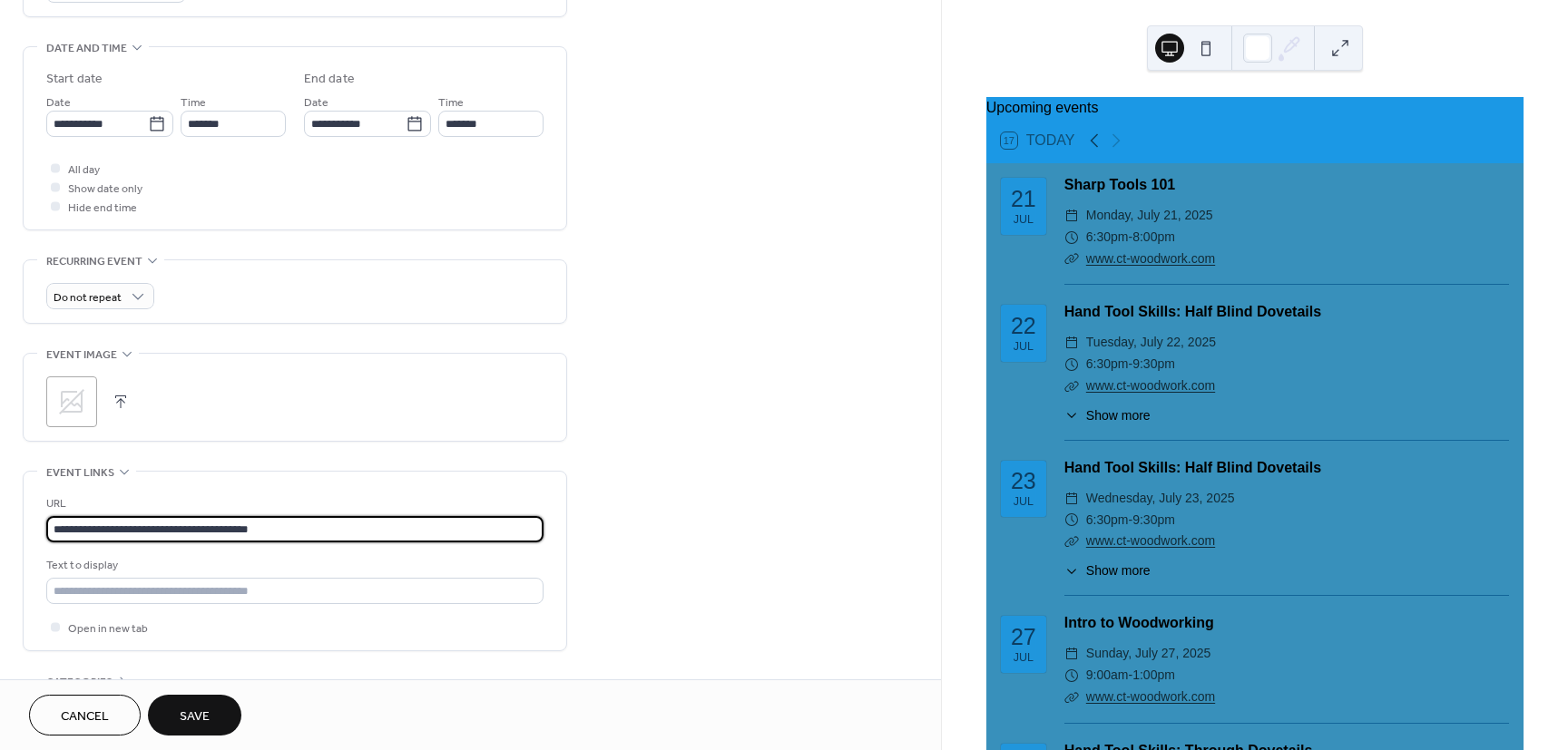 type on "**********" 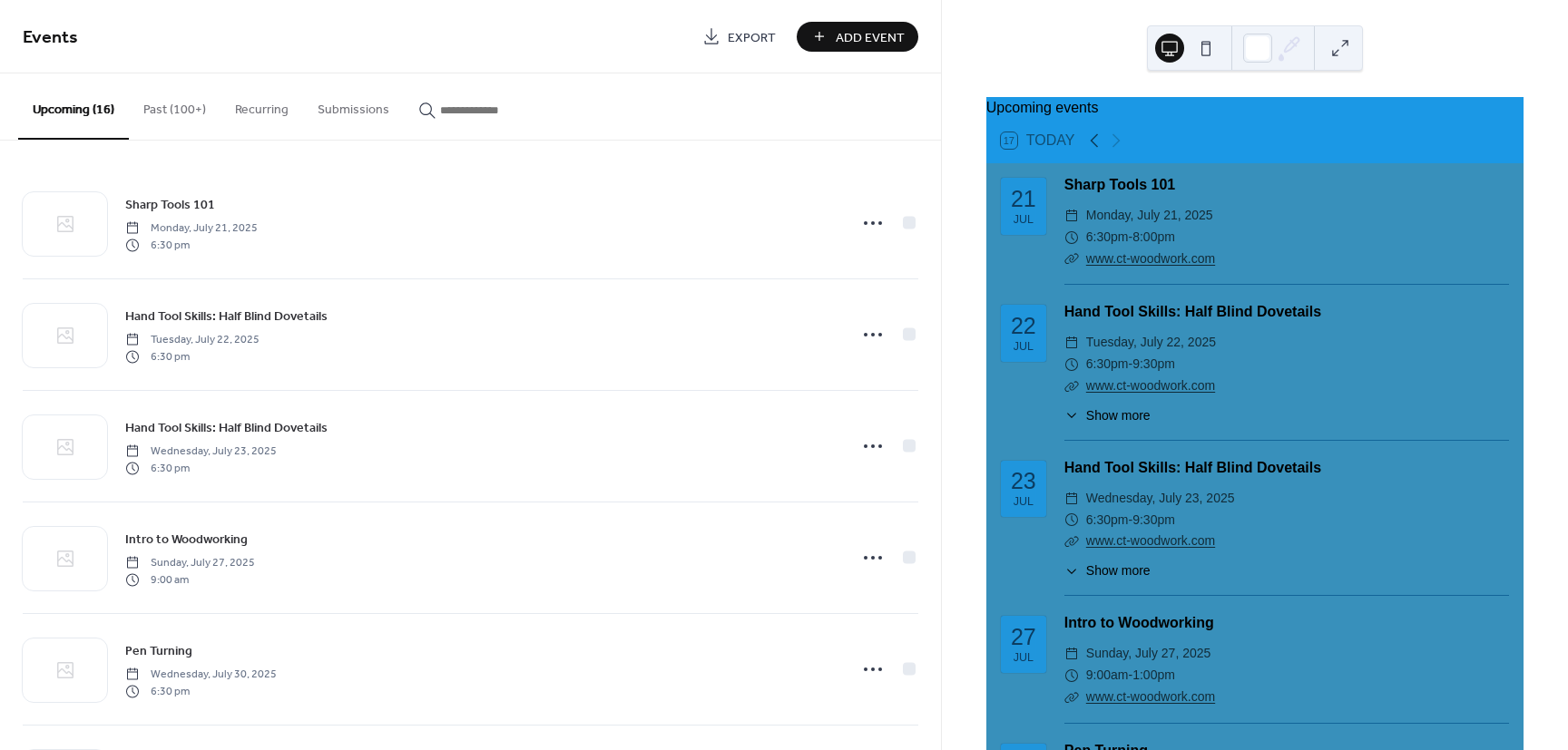 click on "Add Event" at bounding box center (870, 37) 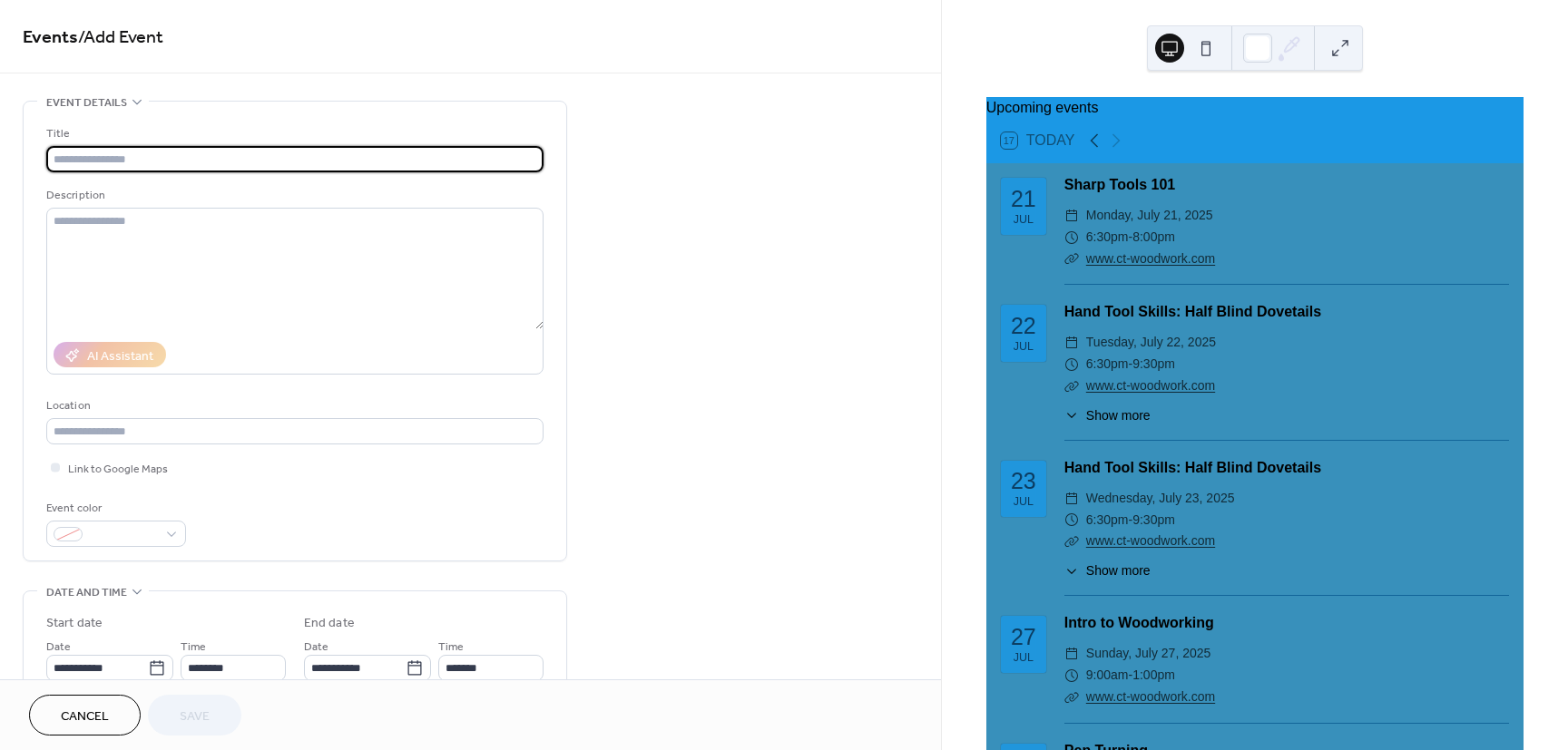 click at bounding box center (295, 159) 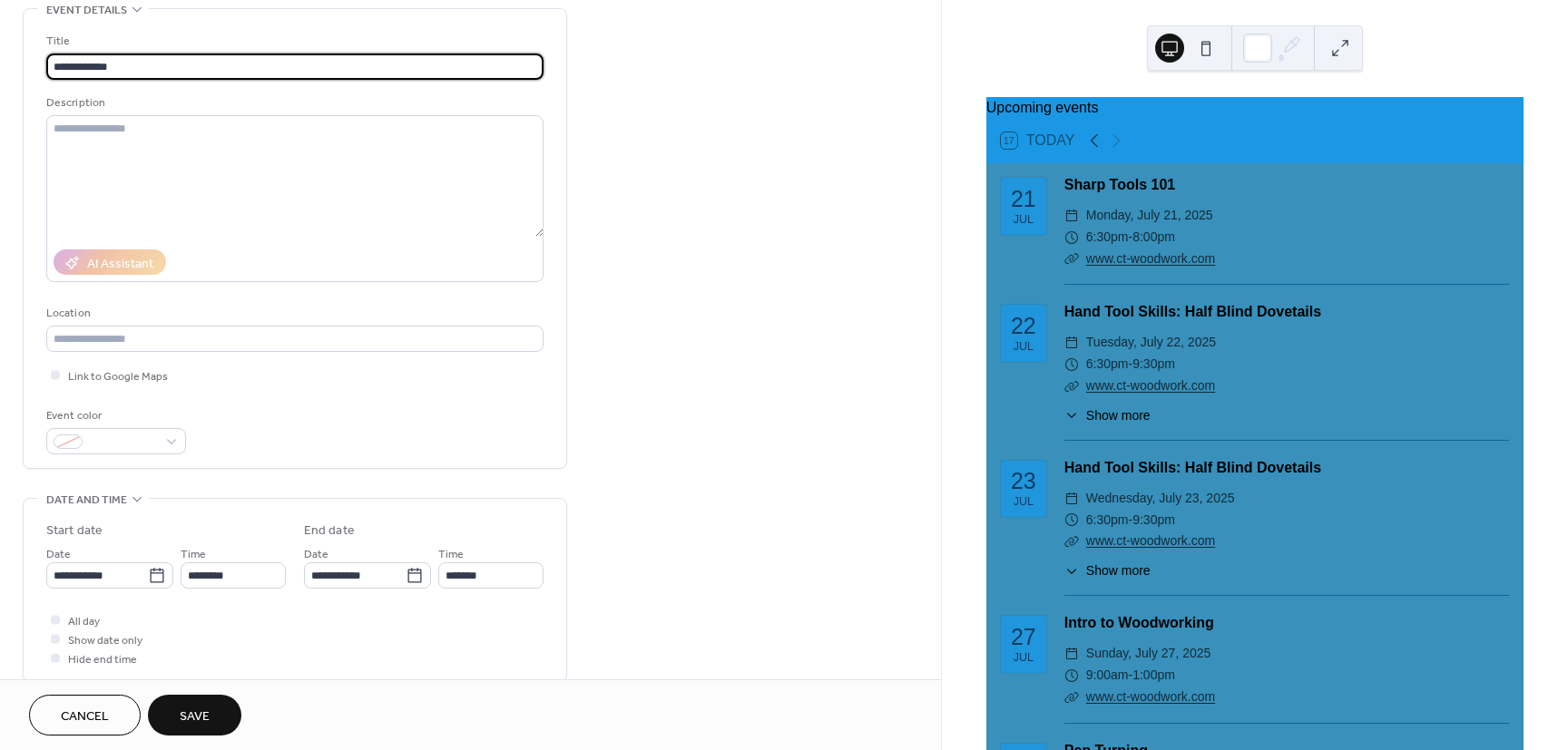 scroll, scrollTop: 163, scrollLeft: 0, axis: vertical 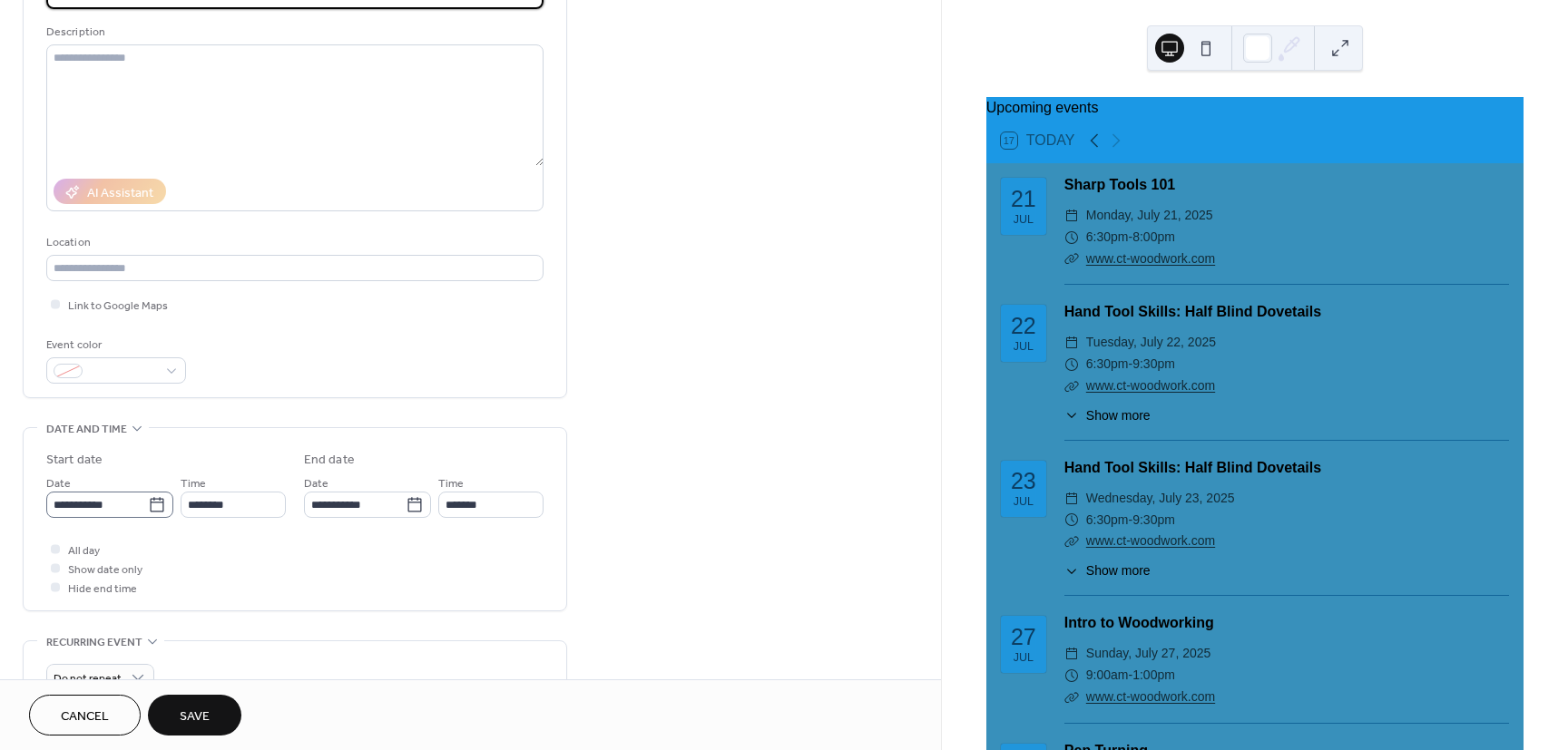 type on "**********" 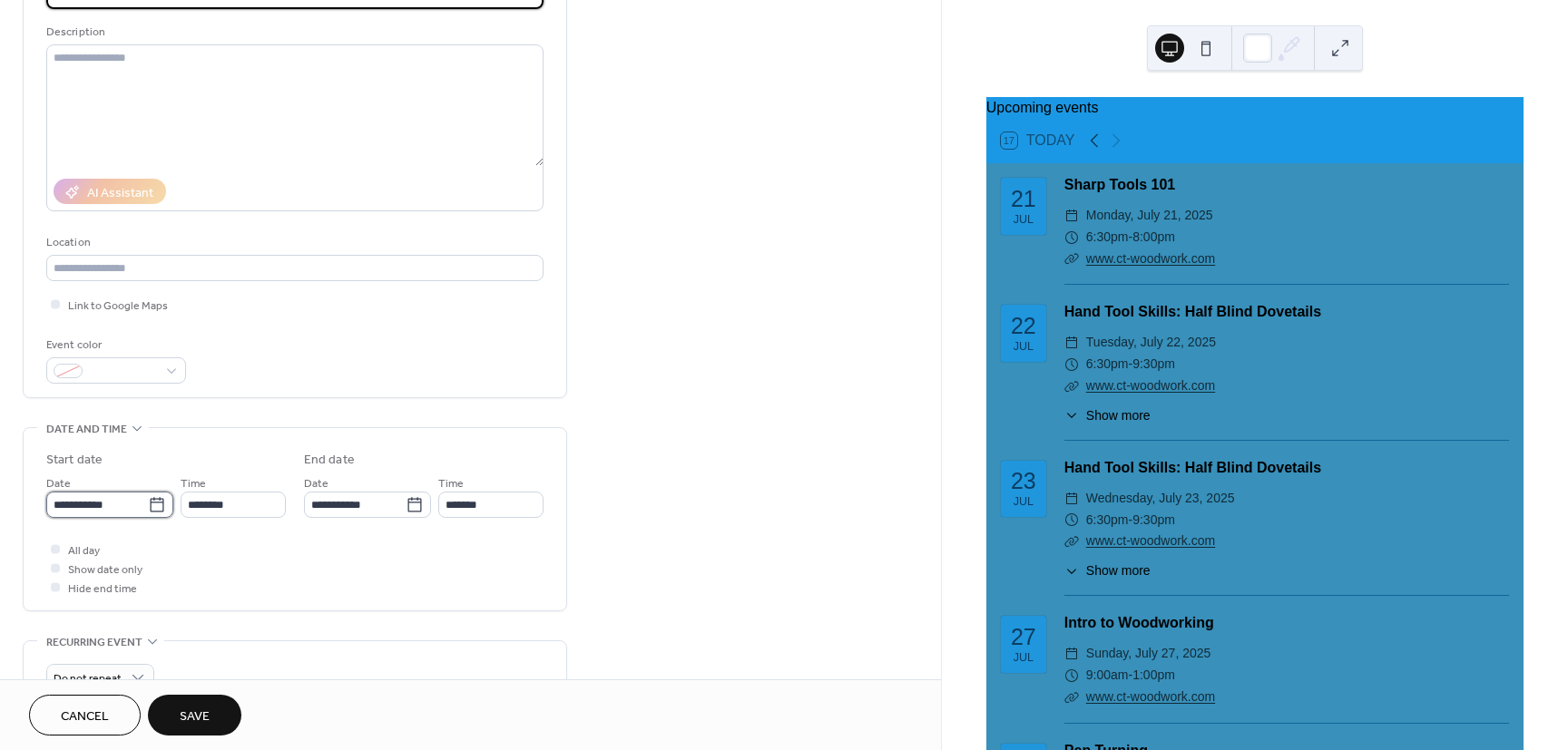 click on "**********" at bounding box center (97, 504) 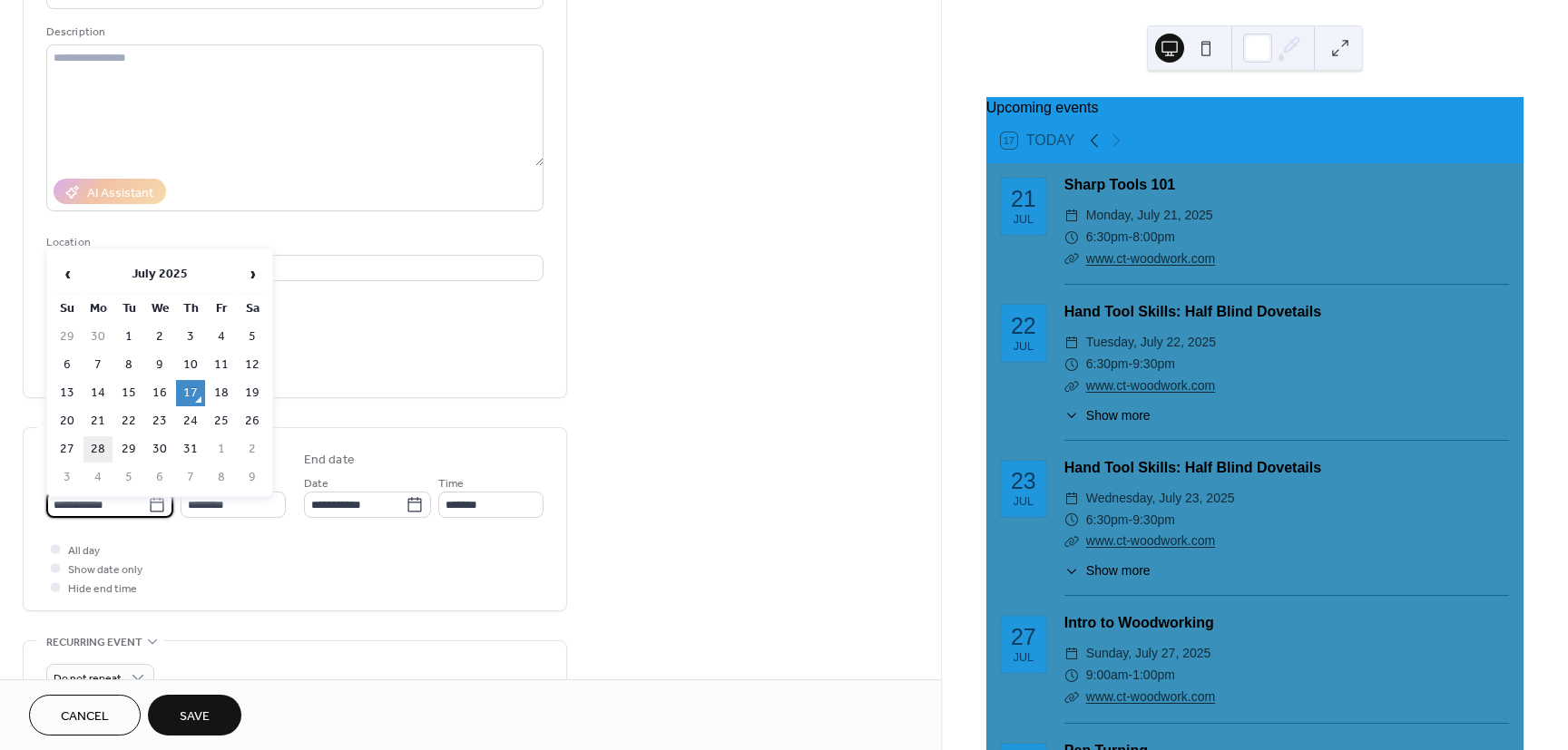 click on "28" at bounding box center (98, 449) 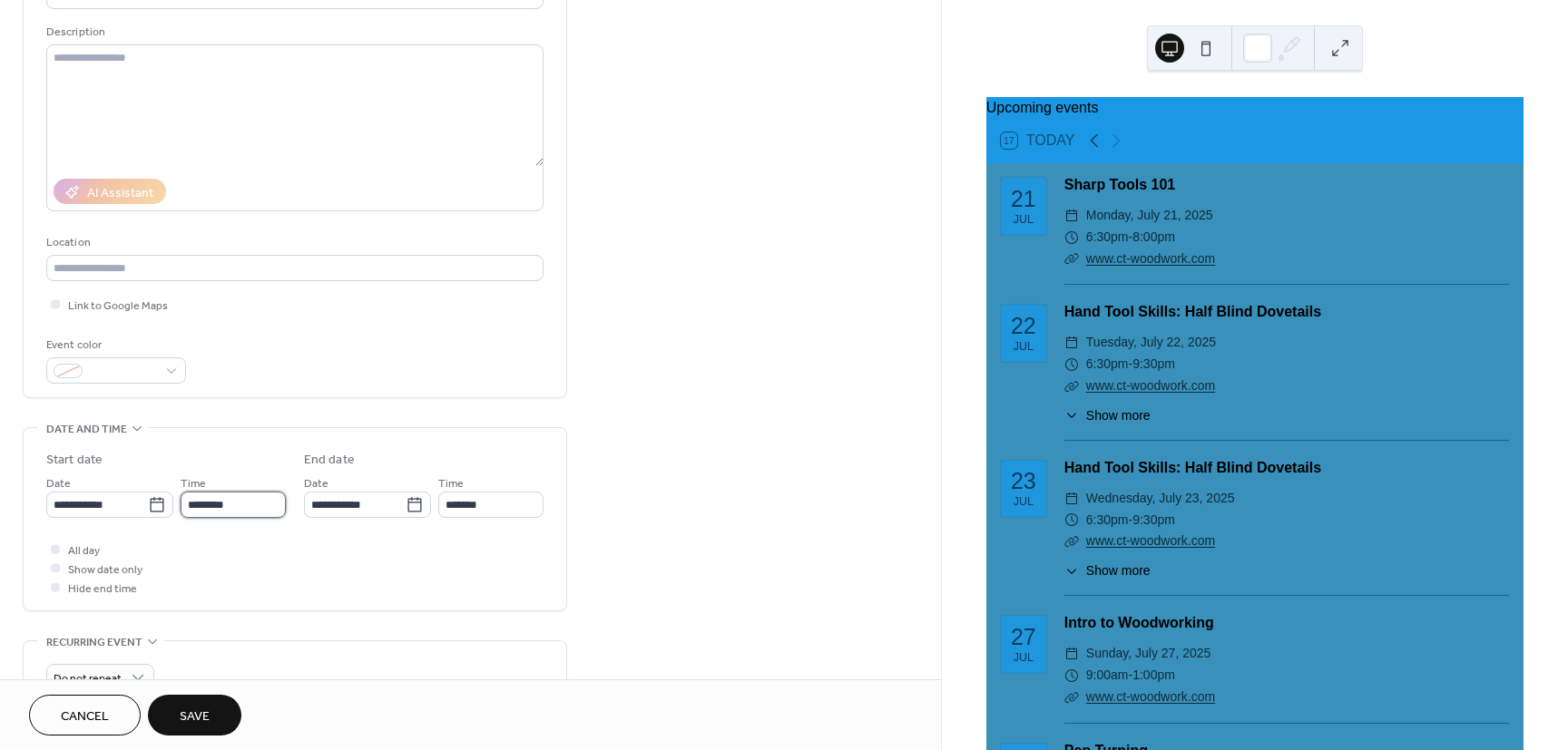 click on "********" at bounding box center (233, 504) 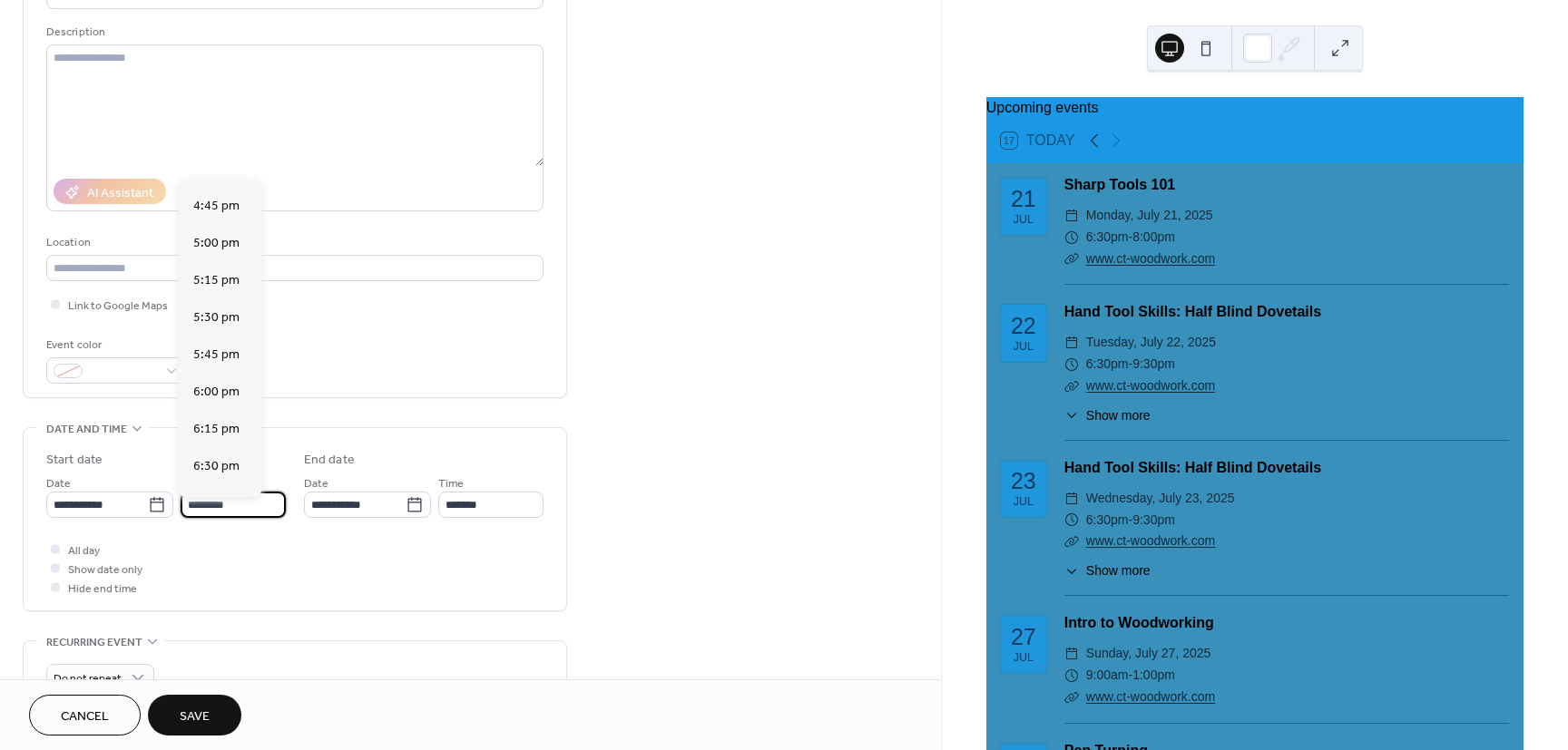scroll, scrollTop: 2498, scrollLeft: 0, axis: vertical 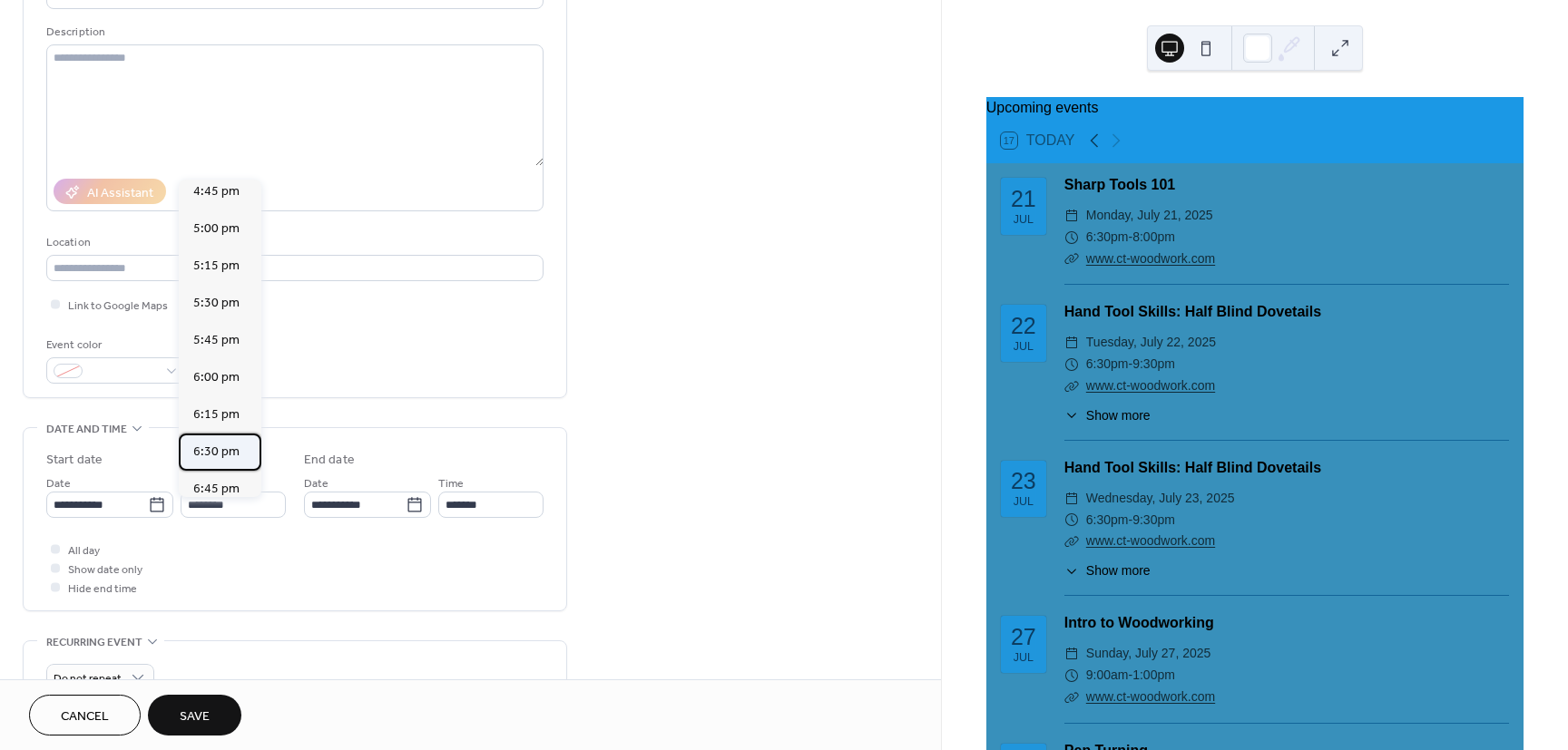click on "6:30 pm" at bounding box center (216, 452) 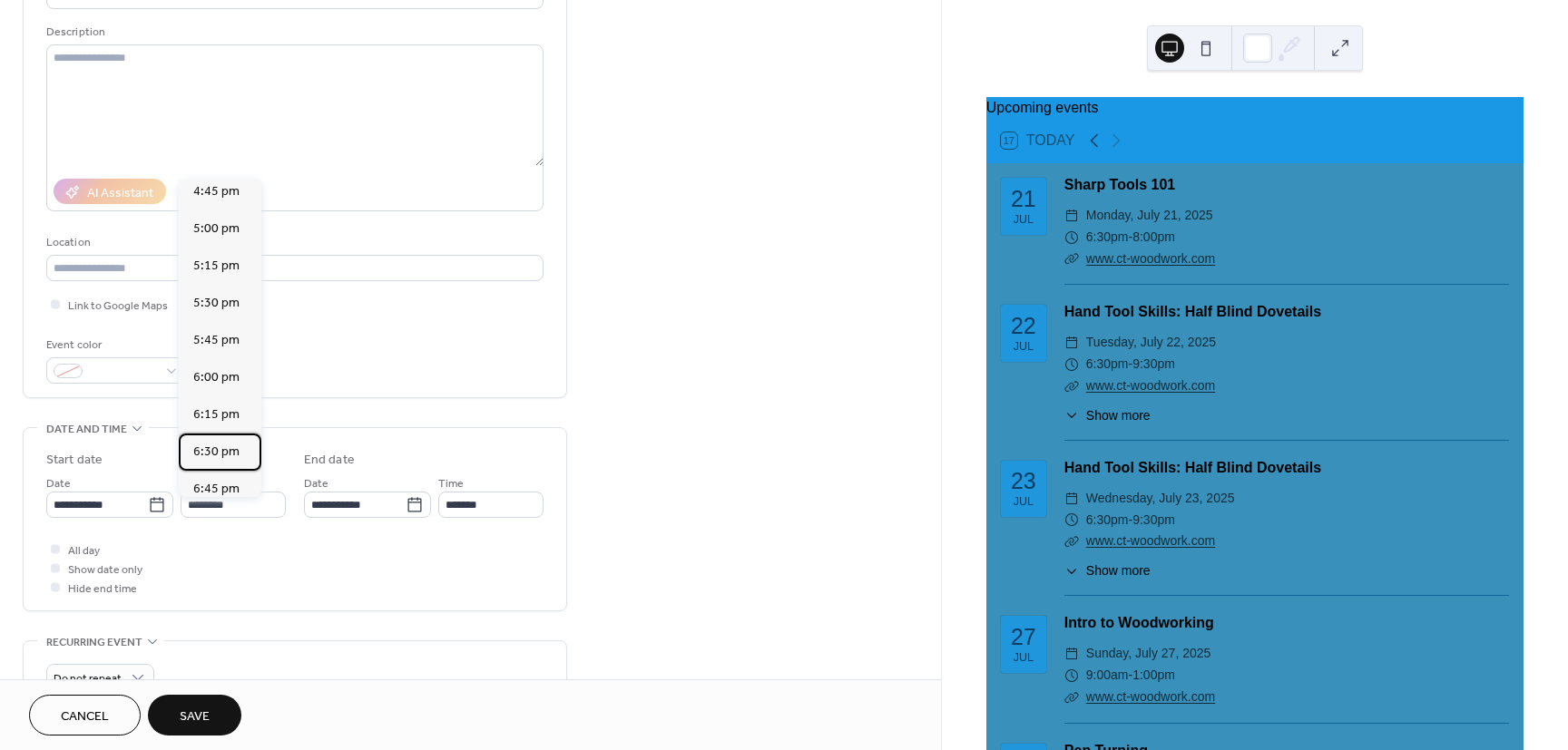 type on "*******" 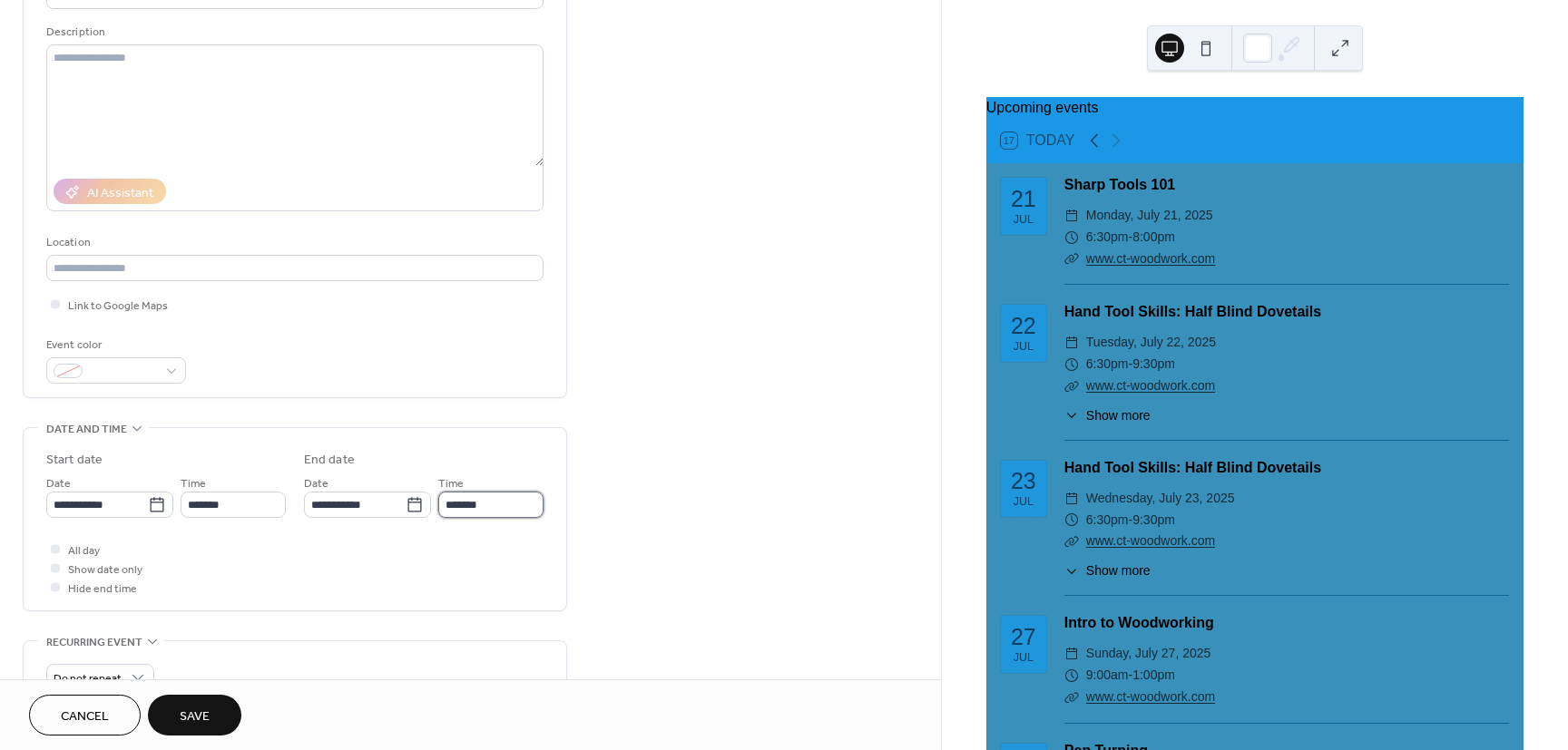 click on "*******" at bounding box center (491, 504) 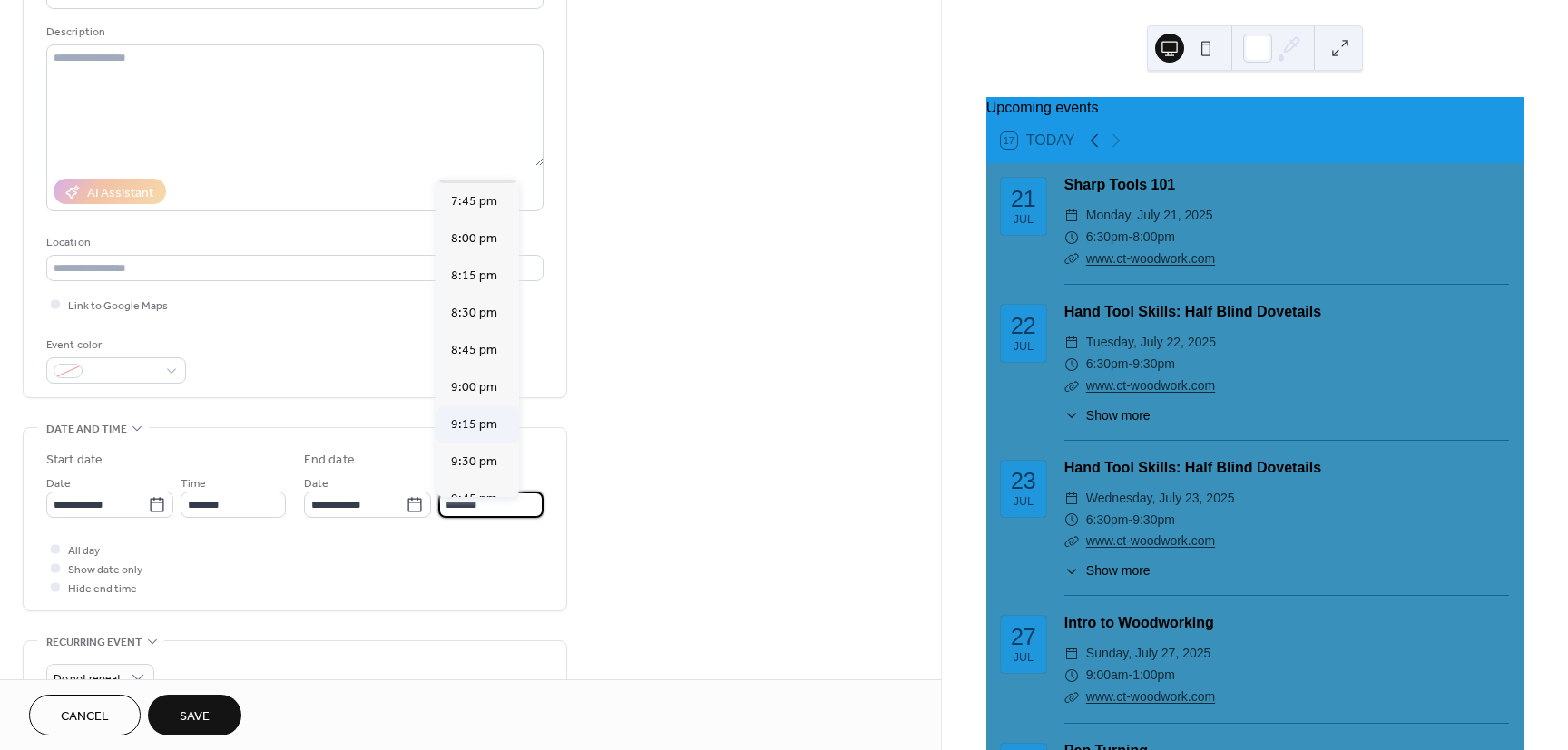 scroll, scrollTop: 163, scrollLeft: 0, axis: vertical 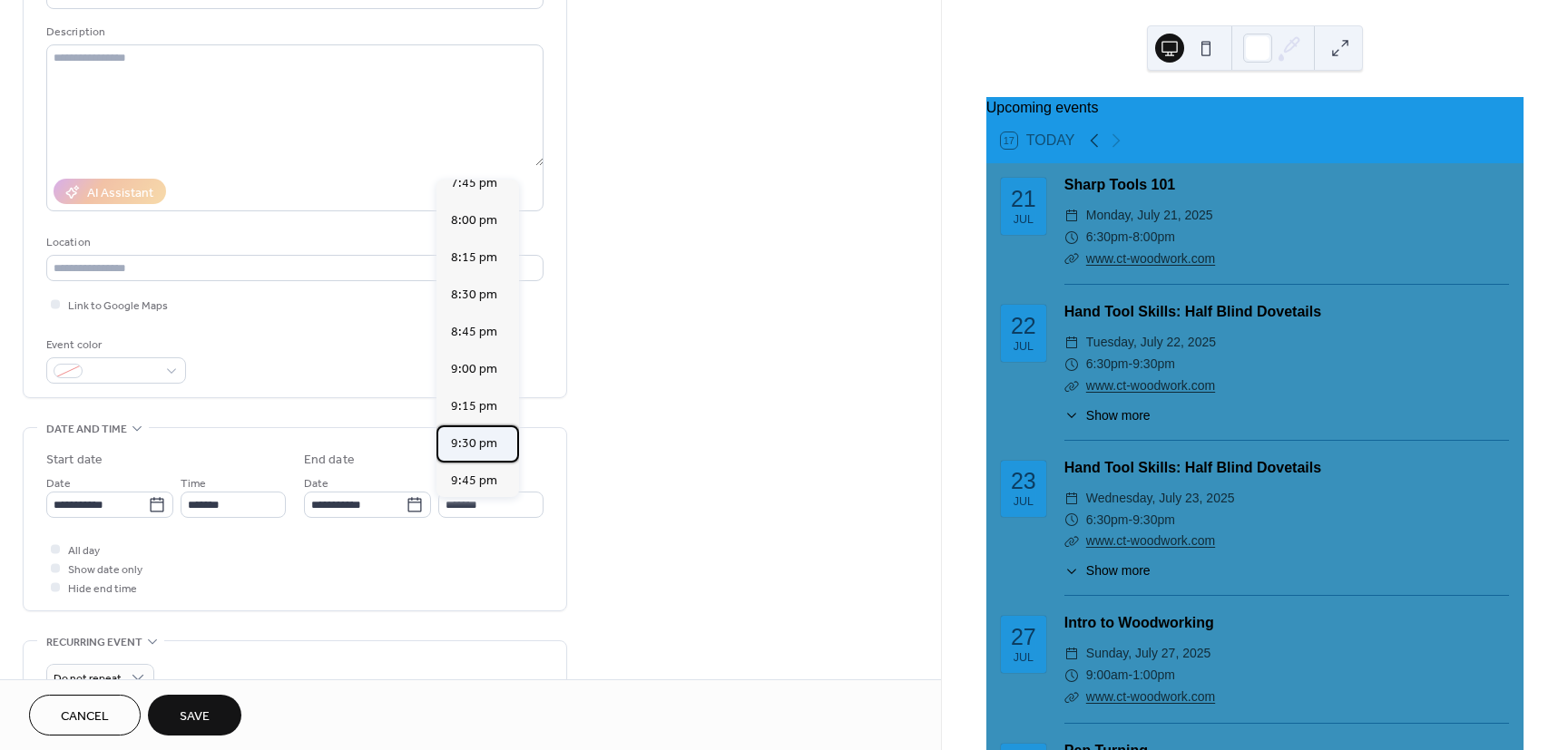 click on "9:30 pm" at bounding box center [474, 443] 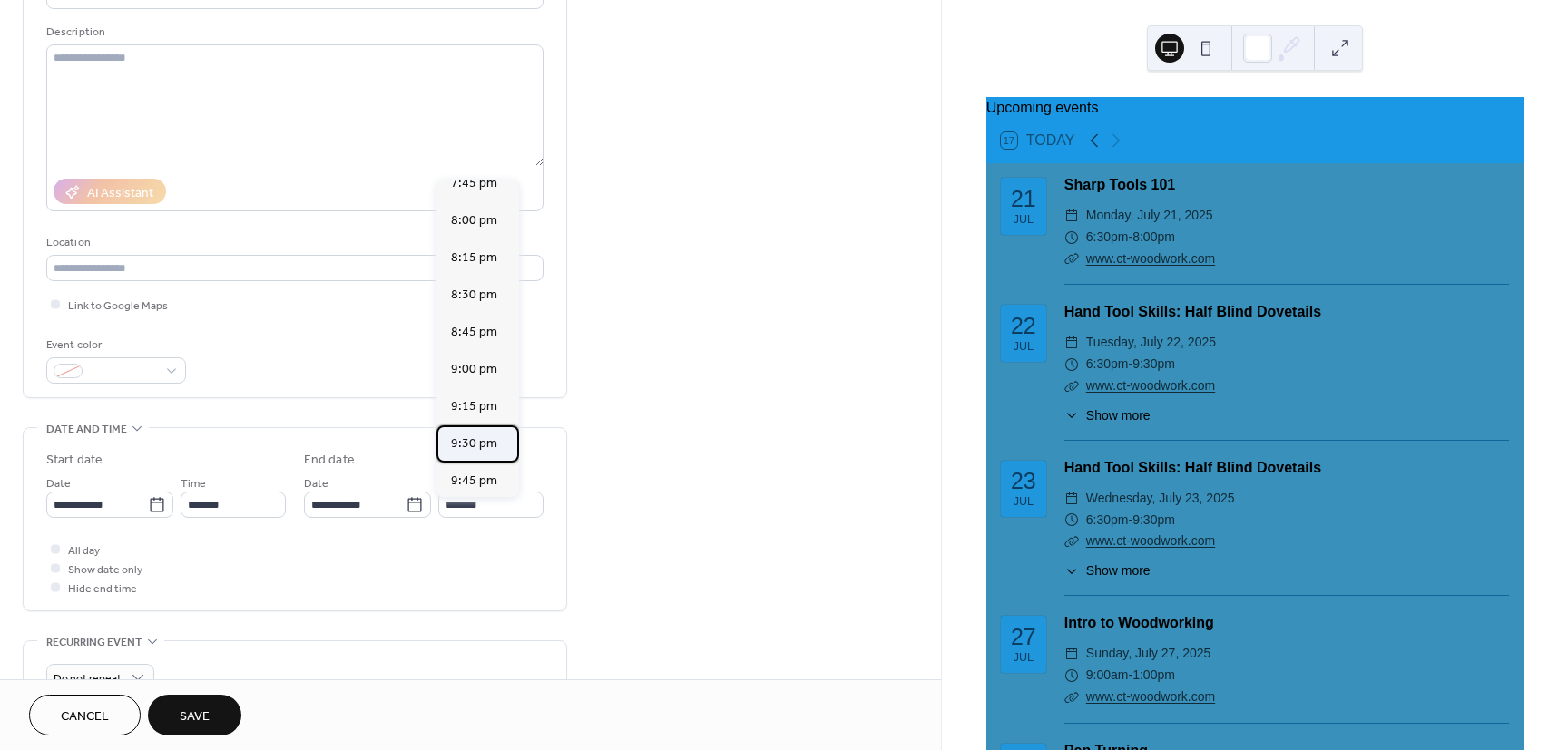 type on "*******" 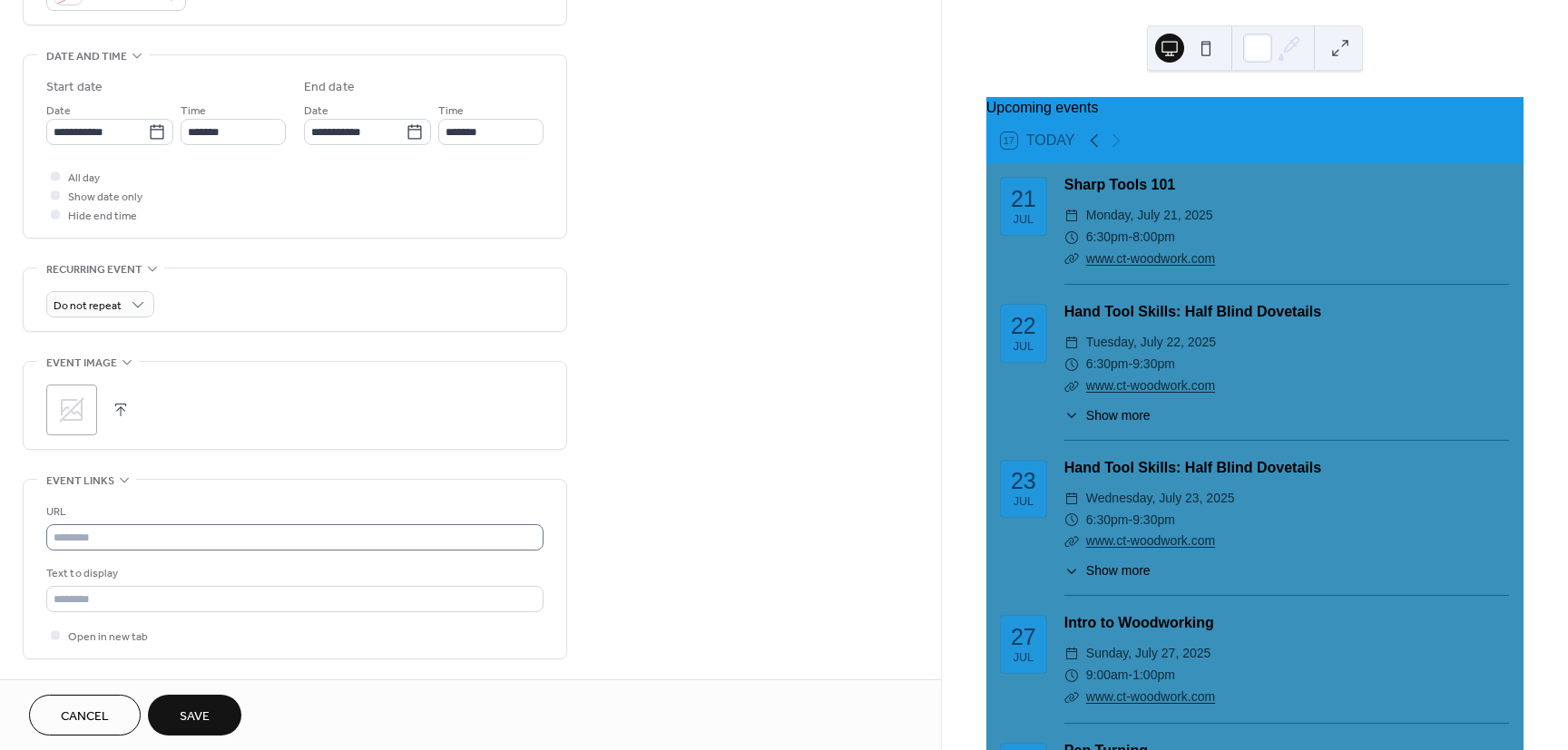 scroll, scrollTop: 544, scrollLeft: 0, axis: vertical 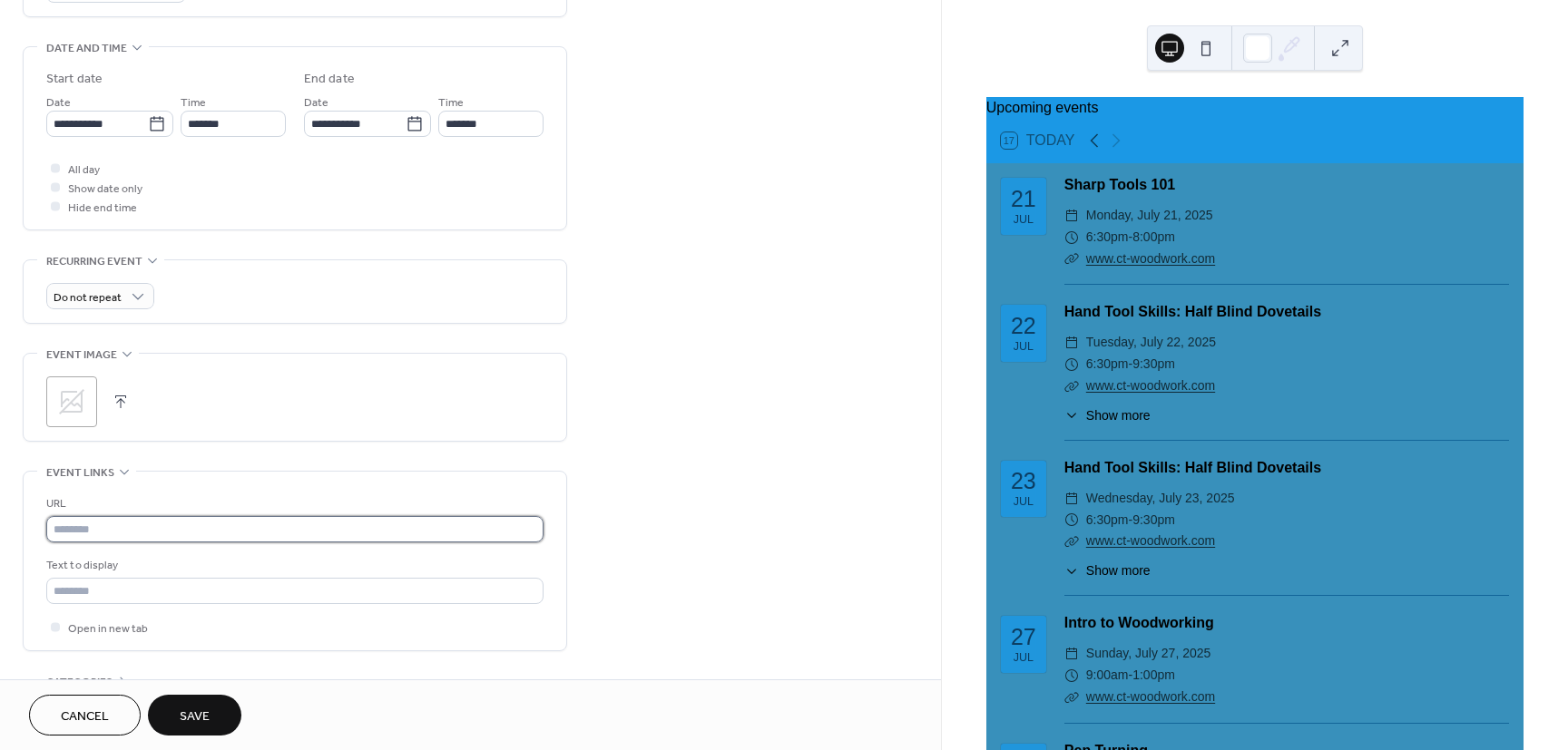click at bounding box center [295, 529] 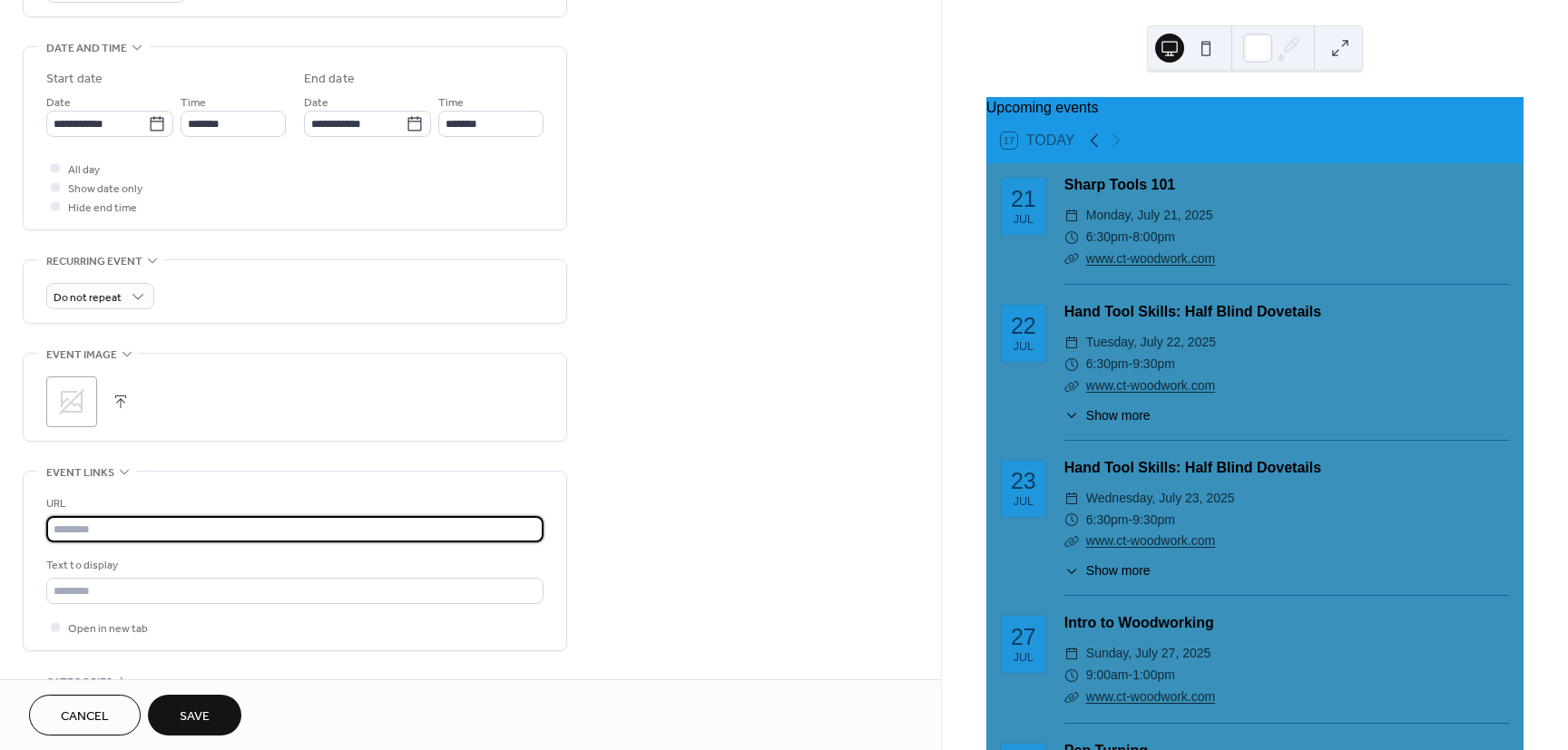 paste on "**********" 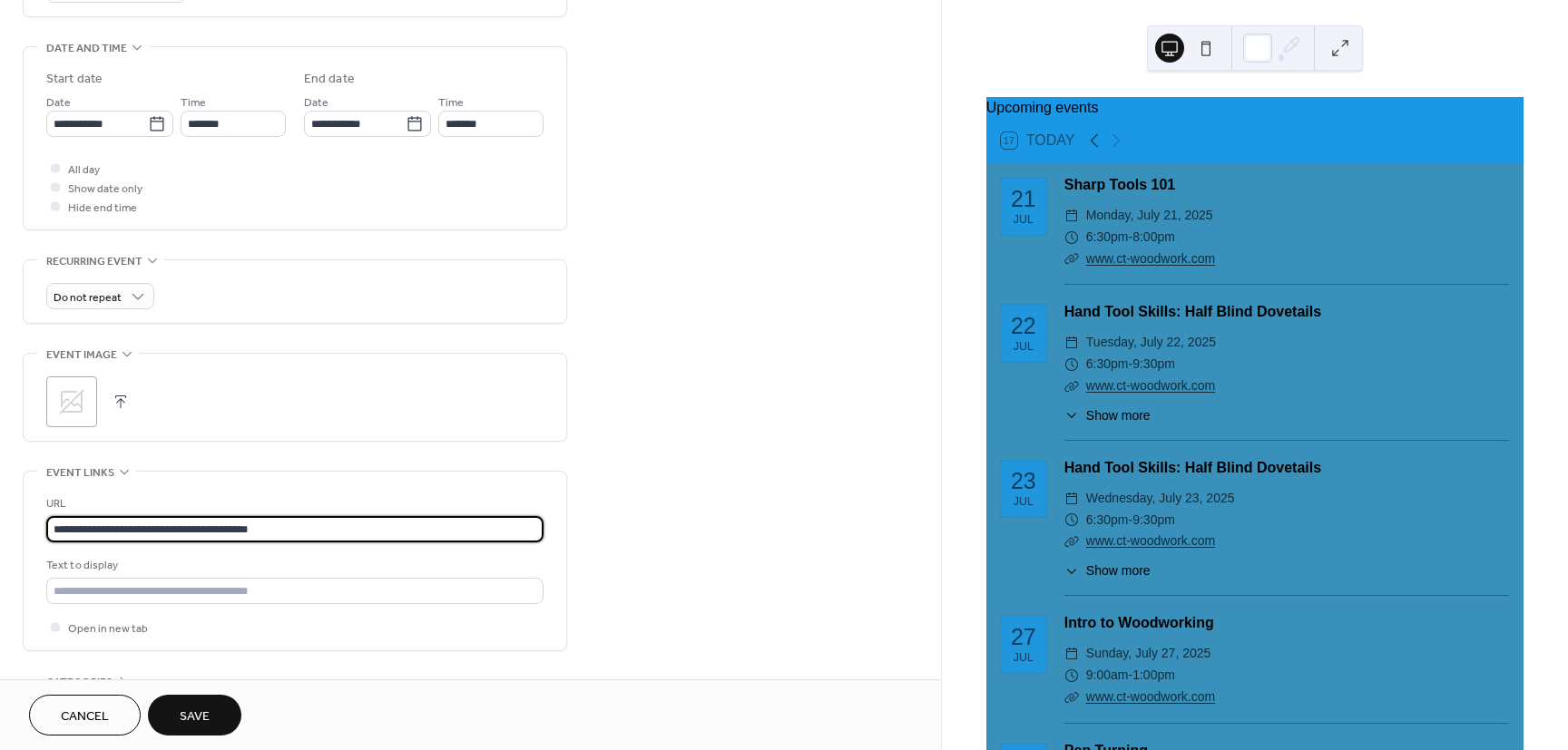 type on "**********" 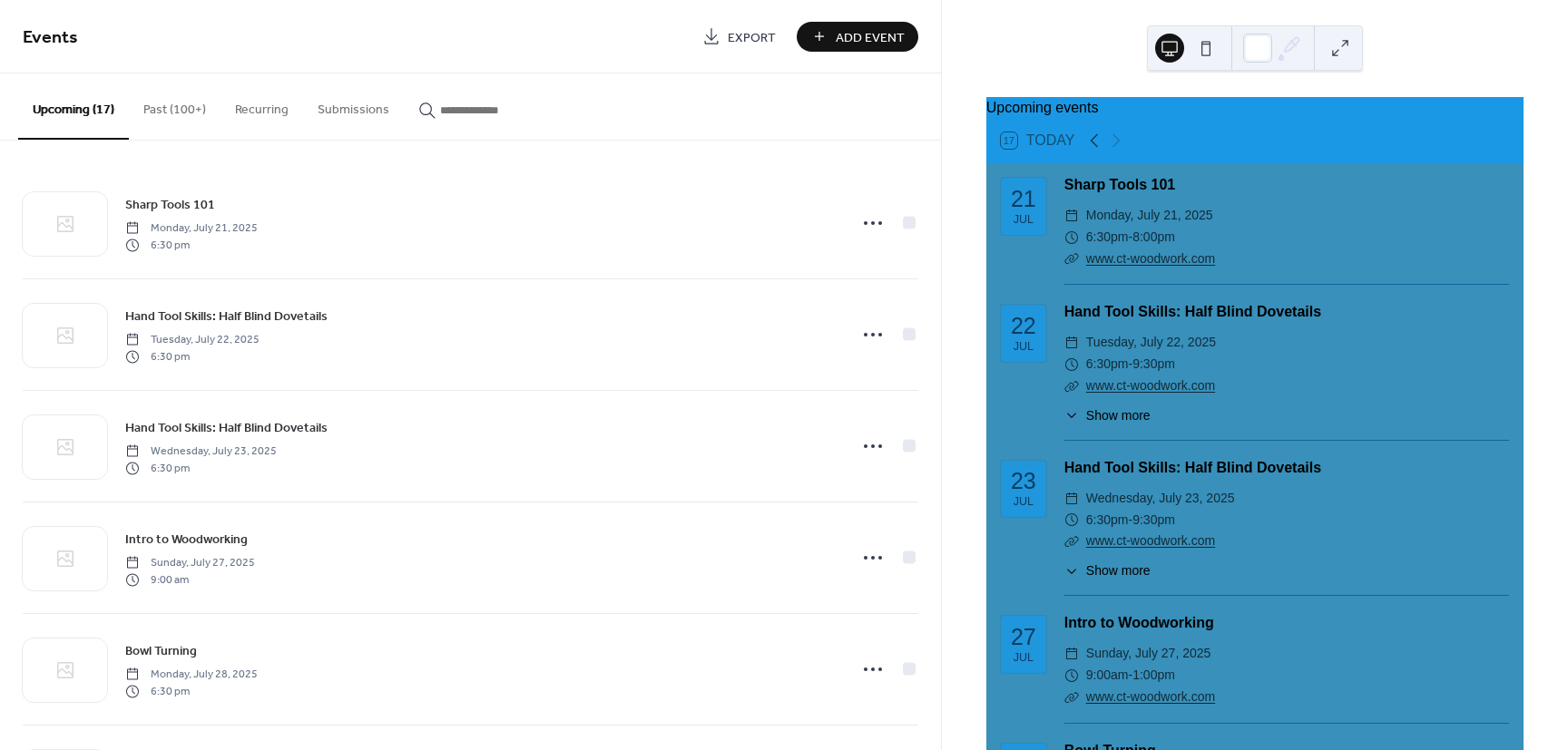 click on "Add Event" at bounding box center [870, 37] 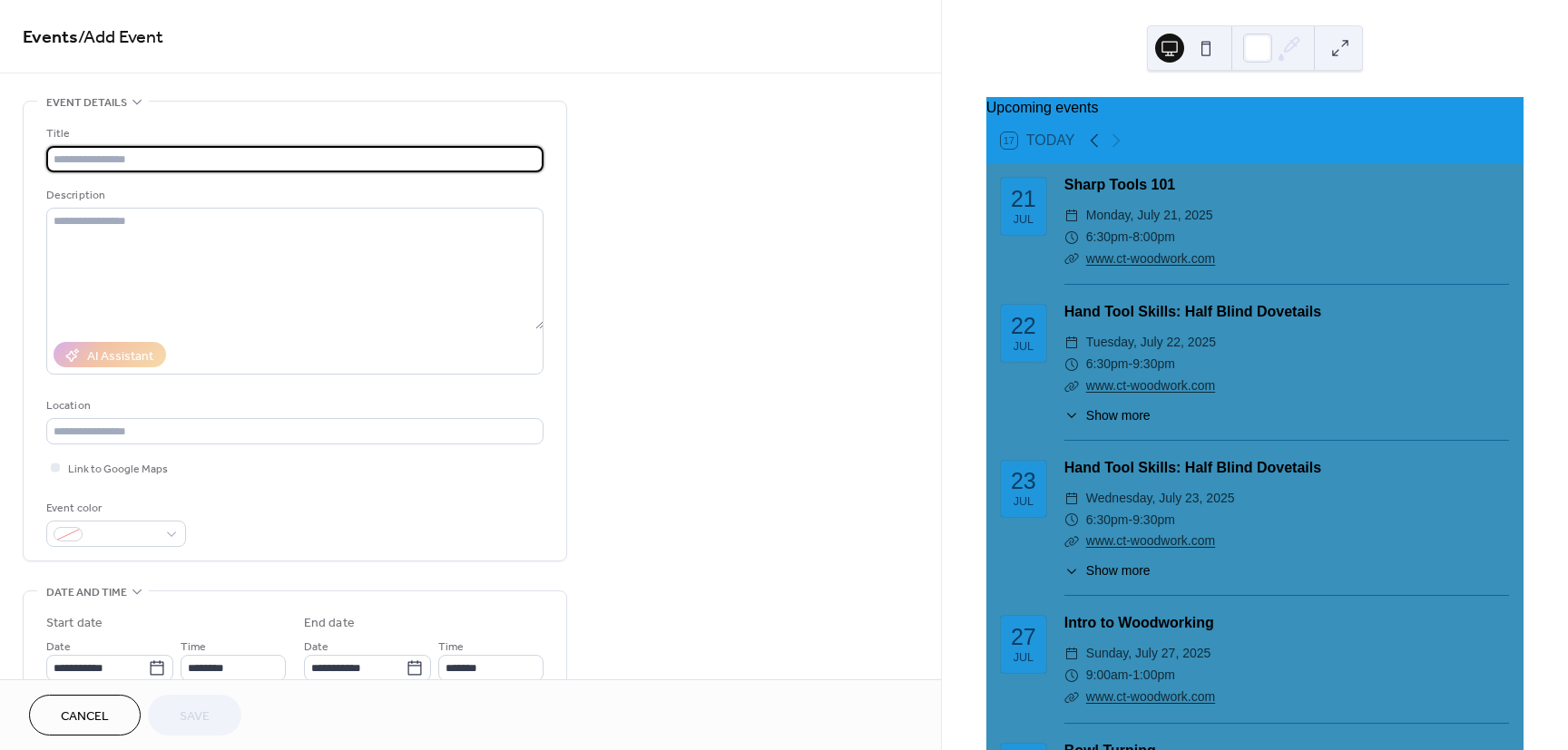 click at bounding box center (295, 159) 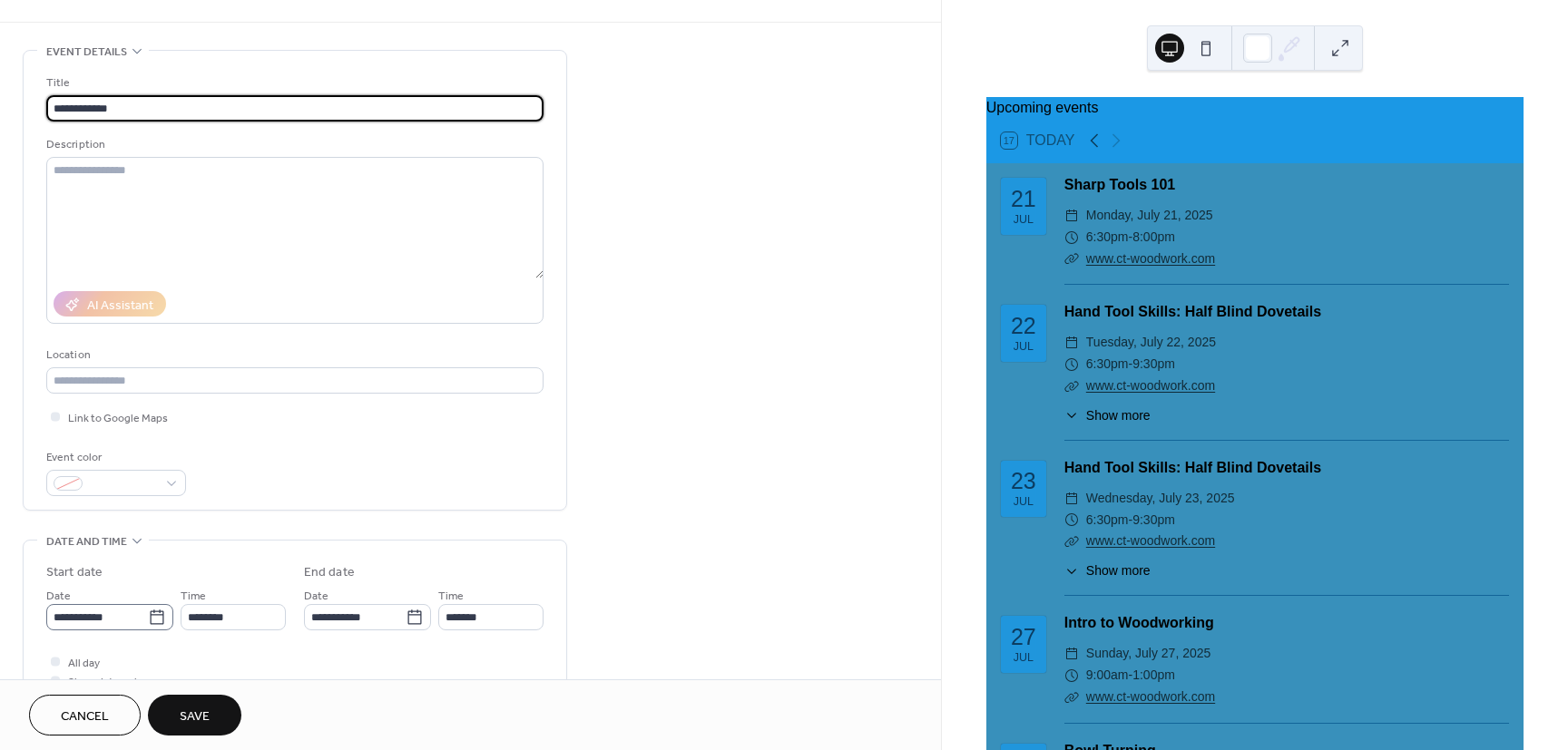 scroll, scrollTop: 109, scrollLeft: 0, axis: vertical 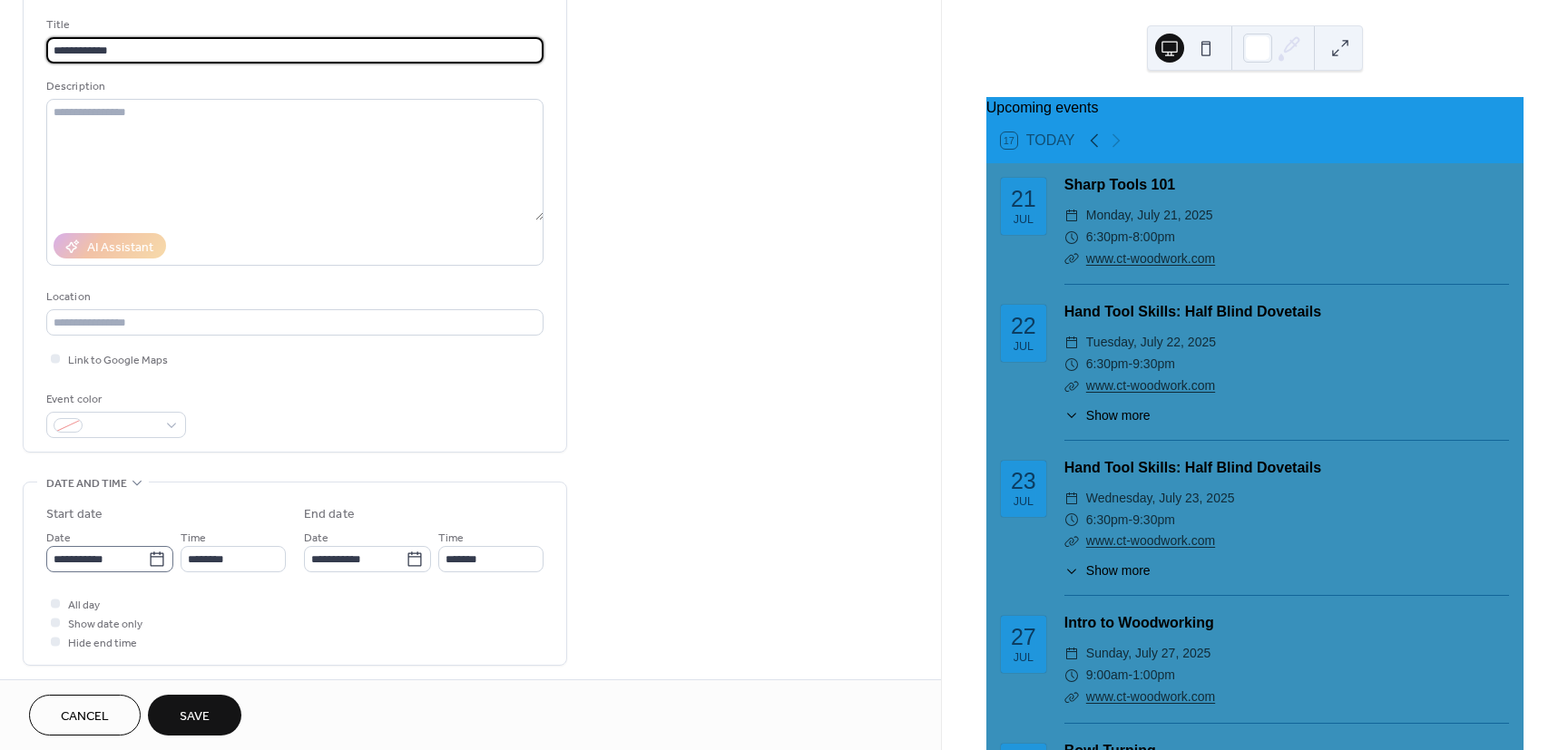 type on "**********" 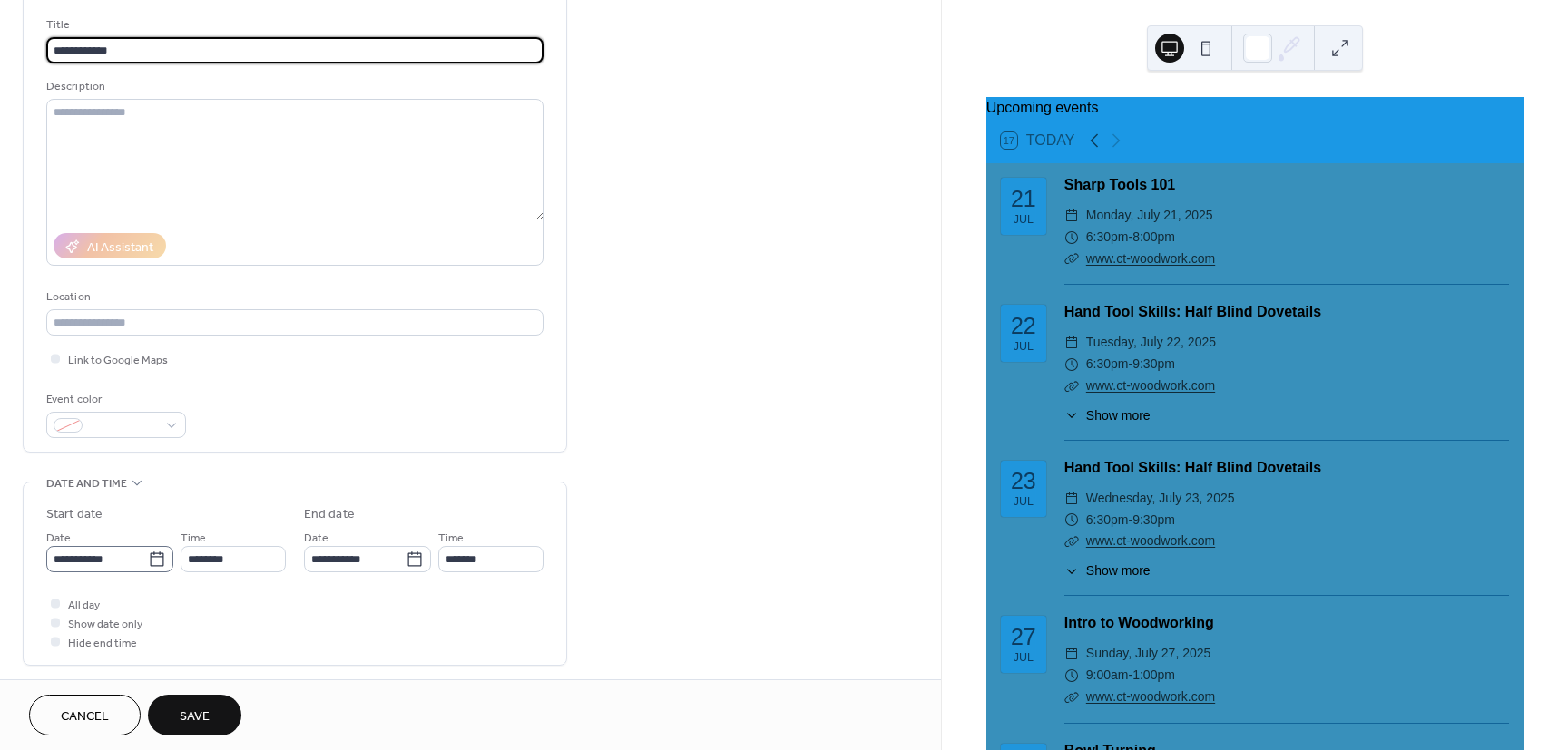 click 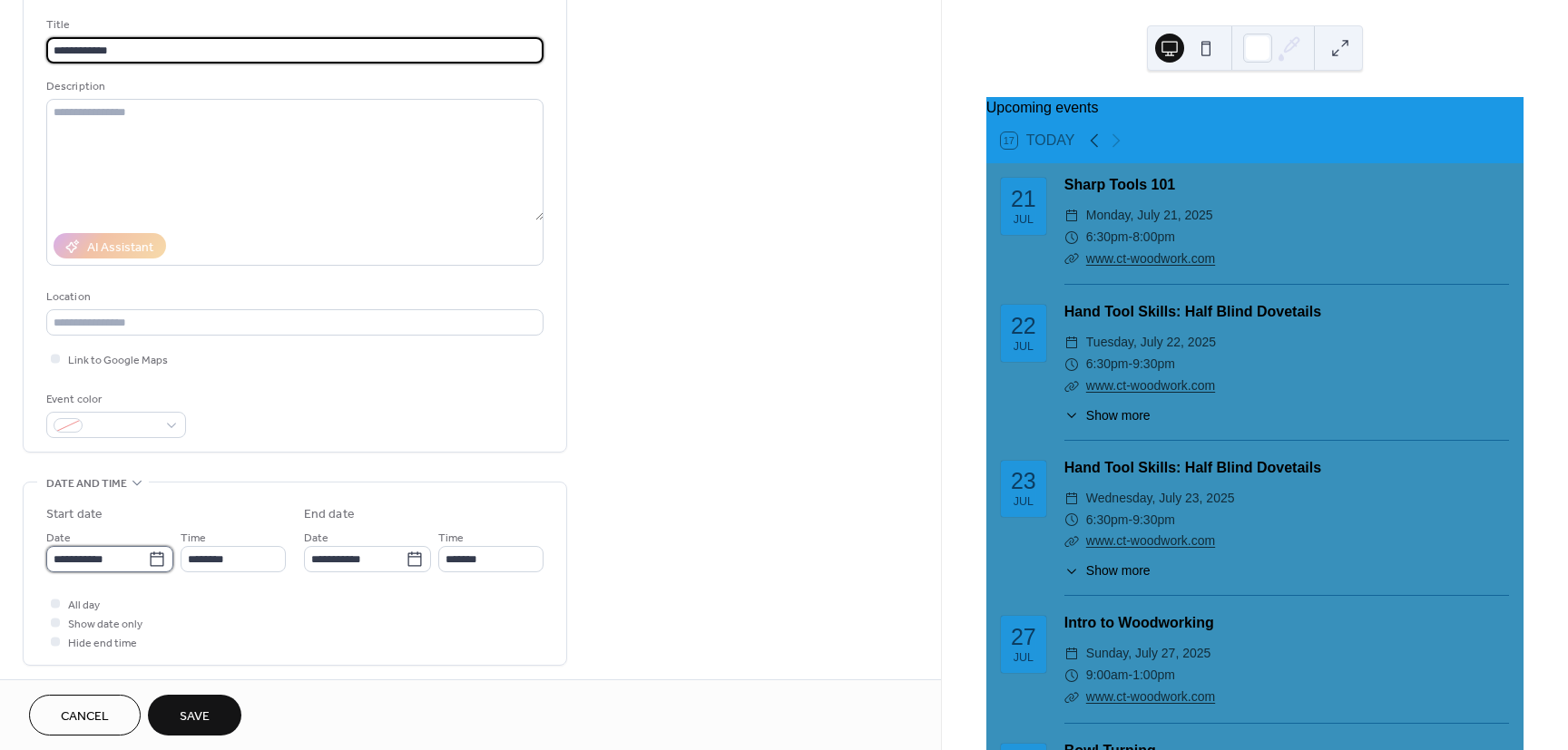 click on "**********" at bounding box center (97, 559) 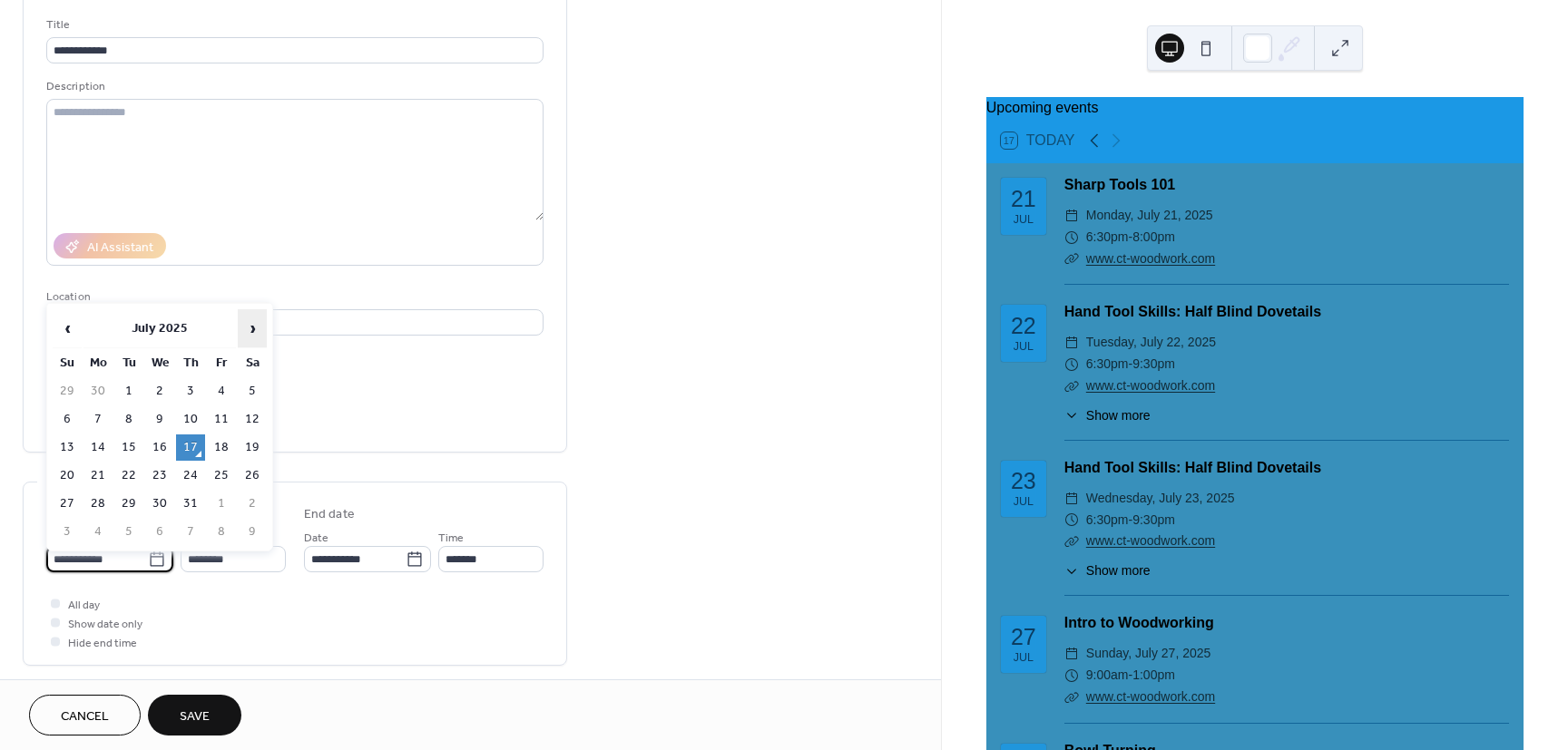 click on "›" at bounding box center [252, 328] 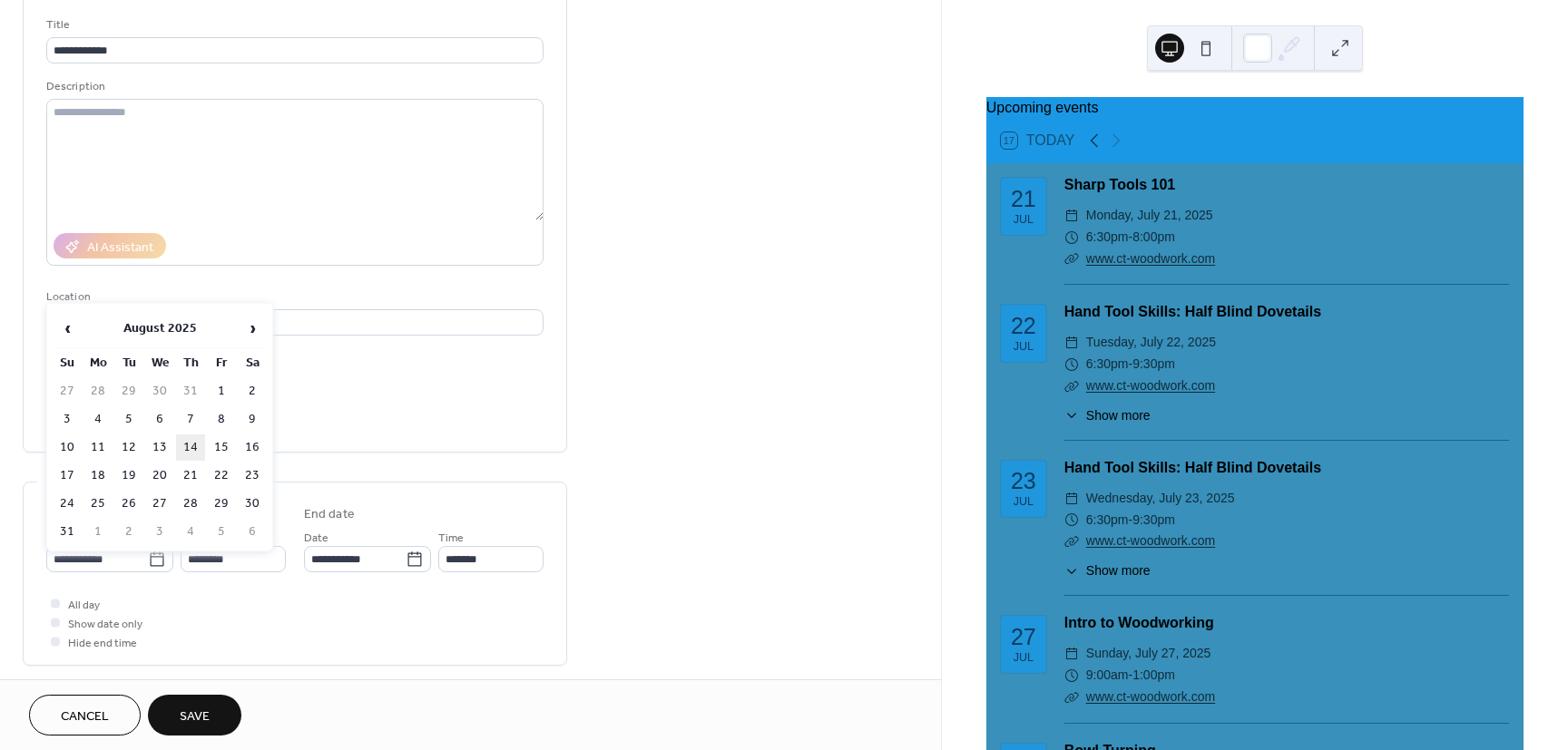 click on "14" at bounding box center [191, 447] 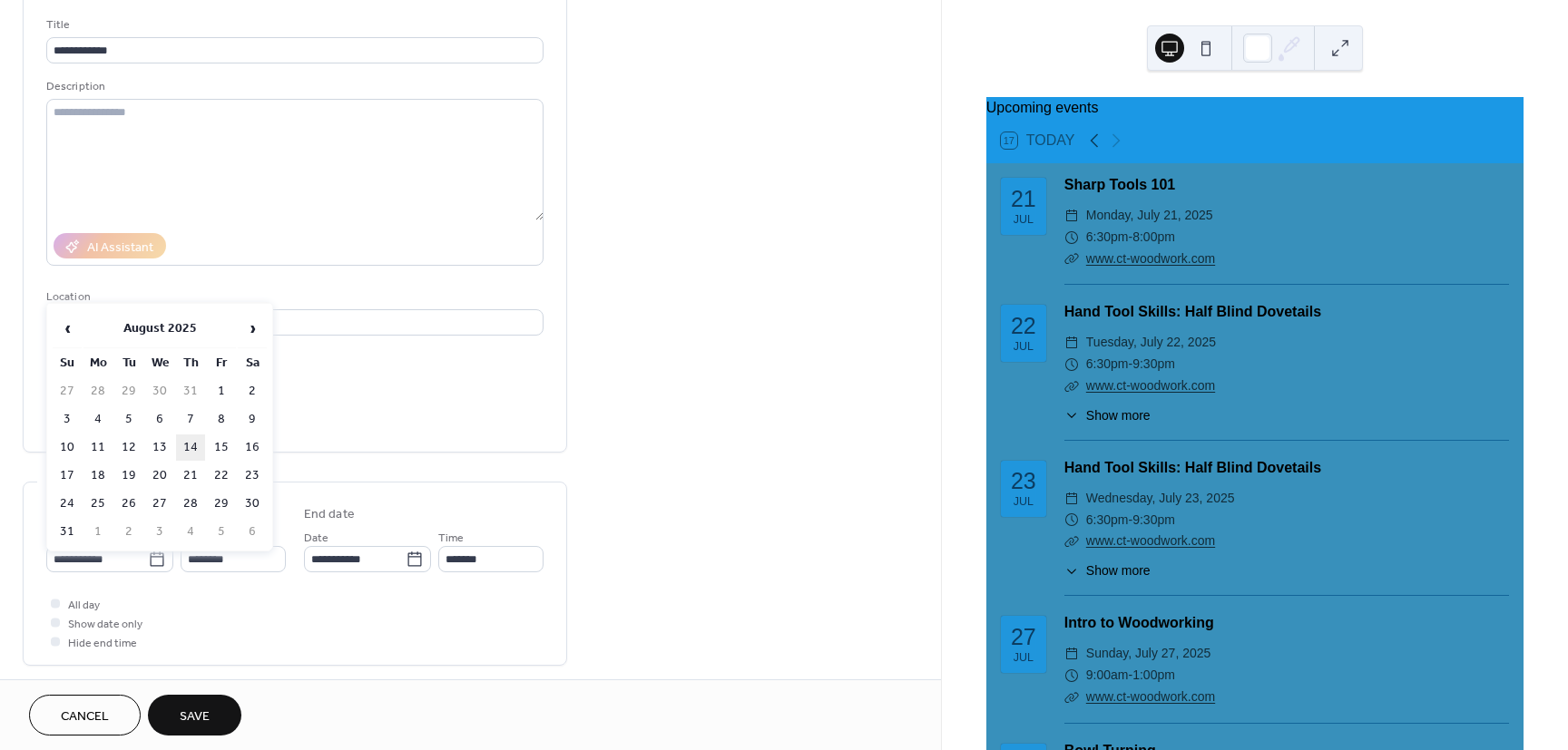 type on "**********" 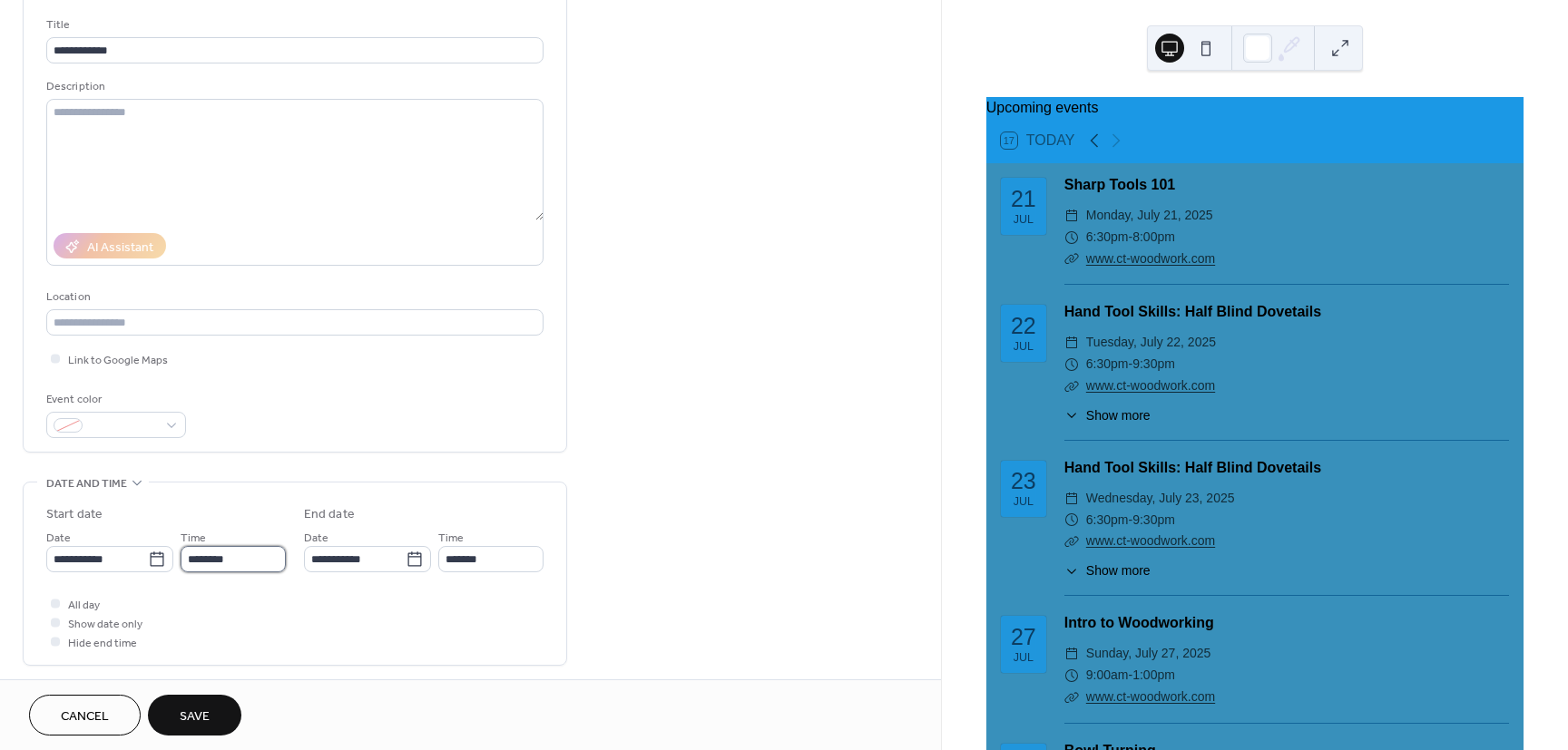 click on "********" at bounding box center [233, 559] 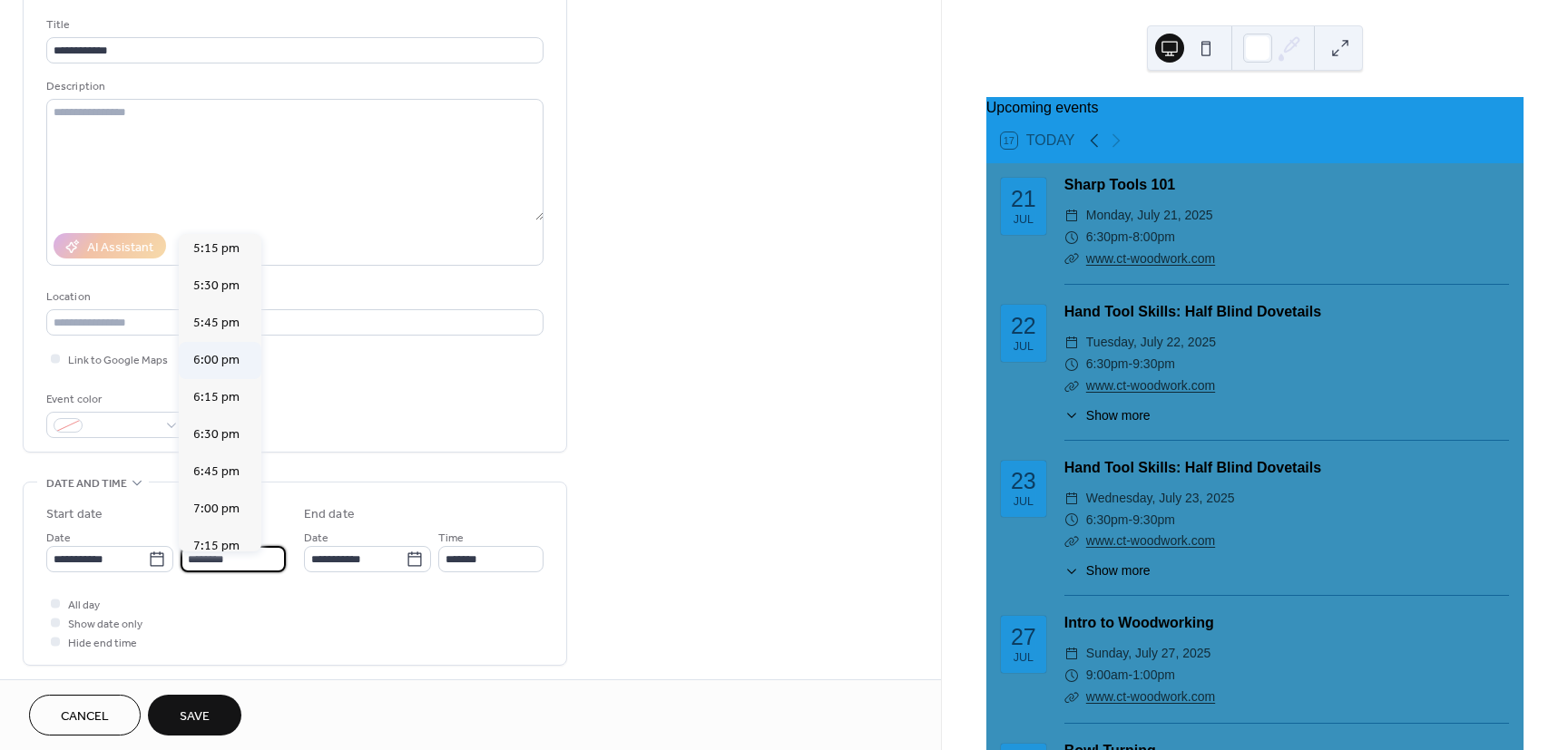 scroll, scrollTop: 2579, scrollLeft: 0, axis: vertical 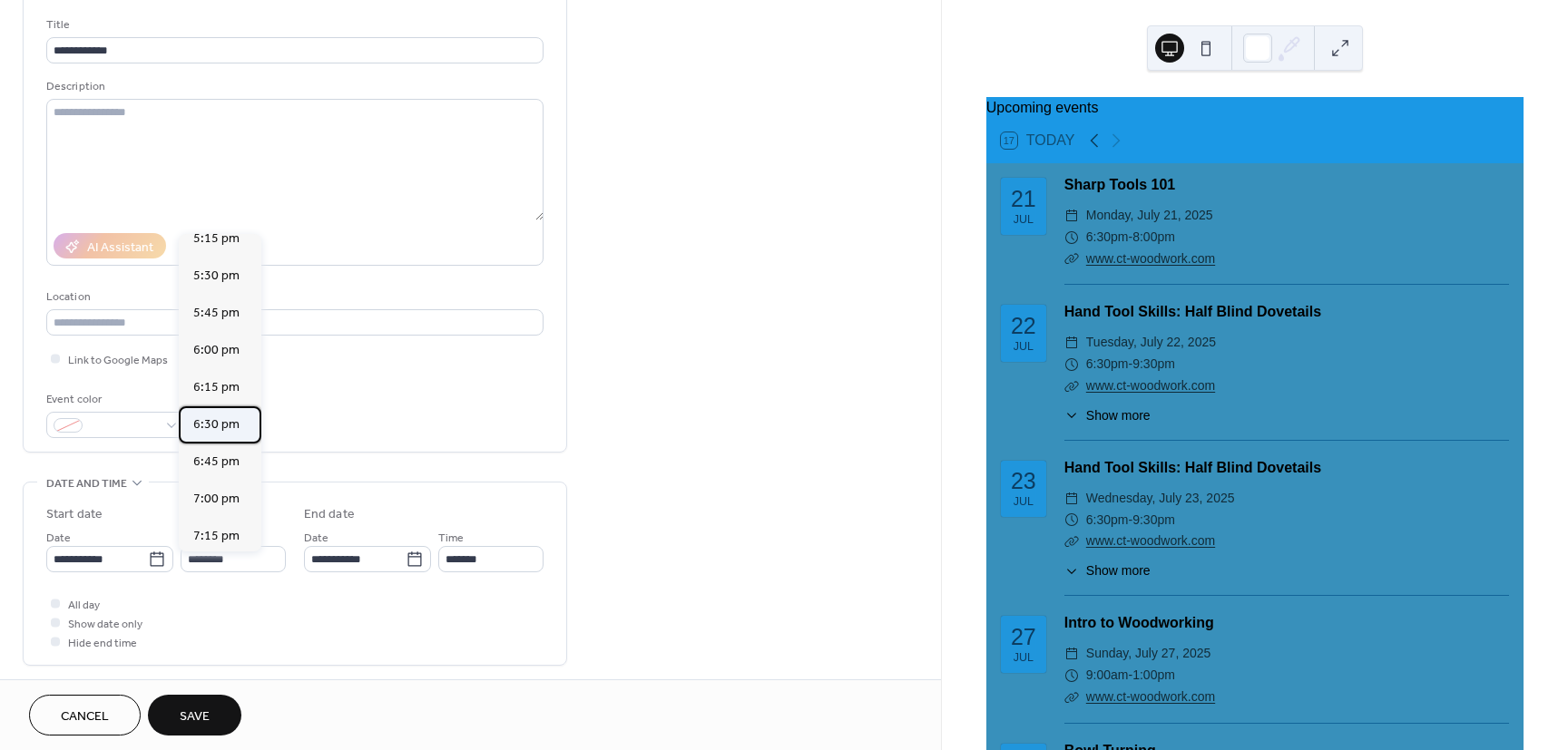 click on "6:30 pm" at bounding box center (216, 424) 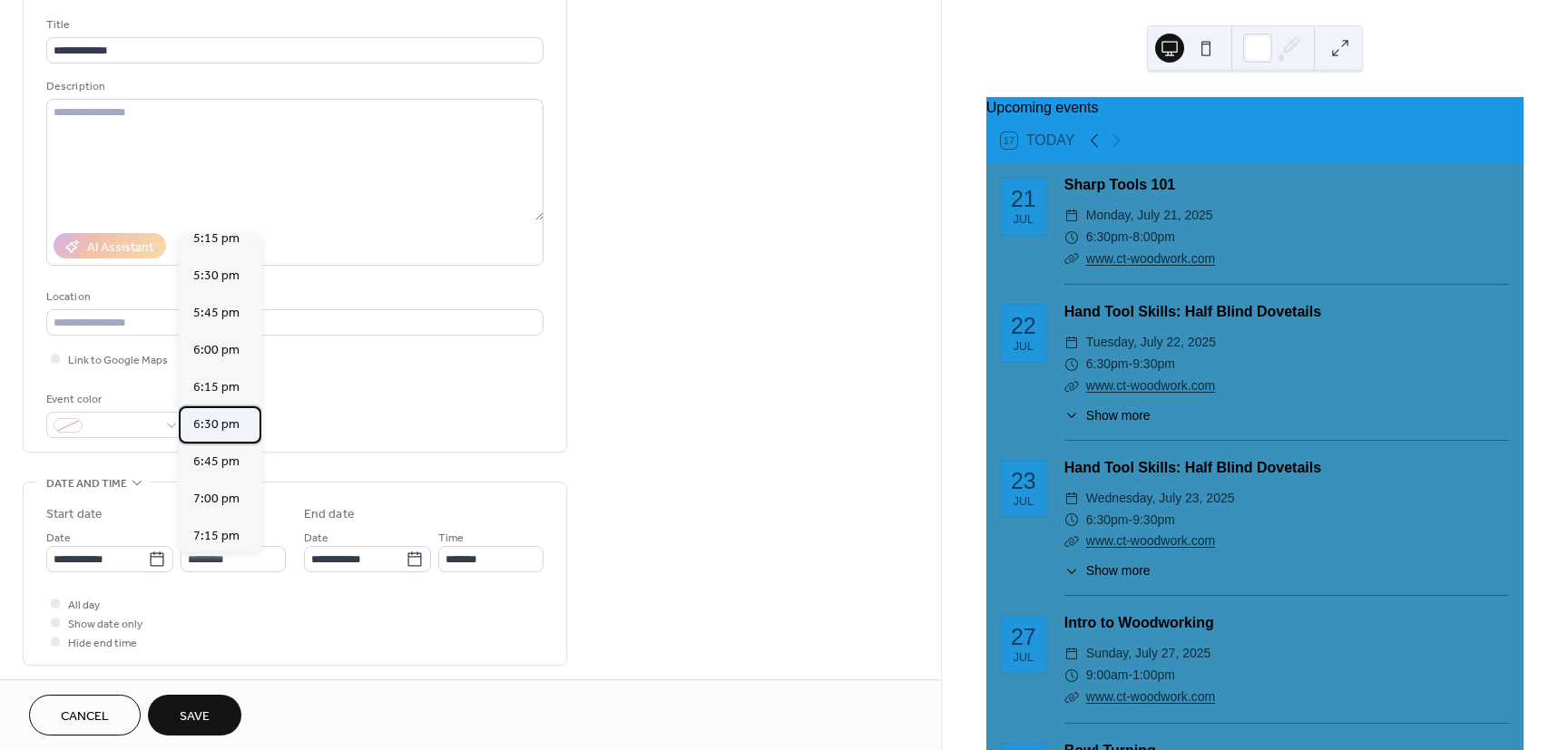 type on "*******" 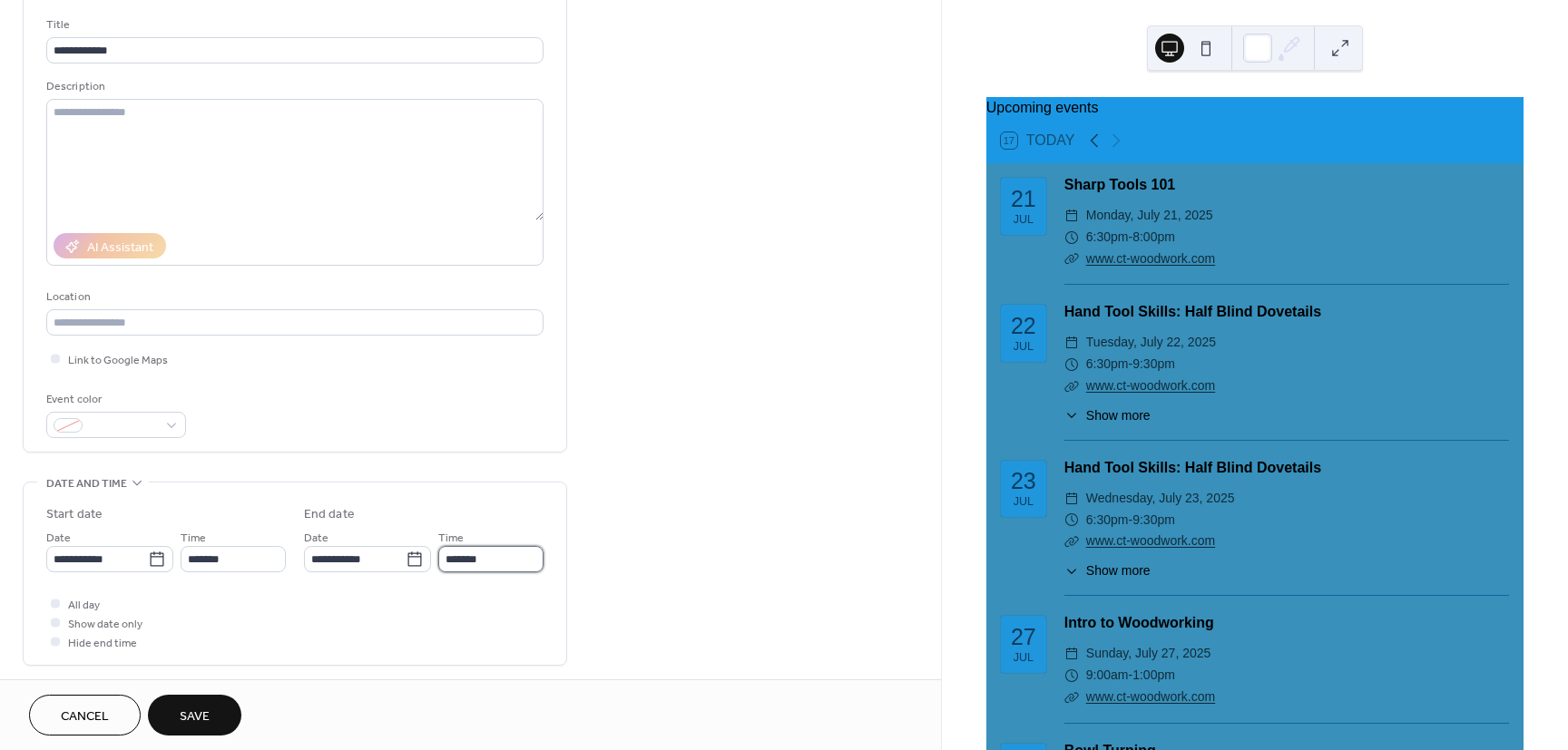 click on "*******" at bounding box center [491, 559] 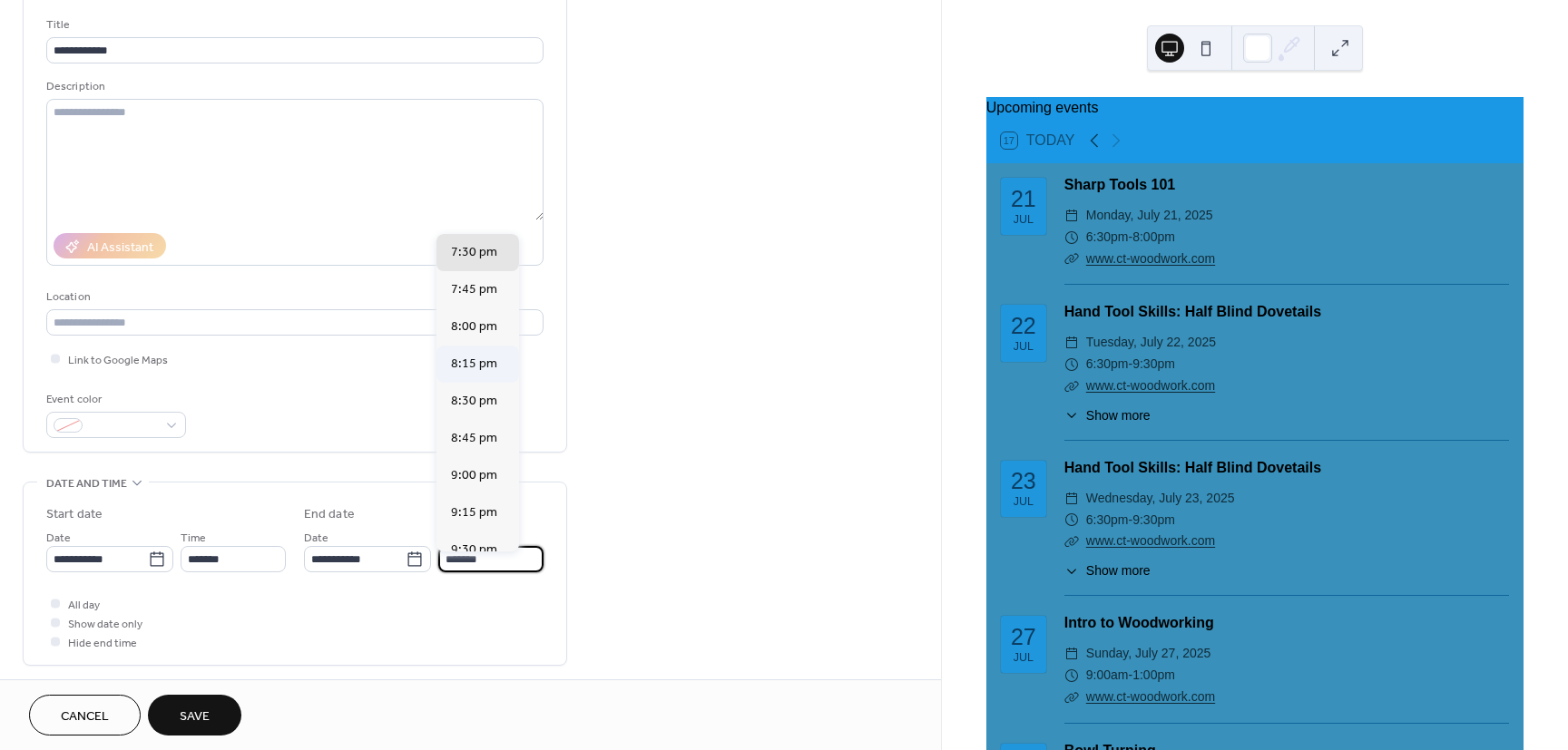 scroll, scrollTop: 163, scrollLeft: 0, axis: vertical 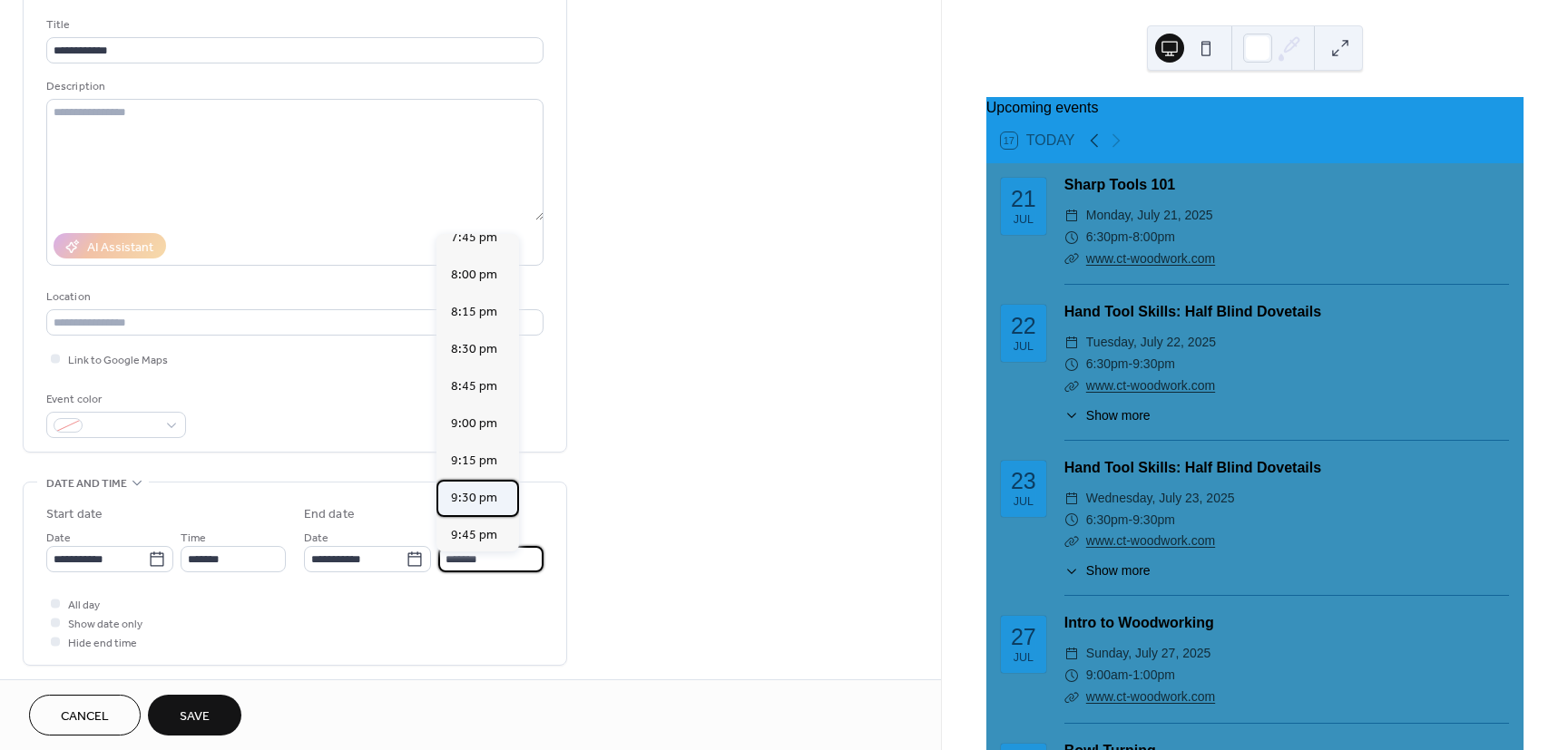 click on "9:30 pm" at bounding box center (474, 498) 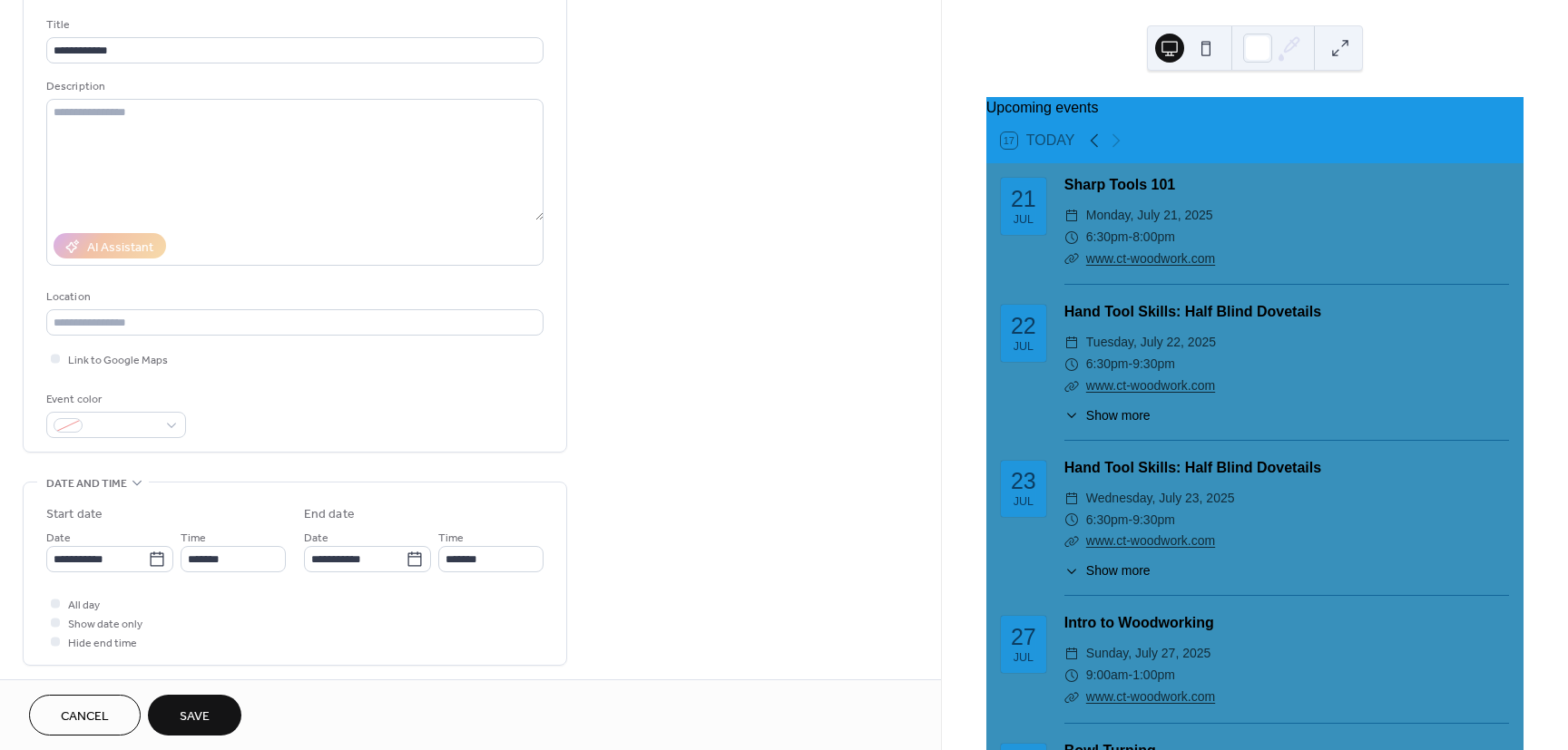 type on "*******" 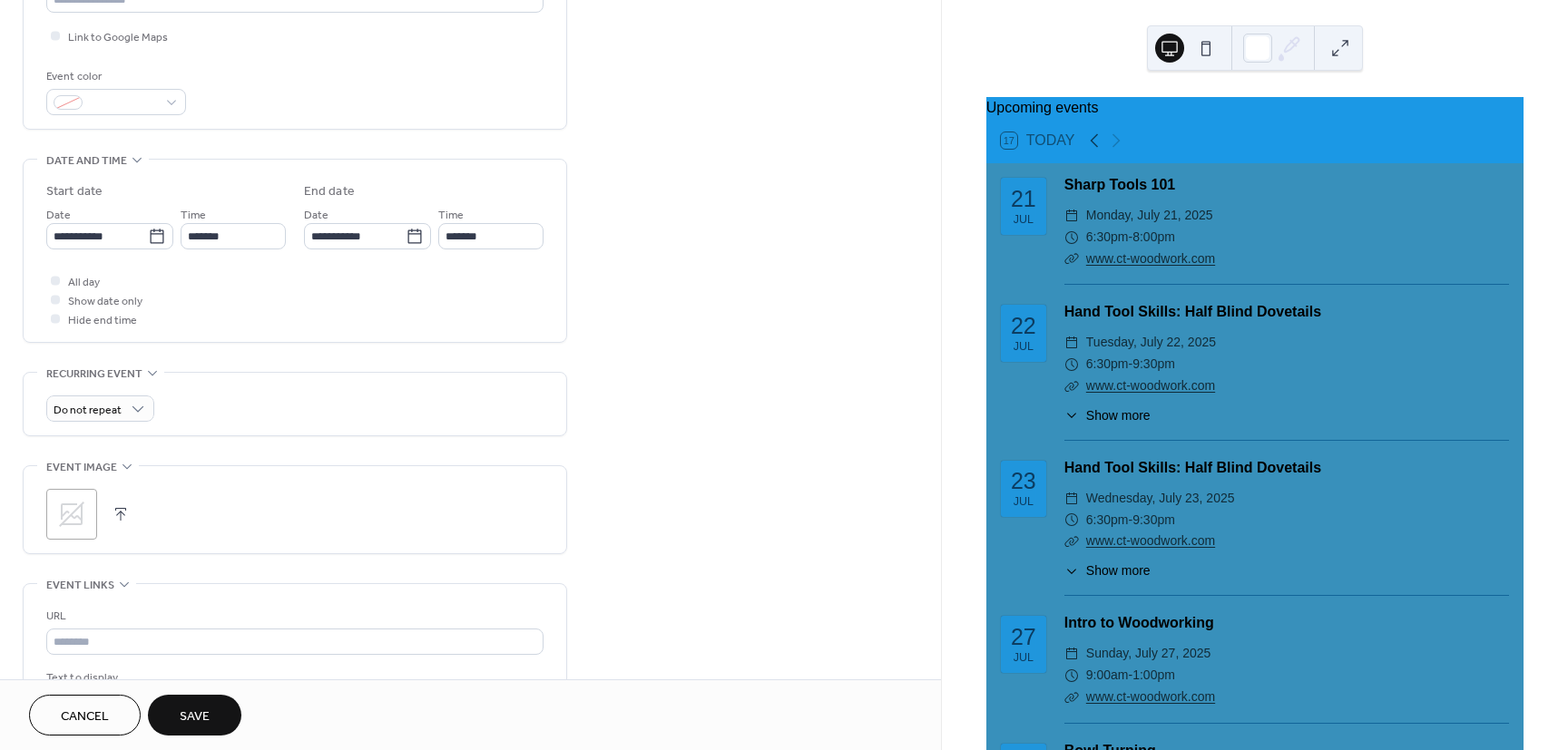 scroll, scrollTop: 435, scrollLeft: 0, axis: vertical 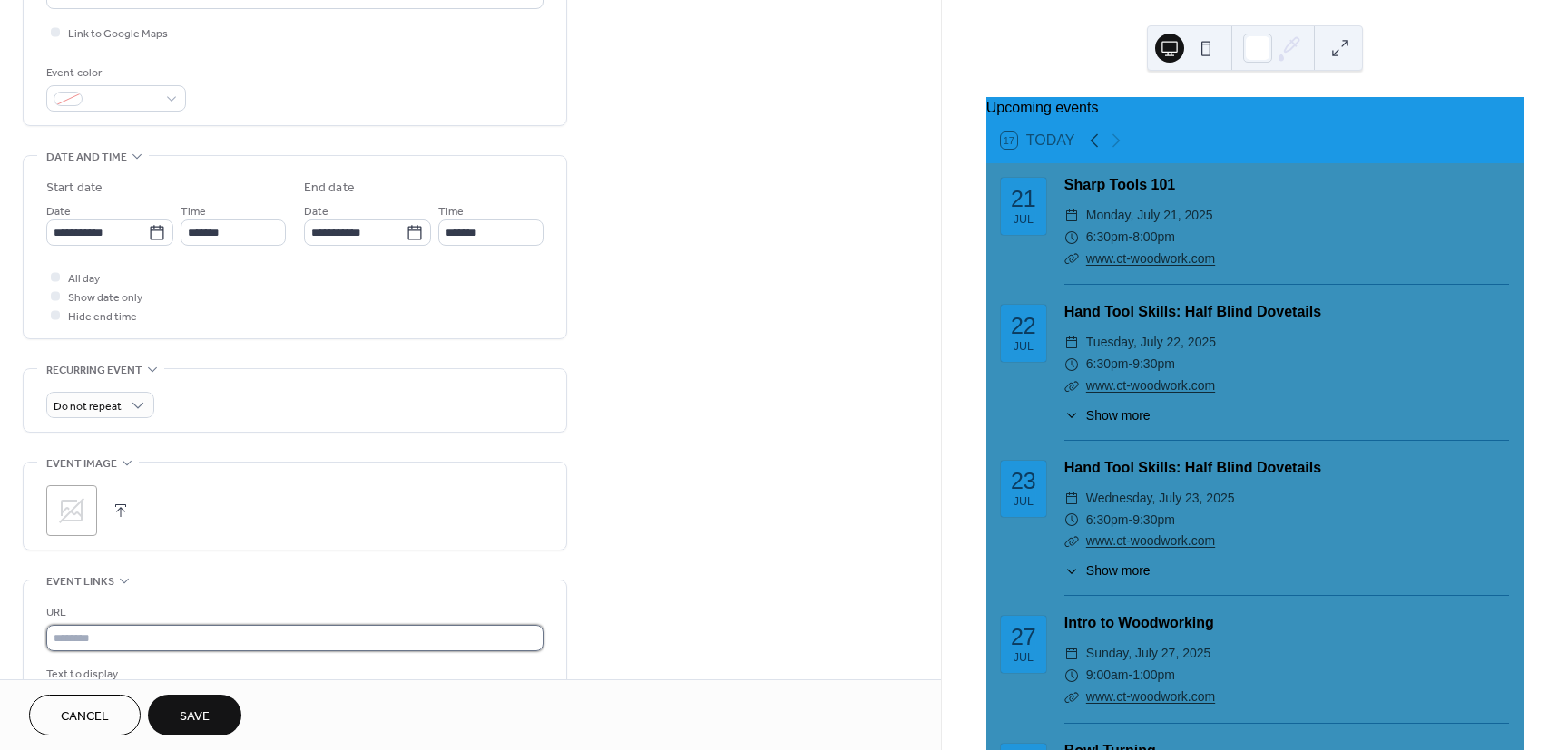 click at bounding box center (295, 638) 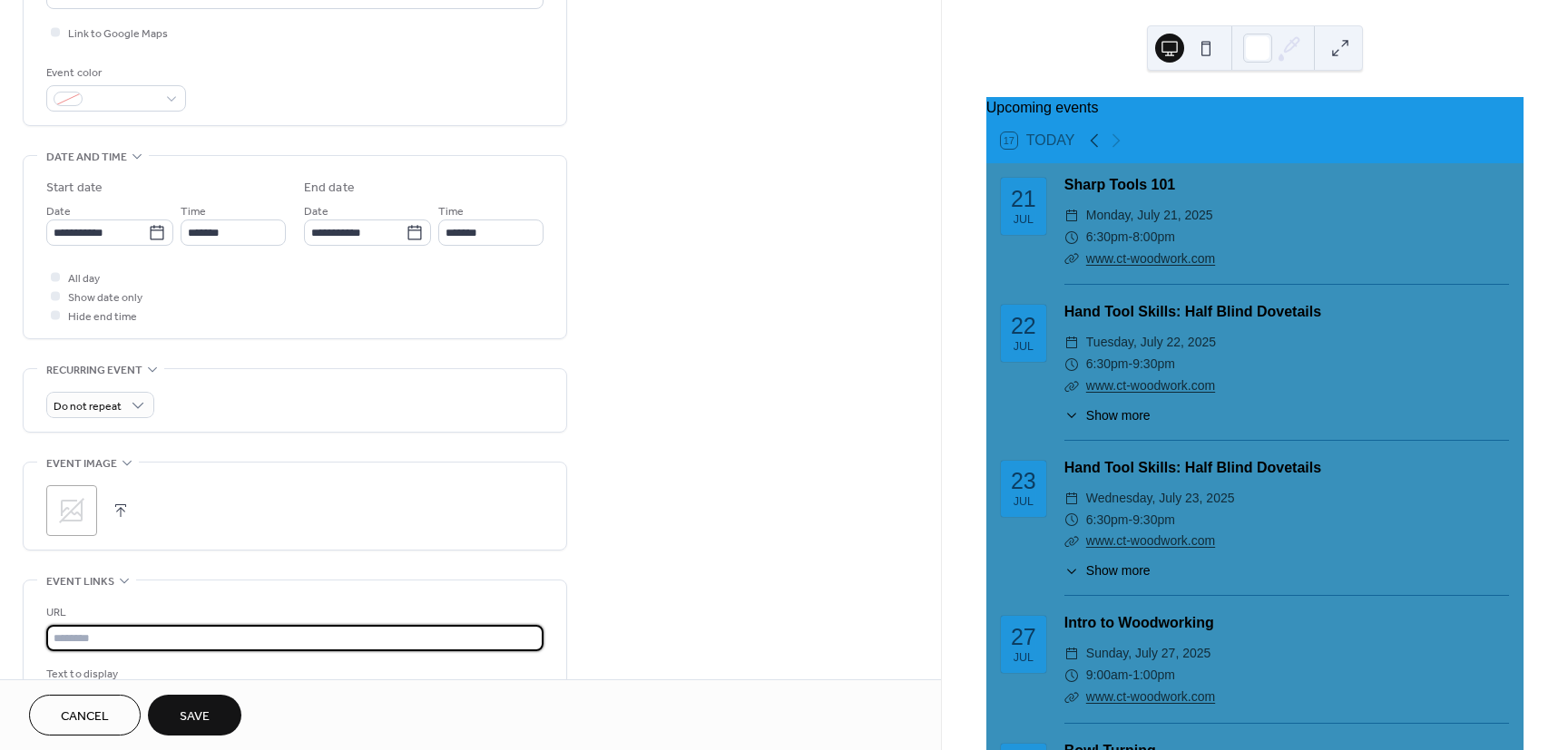 paste on "**********" 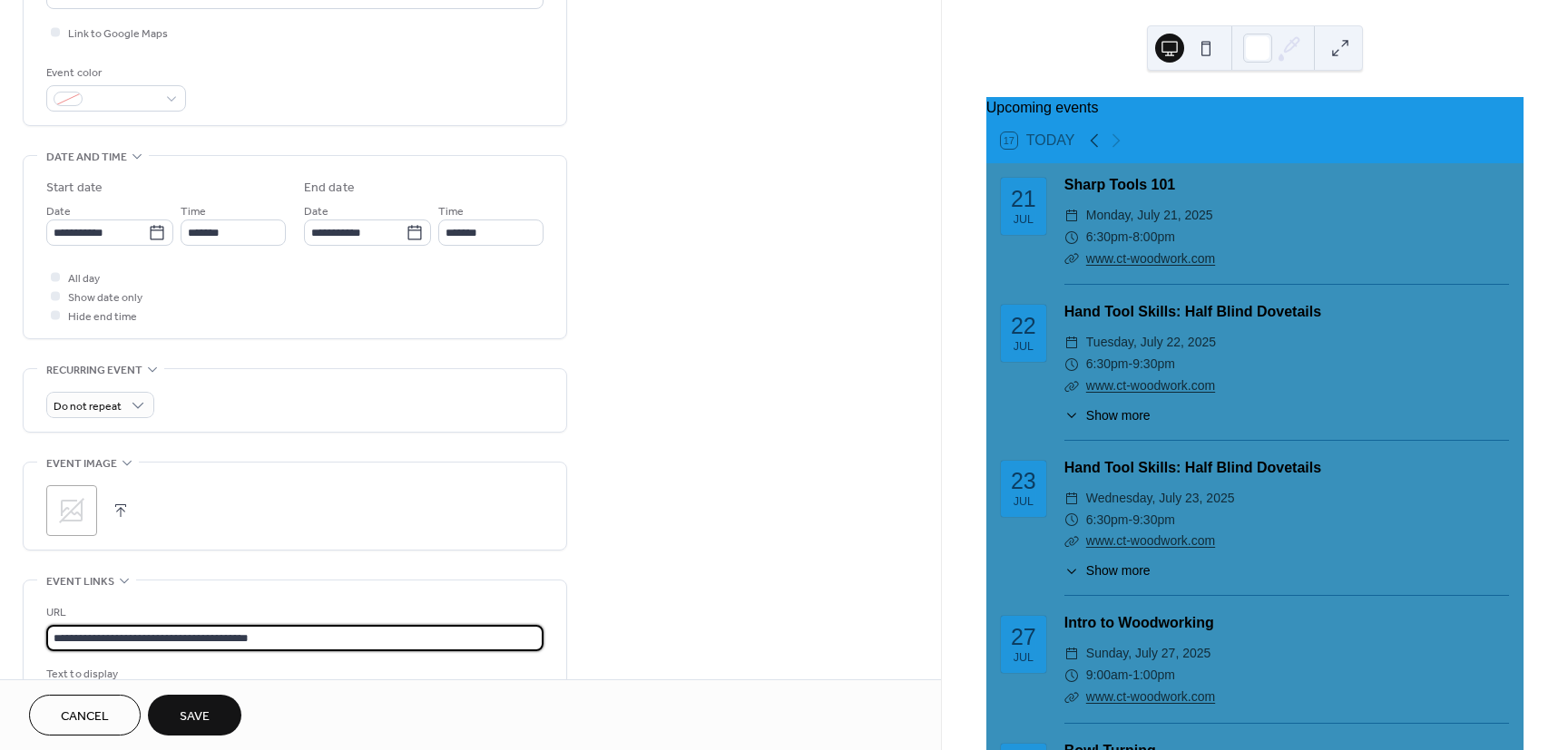 type on "**********" 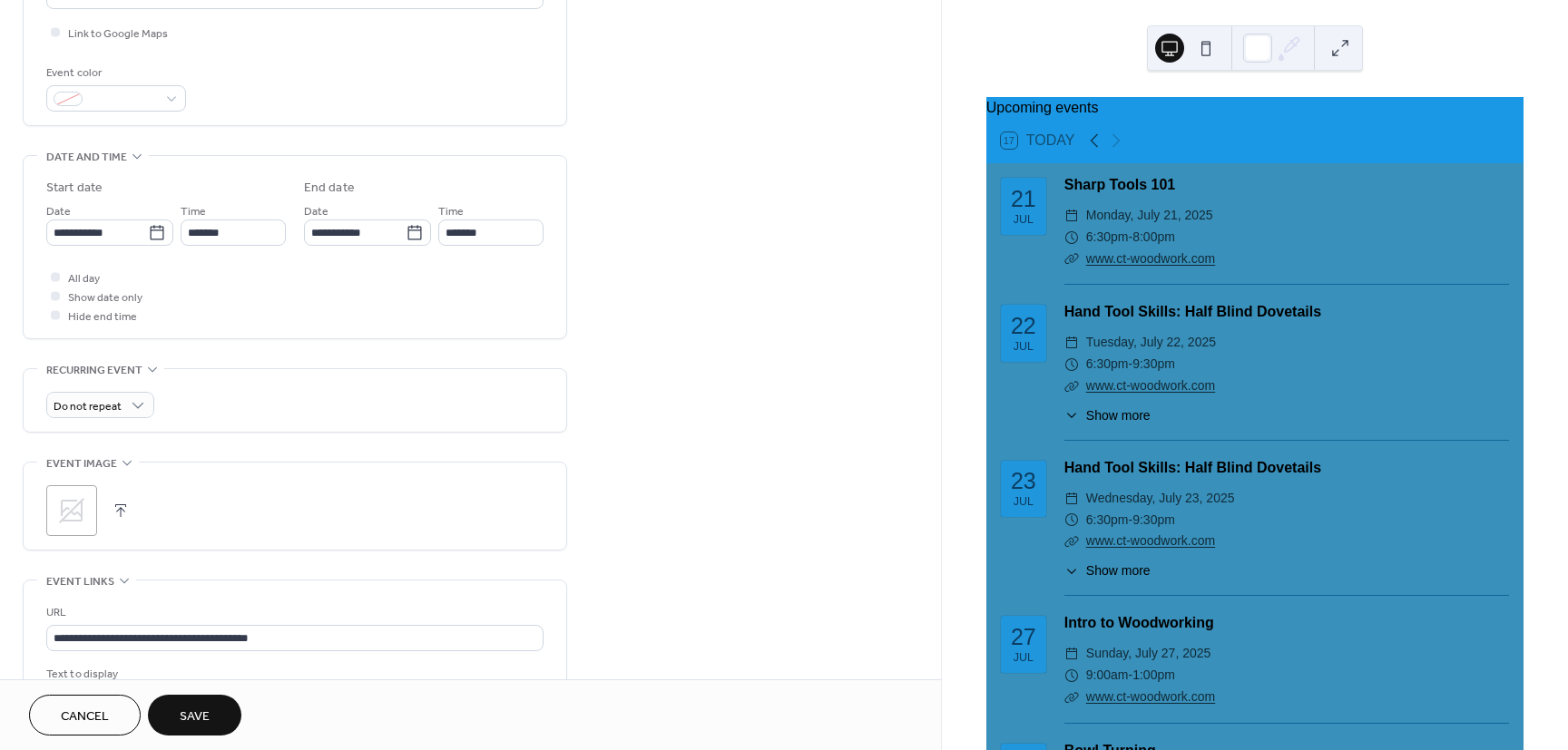 click on "Save" at bounding box center (194, 715) 